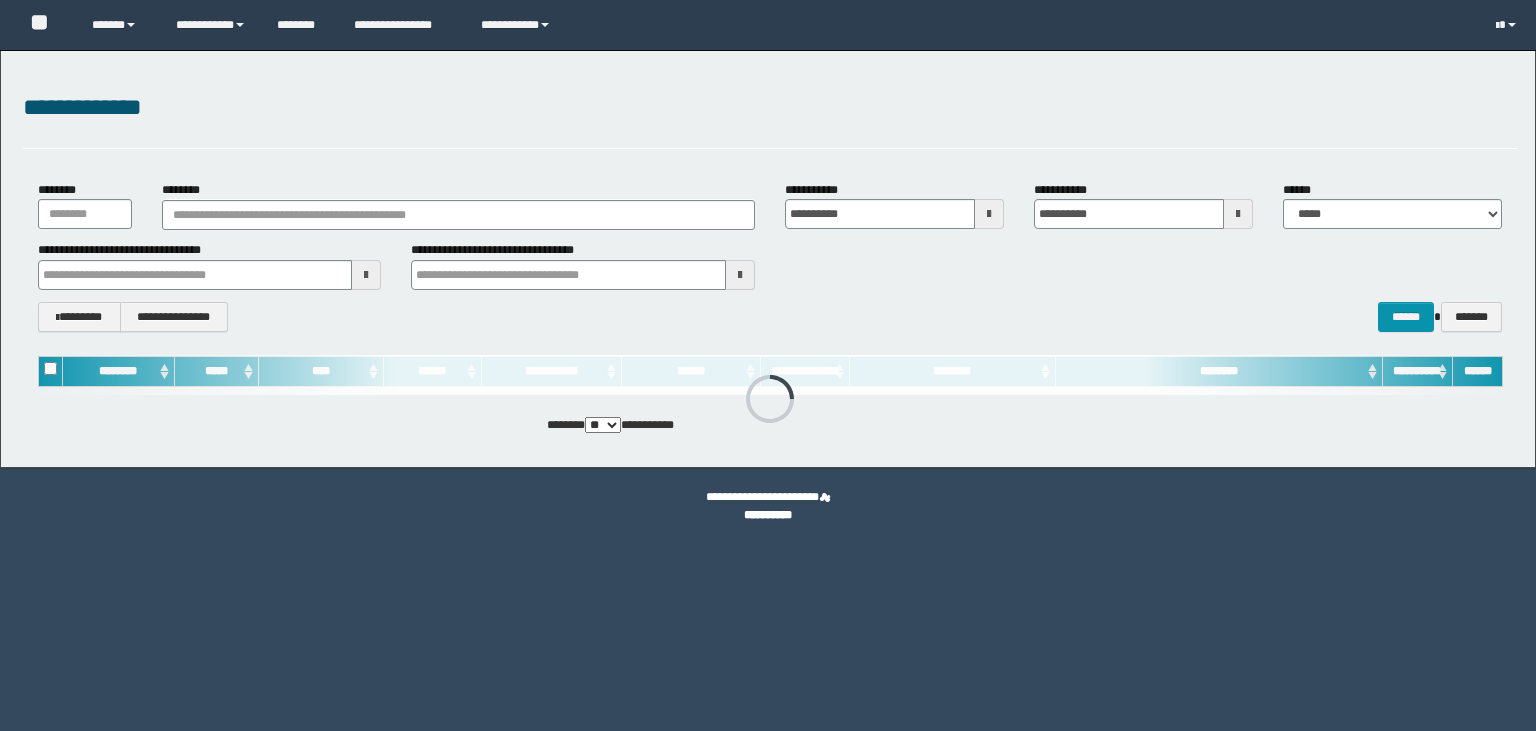 scroll, scrollTop: 0, scrollLeft: 0, axis: both 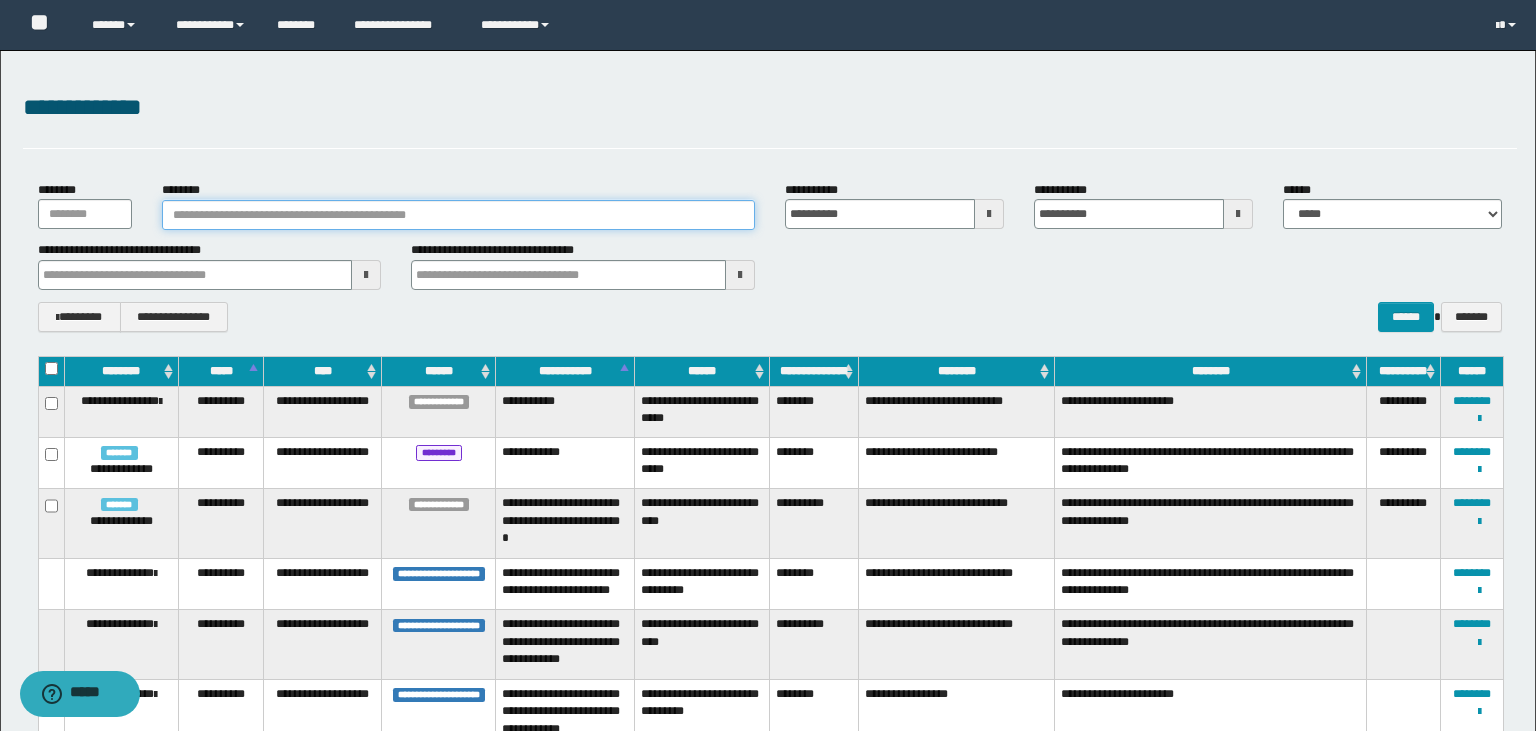 click on "********" at bounding box center [458, 215] 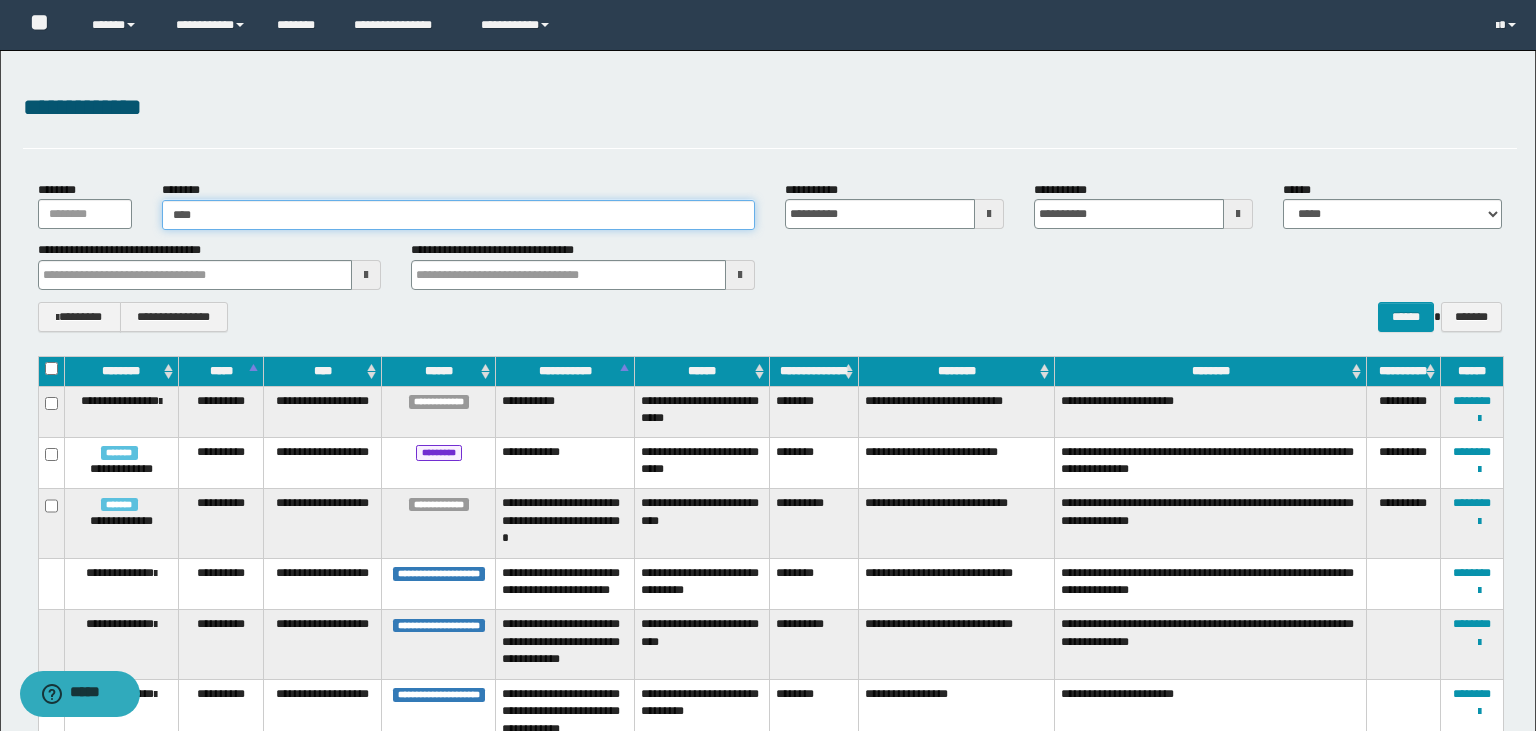 type on "*****" 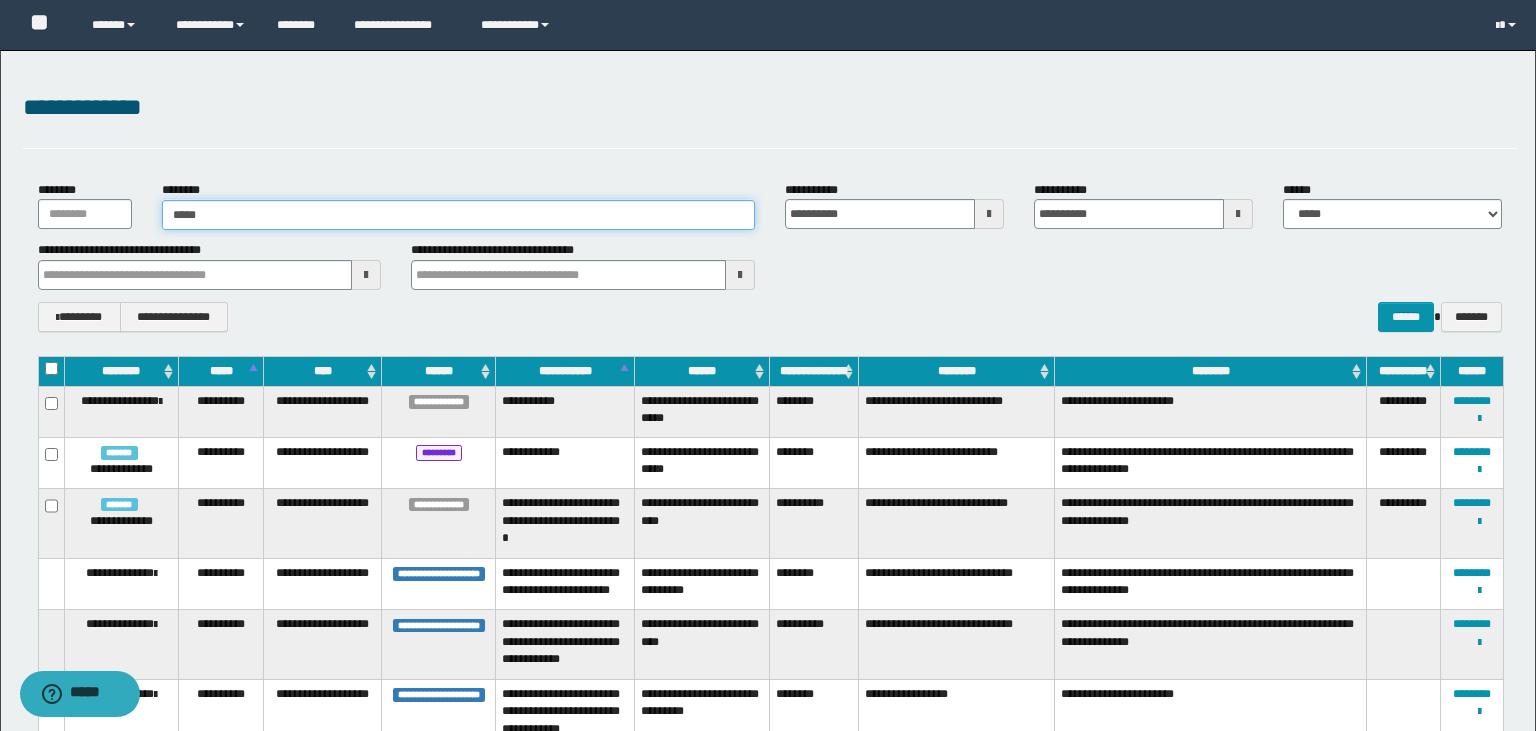 type on "*****" 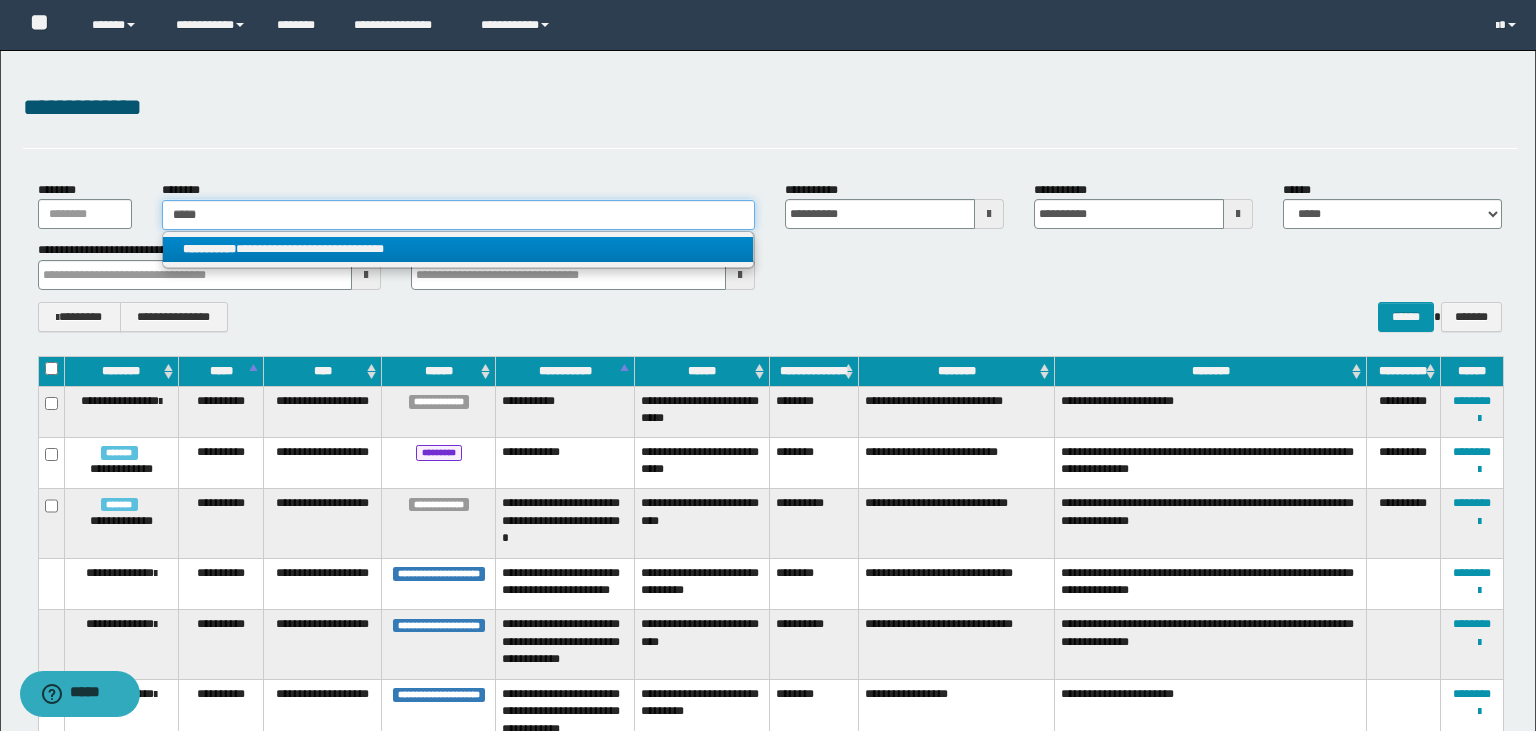 type on "*****" 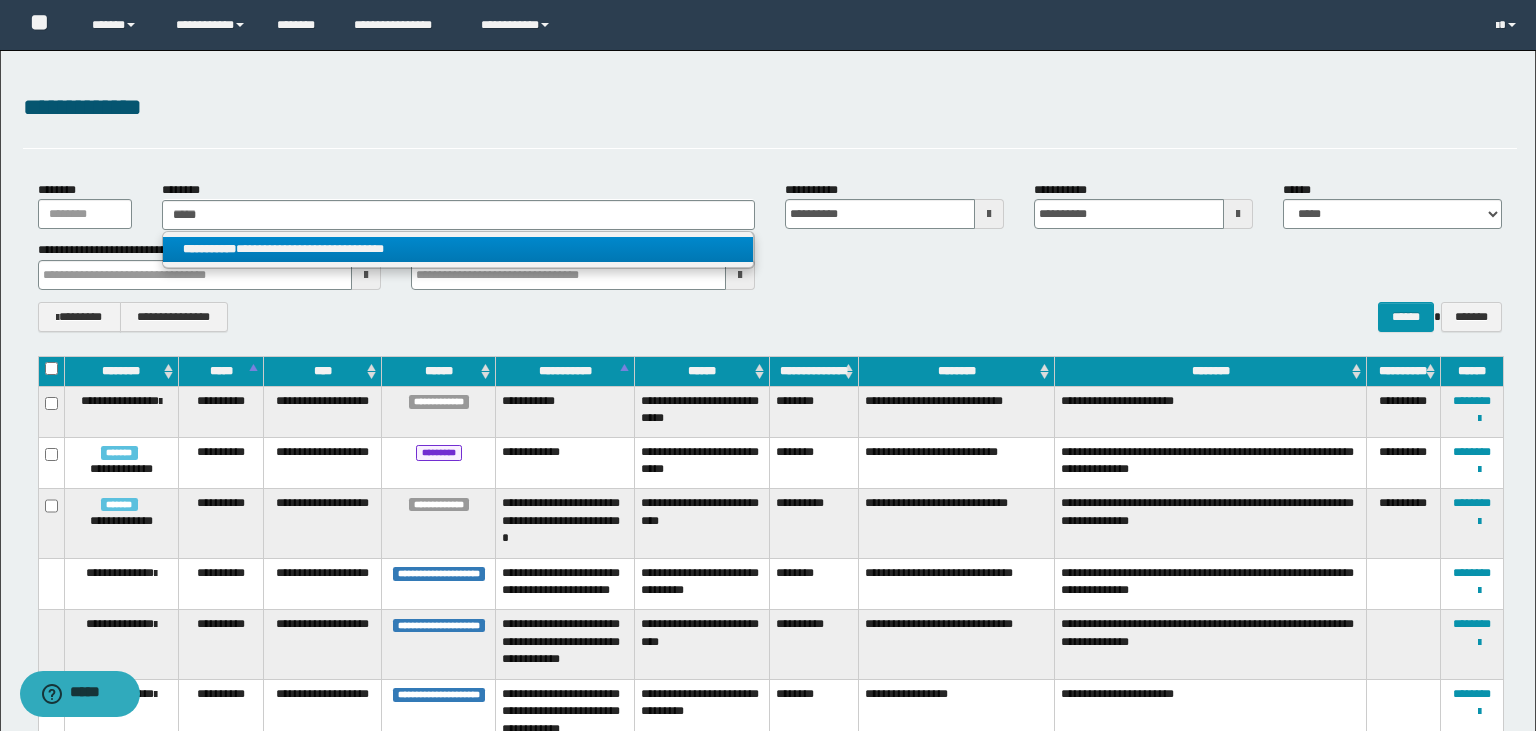 click on "**********" at bounding box center [458, 249] 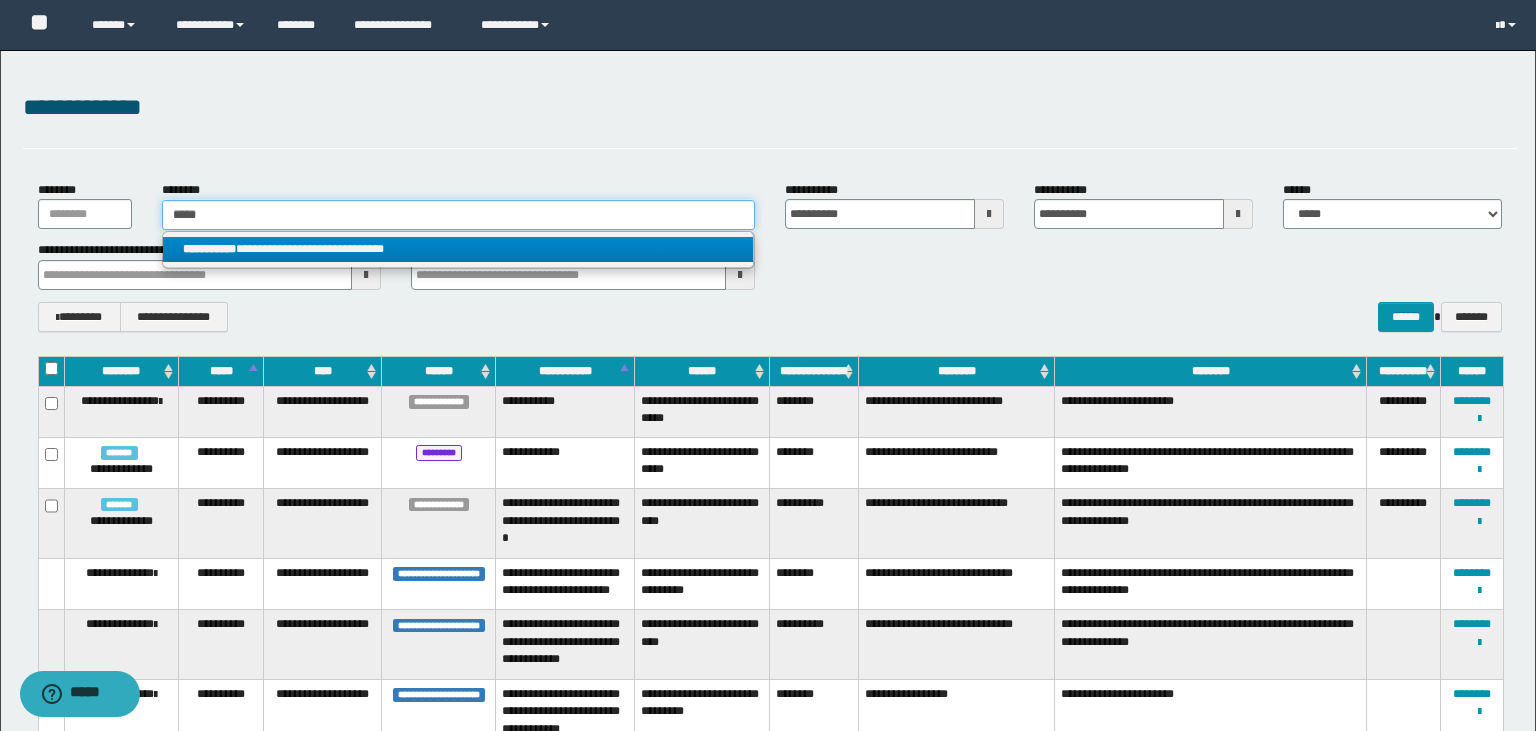 type 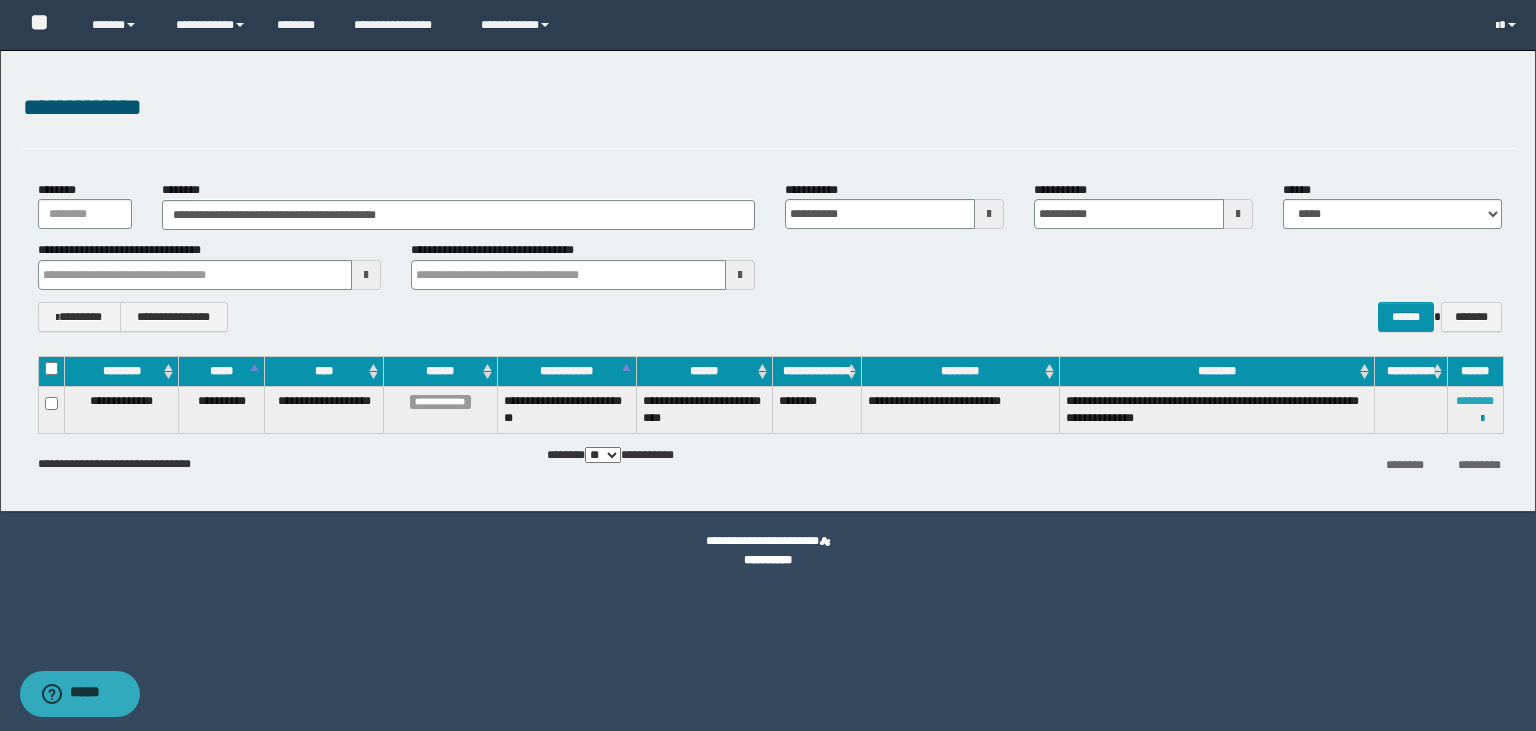 click on "********" at bounding box center (1475, 401) 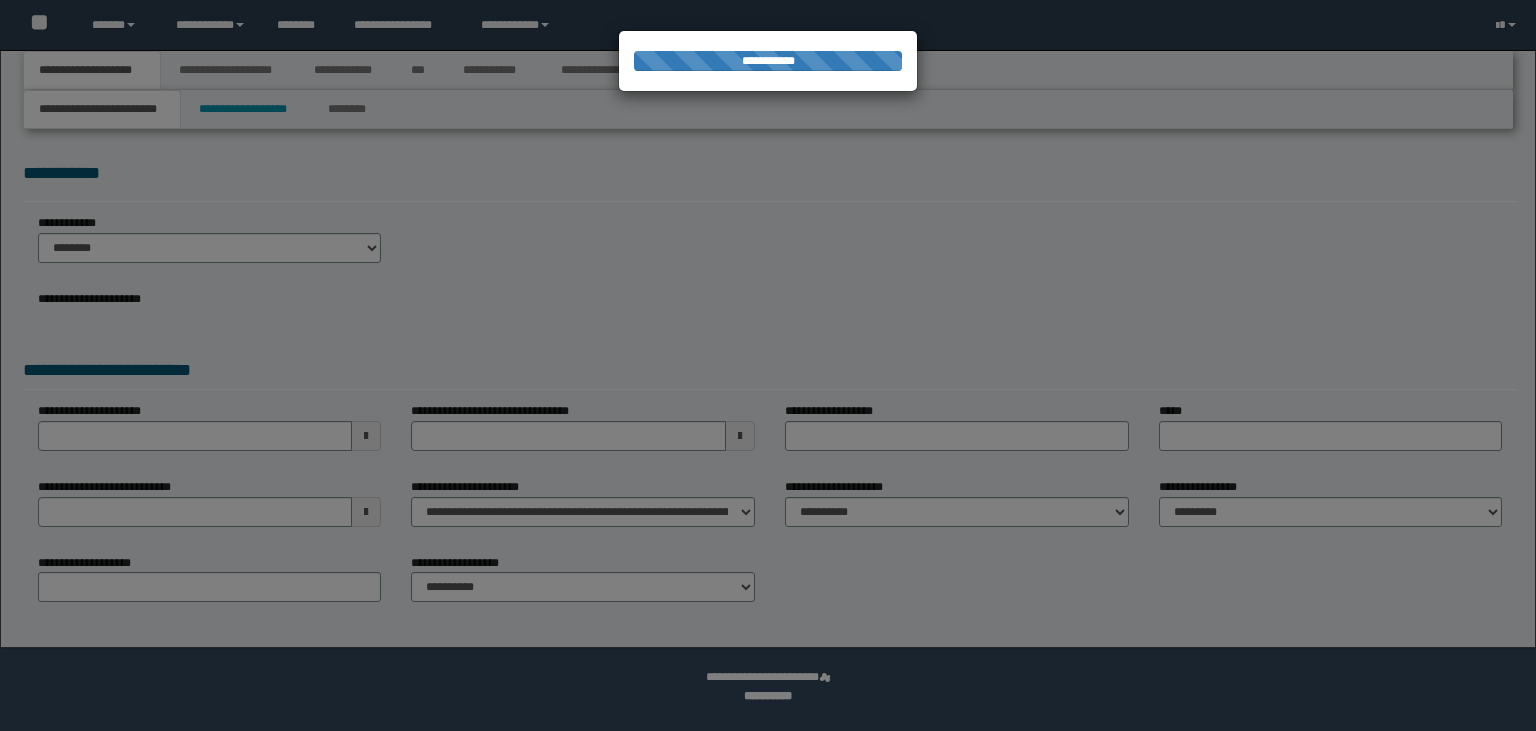 scroll, scrollTop: 0, scrollLeft: 0, axis: both 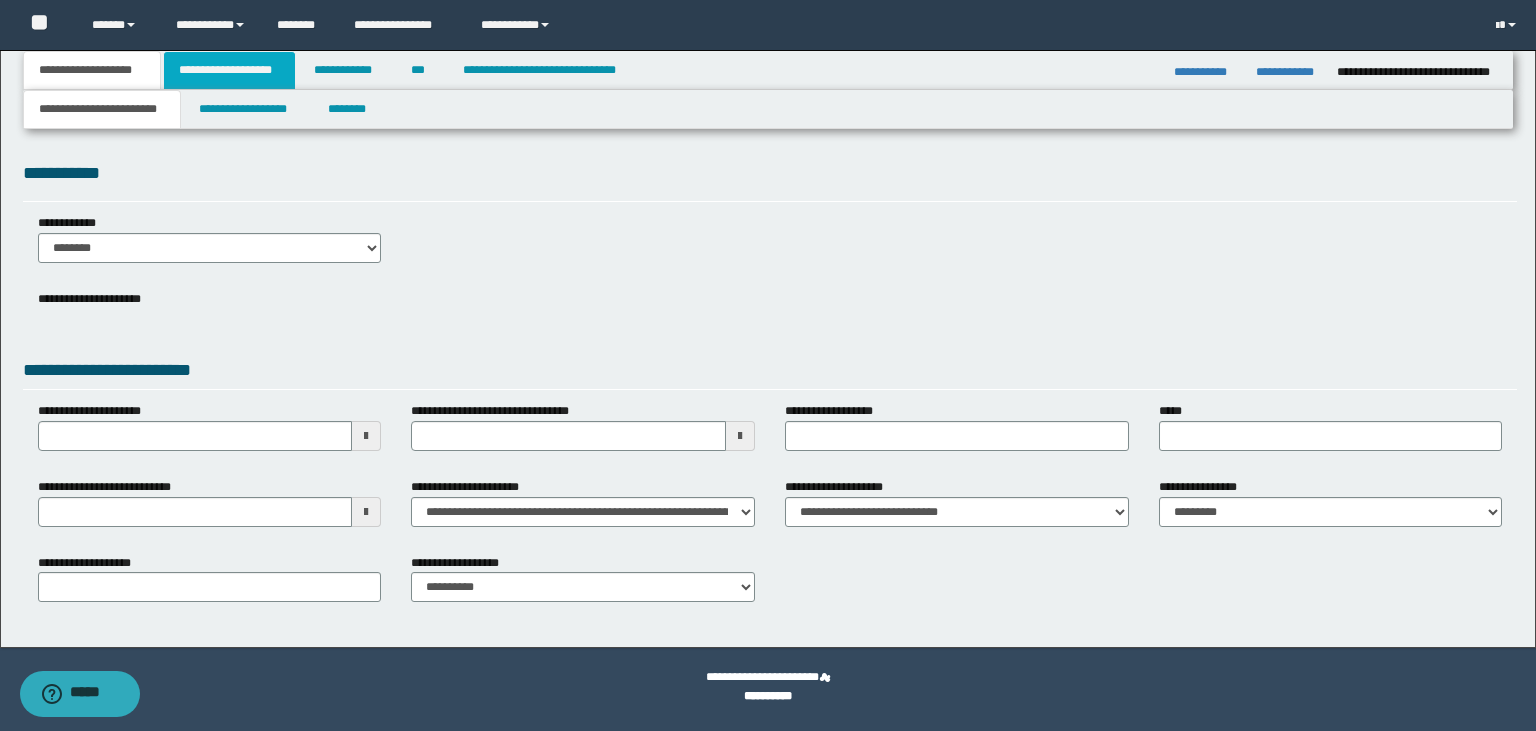 click on "**********" at bounding box center (229, 70) 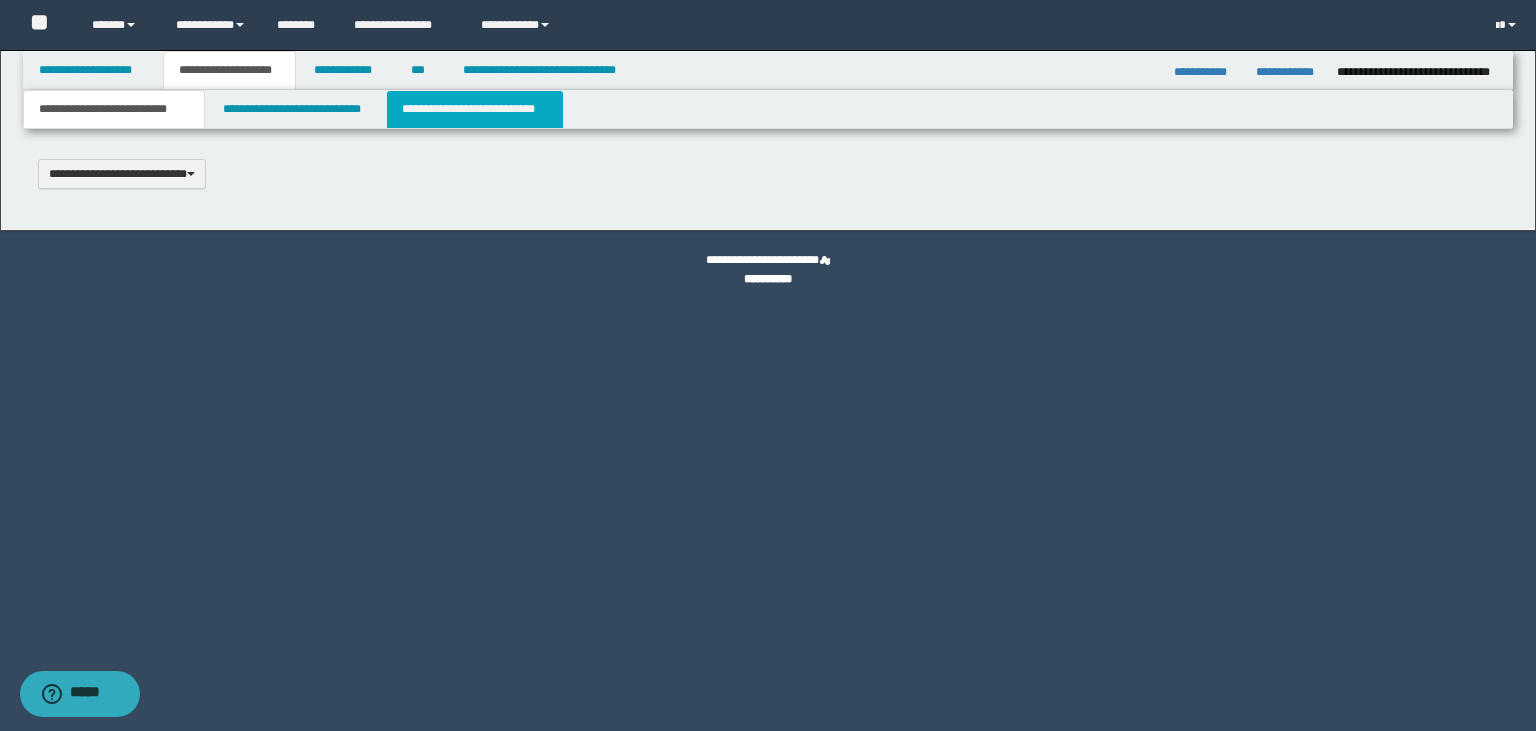 type 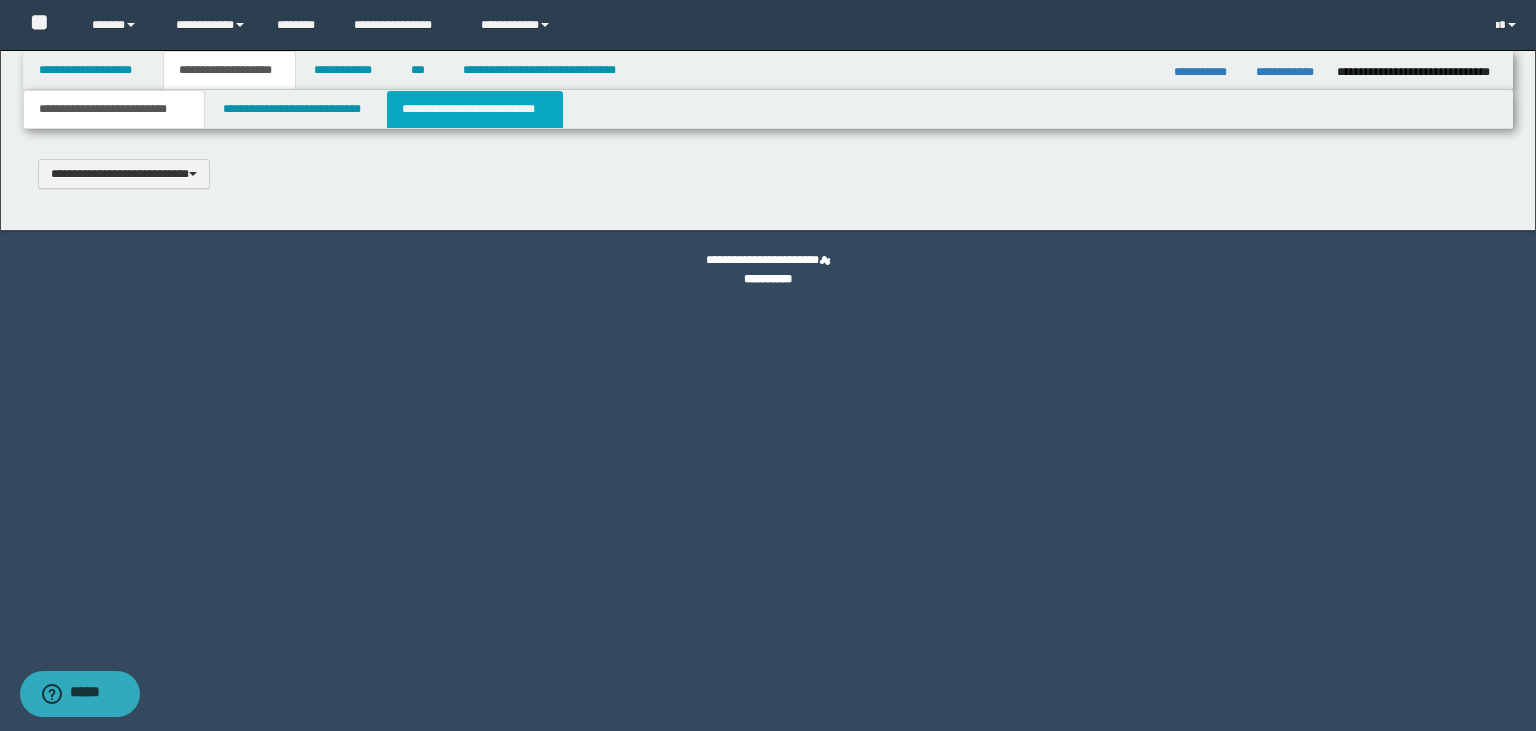 scroll, scrollTop: 0, scrollLeft: 0, axis: both 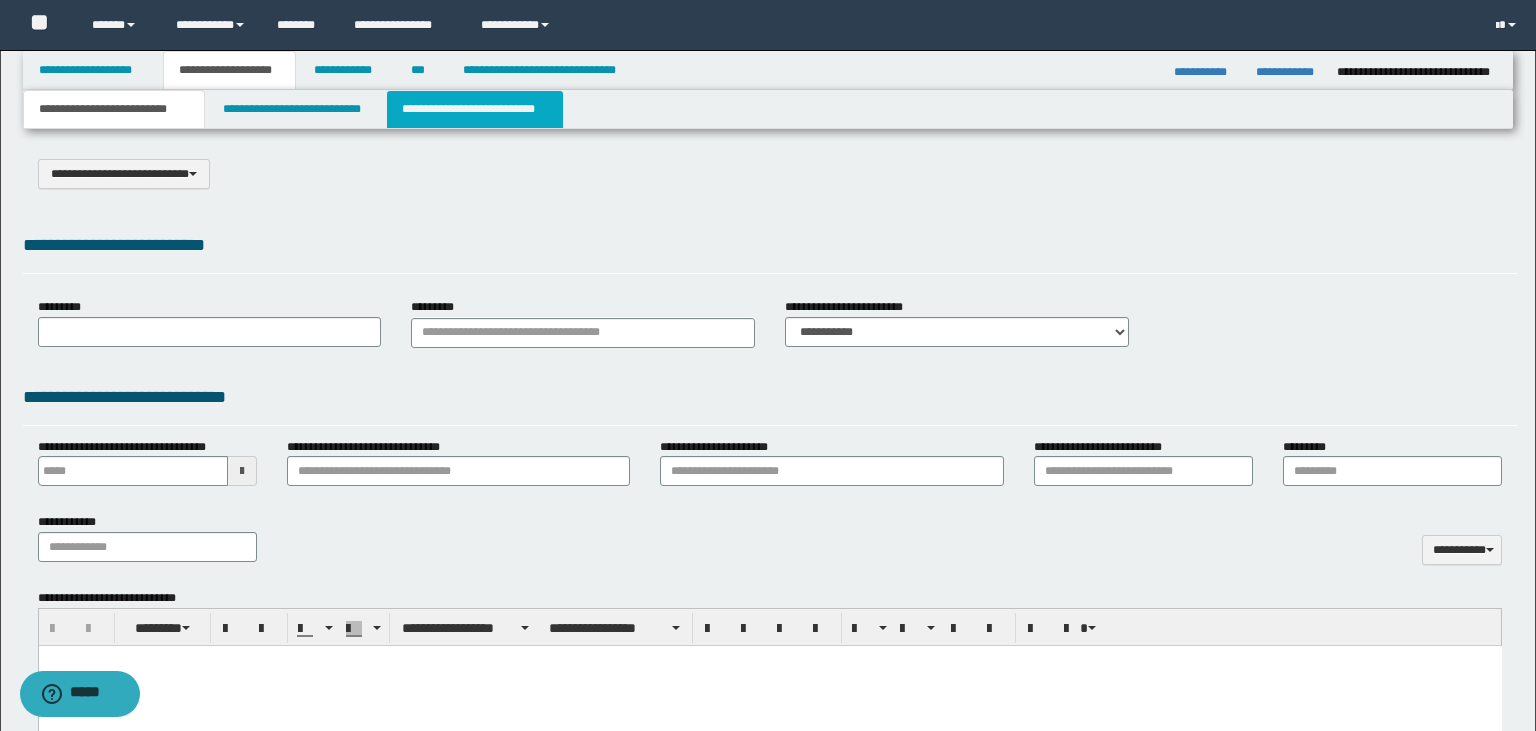 select on "*" 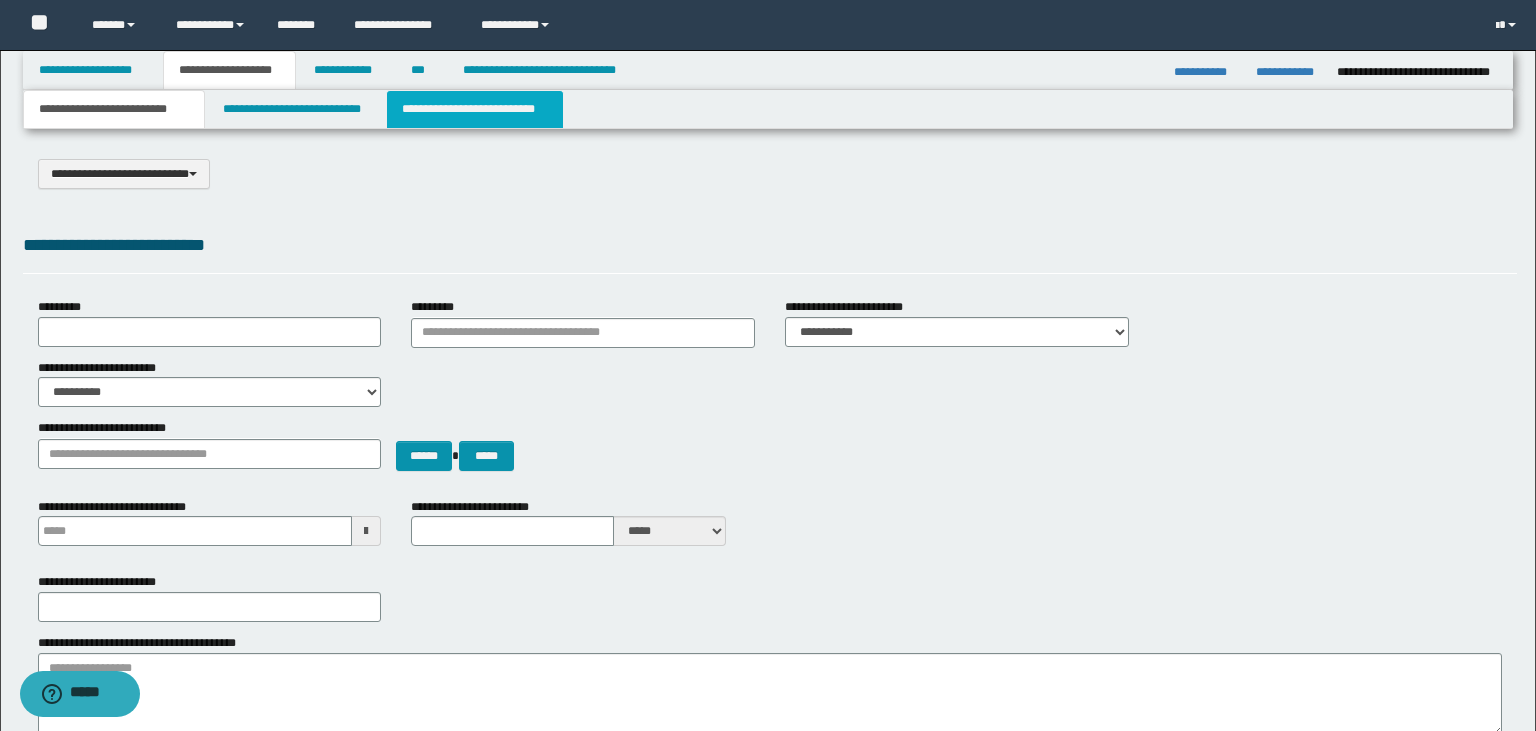 click on "**********" at bounding box center (475, 109) 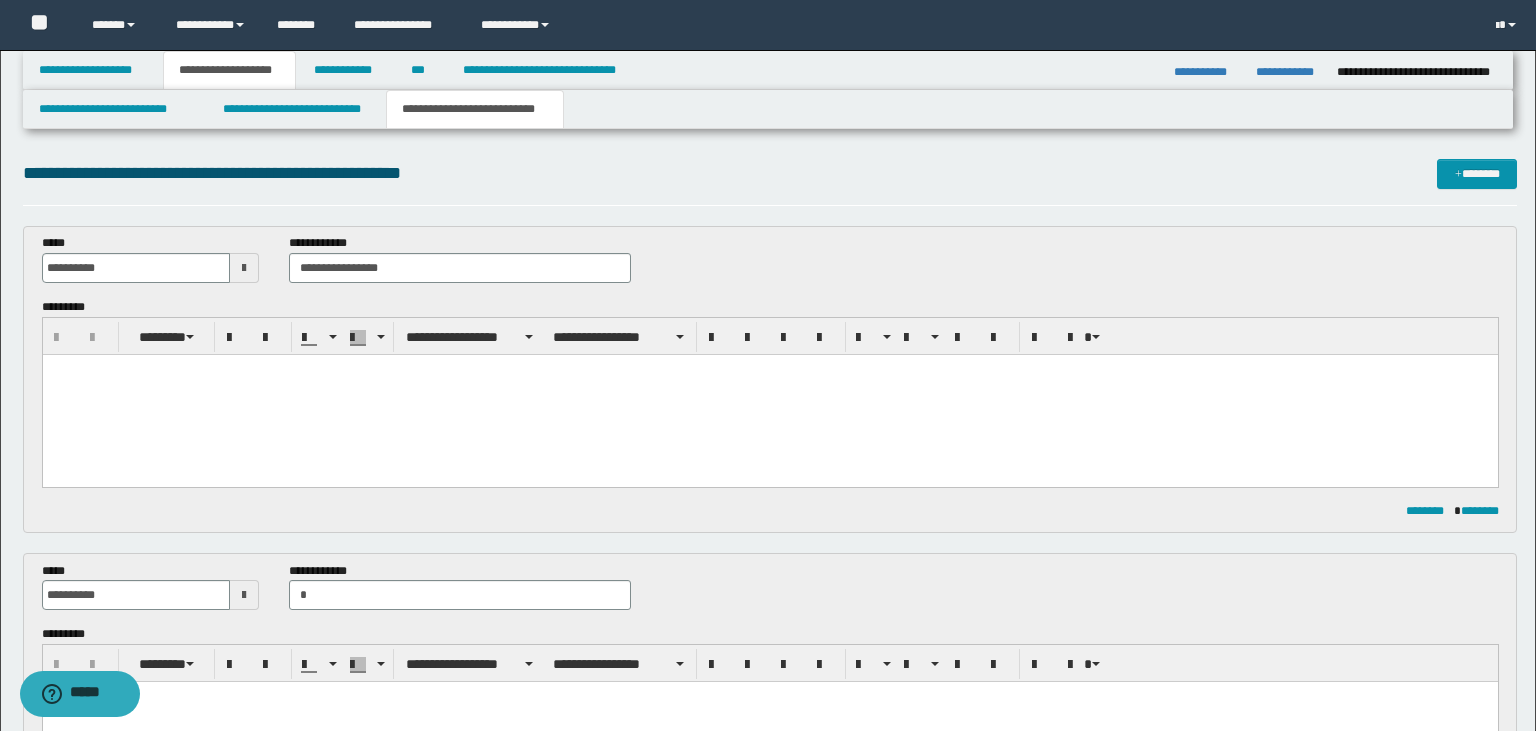 scroll, scrollTop: 0, scrollLeft: 0, axis: both 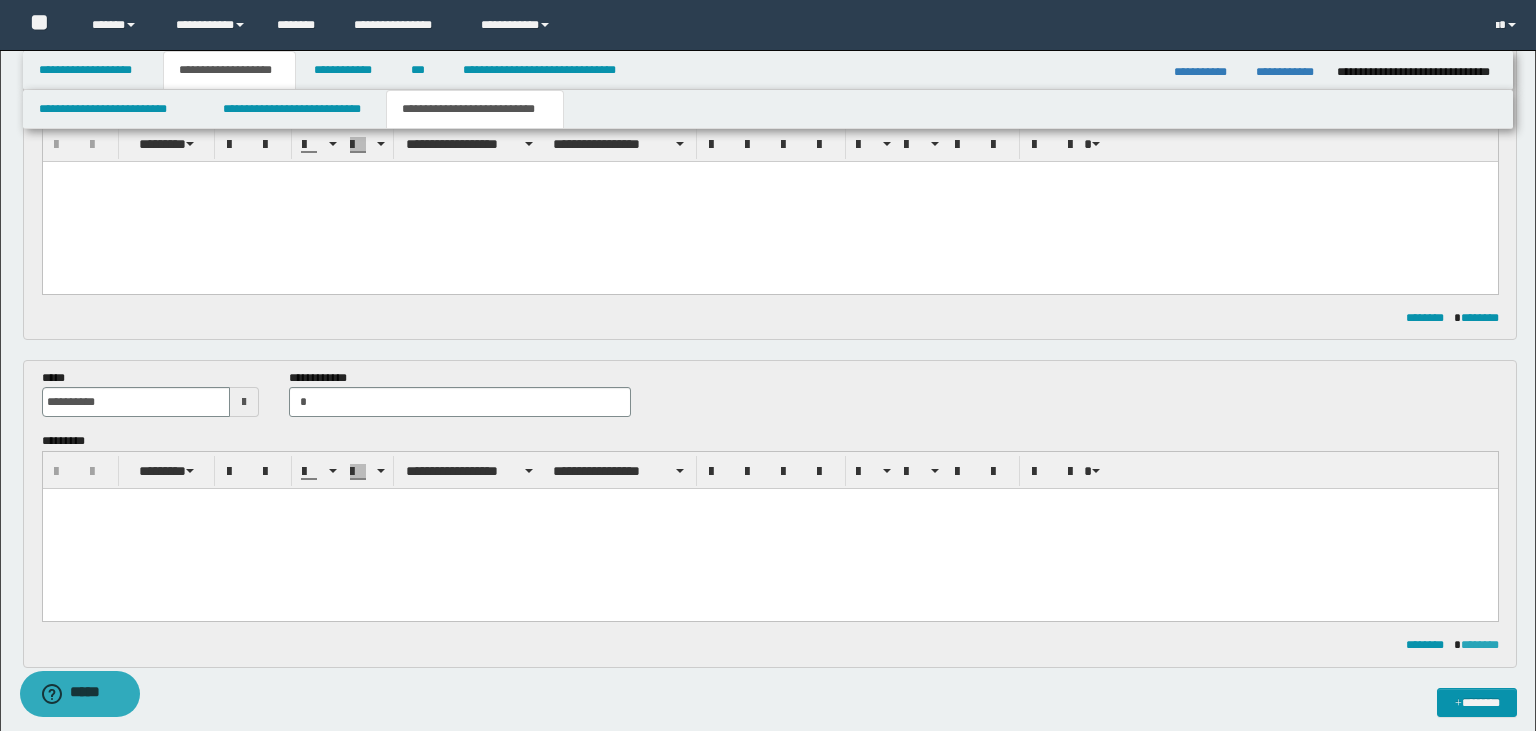 click on "********" at bounding box center [1480, 645] 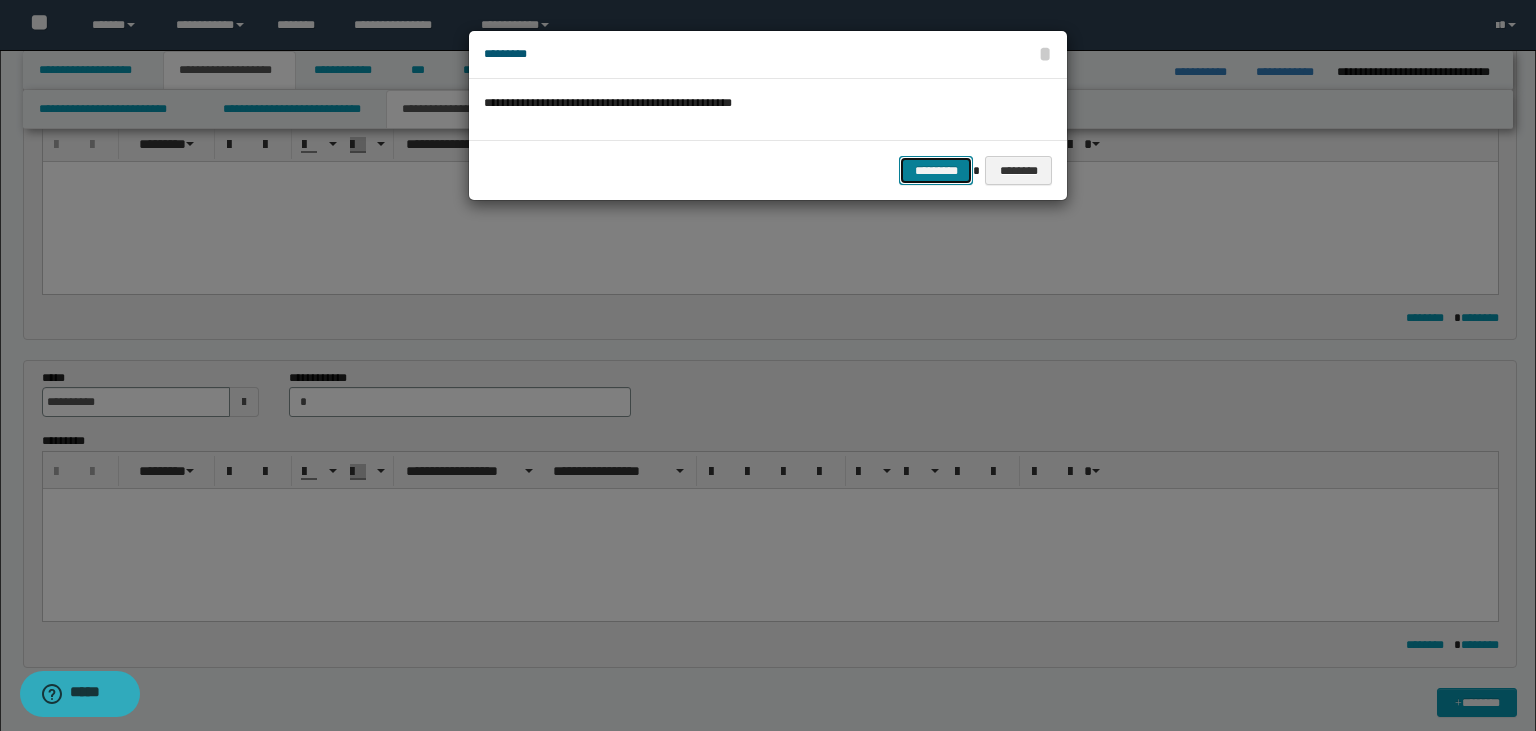 click on "*********" at bounding box center [936, 171] 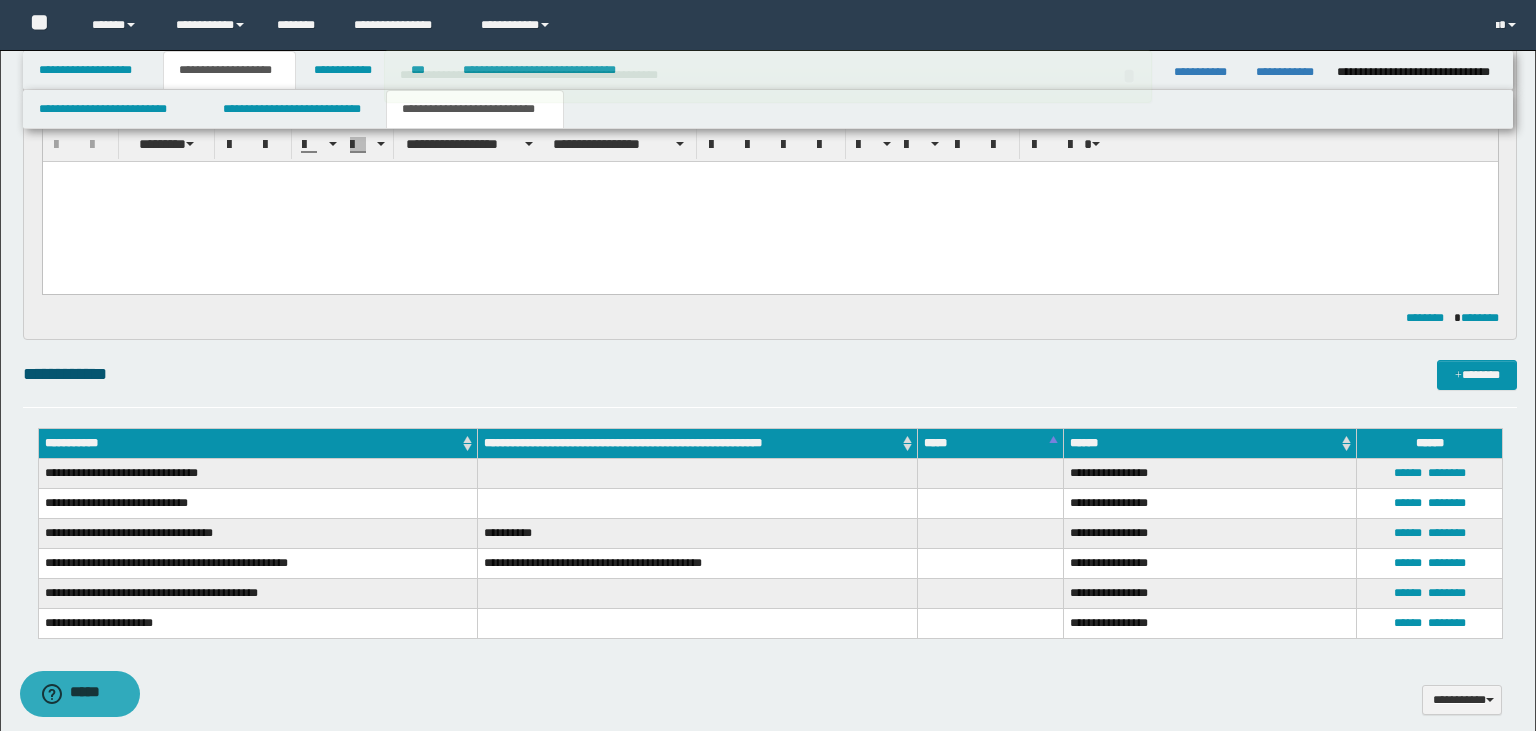 scroll, scrollTop: 0, scrollLeft: 0, axis: both 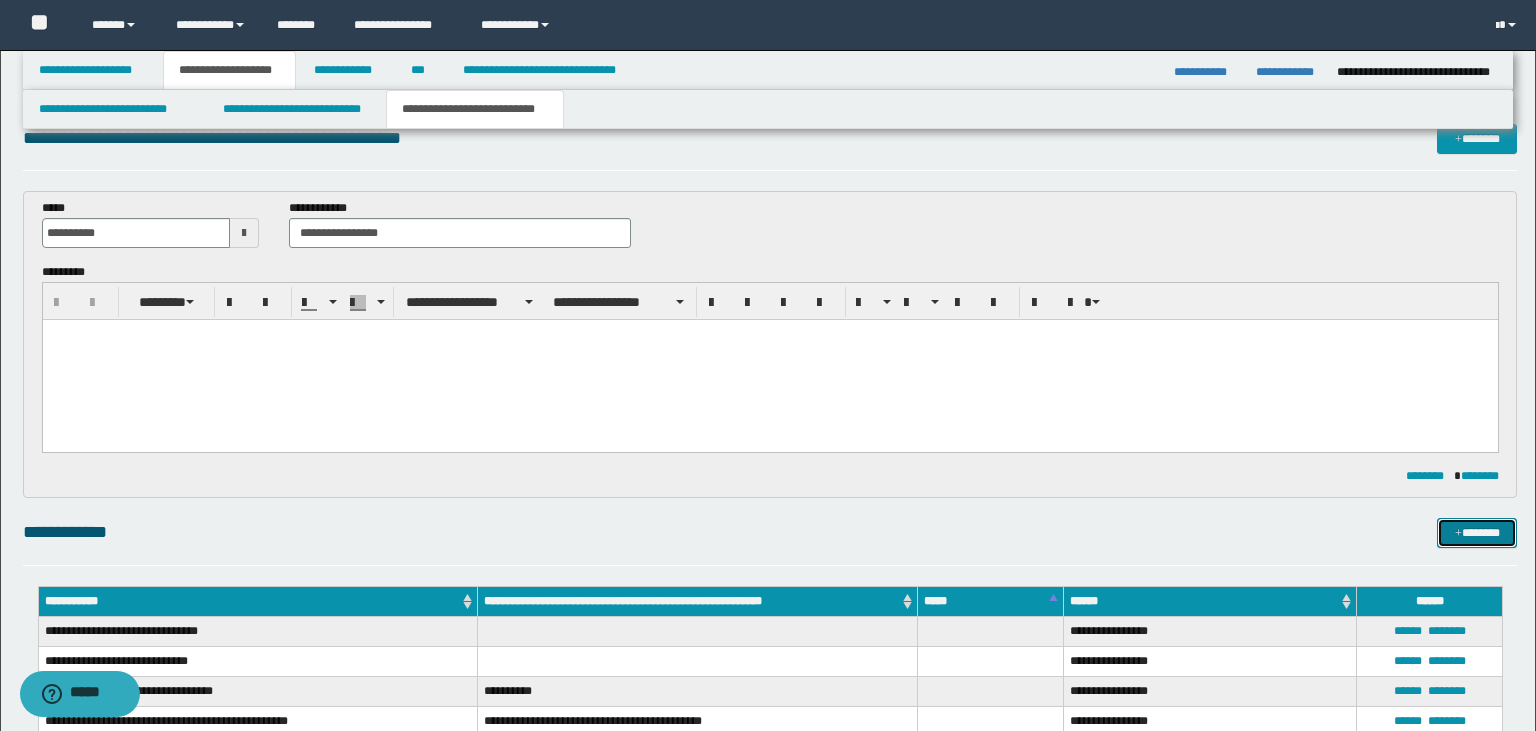 click on "*******" at bounding box center (1477, 533) 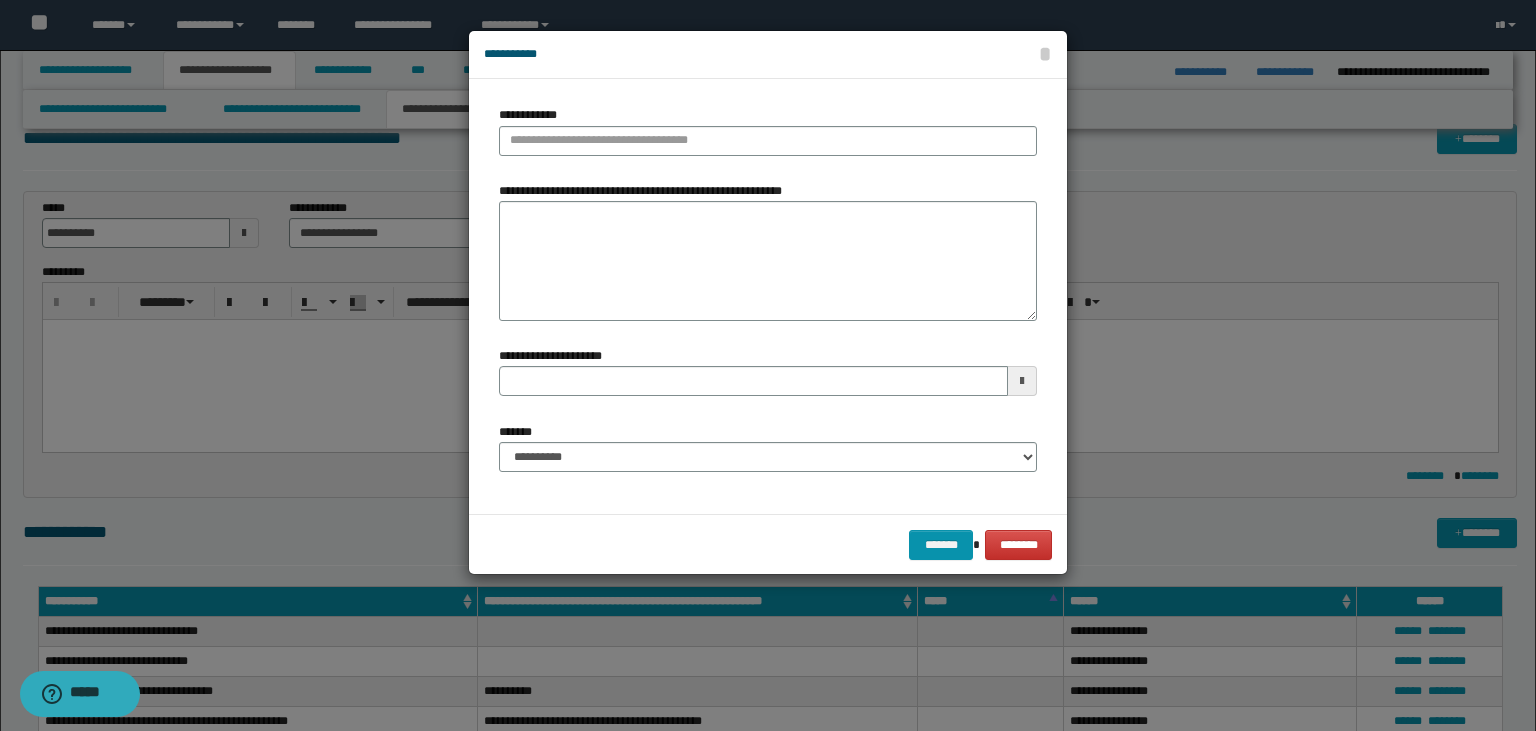 type 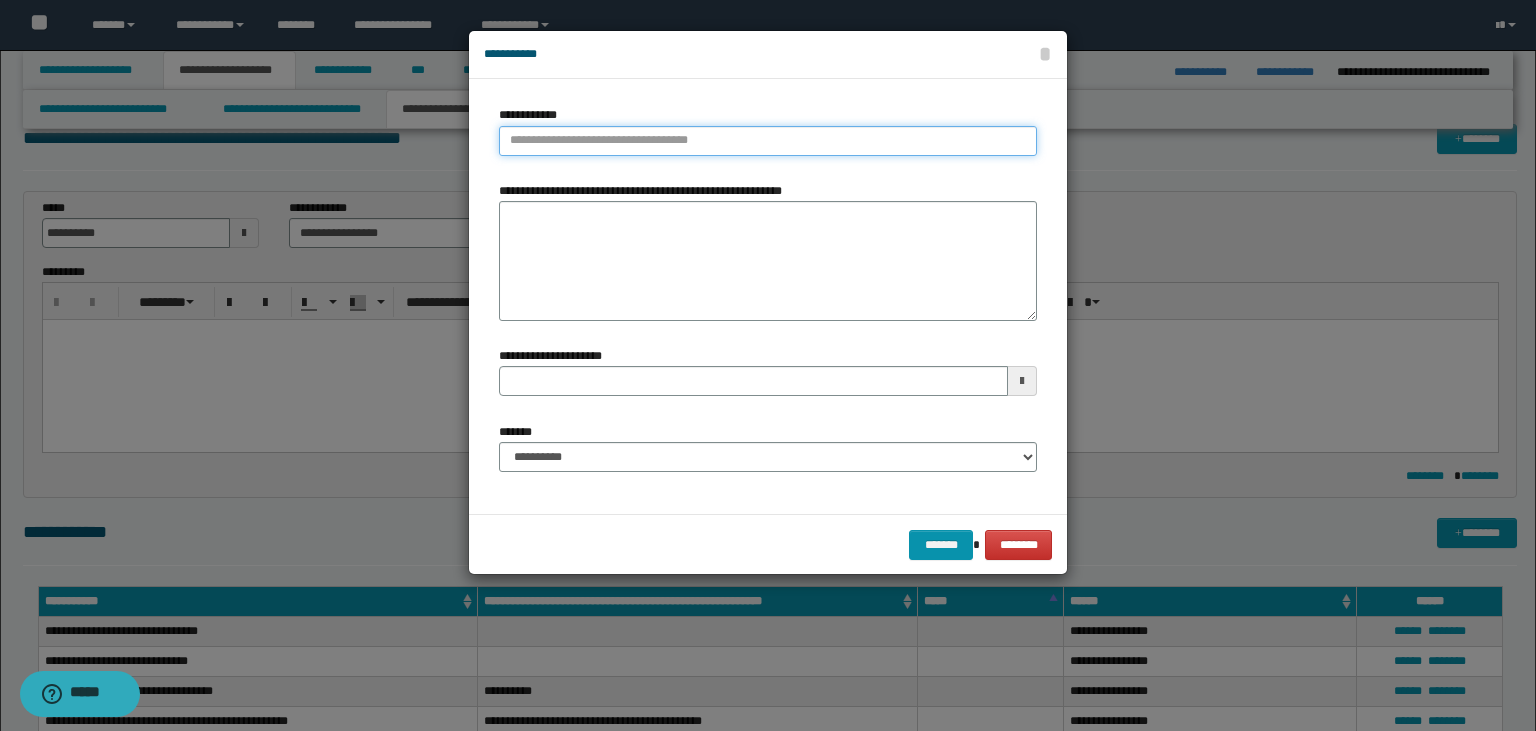 click on "**********" at bounding box center (768, 141) 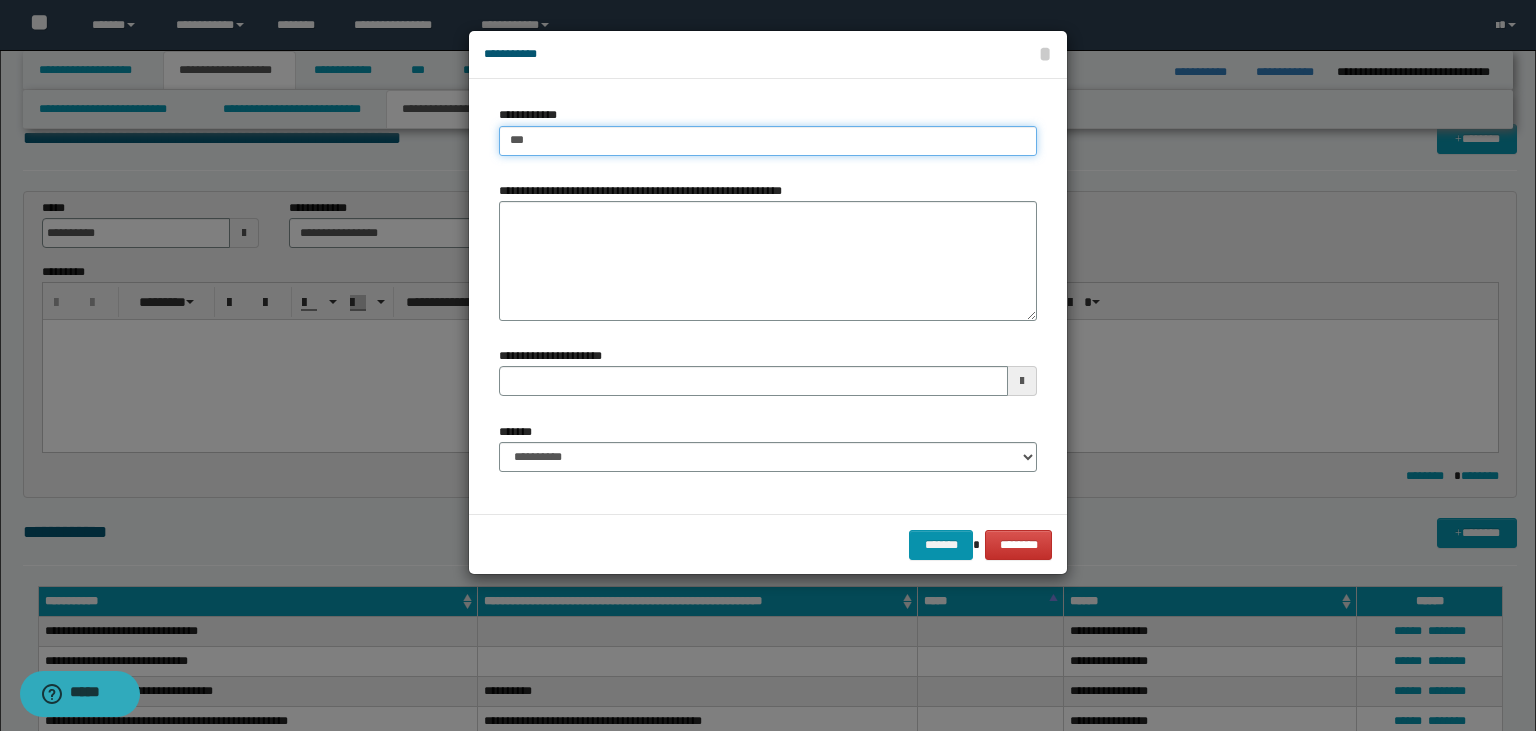 type on "****" 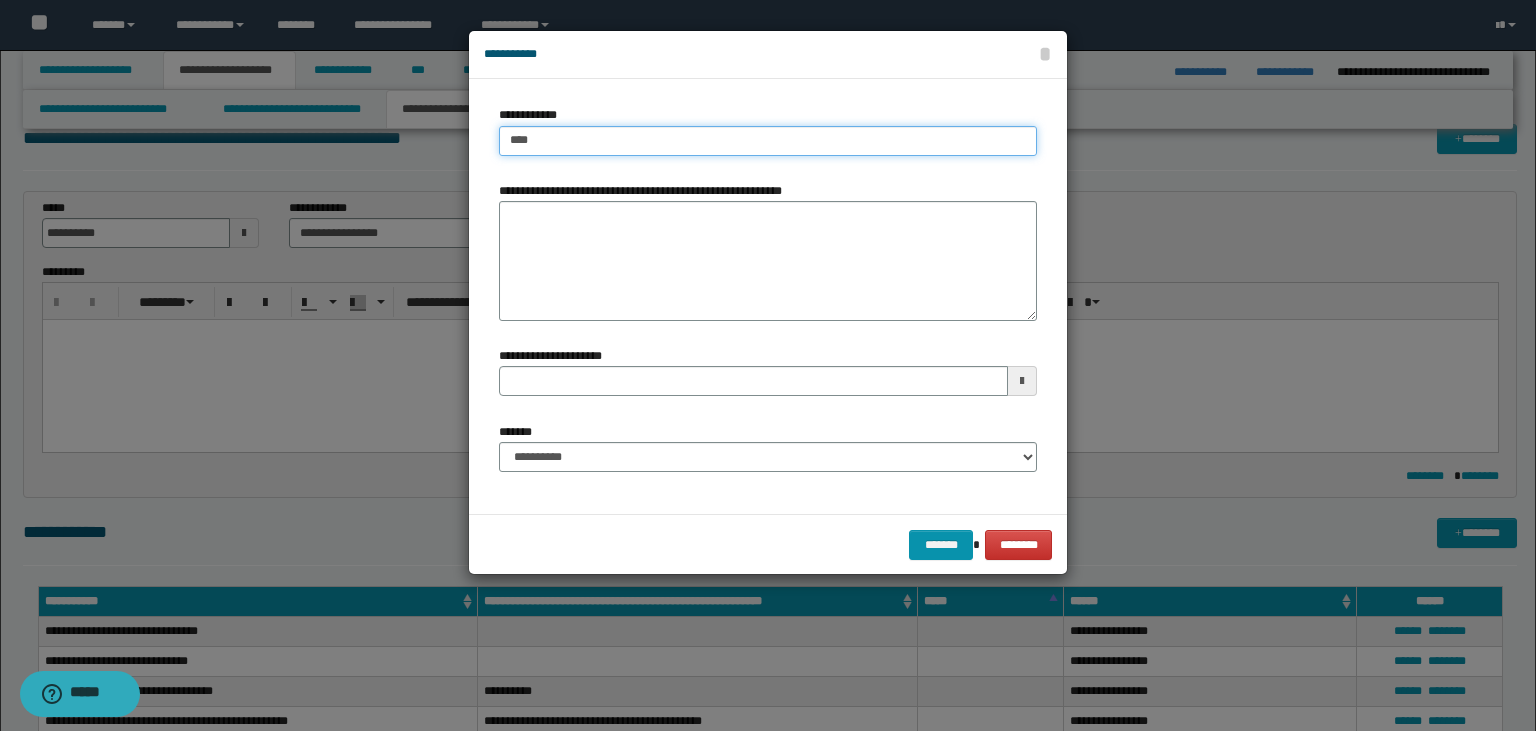type on "****" 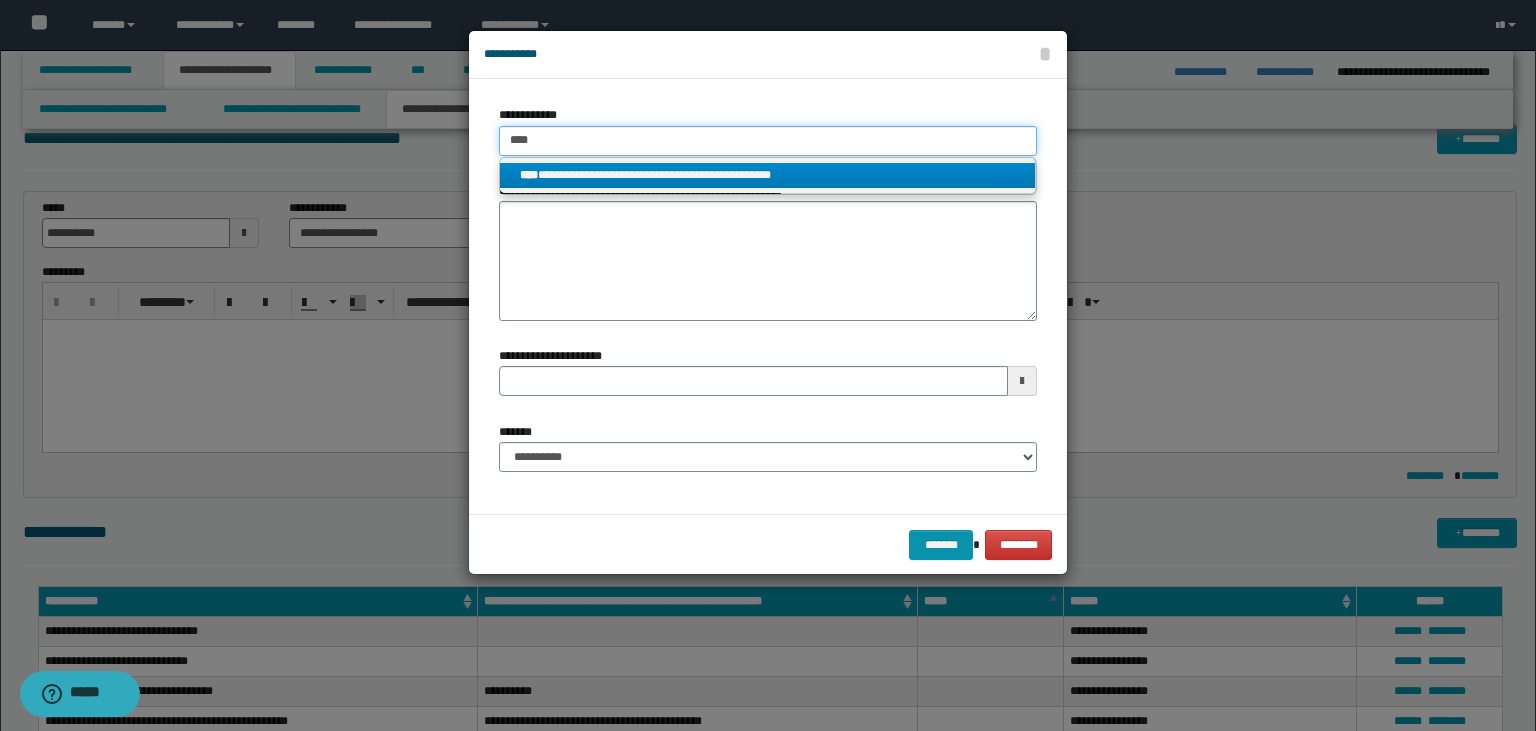 type on "****" 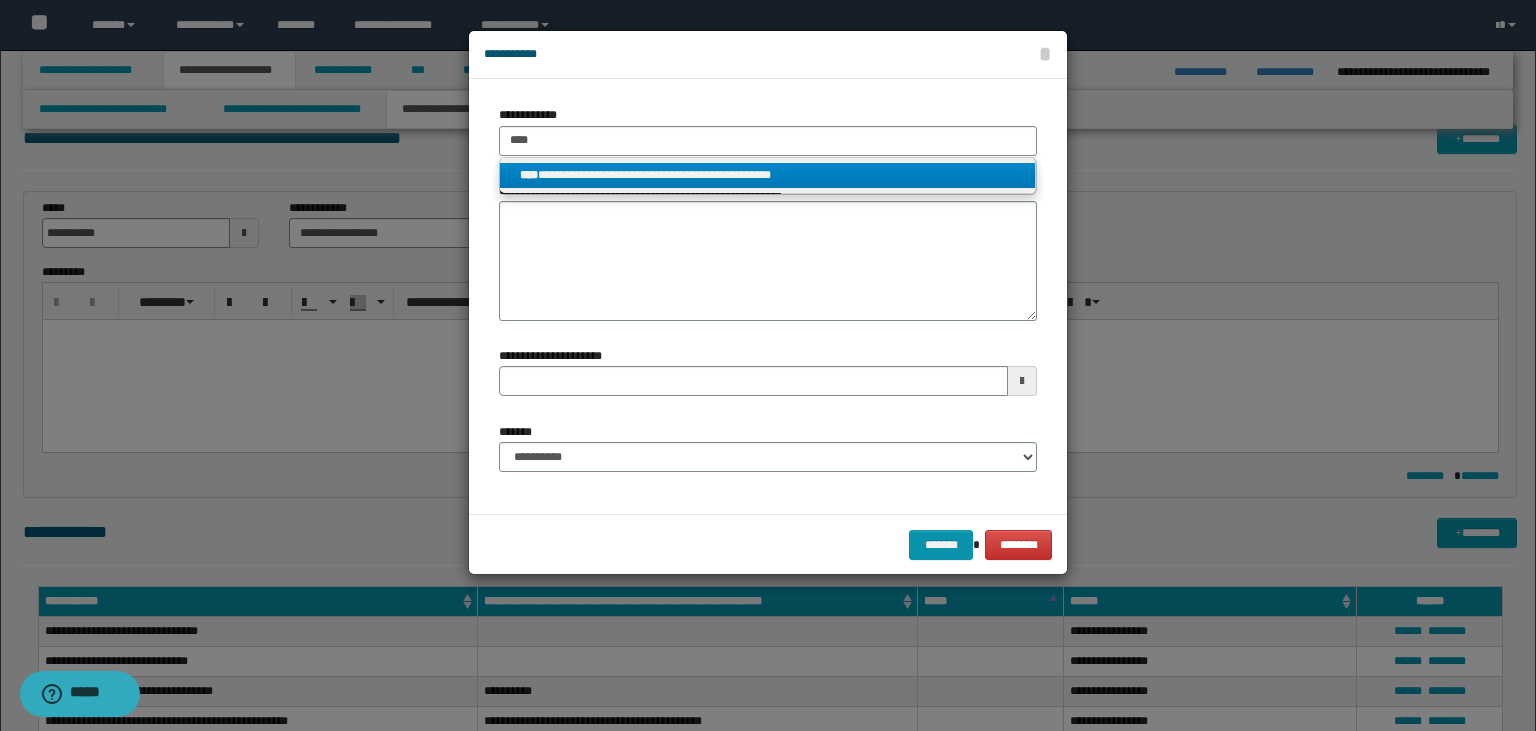 click on "**********" at bounding box center (768, 175) 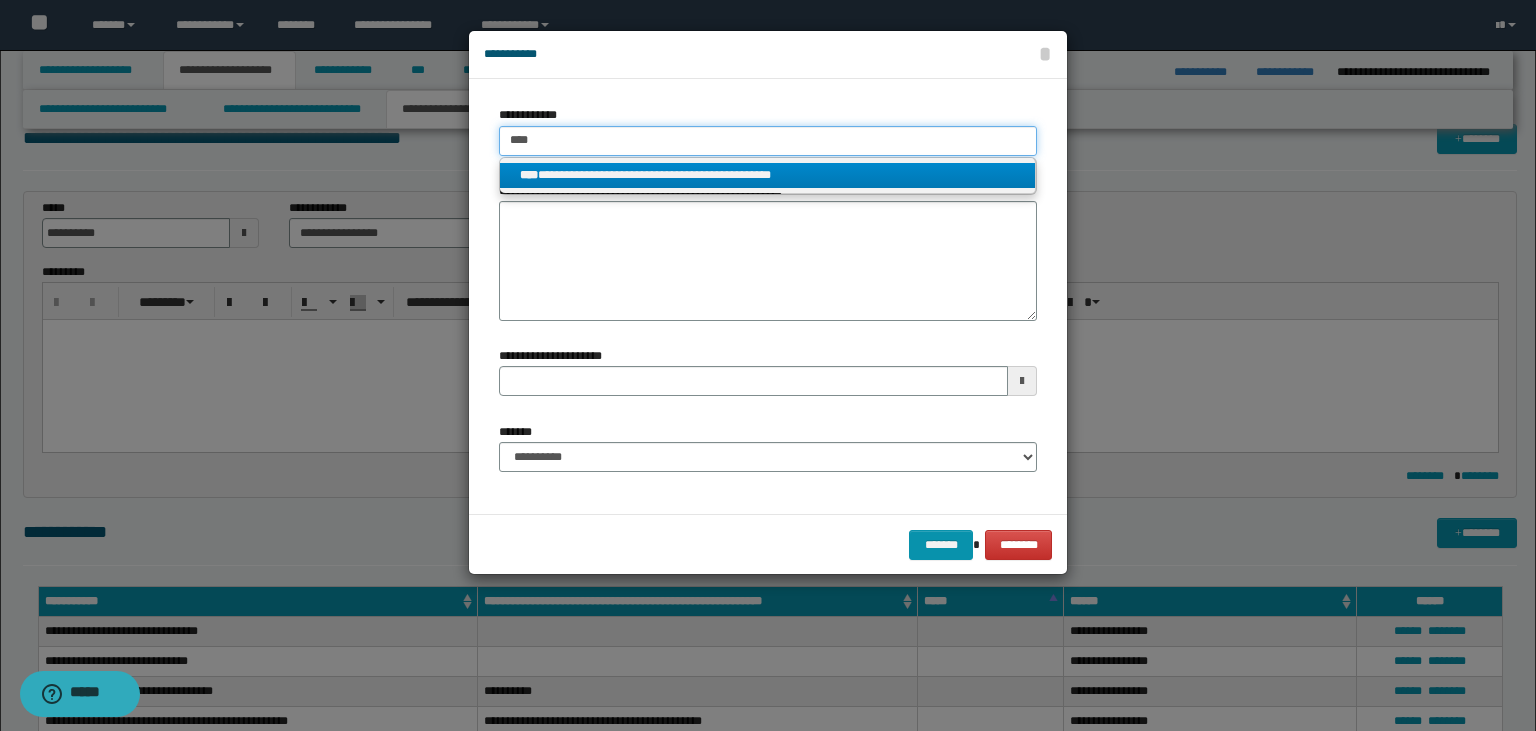 type 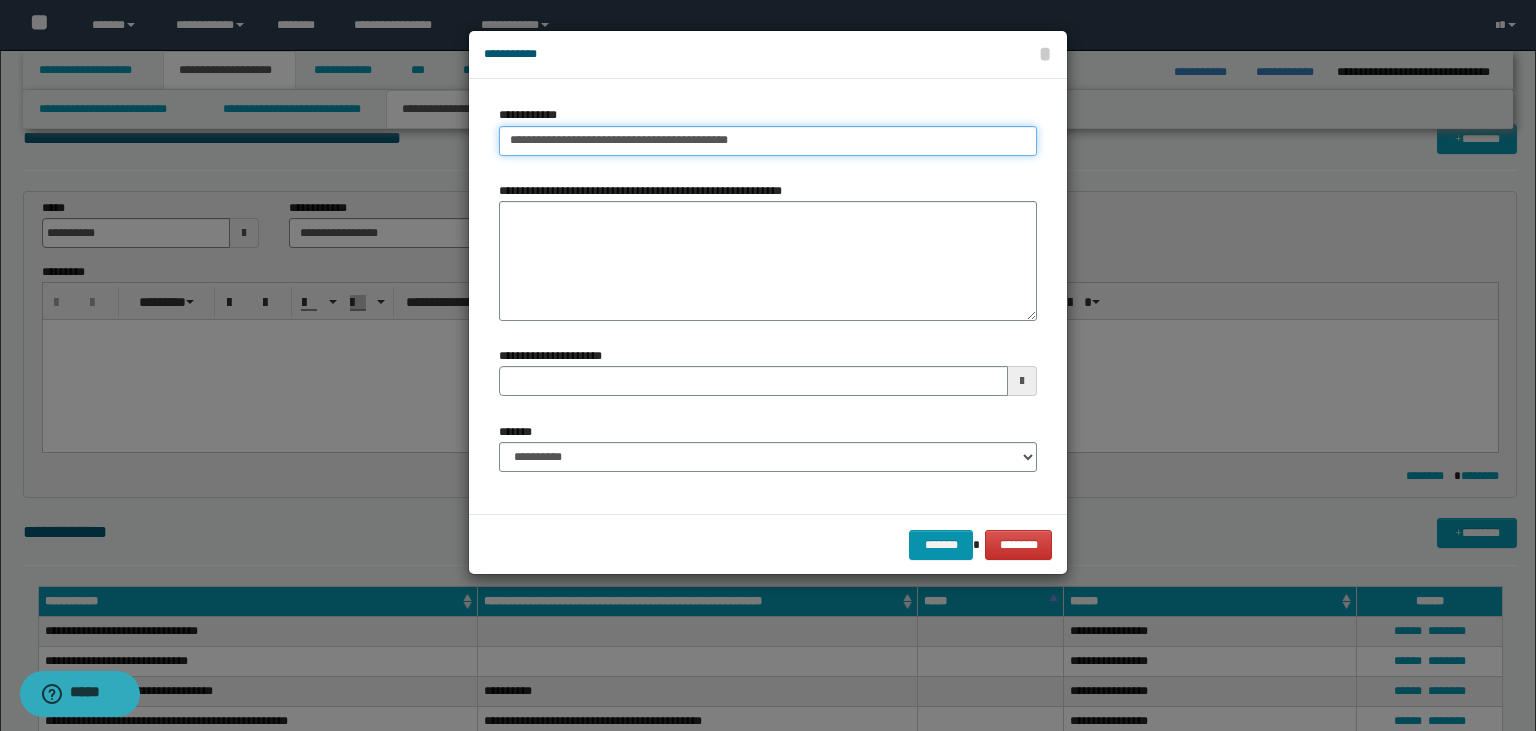 type 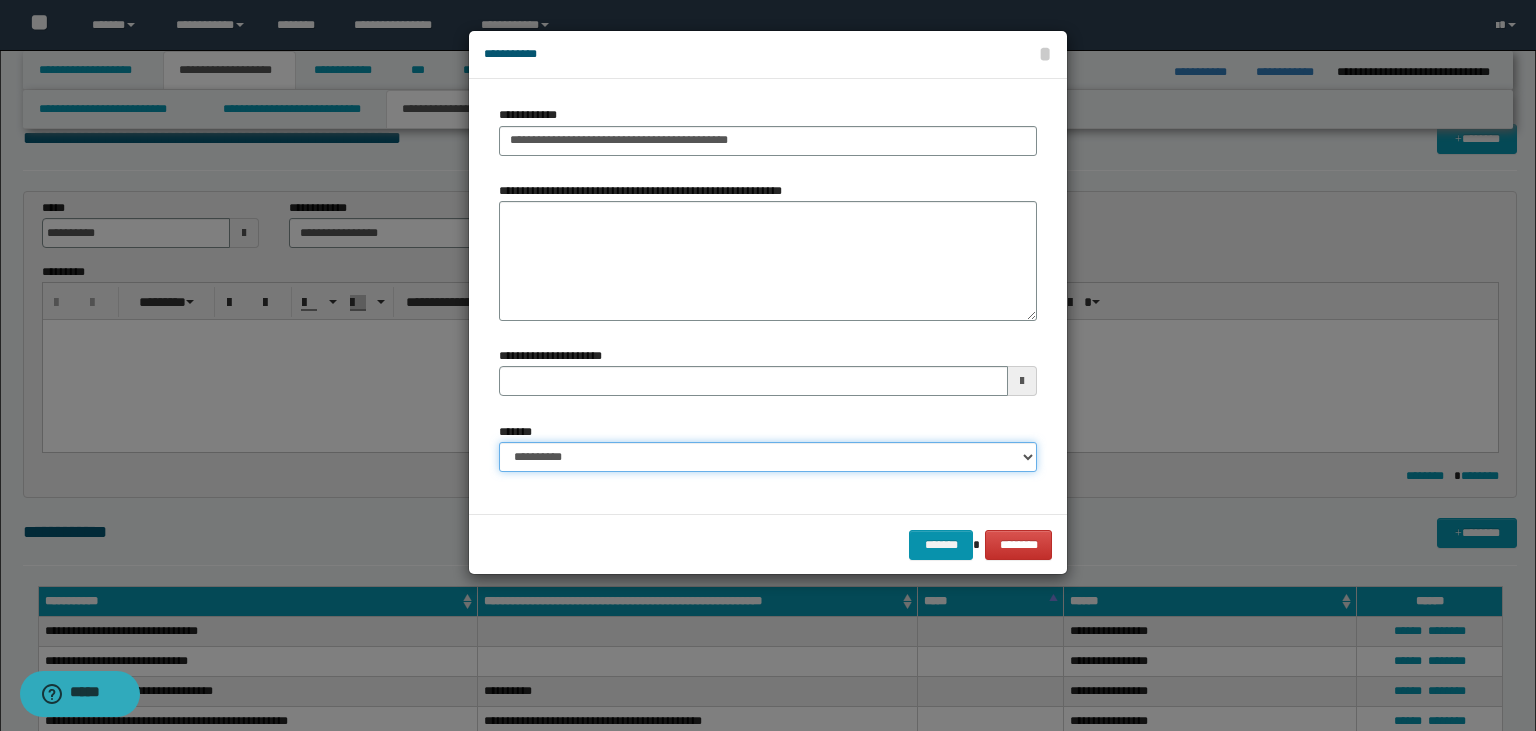 select on "*" 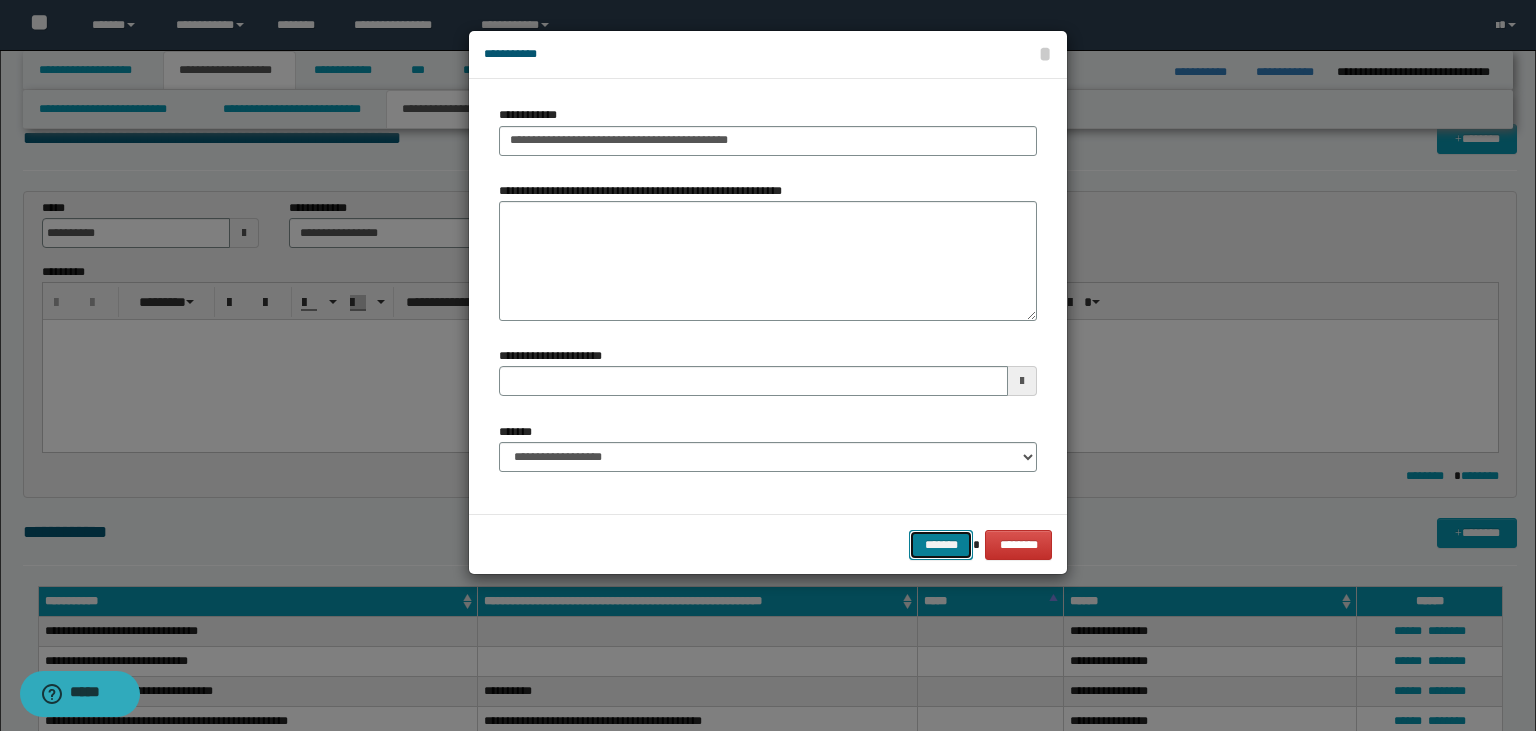 click on "*******" at bounding box center (941, 545) 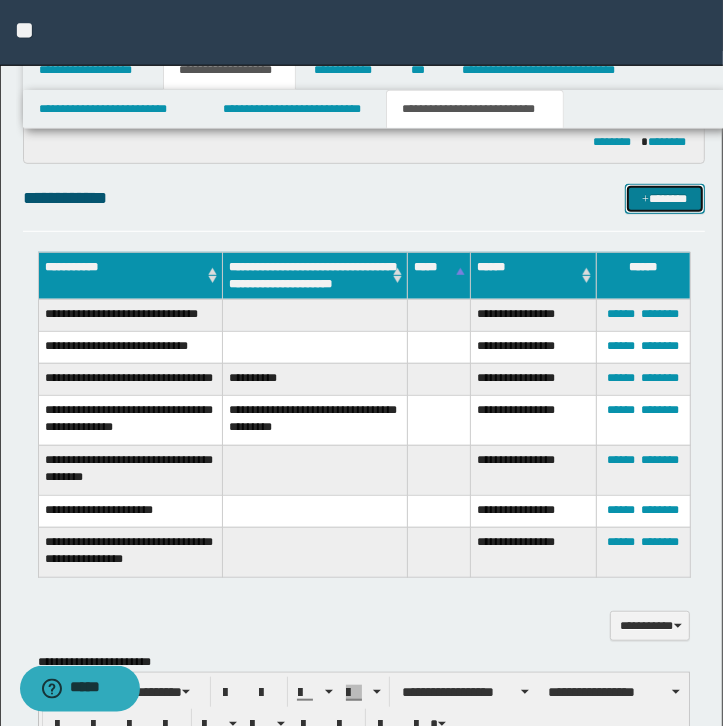 scroll, scrollTop: 509, scrollLeft: 0, axis: vertical 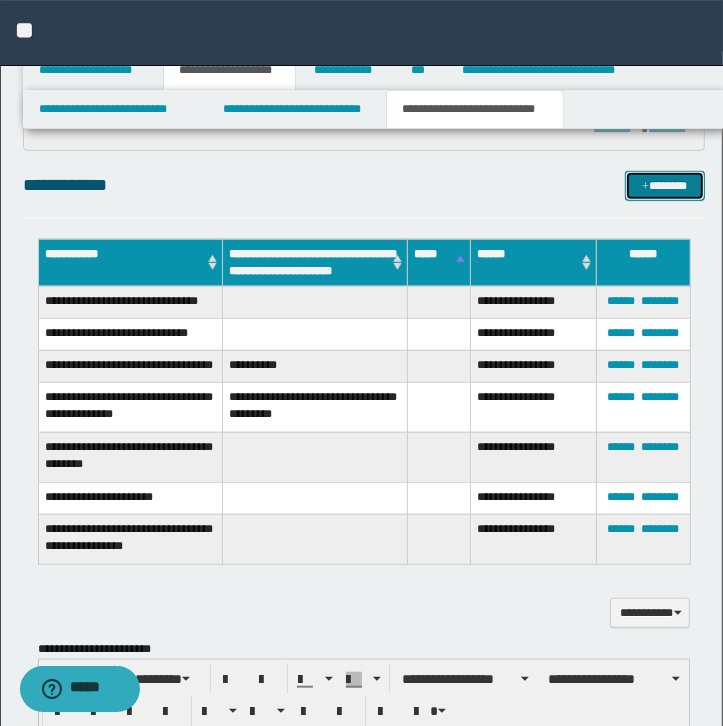 click on "*******" at bounding box center (665, 186) 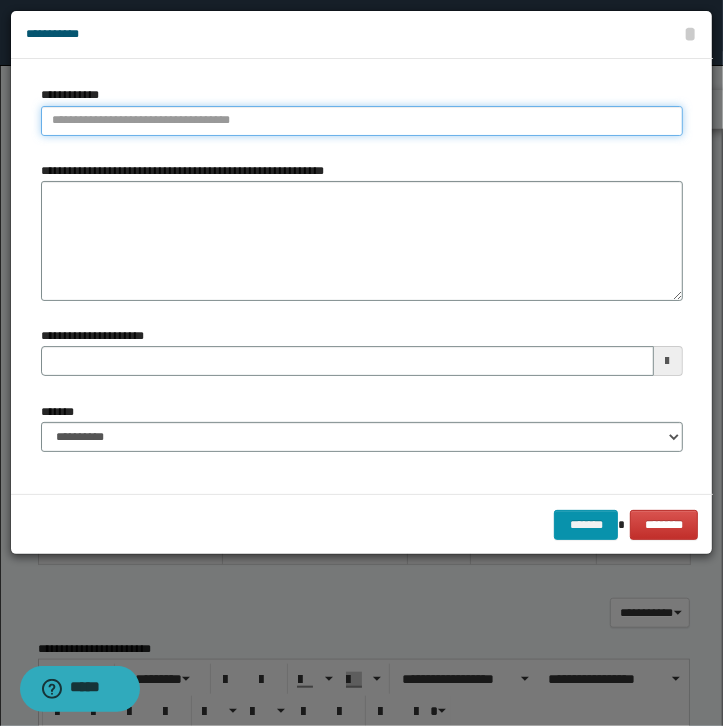 type on "**********" 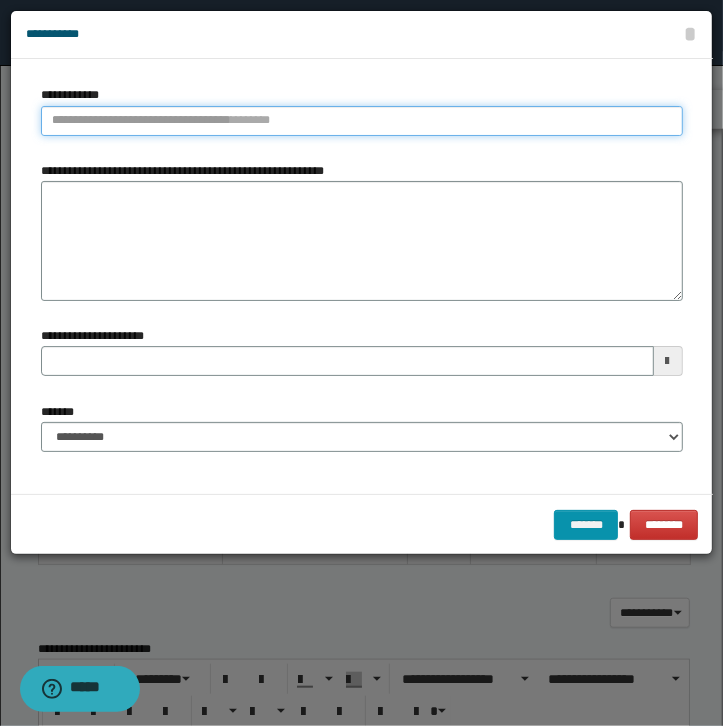 click on "**********" at bounding box center (362, 121) 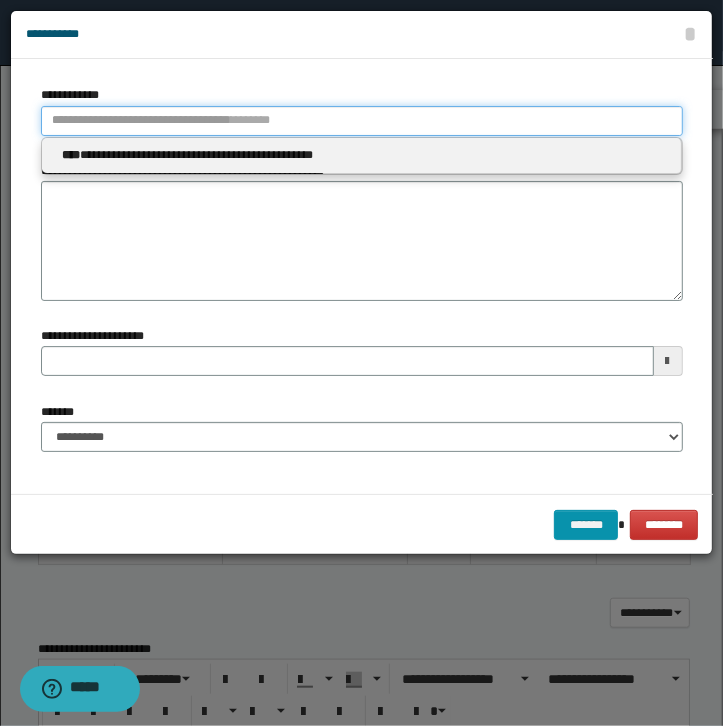 type 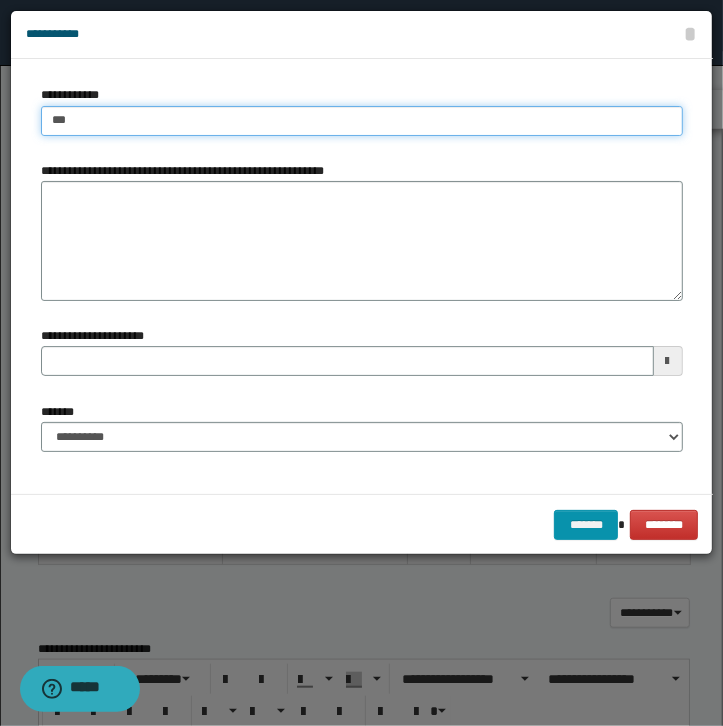 type on "****" 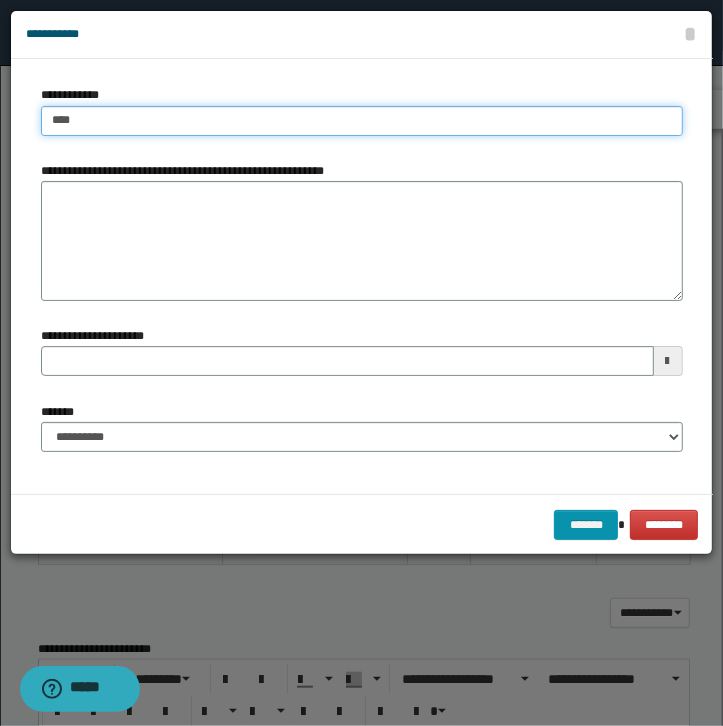 type on "****" 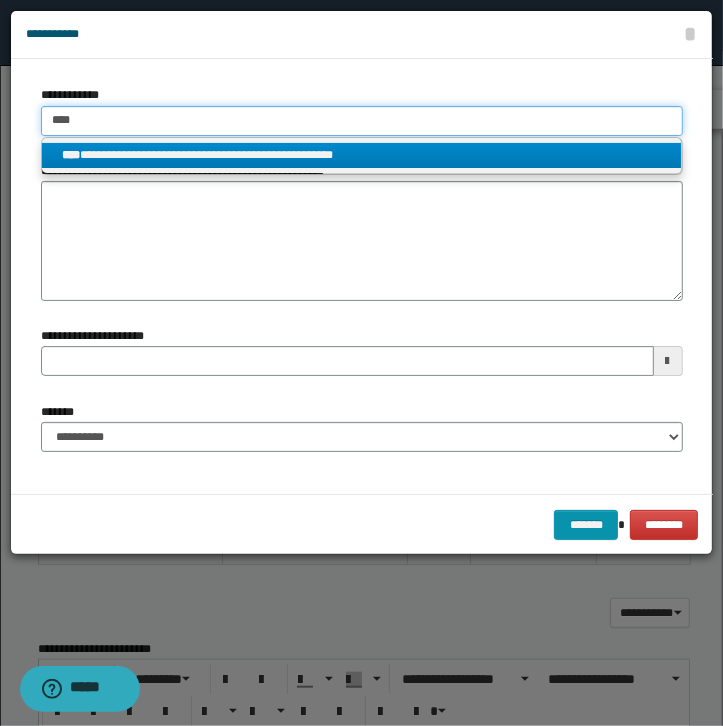 type on "****" 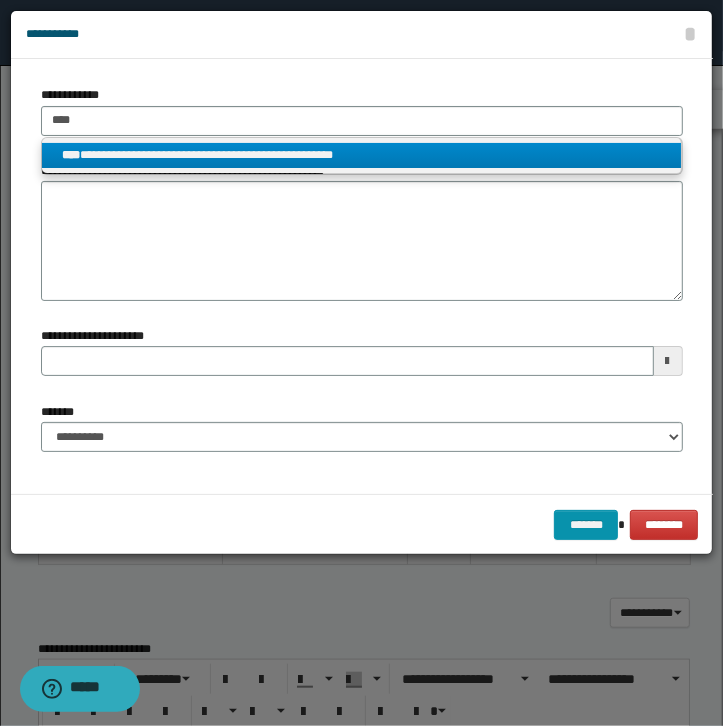 click on "**********" at bounding box center [361, 155] 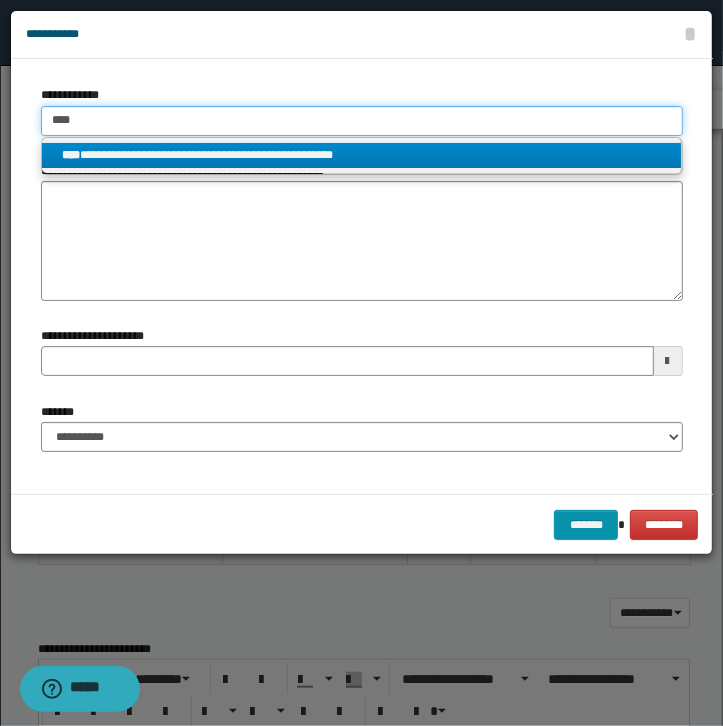 type 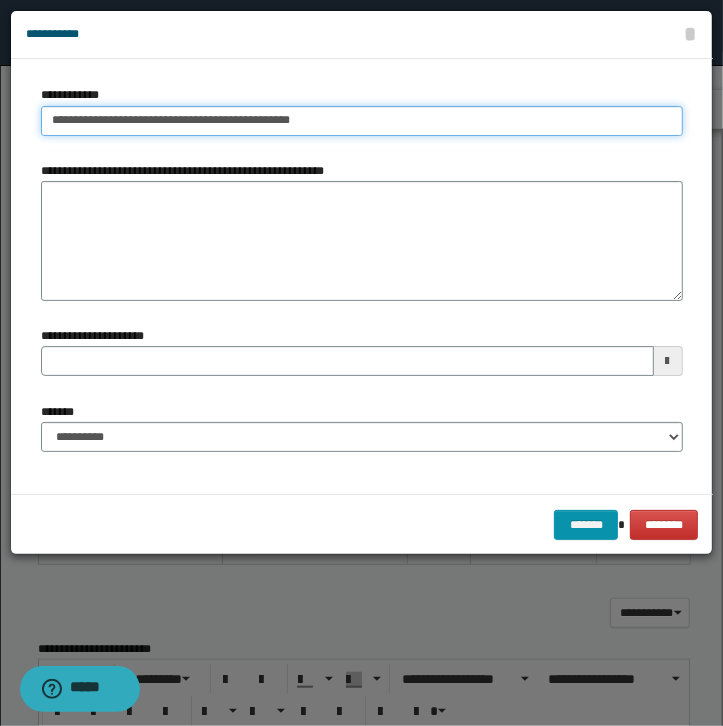 type 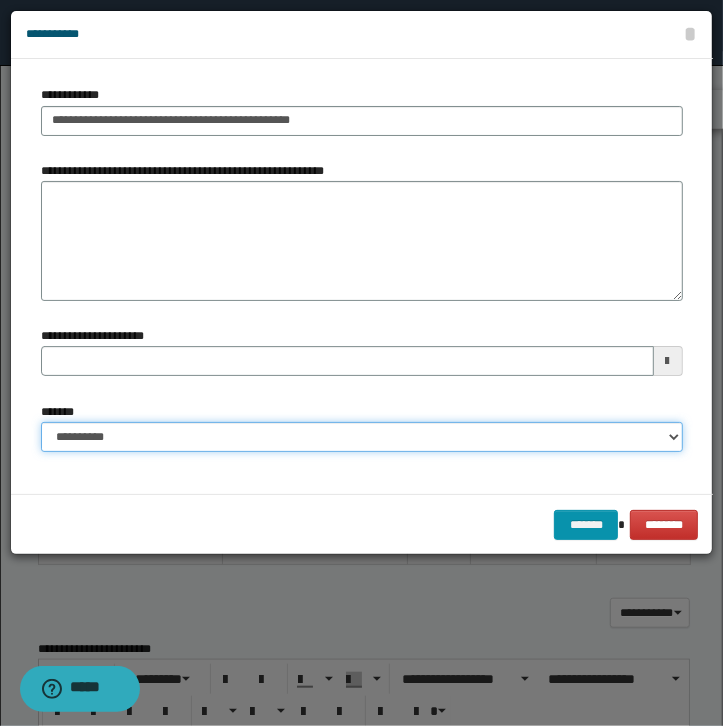 click on "**********" at bounding box center [362, 437] 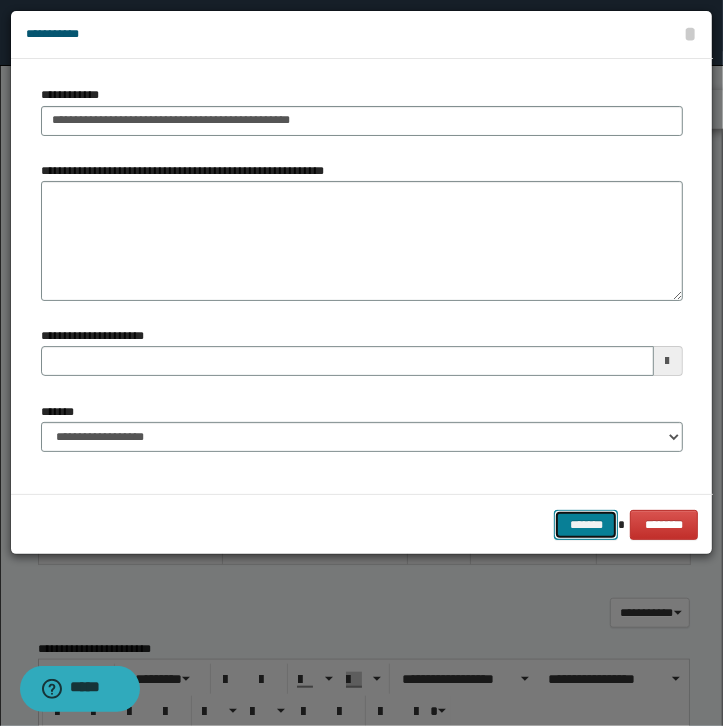 click on "*******" at bounding box center [586, 525] 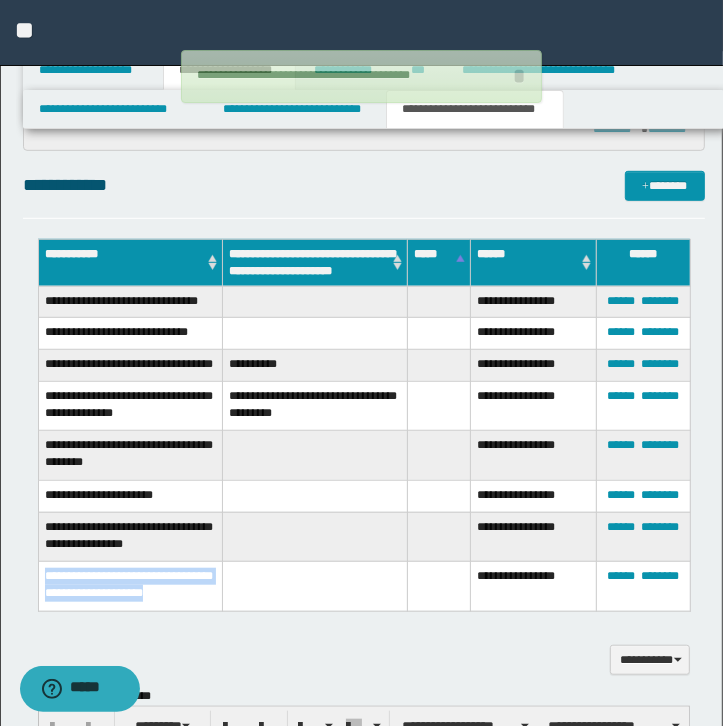 drag, startPoint x: 194, startPoint y: 603, endPoint x: 34, endPoint y: 584, distance: 161.12418 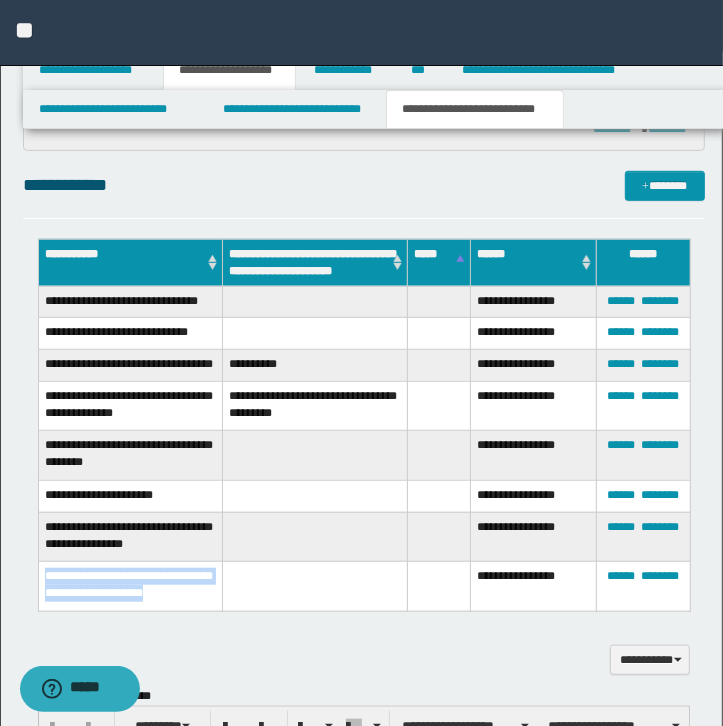 copy on "**********" 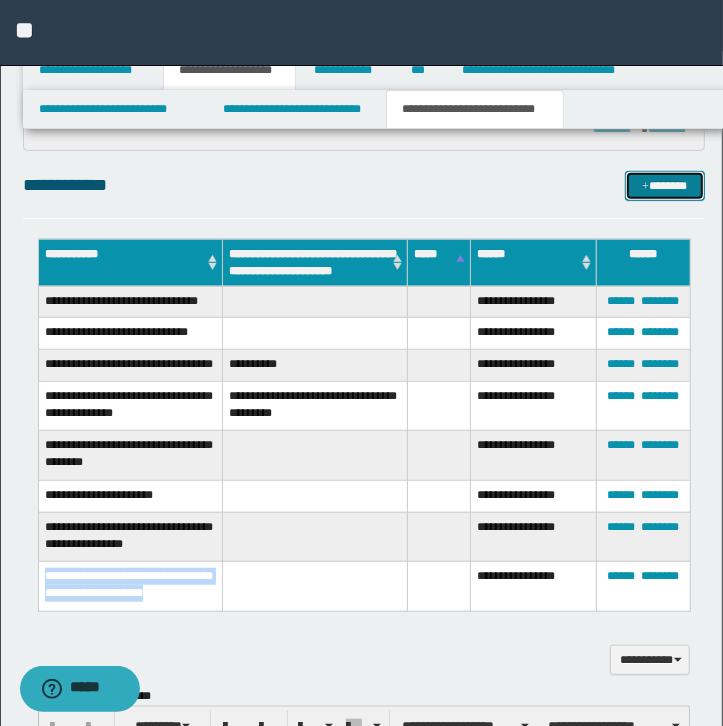click on "*******" at bounding box center [665, 186] 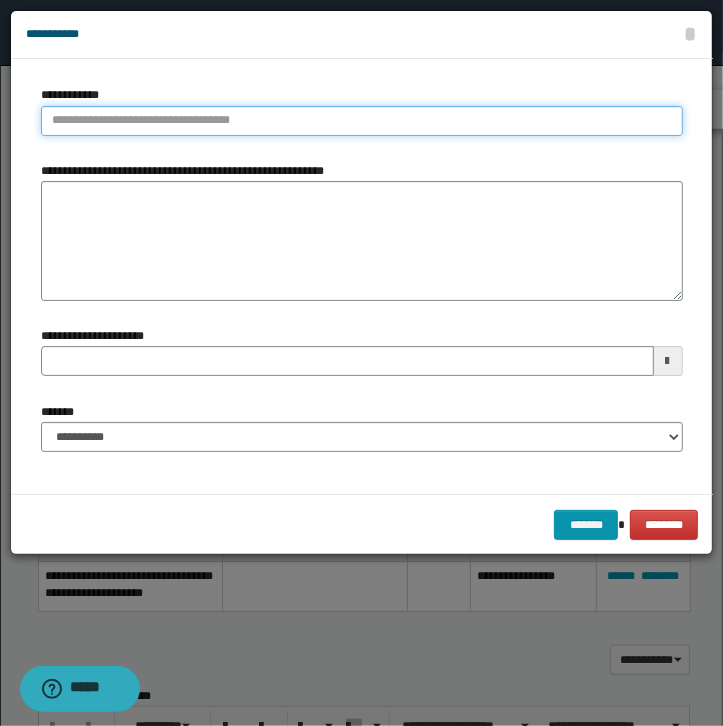 type on "**********" 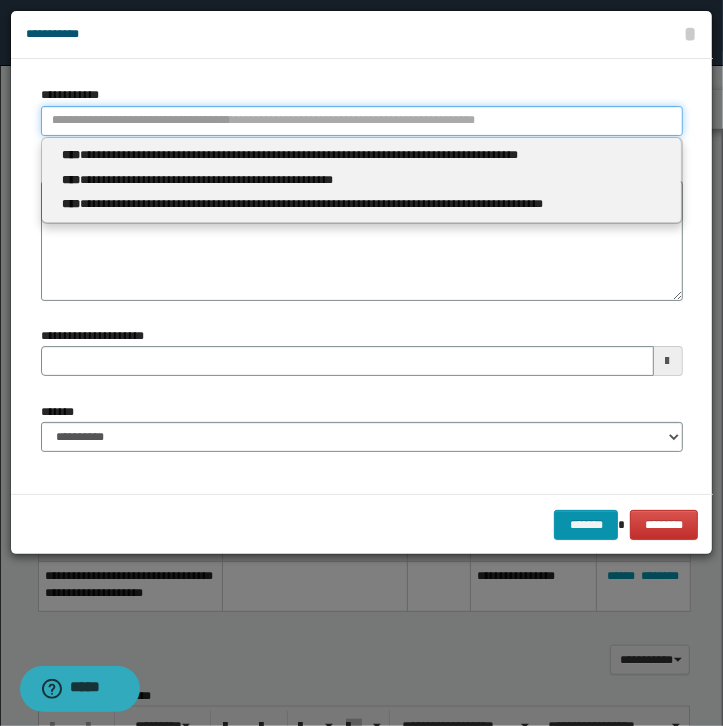 click on "**********" at bounding box center [362, 121] 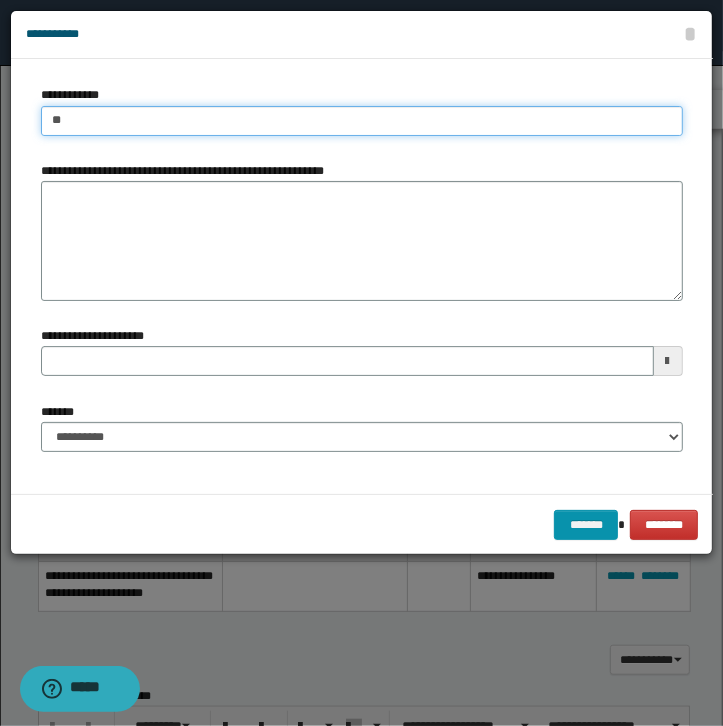 type on "***" 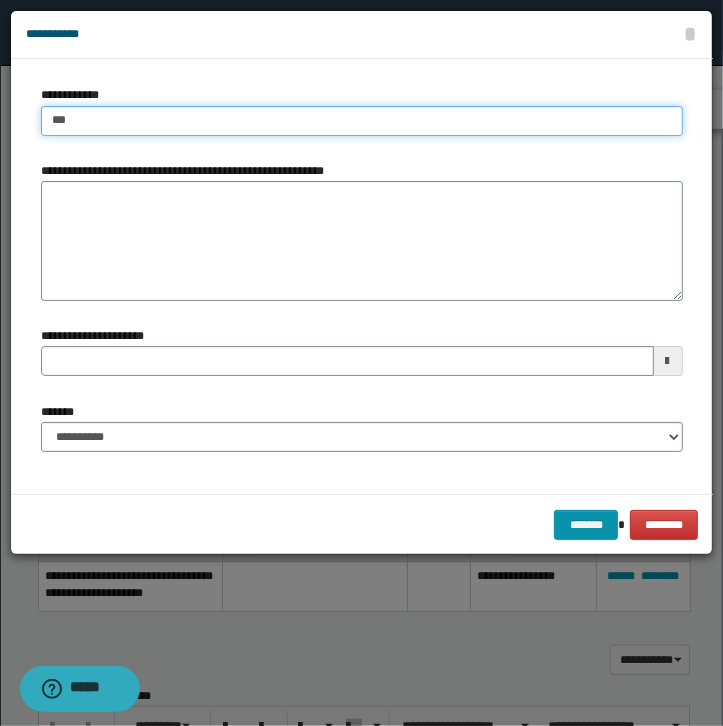 type on "***" 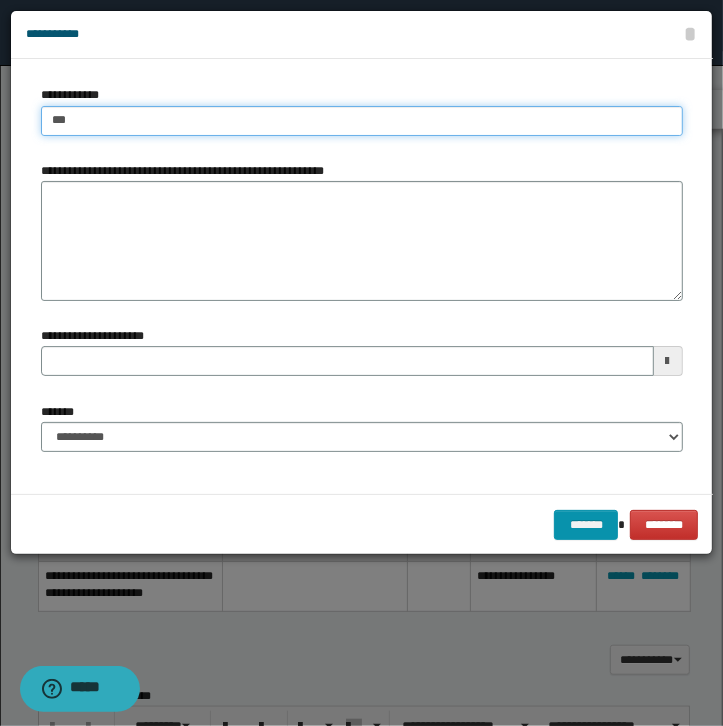 type 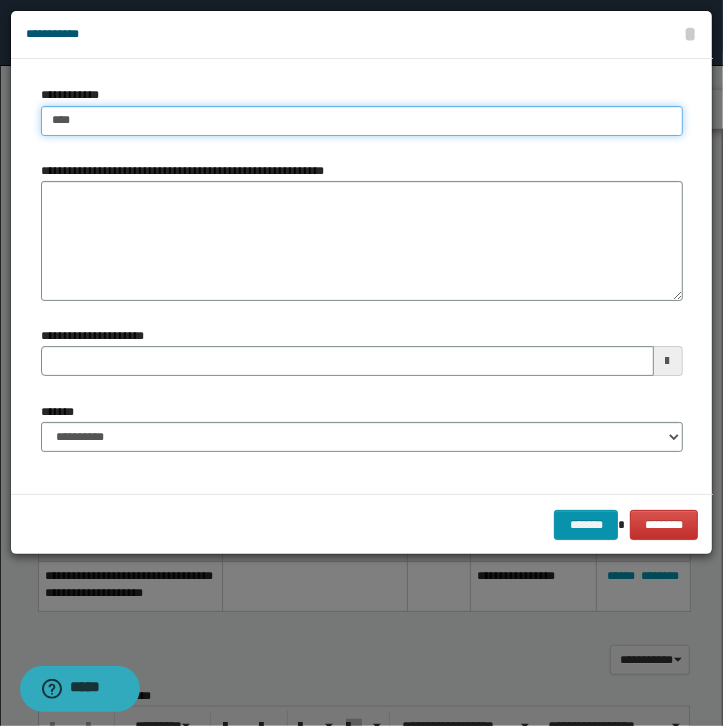 type on "****" 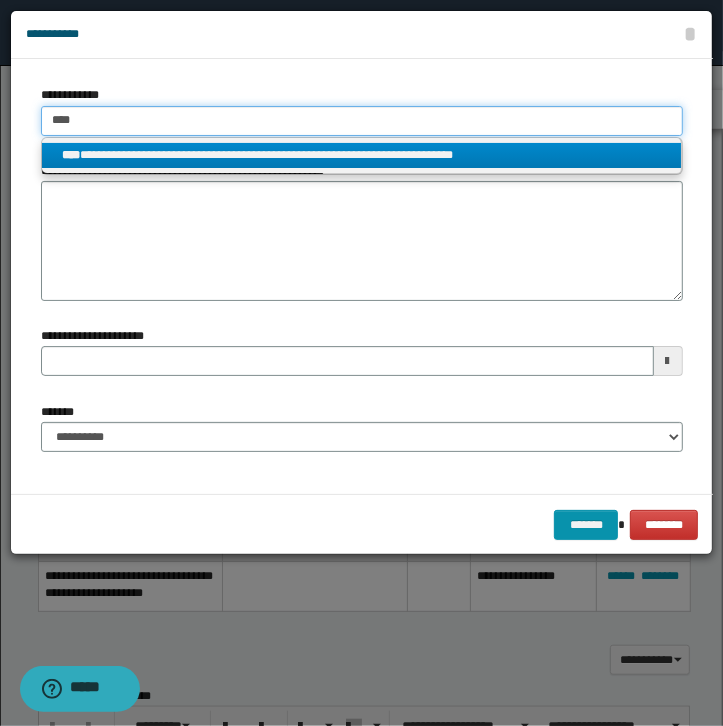type on "****" 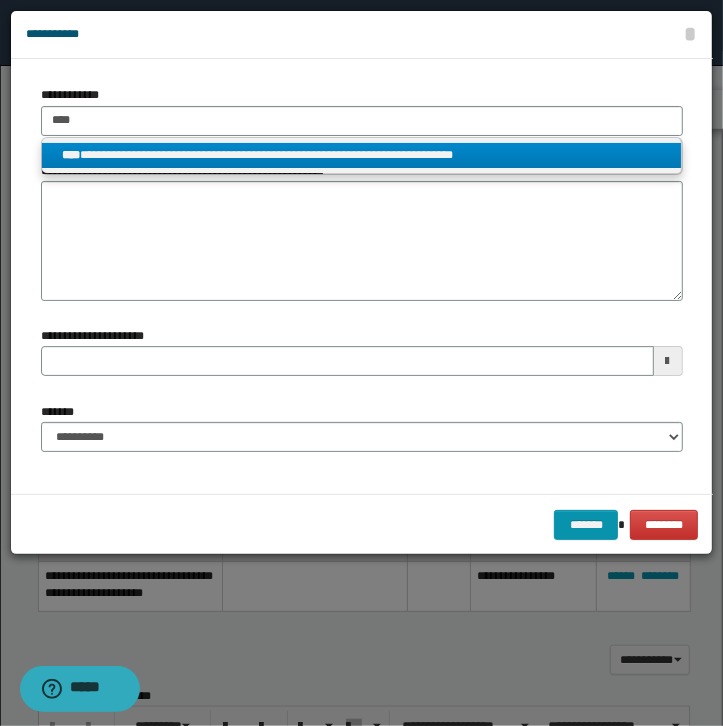 click on "**********" at bounding box center [361, 155] 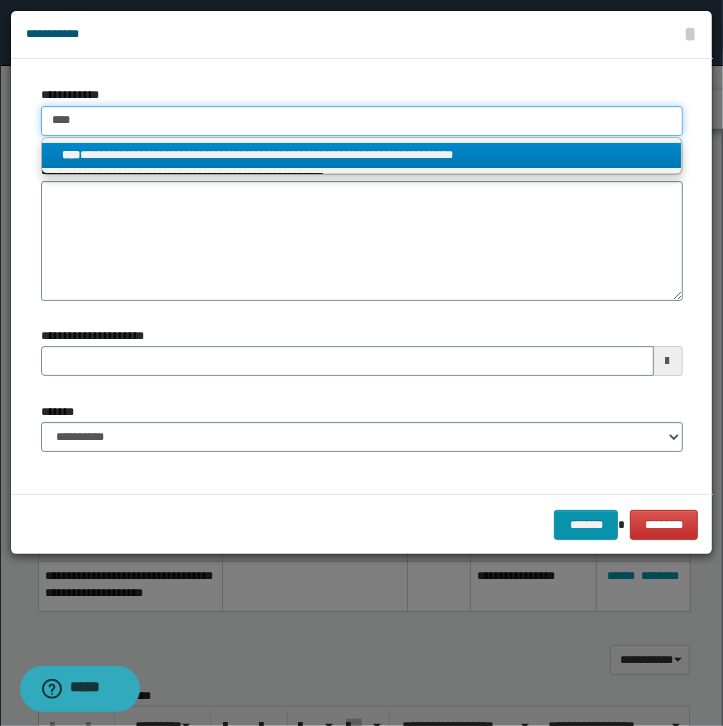 type 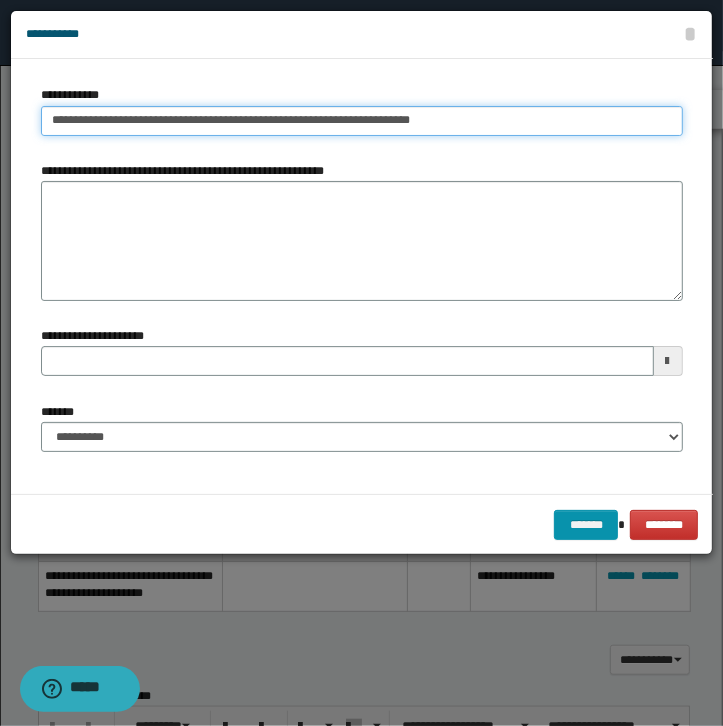 type 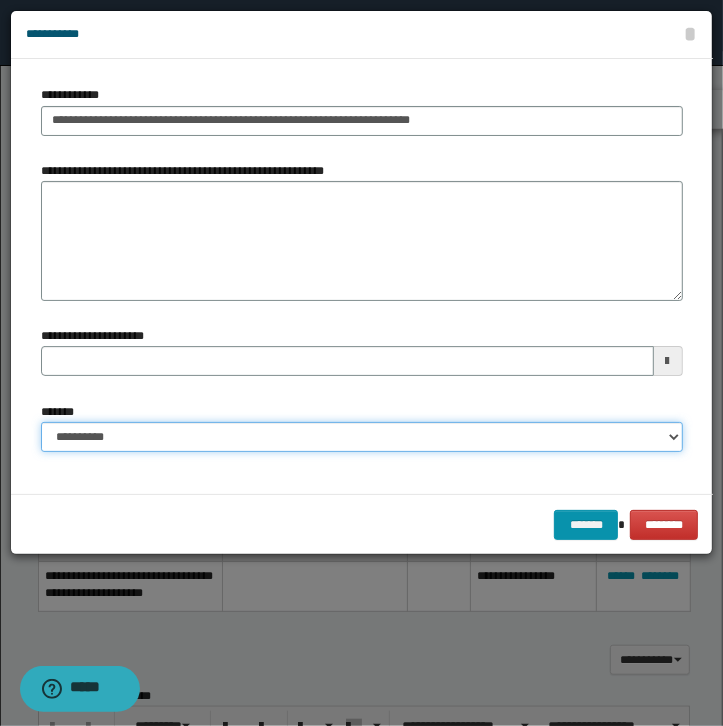 click on "**********" at bounding box center [362, 437] 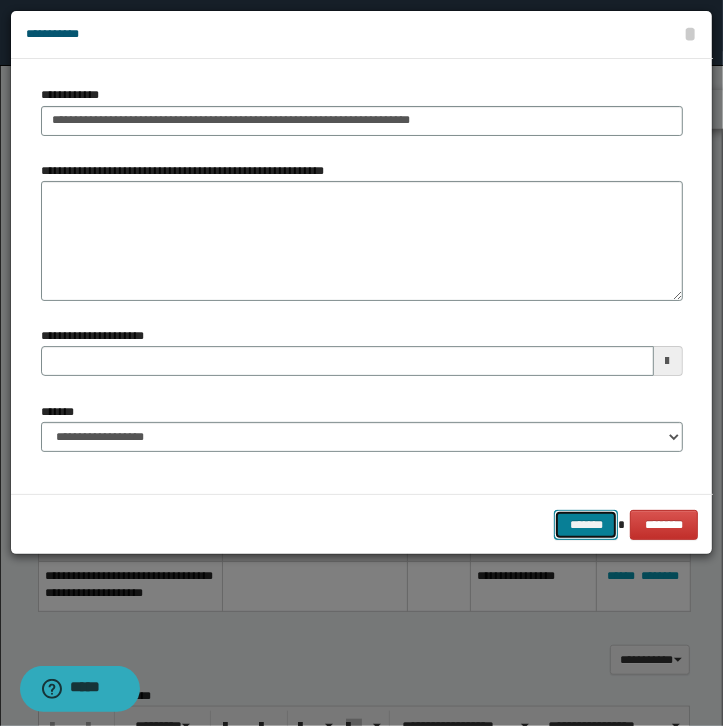 click on "*******" at bounding box center [586, 525] 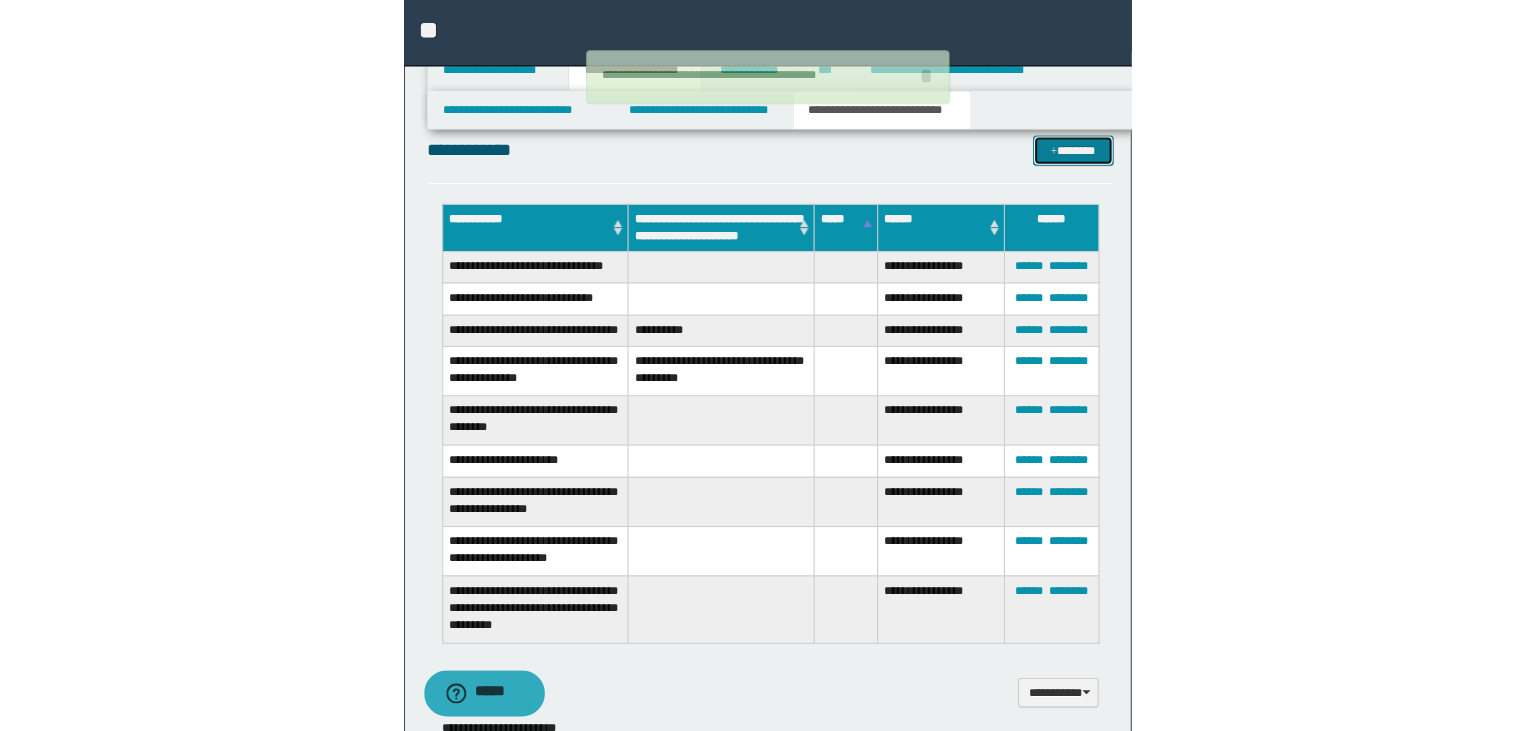 scroll, scrollTop: 550, scrollLeft: 0, axis: vertical 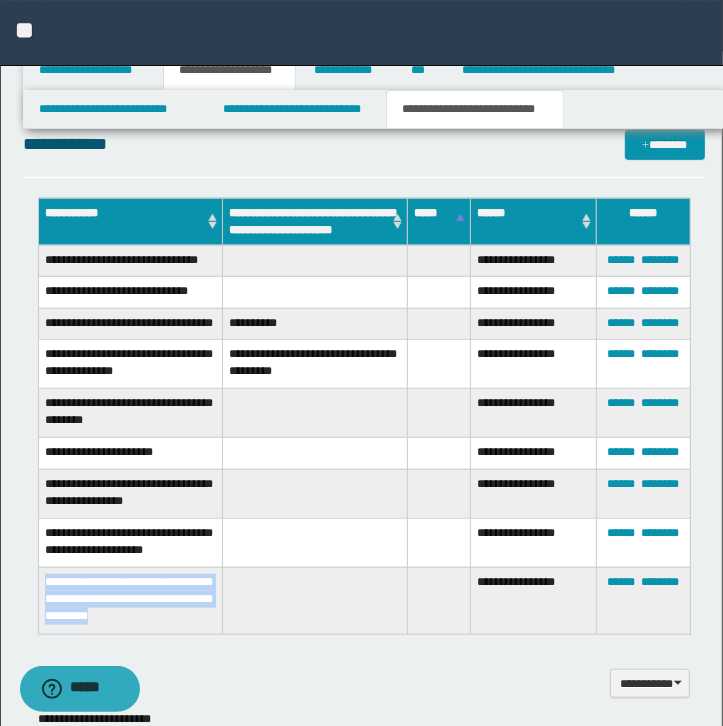 drag, startPoint x: 150, startPoint y: 622, endPoint x: 43, endPoint y: 585, distance: 113.216606 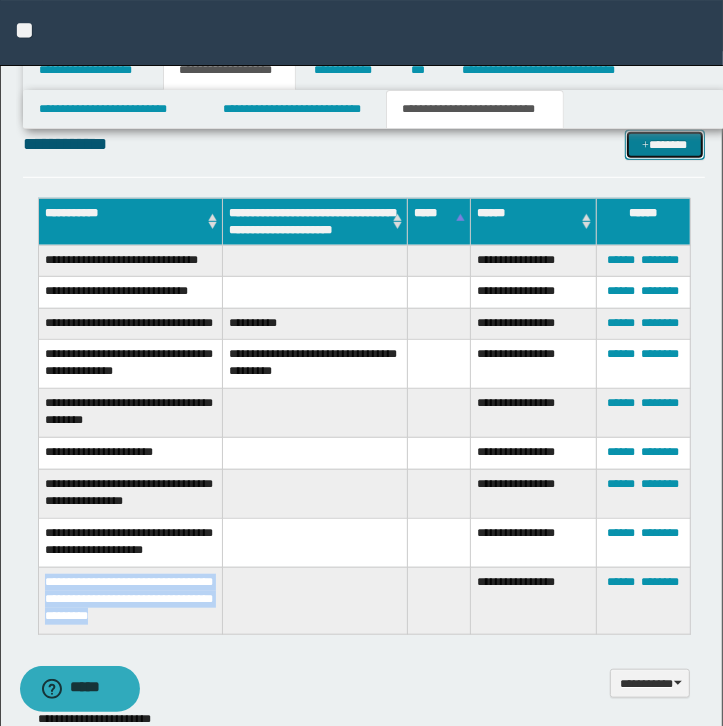 click on "*******" at bounding box center [665, 145] 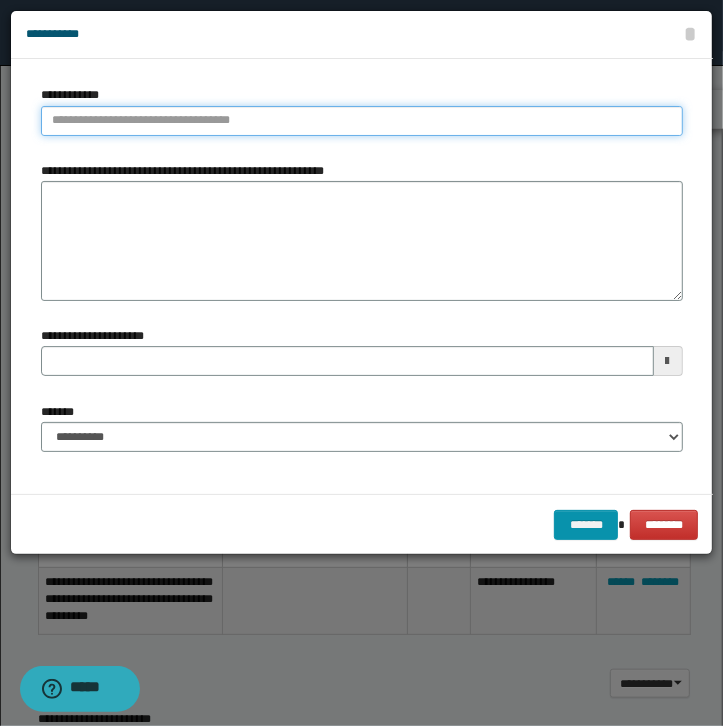type on "**********" 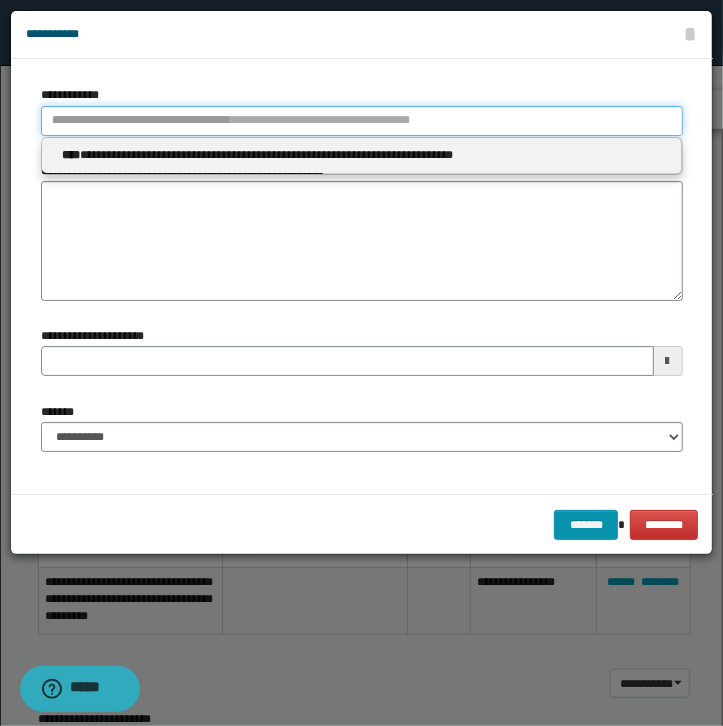 click on "**********" at bounding box center (362, 121) 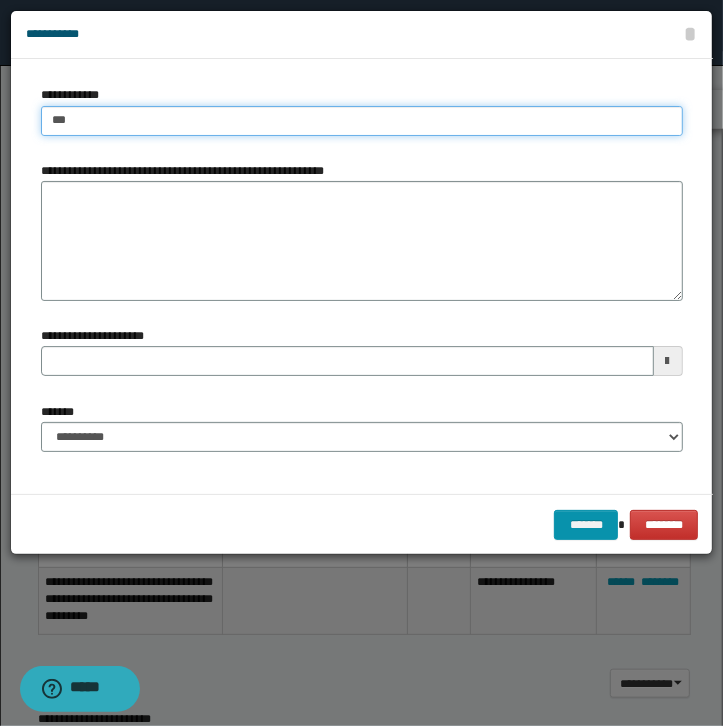 type on "****" 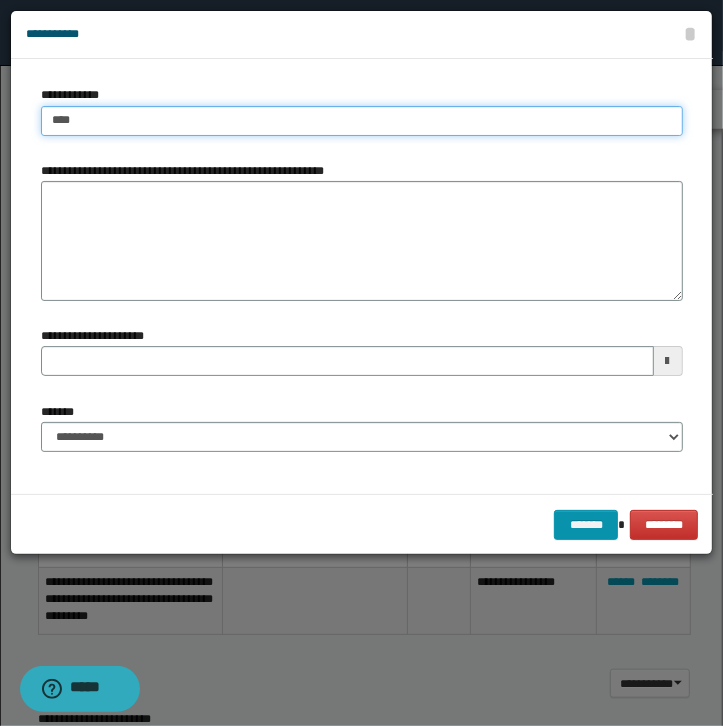 type on "****" 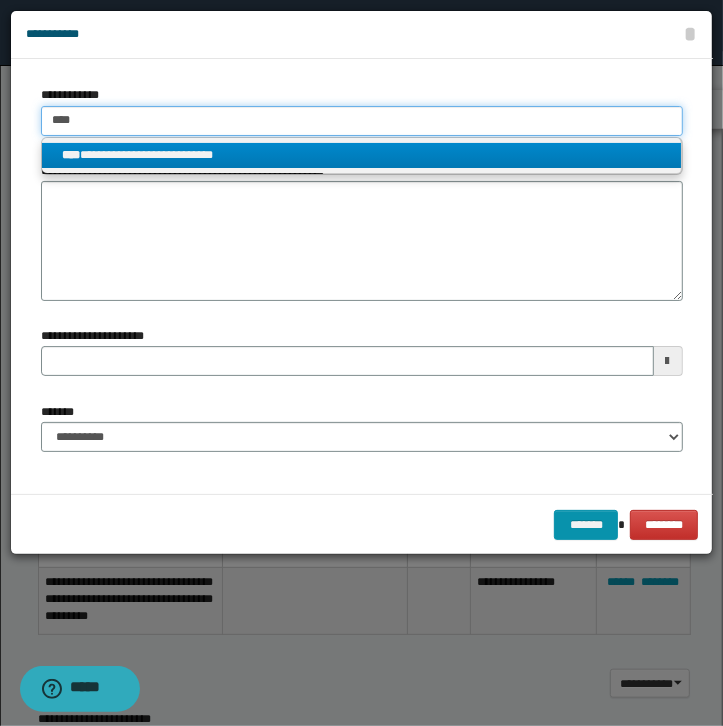 type on "****" 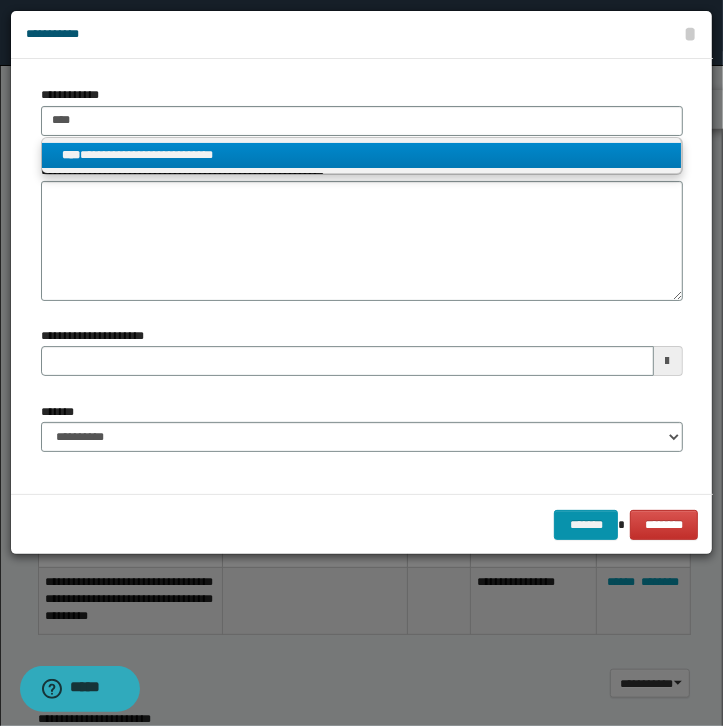 click on "**********" at bounding box center [361, 155] 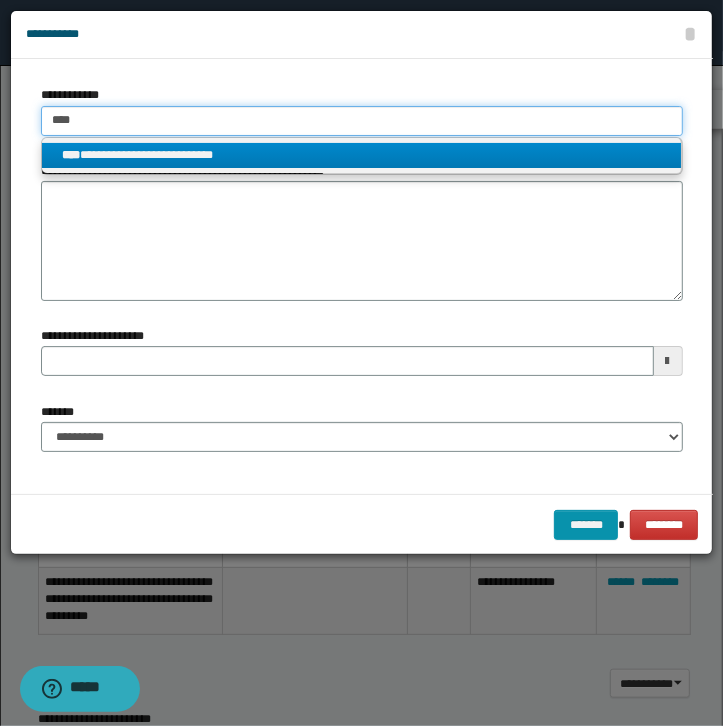 type 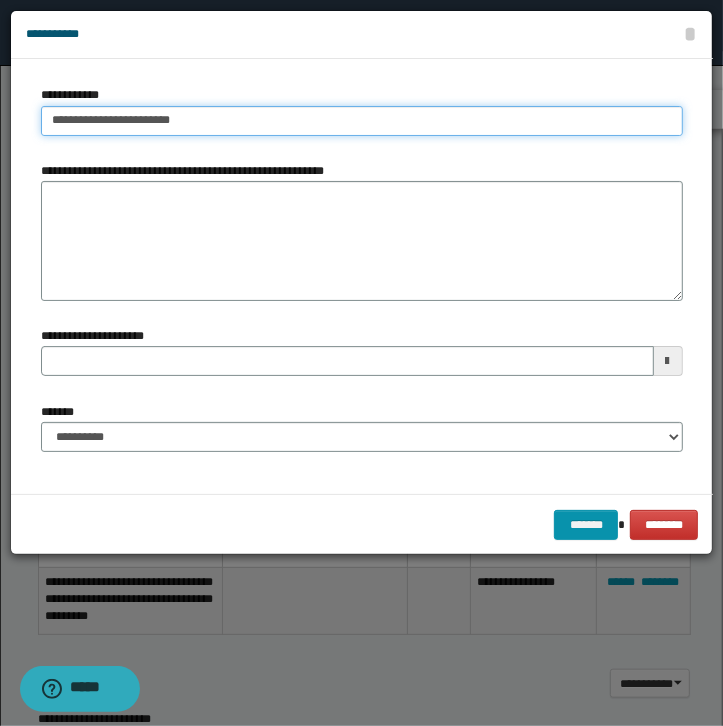 type 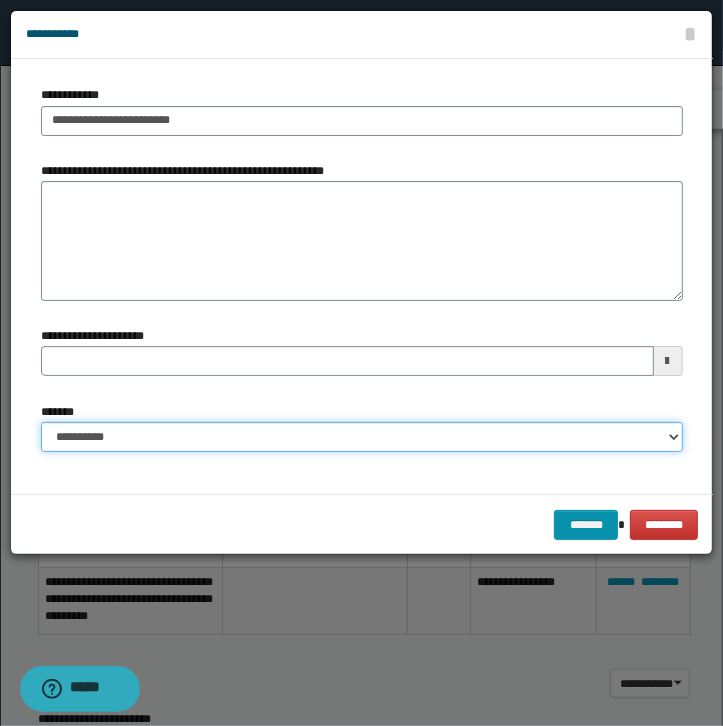 click on "**********" at bounding box center (362, 437) 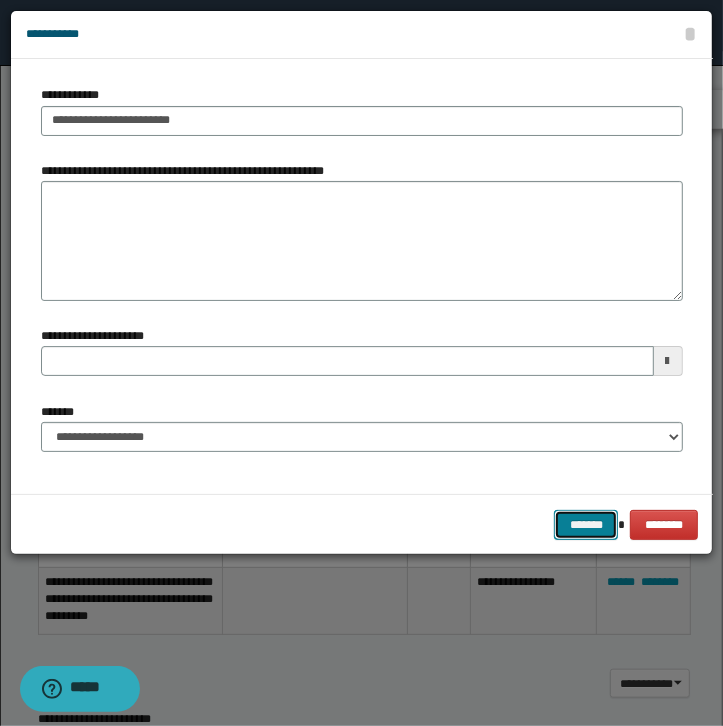 click on "*******" at bounding box center [586, 525] 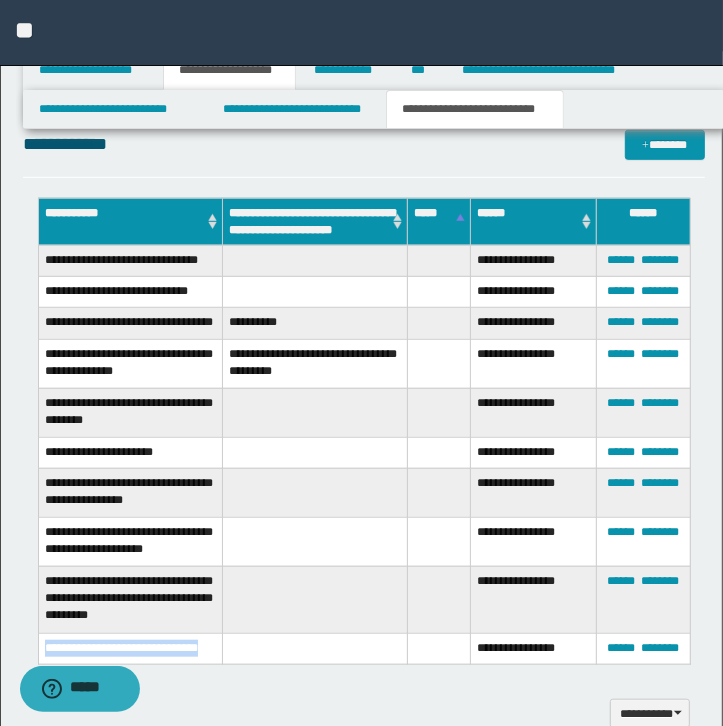 drag, startPoint x: 215, startPoint y: 651, endPoint x: 41, endPoint y: 653, distance: 174.01149 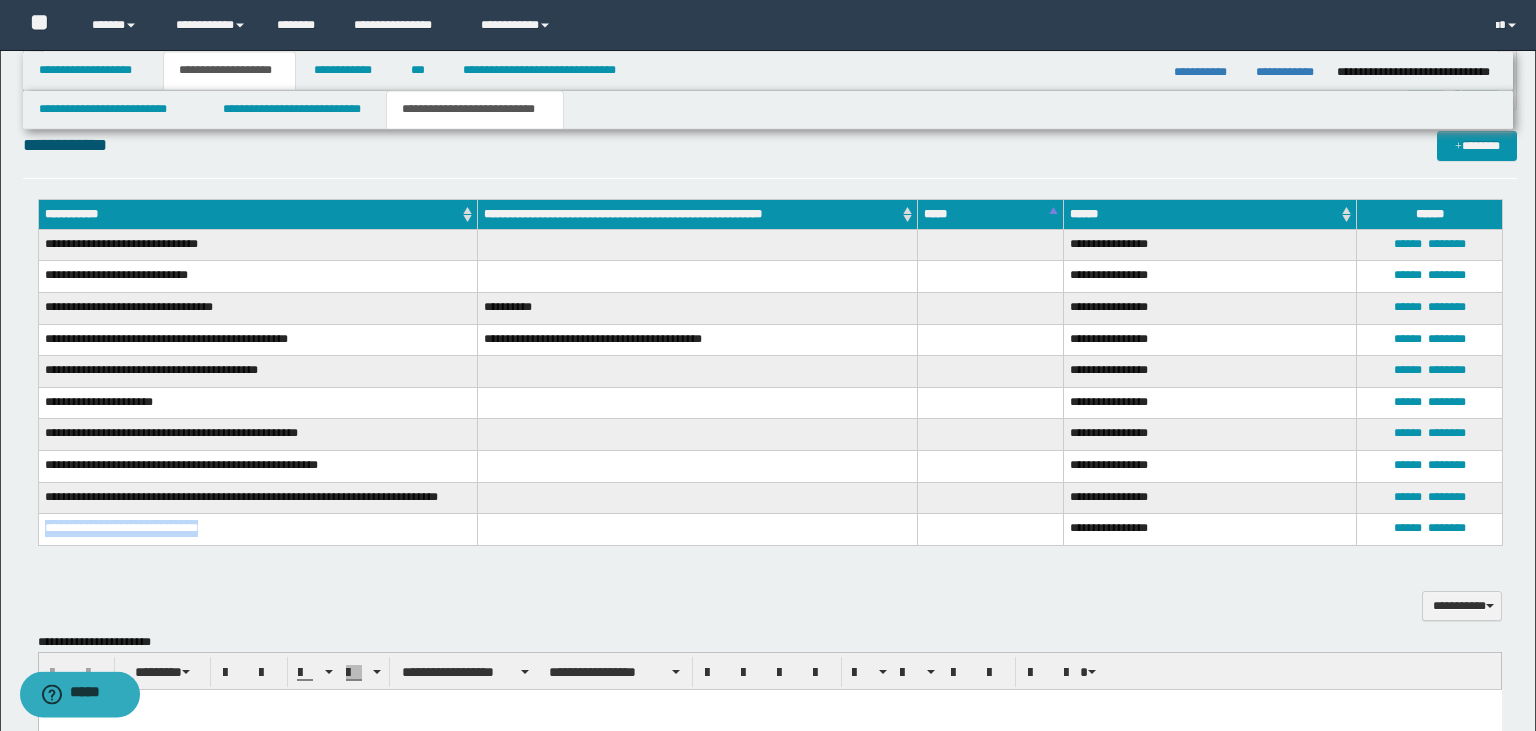 scroll, scrollTop: 451, scrollLeft: 0, axis: vertical 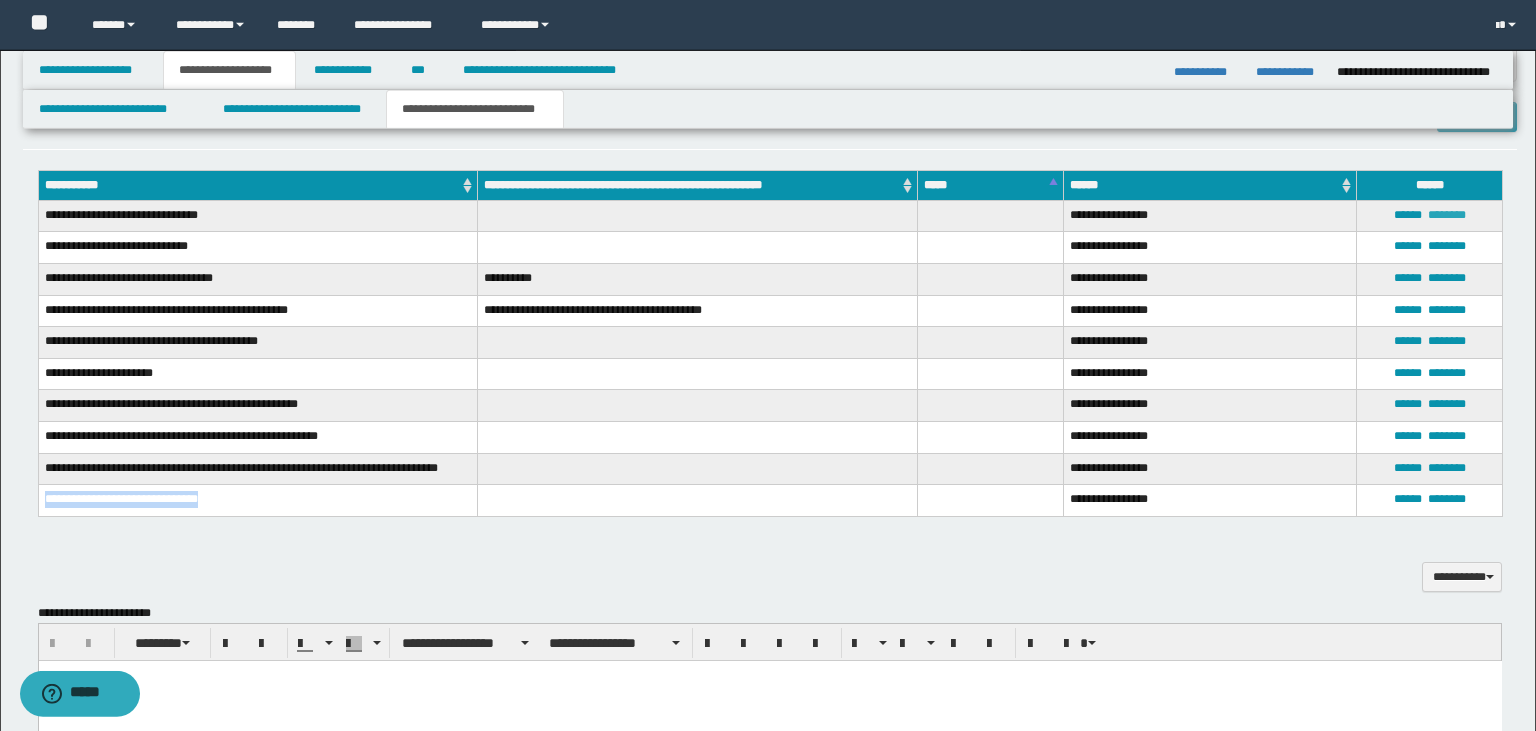 click on "********" at bounding box center [1447, 215] 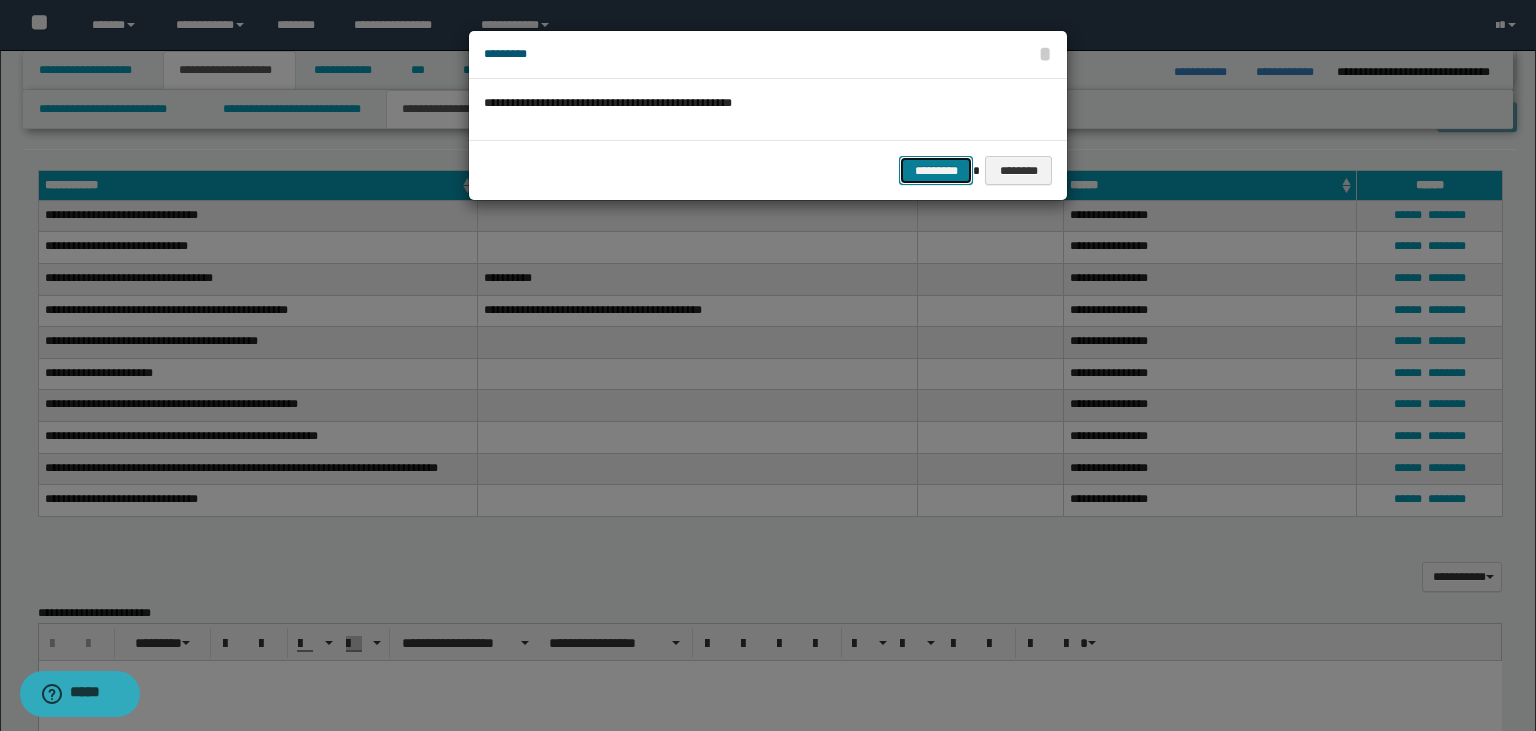 click on "*********" at bounding box center [936, 171] 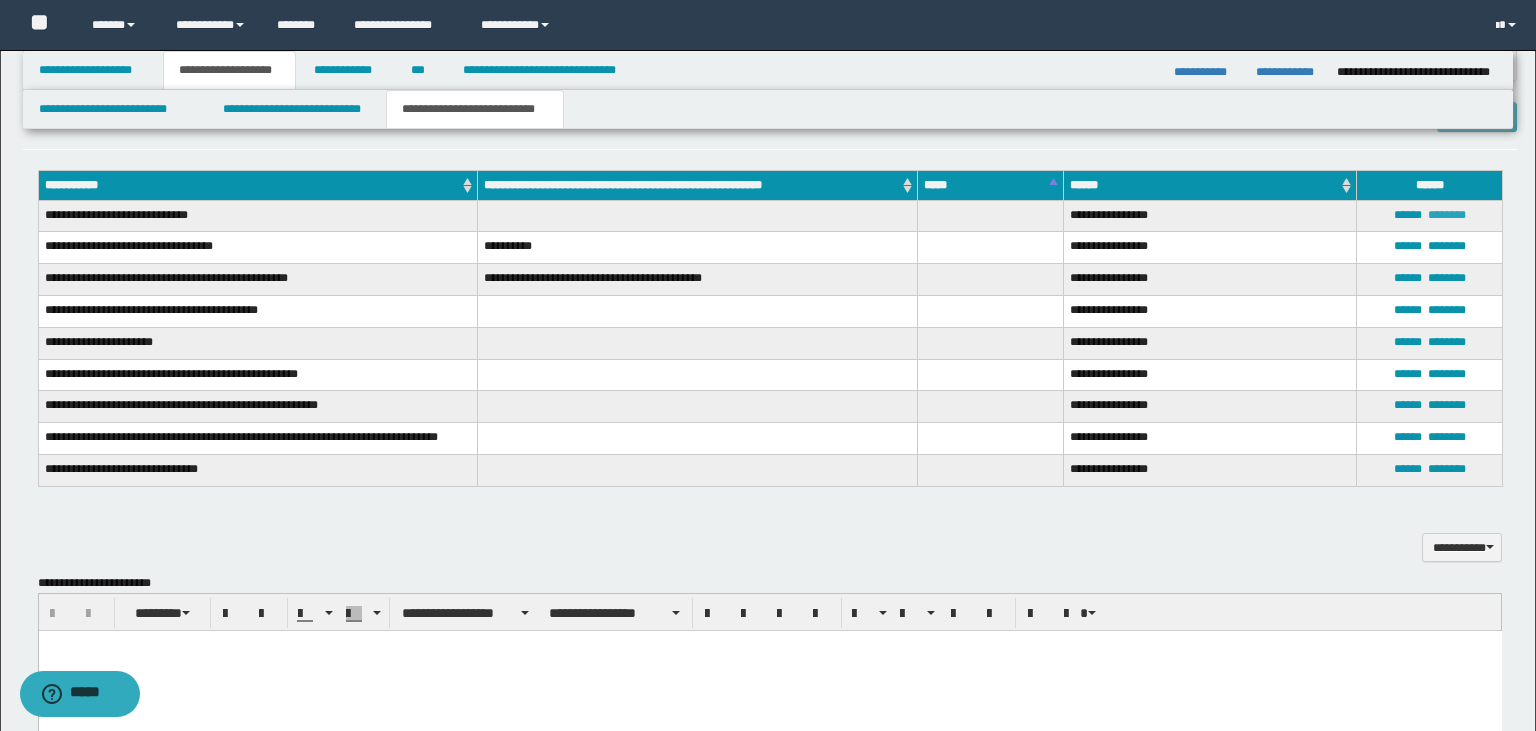 click on "********" at bounding box center (1447, 215) 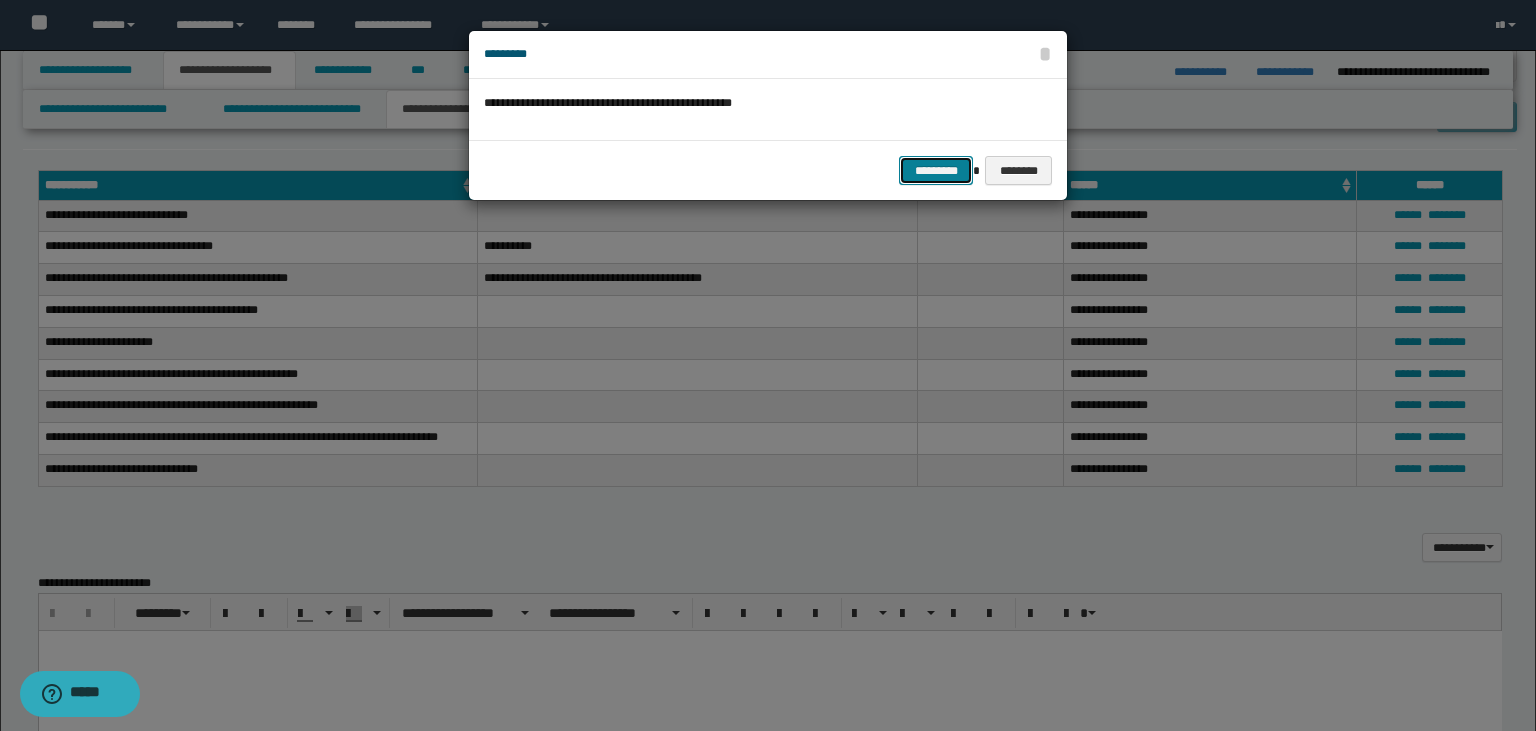 click on "*********" at bounding box center [936, 171] 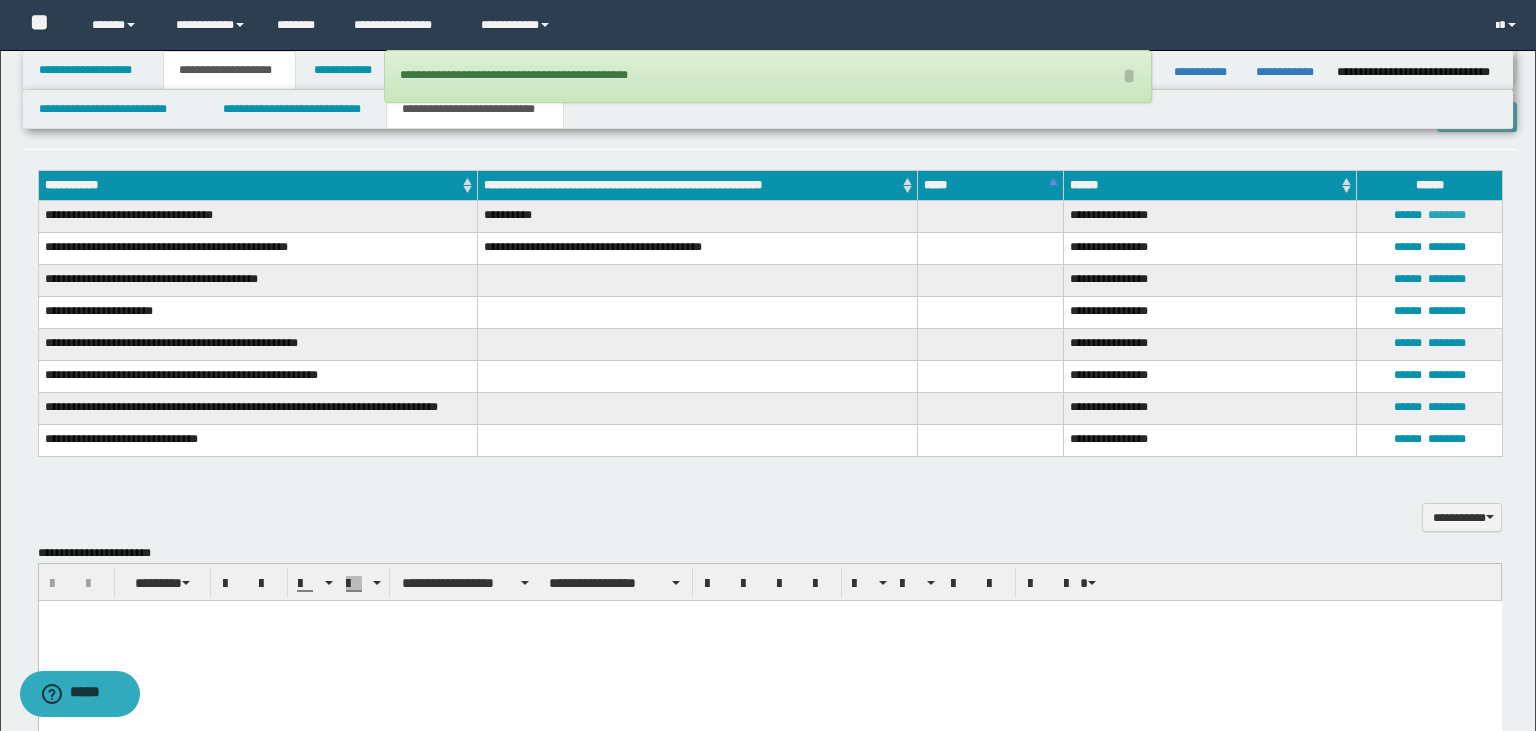 click on "********" at bounding box center (1447, 215) 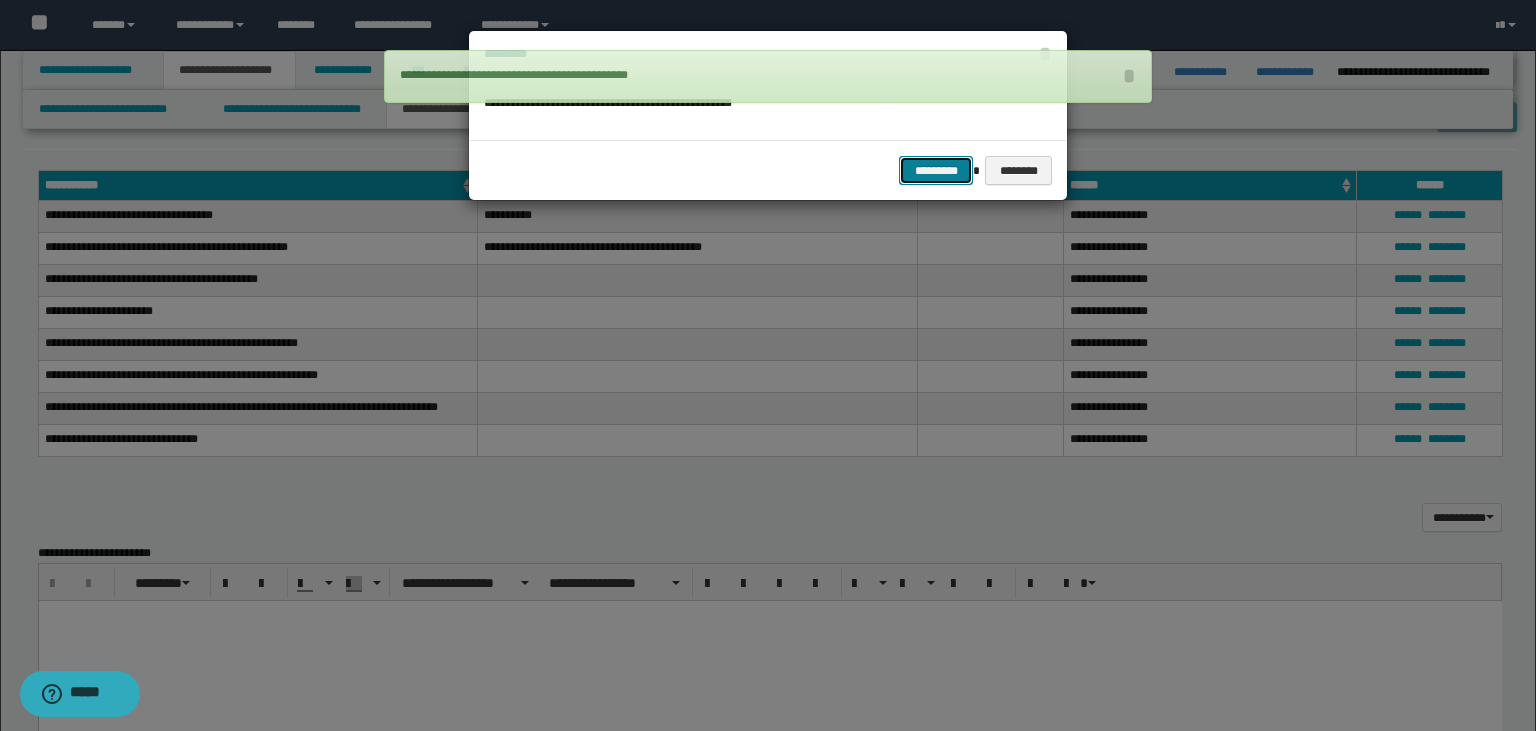 click on "*********" at bounding box center (936, 171) 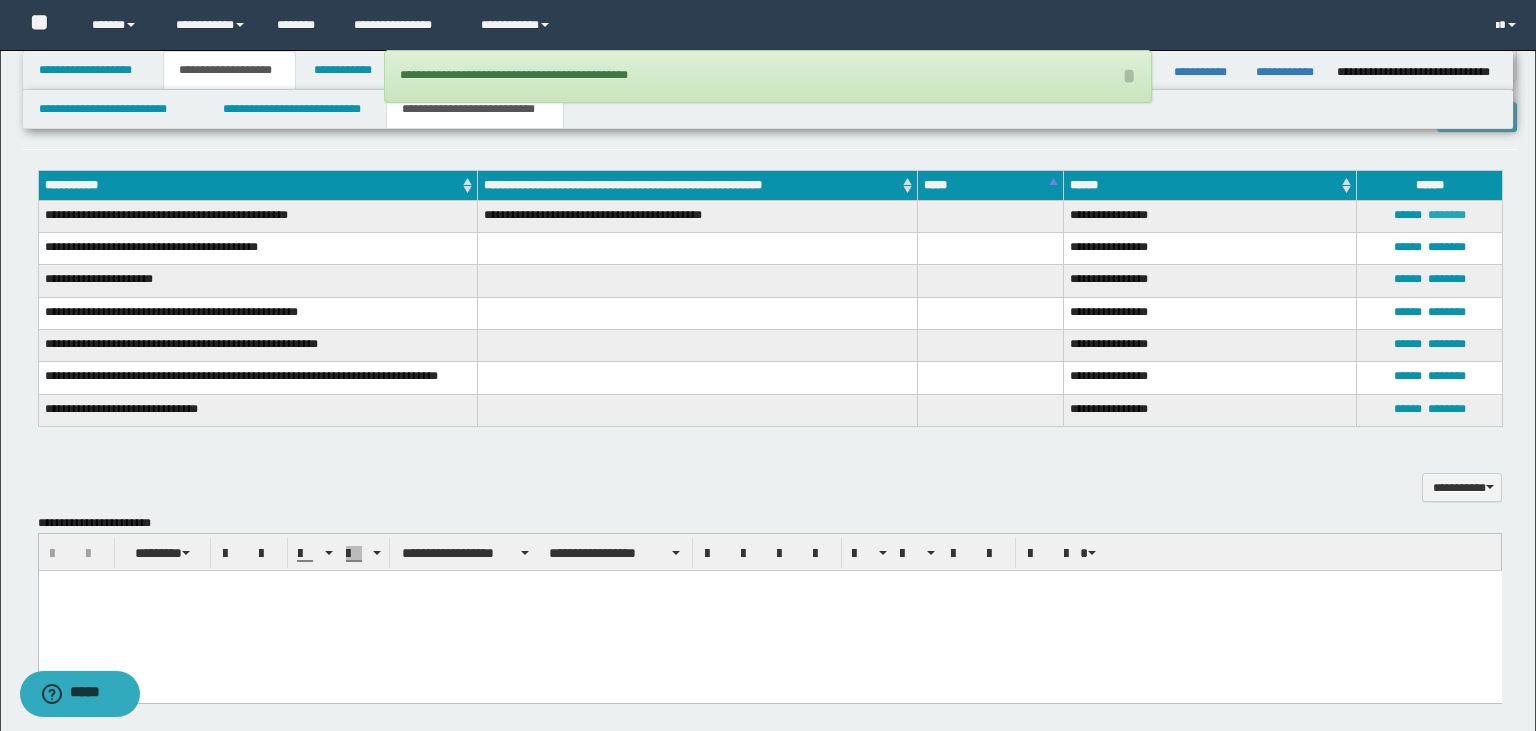 click on "********" at bounding box center (1447, 215) 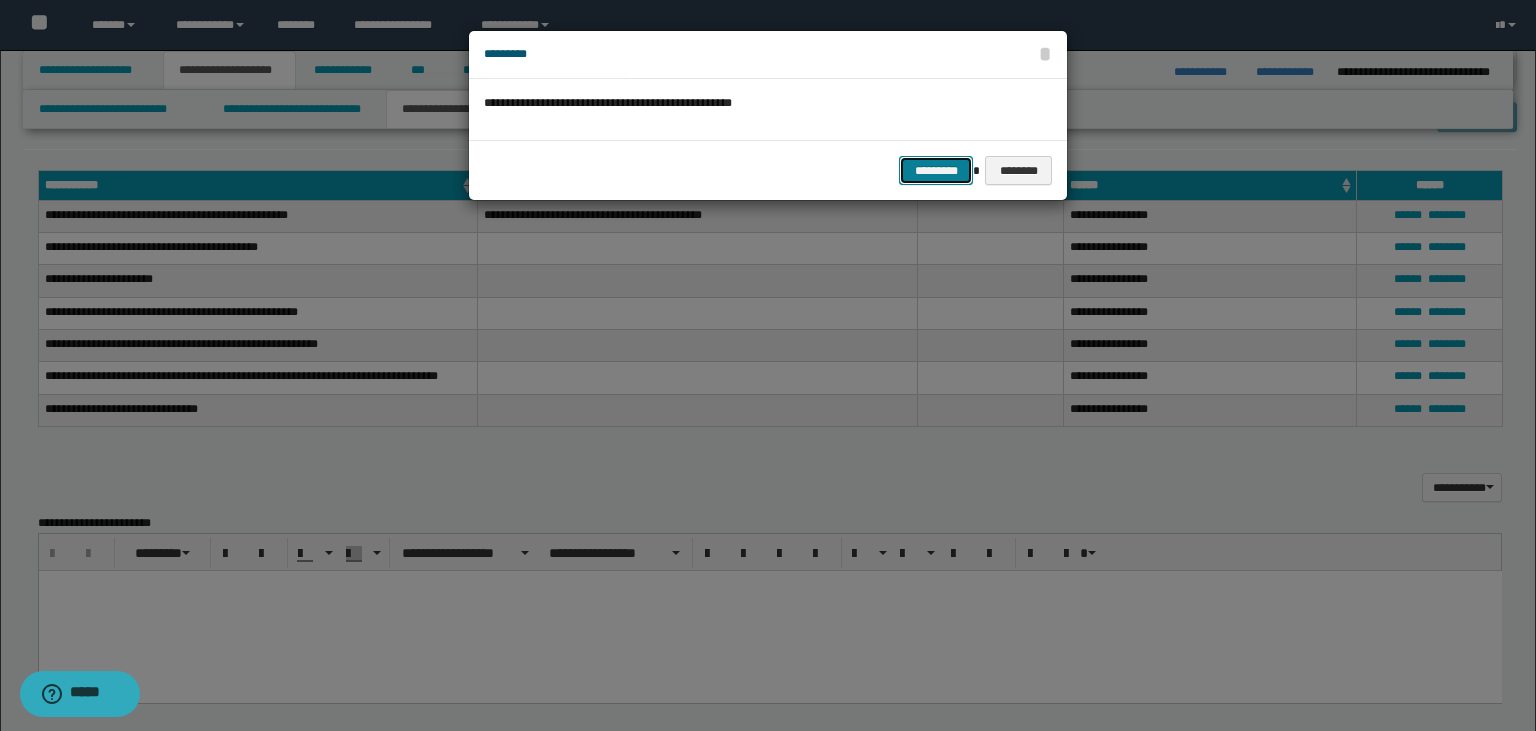 click on "*********" at bounding box center (936, 171) 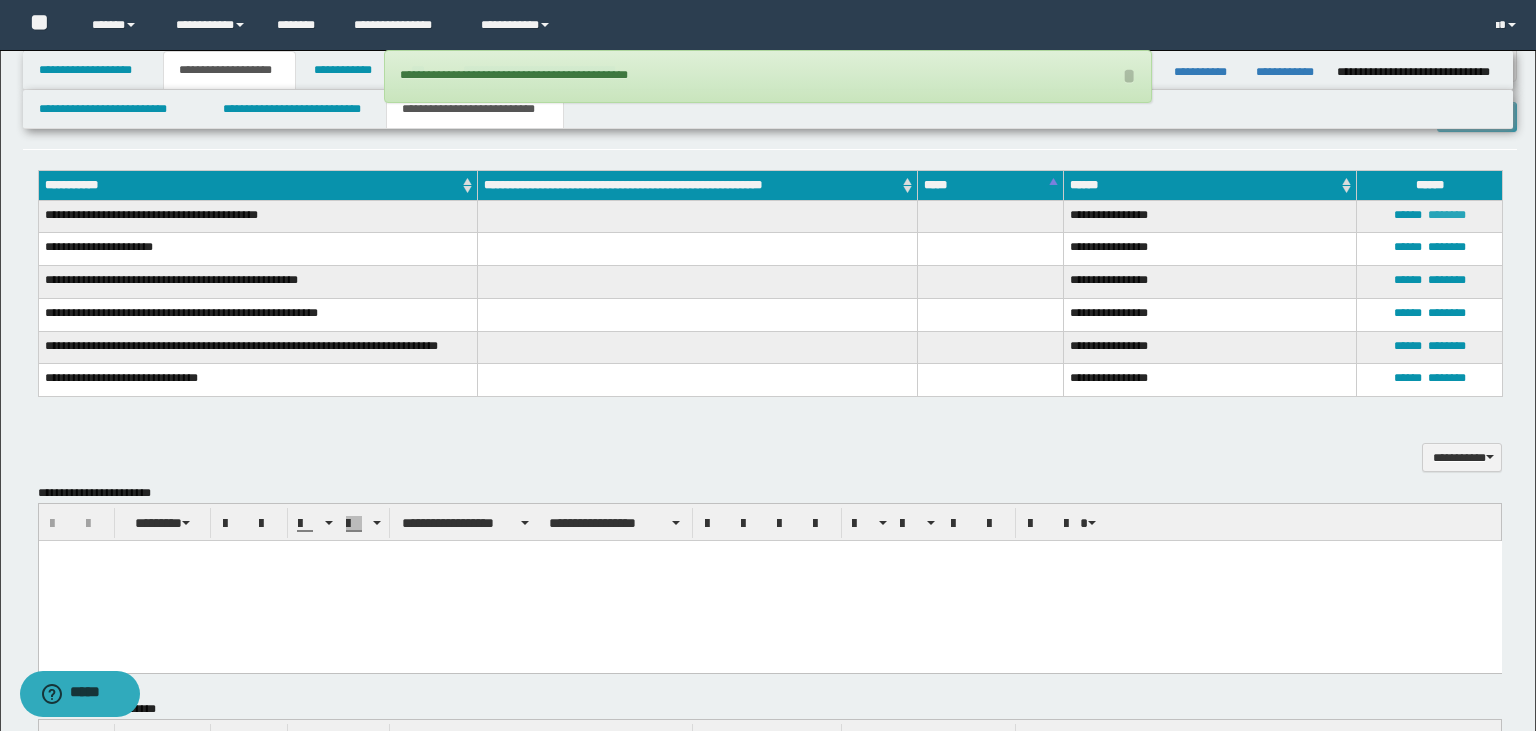 click on "********" at bounding box center (1447, 215) 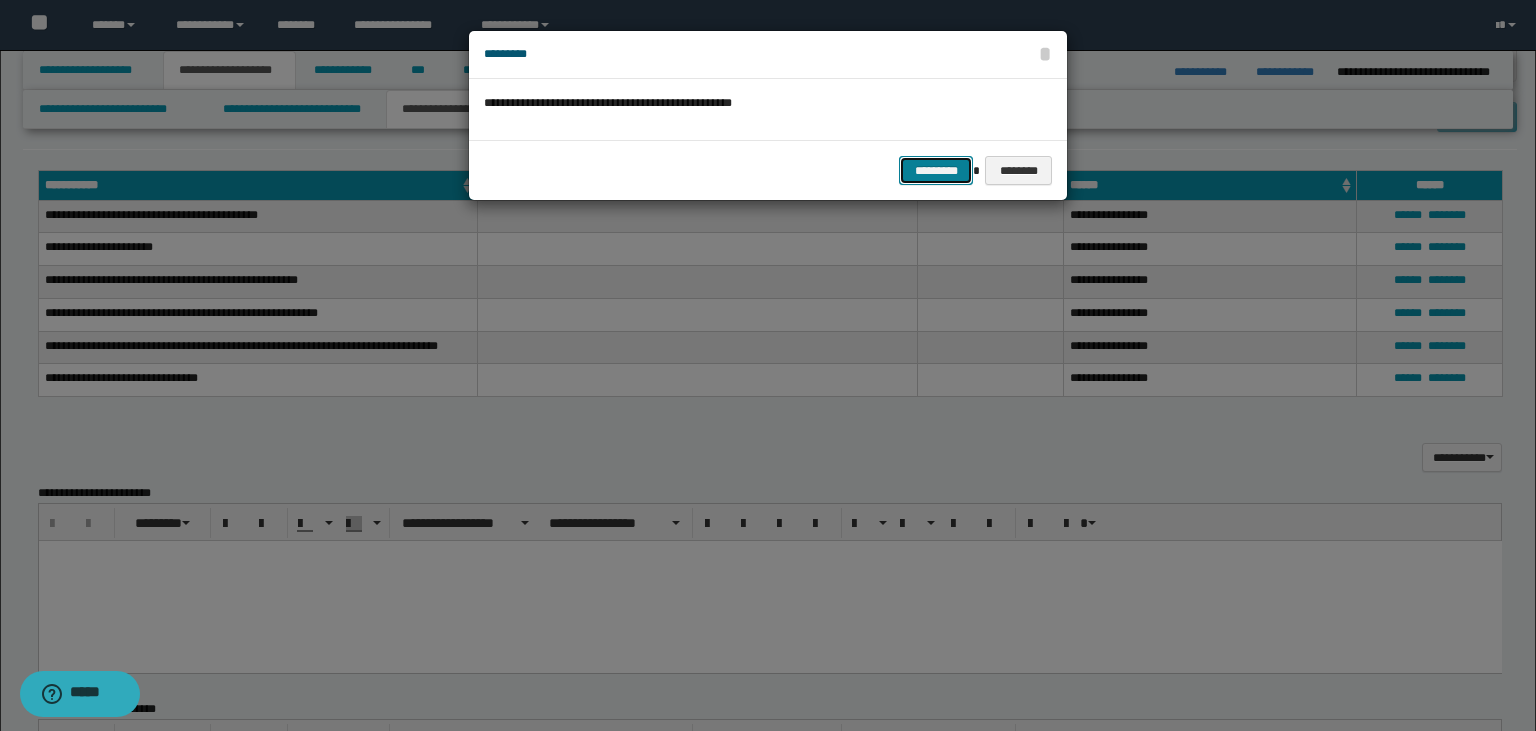 click on "*********" at bounding box center (936, 171) 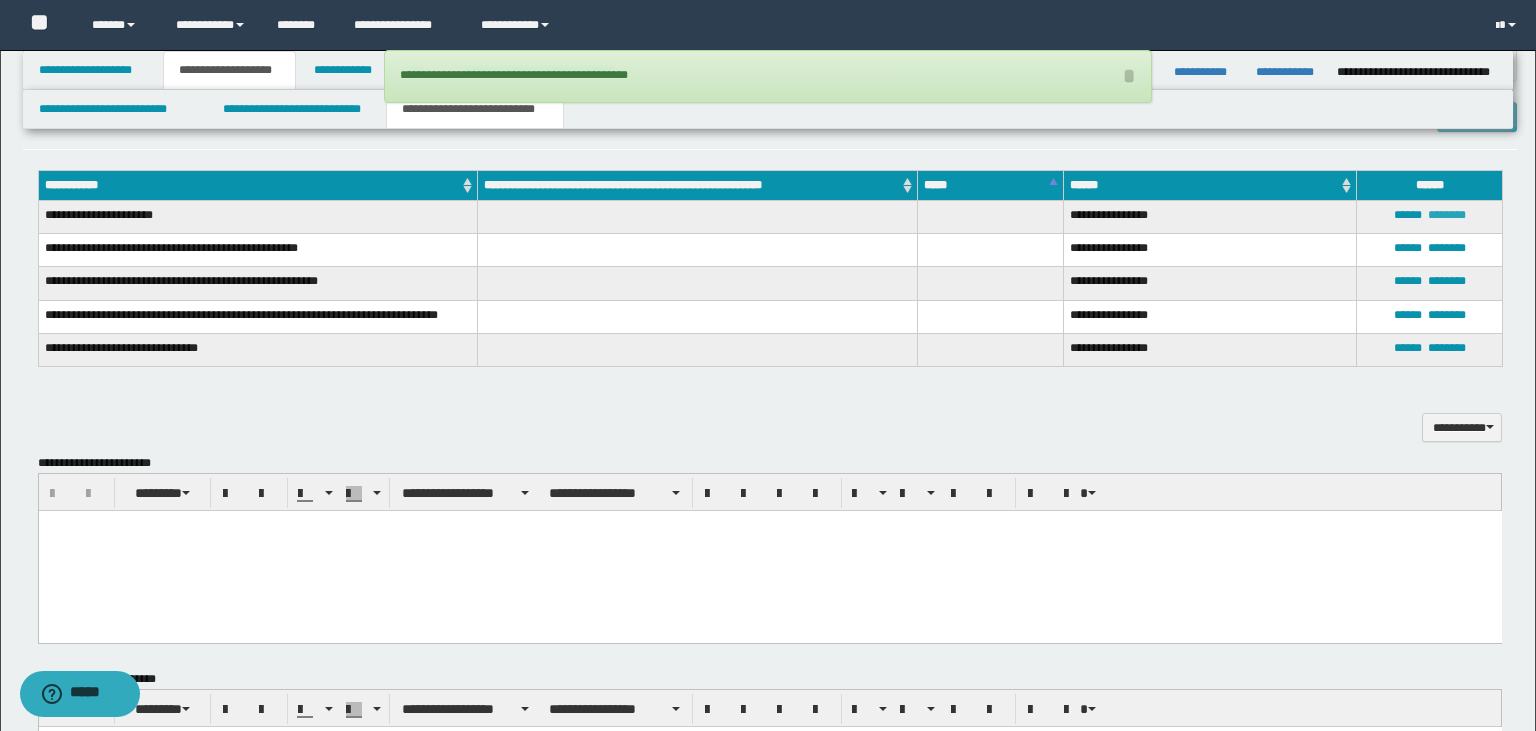 click on "********" at bounding box center [1447, 215] 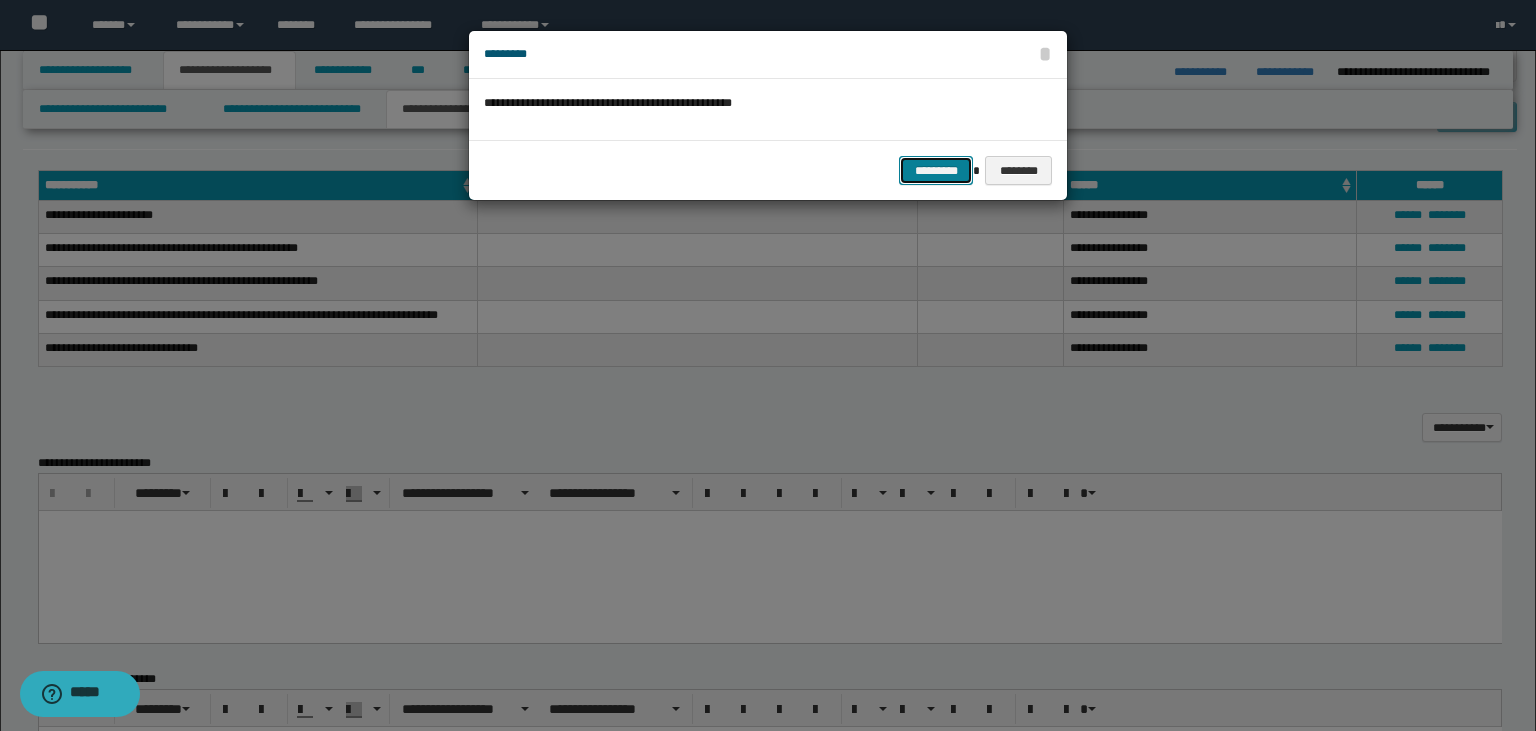 click on "*********" at bounding box center [936, 171] 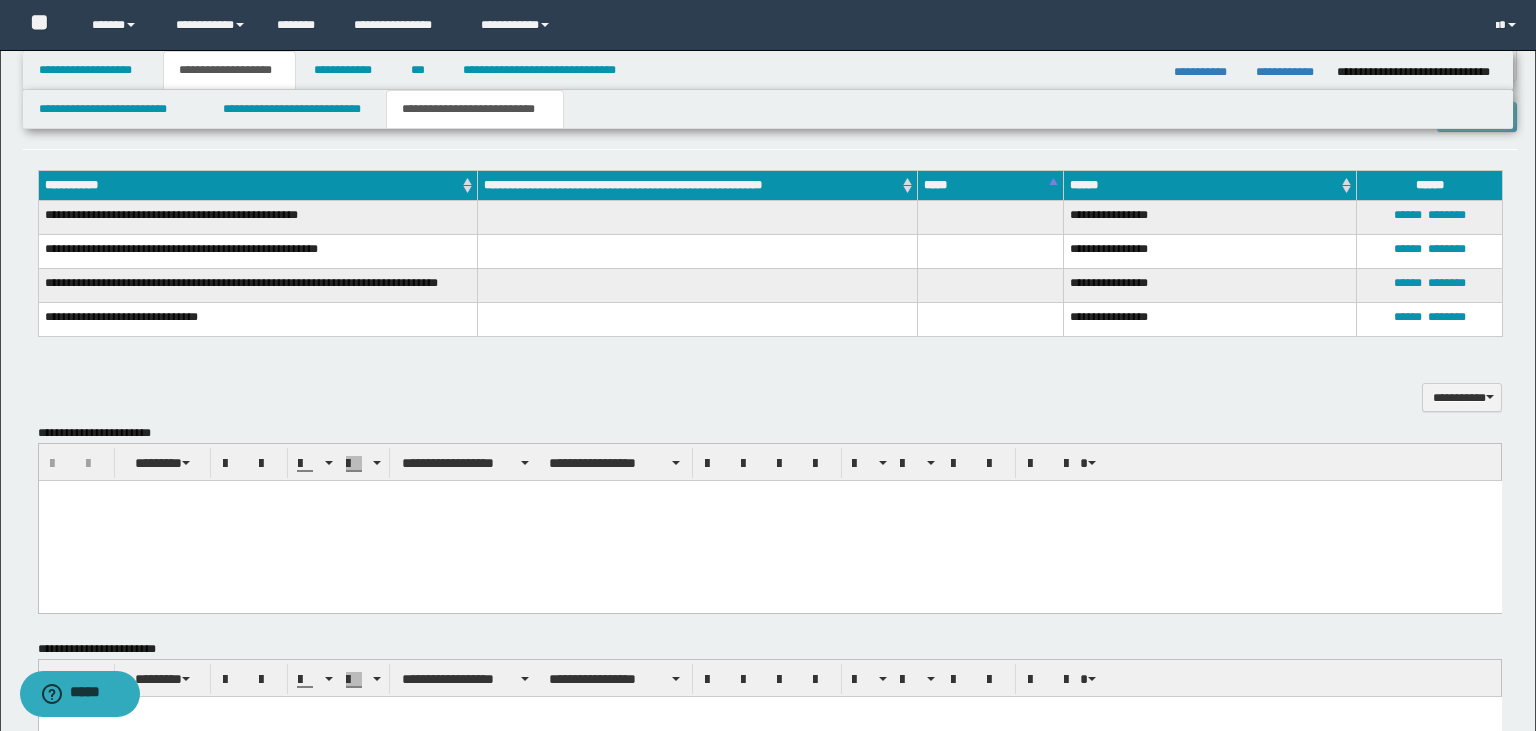 click on "**********" at bounding box center (770, 386) 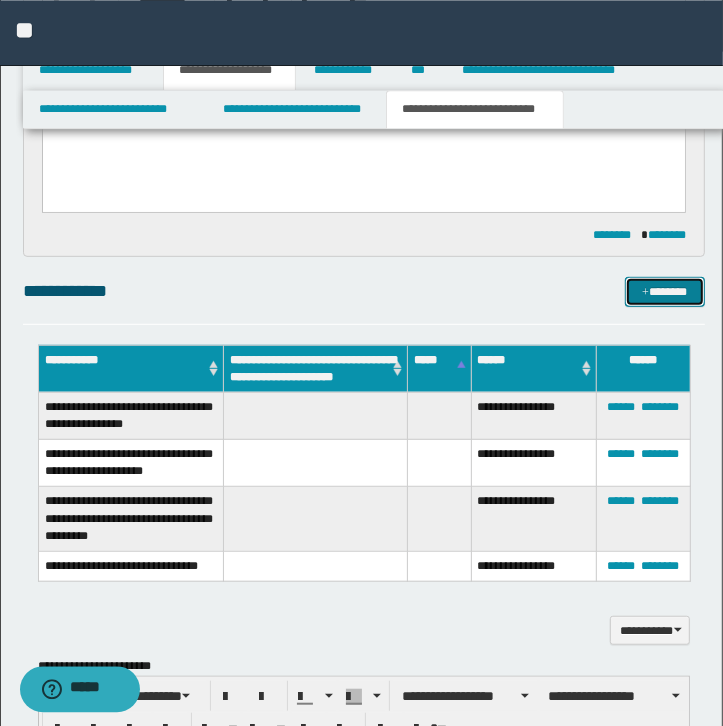 click on "*******" at bounding box center (665, 292) 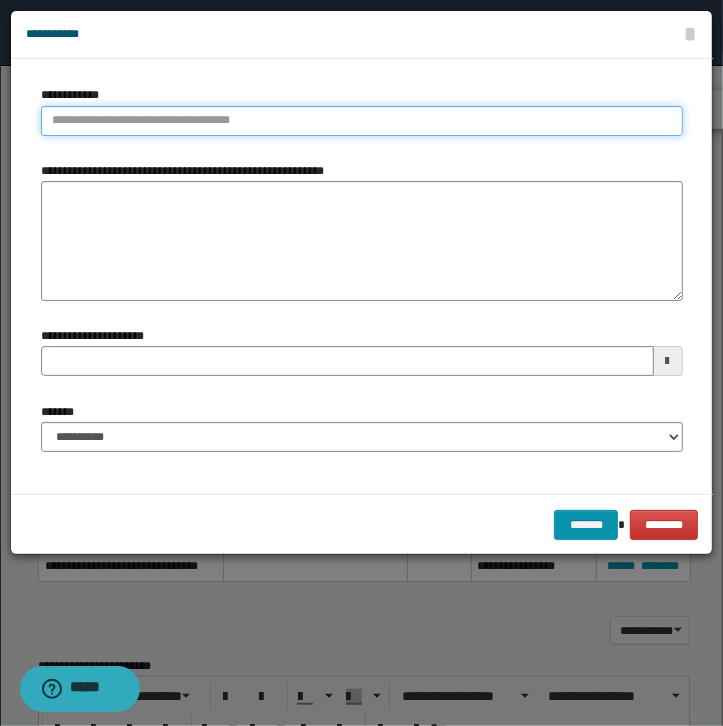 type on "**********" 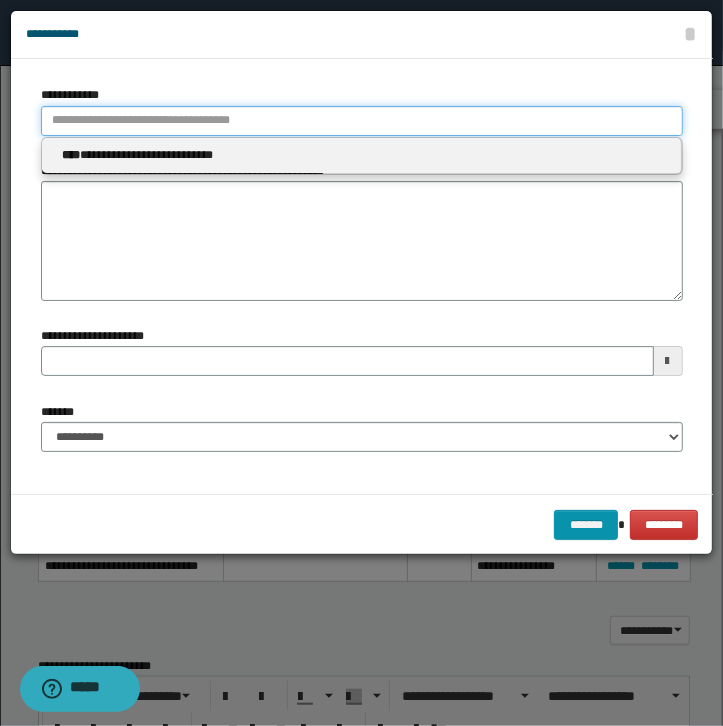click on "**********" at bounding box center (362, 121) 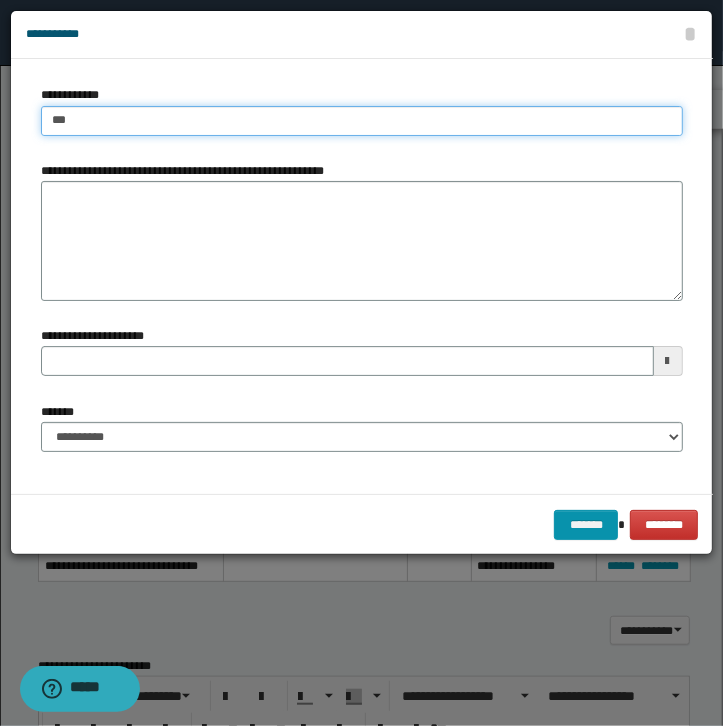 type on "****" 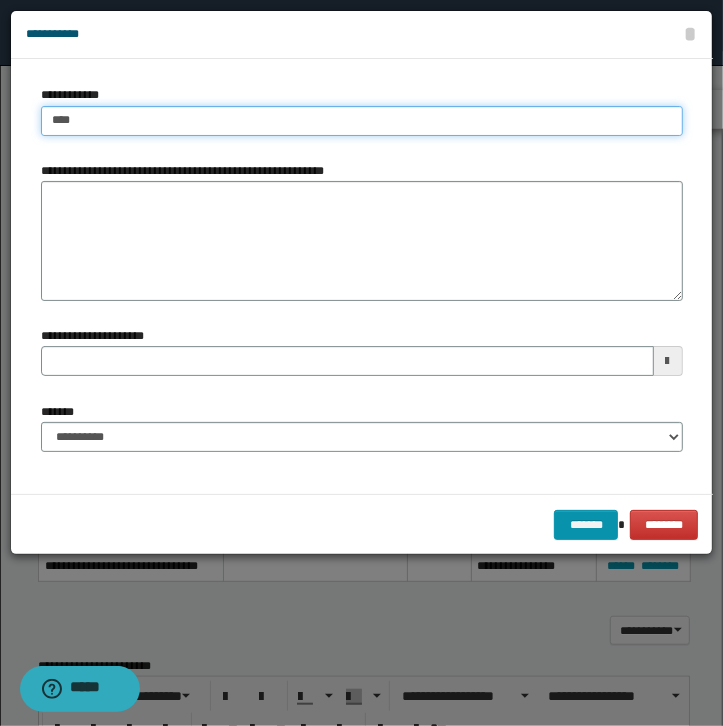 type on "****" 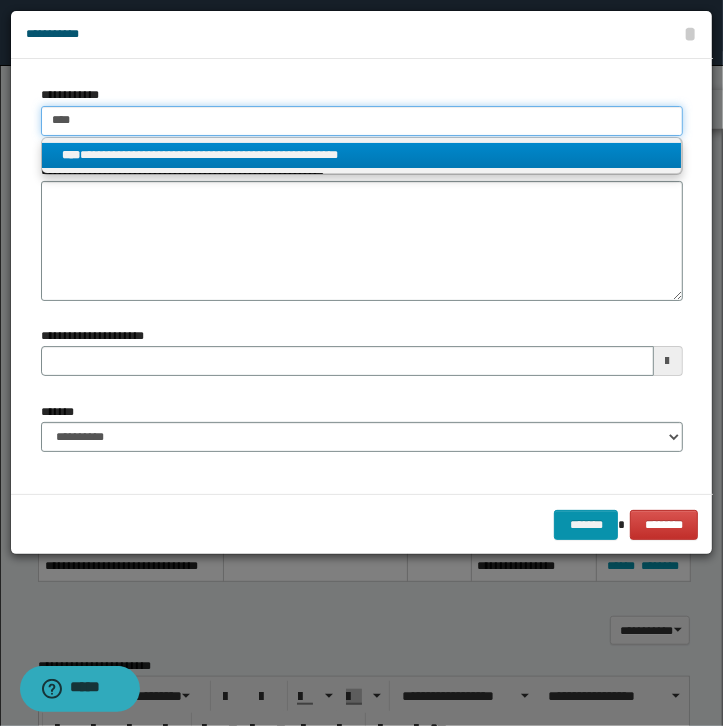 type on "****" 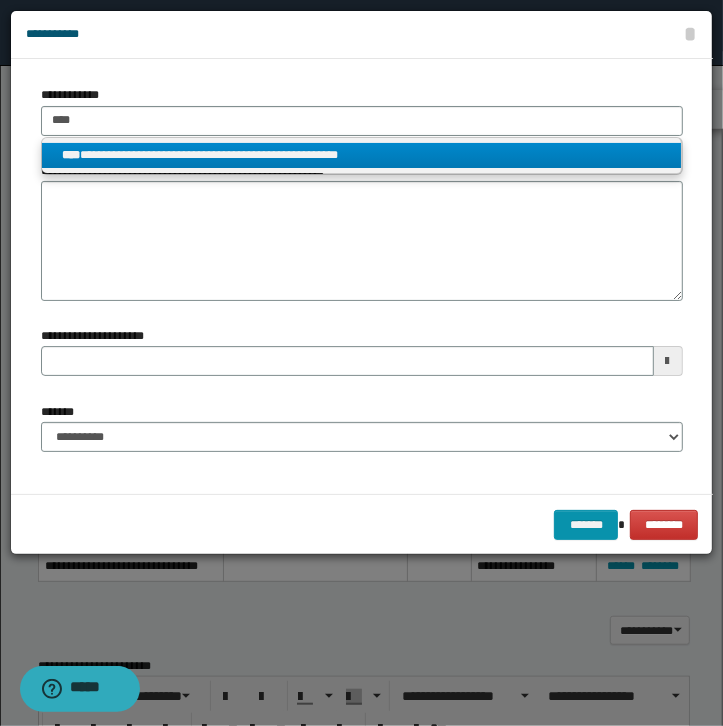 click on "**********" at bounding box center [361, 155] 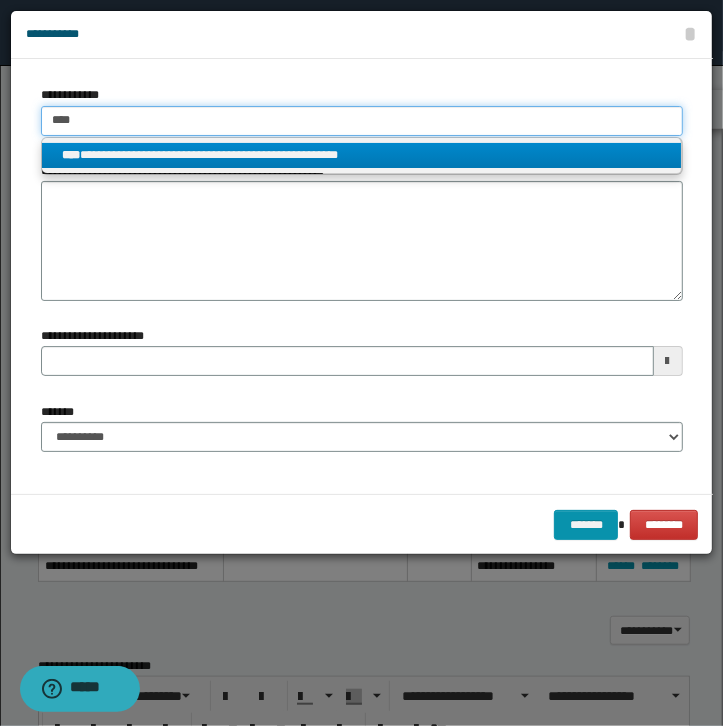 type 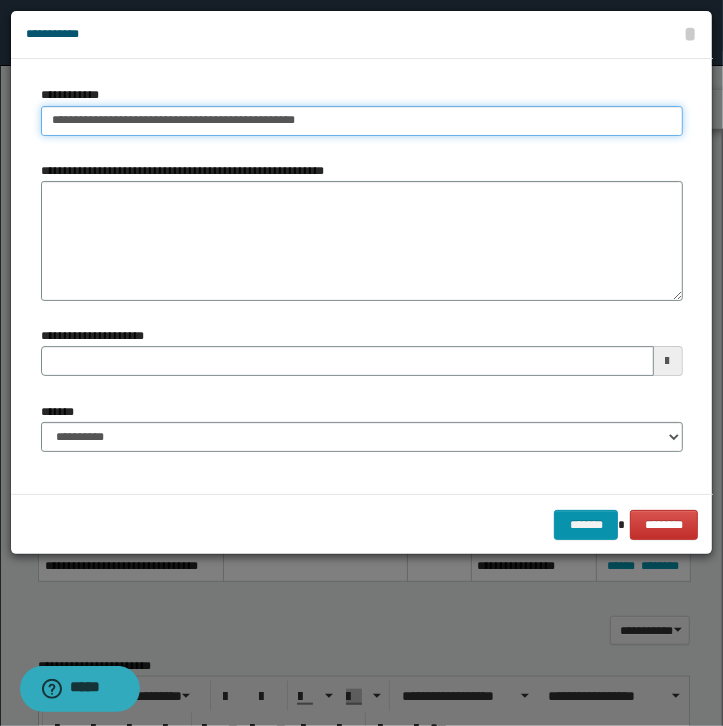 type 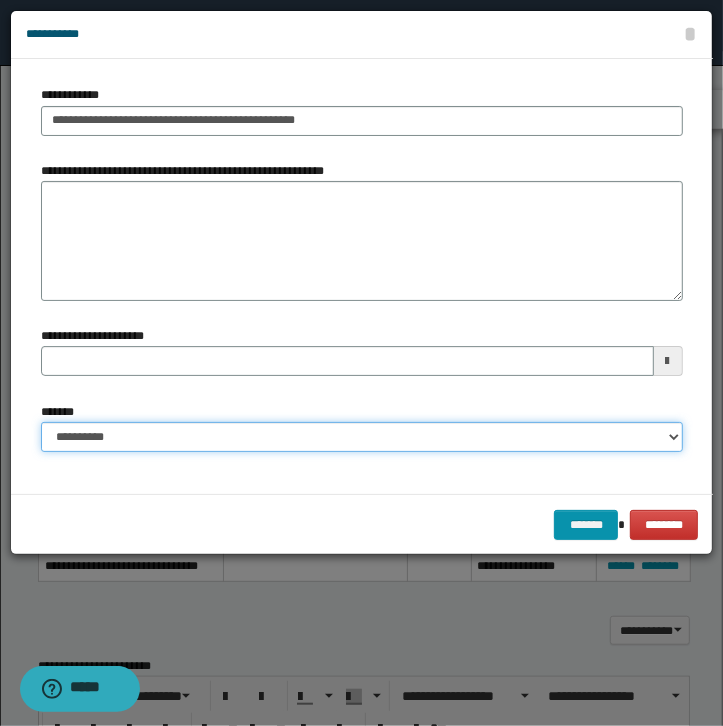 click on "**********" at bounding box center (362, 437) 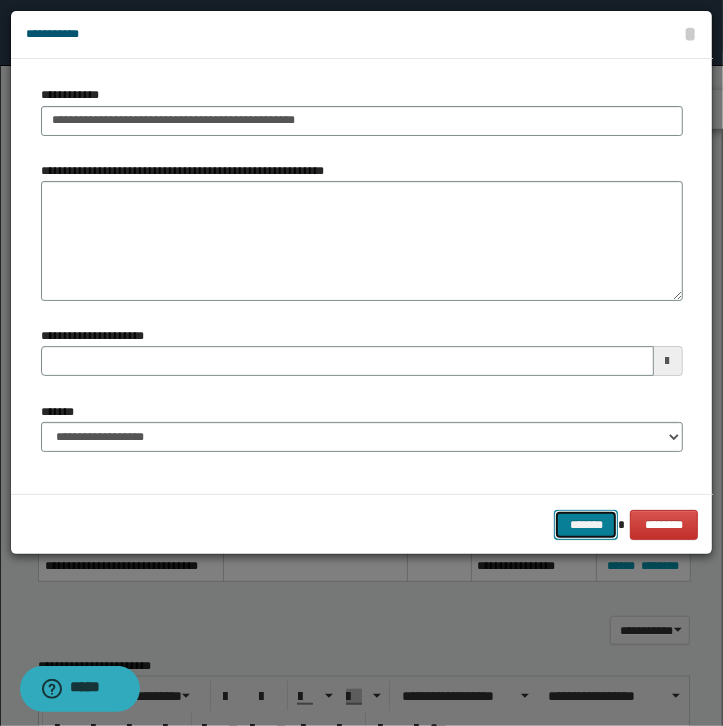 click on "*******" at bounding box center (586, 525) 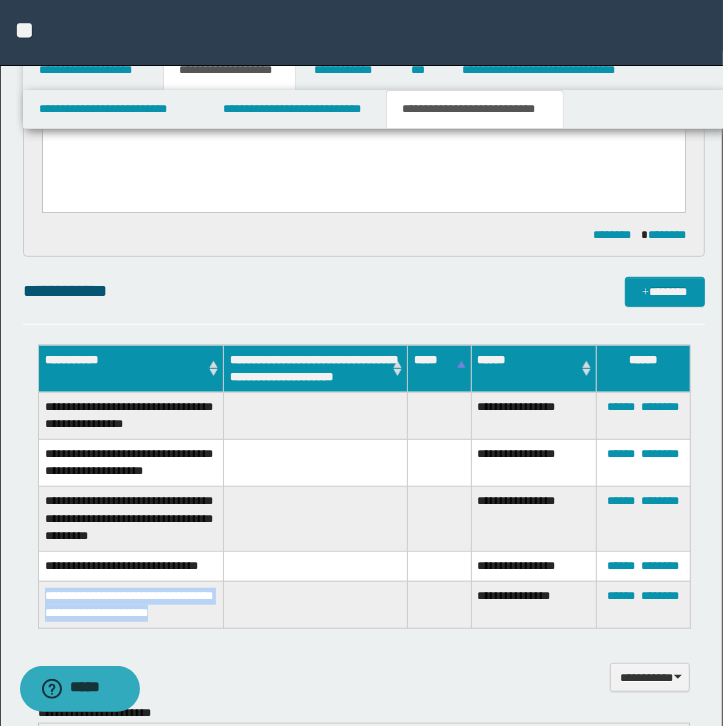 drag, startPoint x: 208, startPoint y: 617, endPoint x: 40, endPoint y: 588, distance: 170.4846 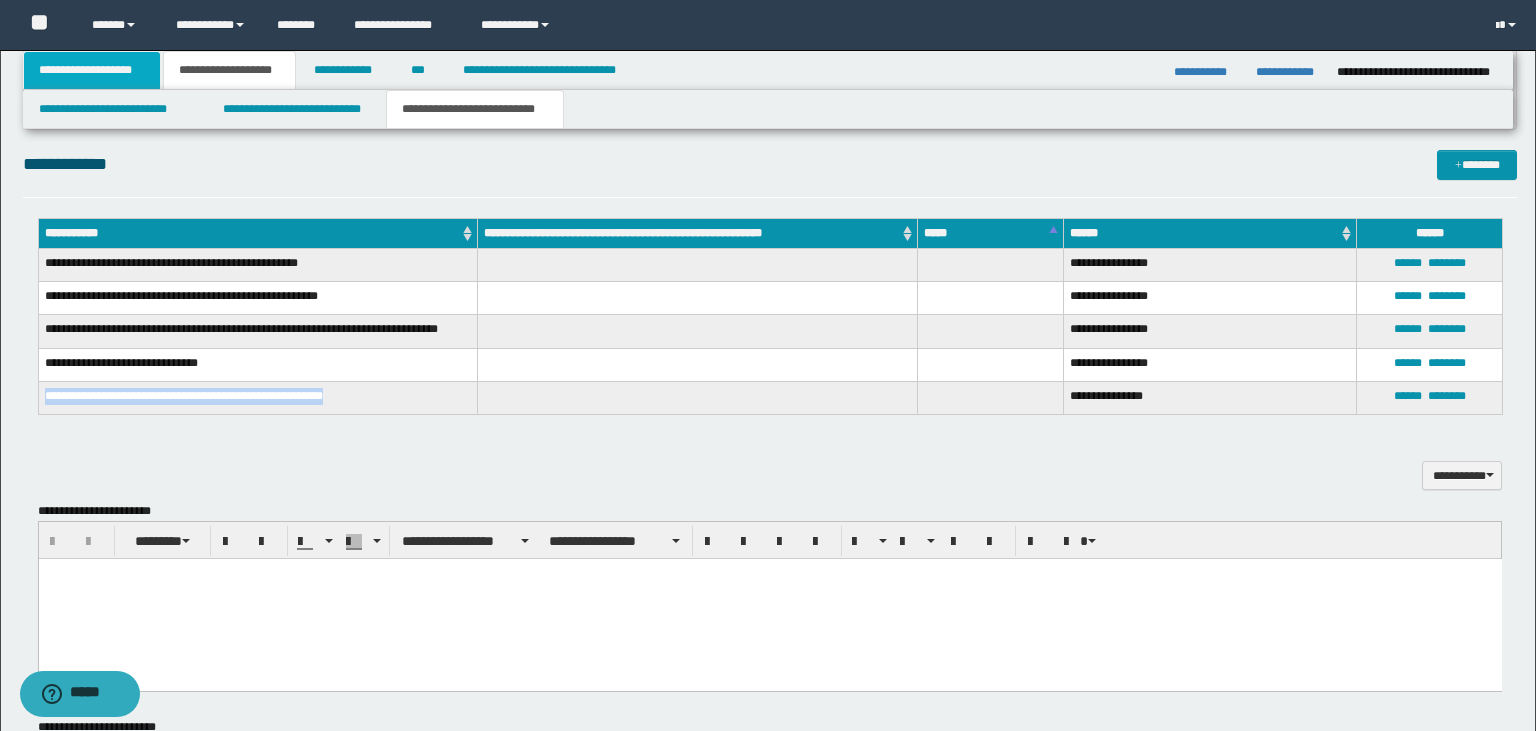 click on "**********" at bounding box center (92, 70) 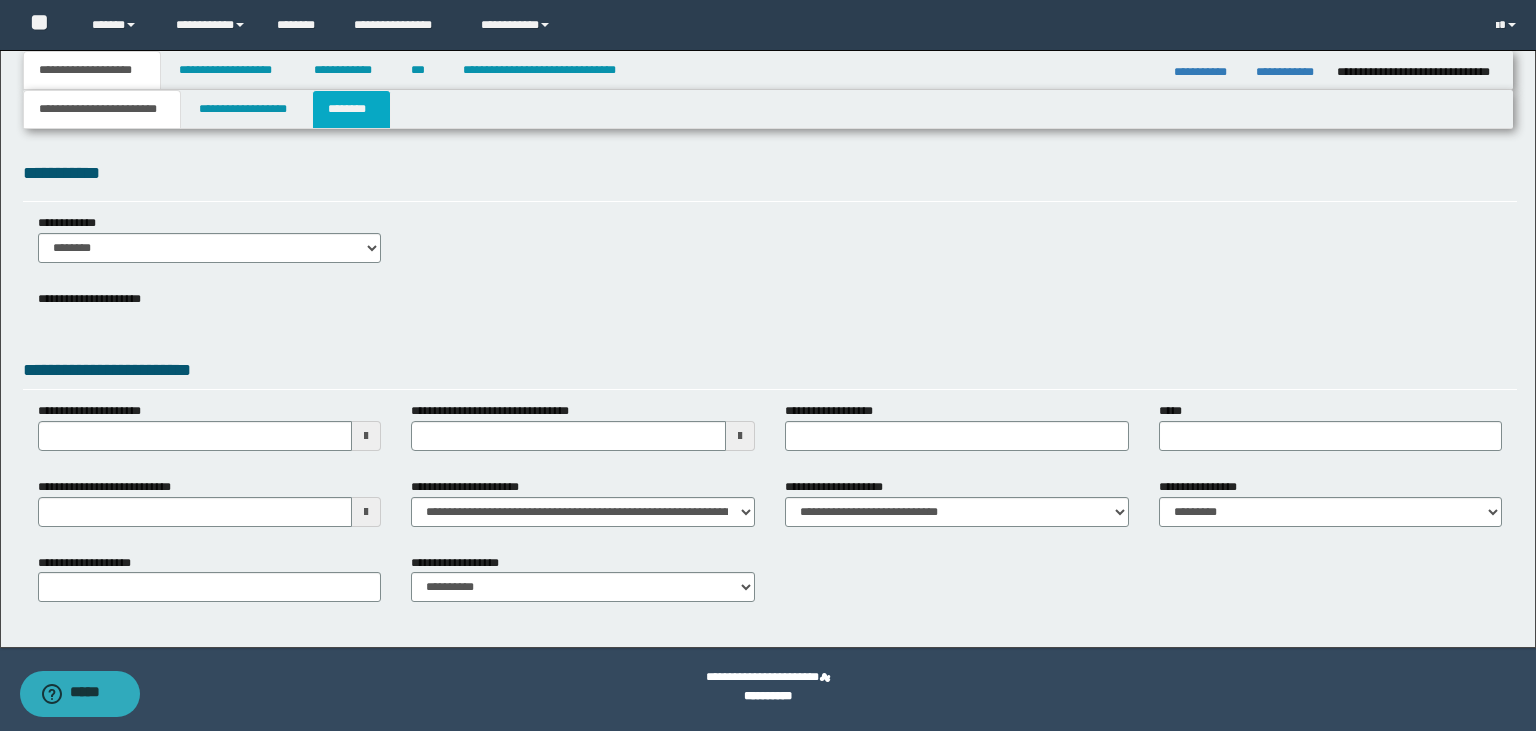 click on "********" at bounding box center (351, 109) 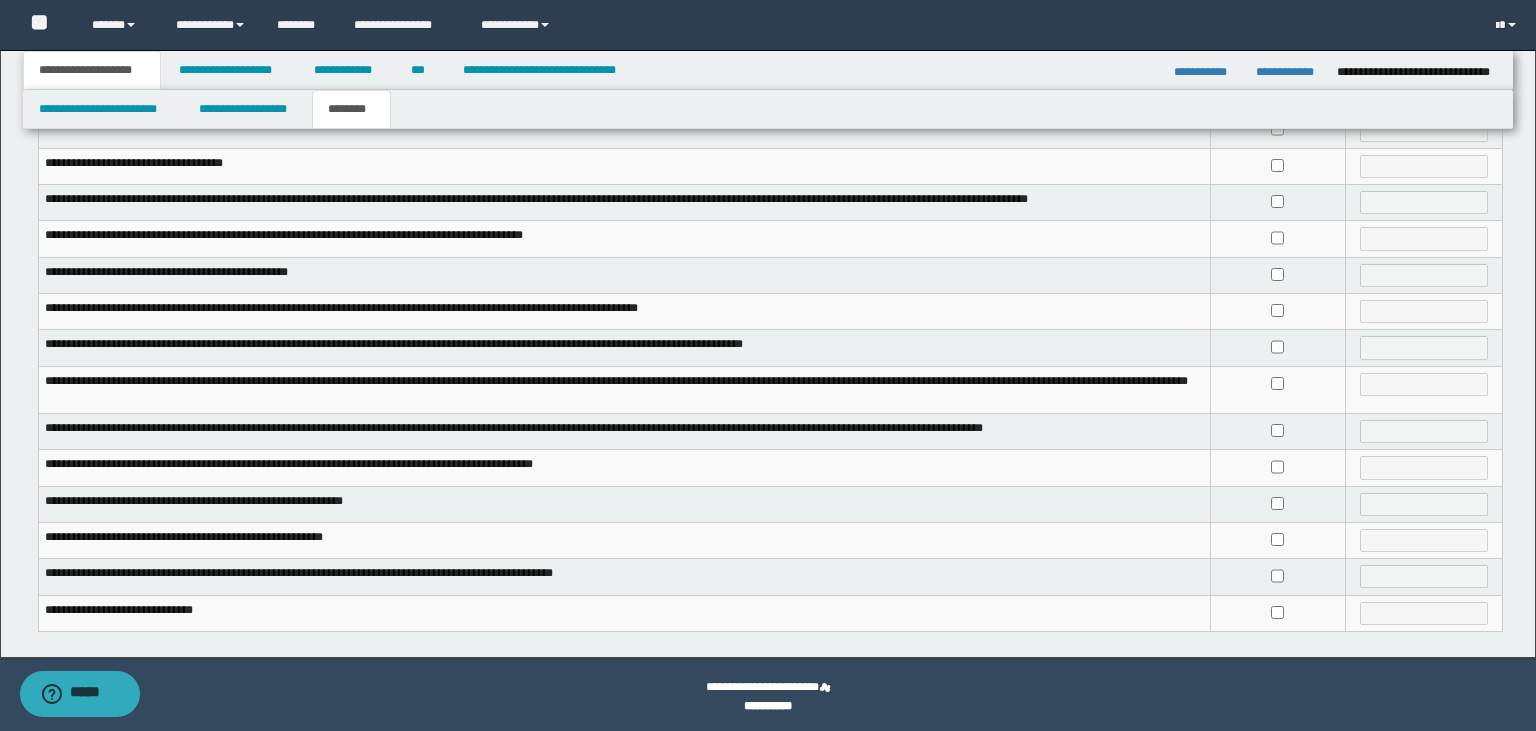 scroll, scrollTop: 379, scrollLeft: 0, axis: vertical 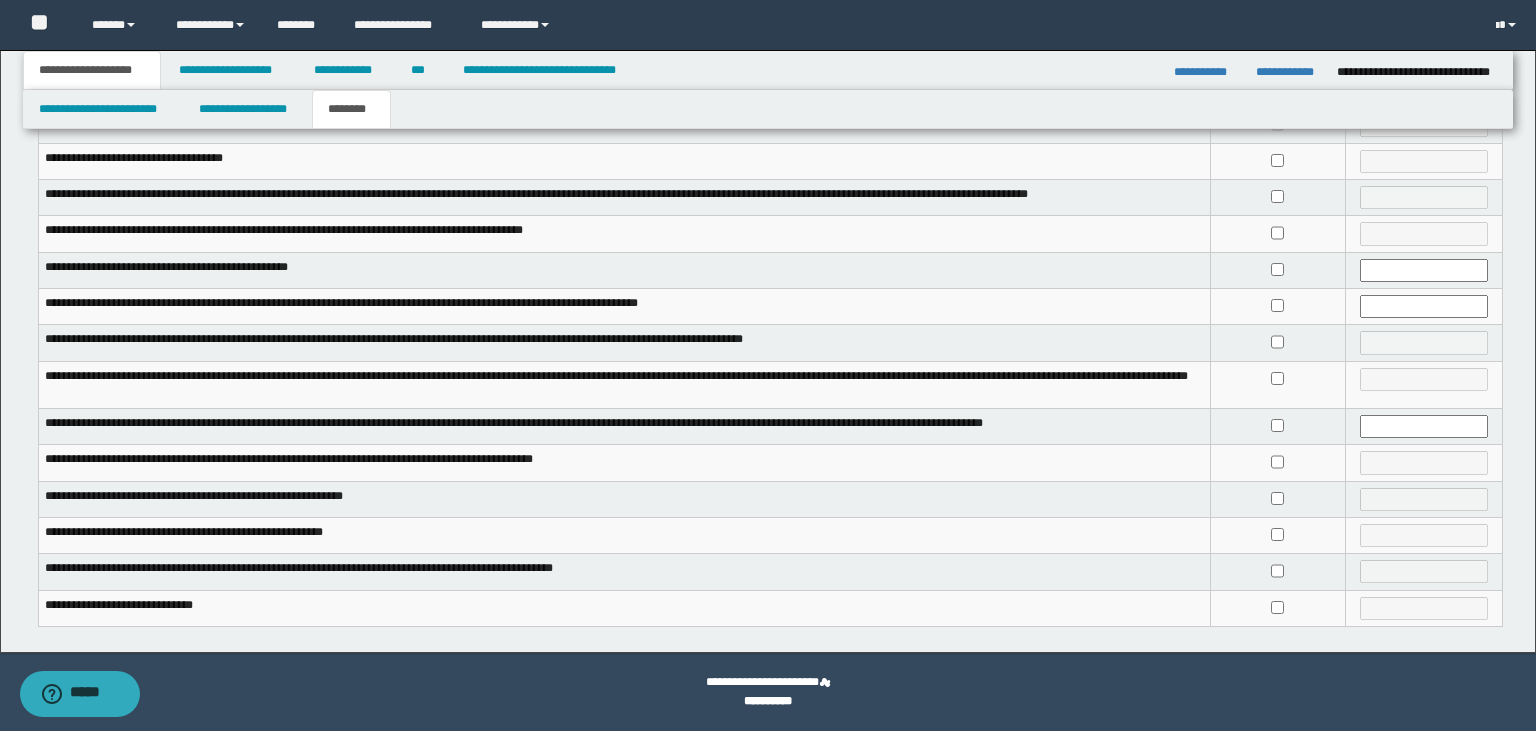 click at bounding box center [1278, 463] 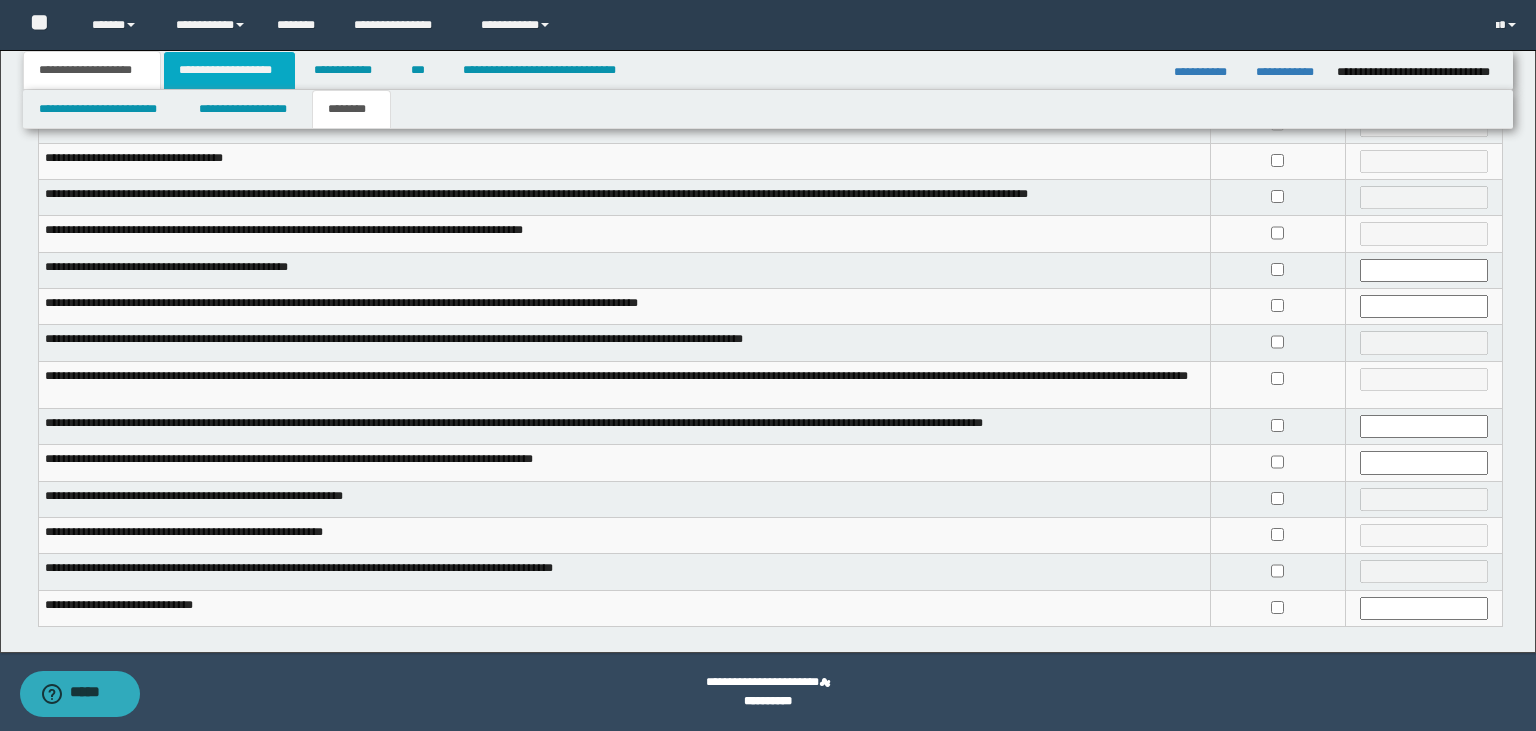 click on "**********" at bounding box center (229, 70) 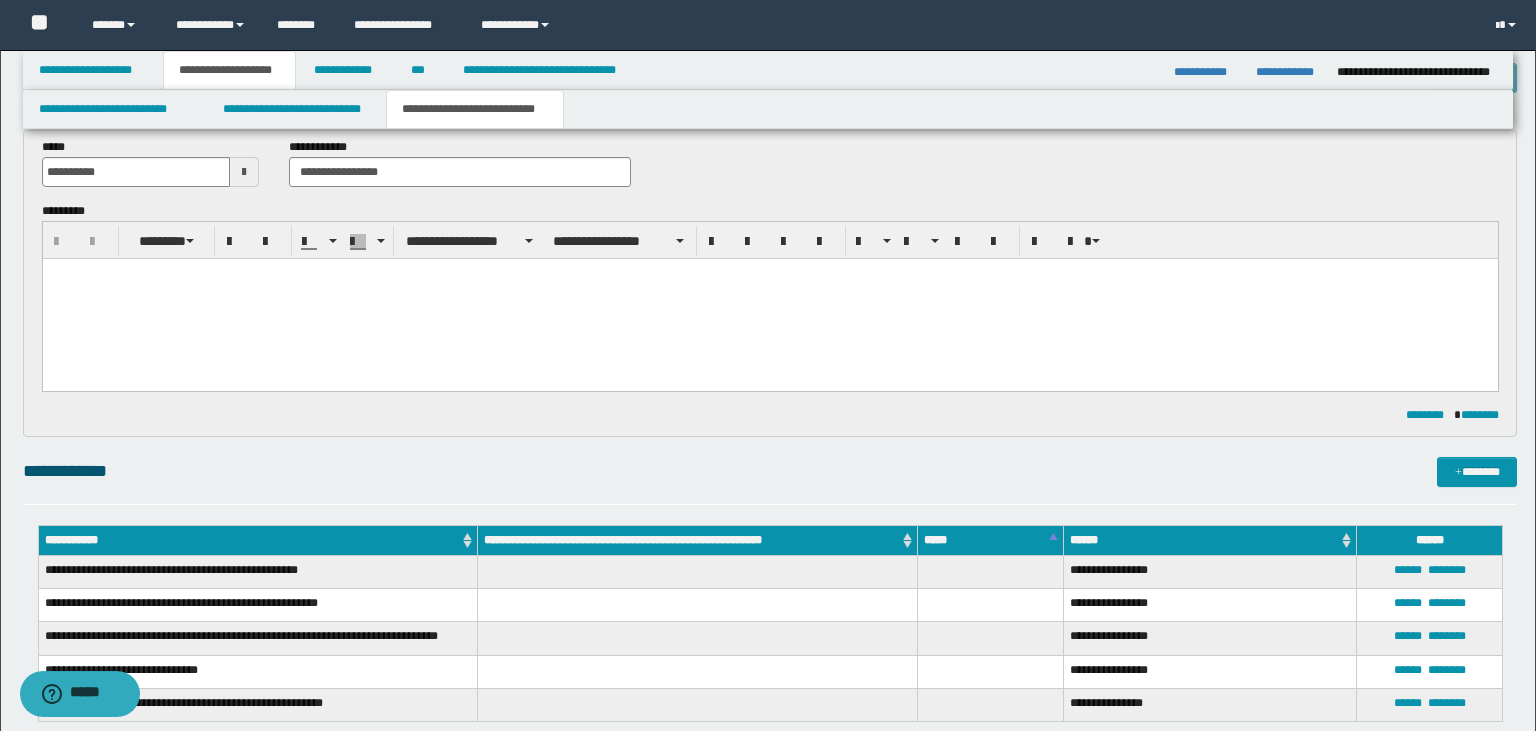 scroll, scrollTop: 0, scrollLeft: 0, axis: both 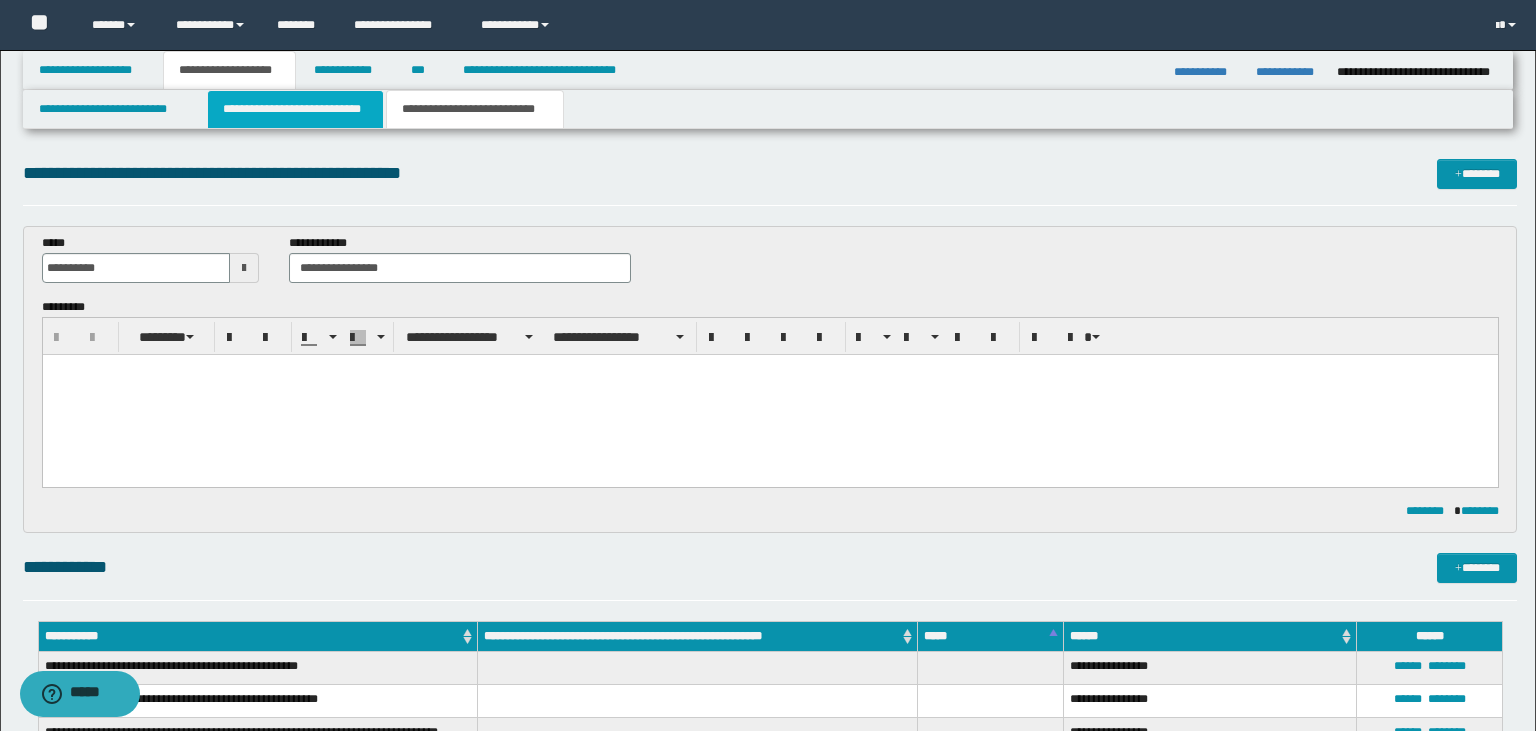 click on "**********" at bounding box center (295, 109) 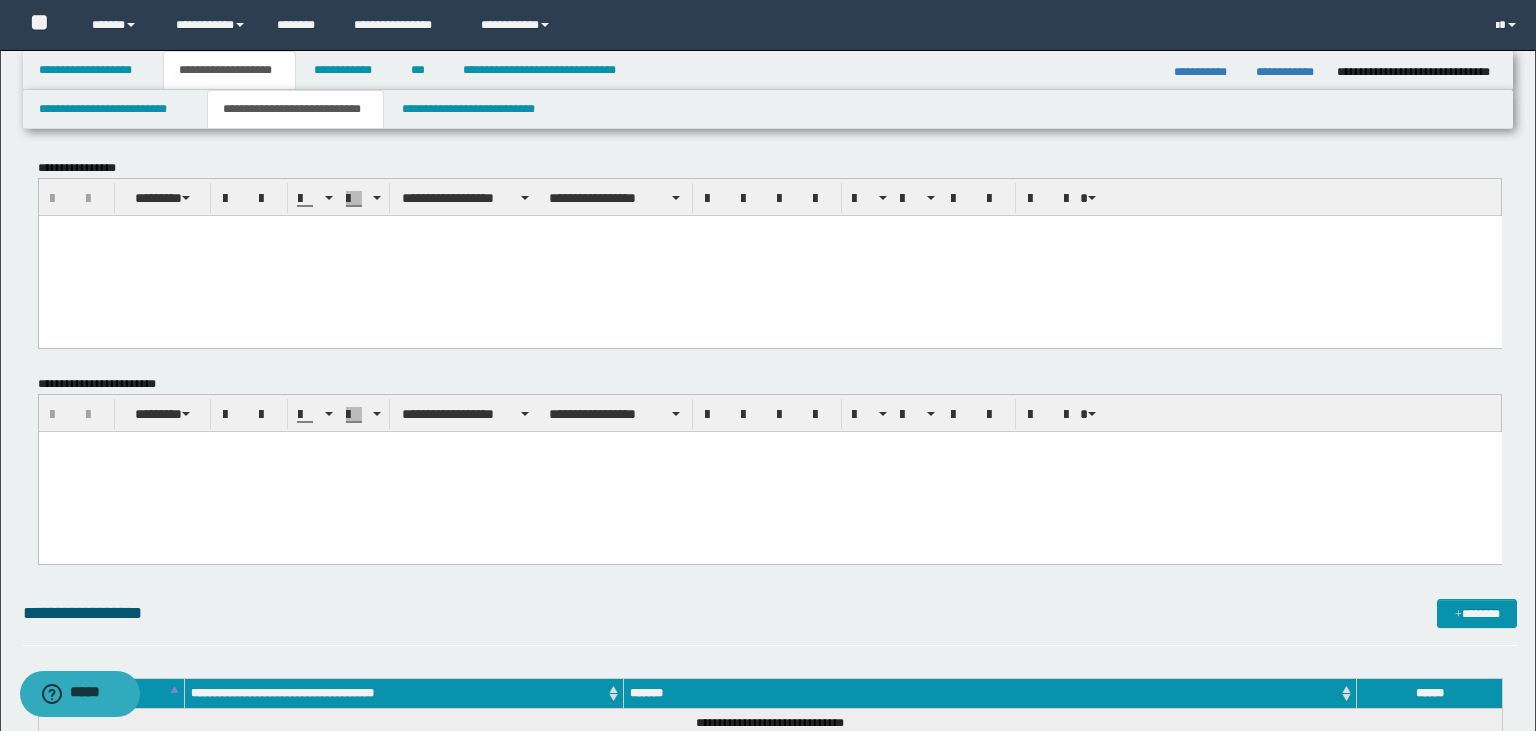 scroll, scrollTop: 0, scrollLeft: 0, axis: both 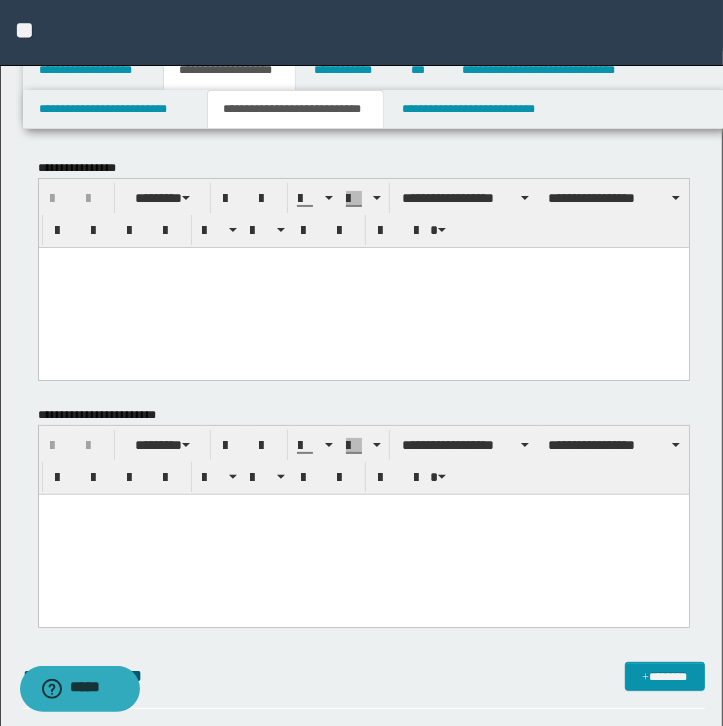 click at bounding box center (363, 262) 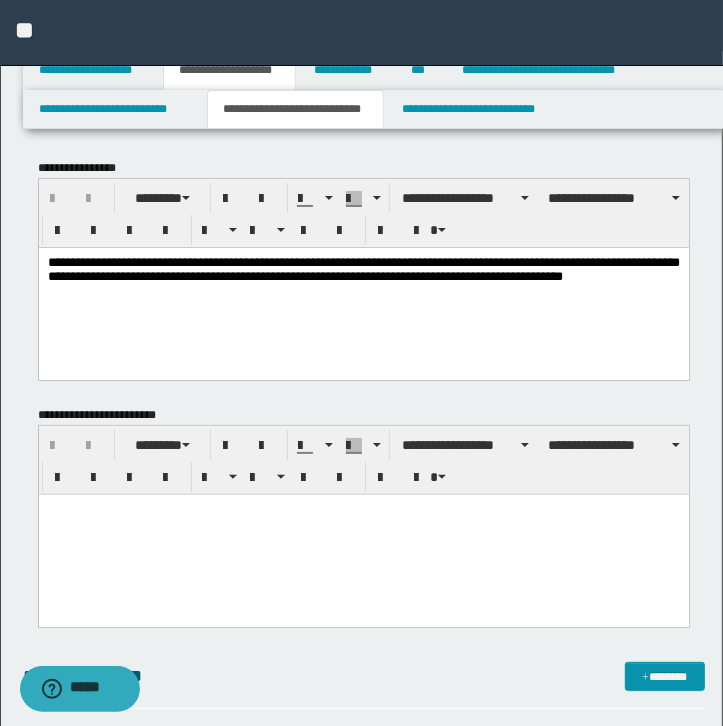 type 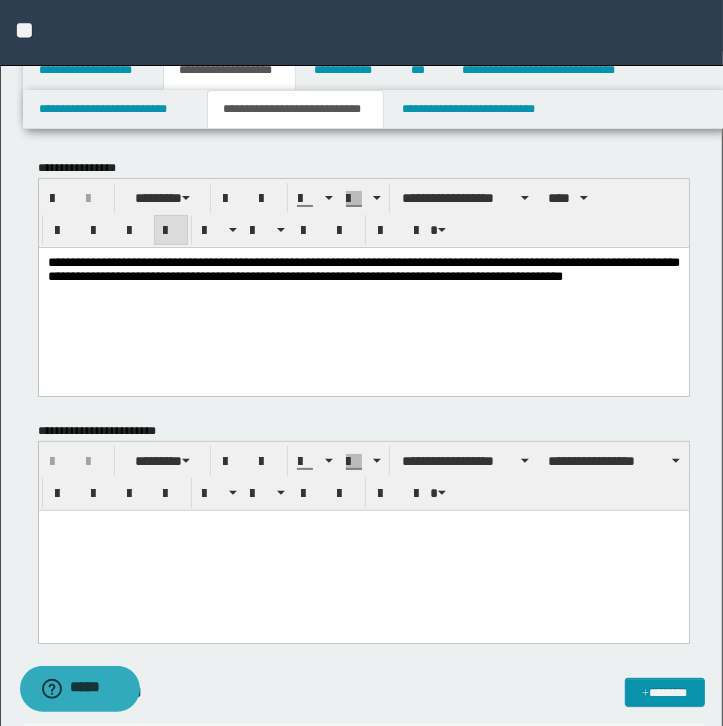 click at bounding box center (363, 551) 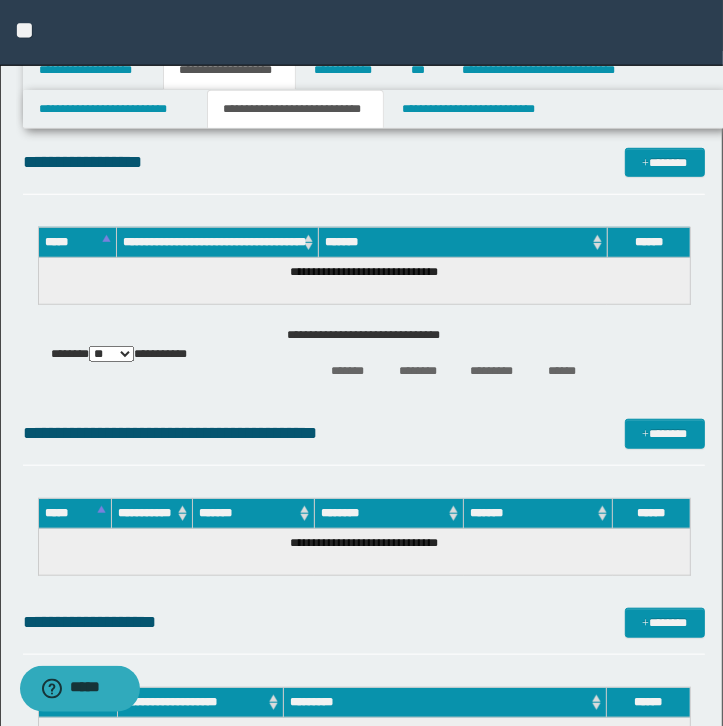 scroll, scrollTop: 620, scrollLeft: 0, axis: vertical 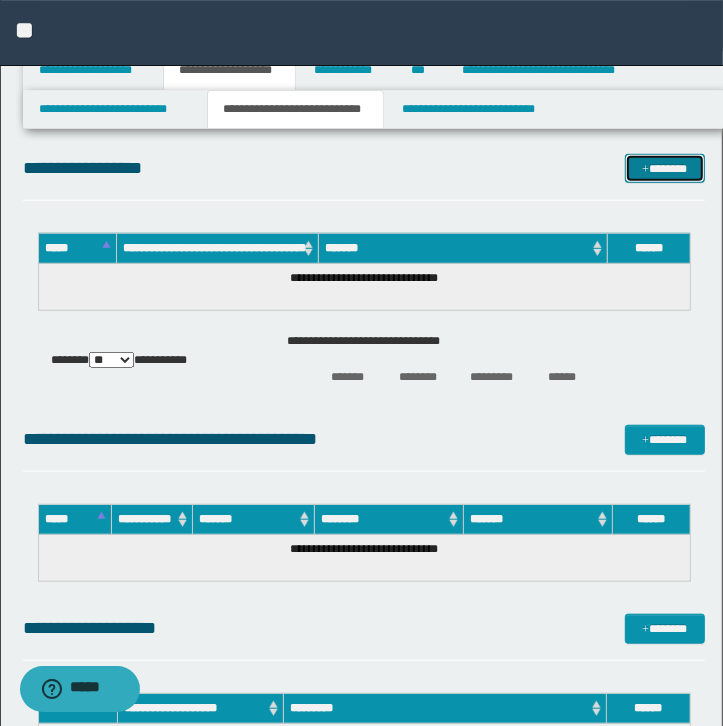 click at bounding box center (645, 170) 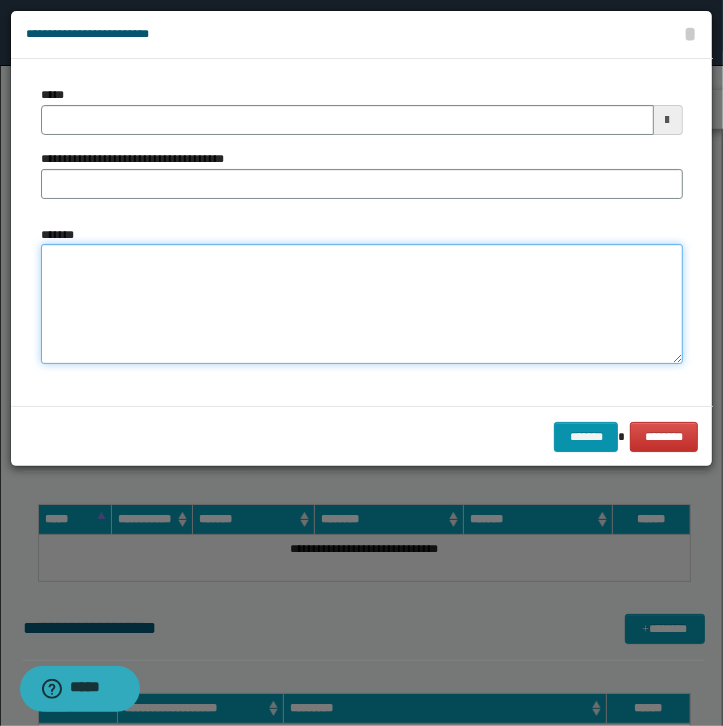 click on "*******" at bounding box center [362, 304] 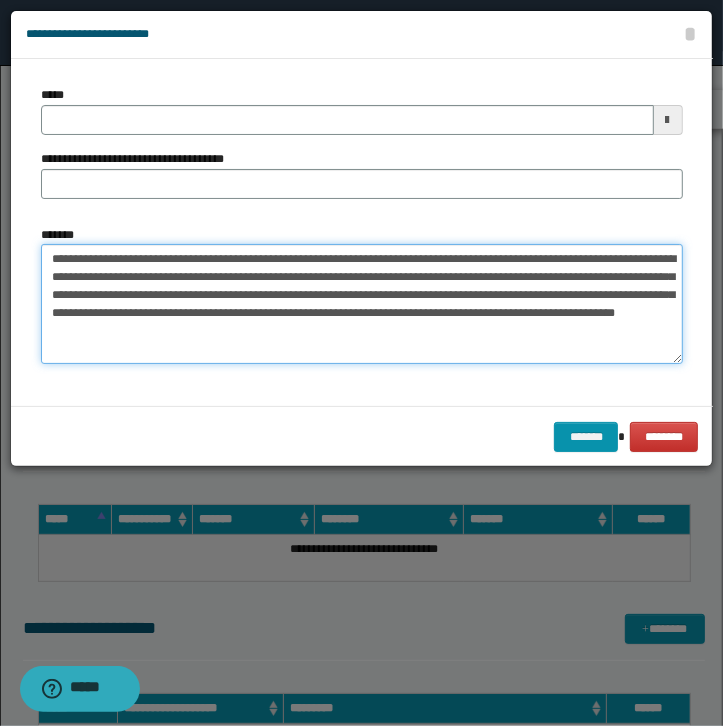 type on "**********" 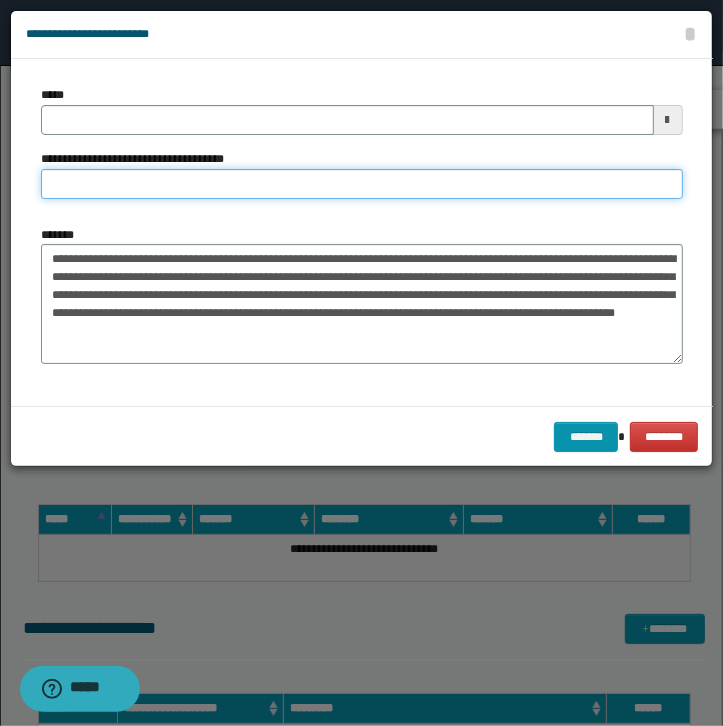 click on "**********" at bounding box center [362, 184] 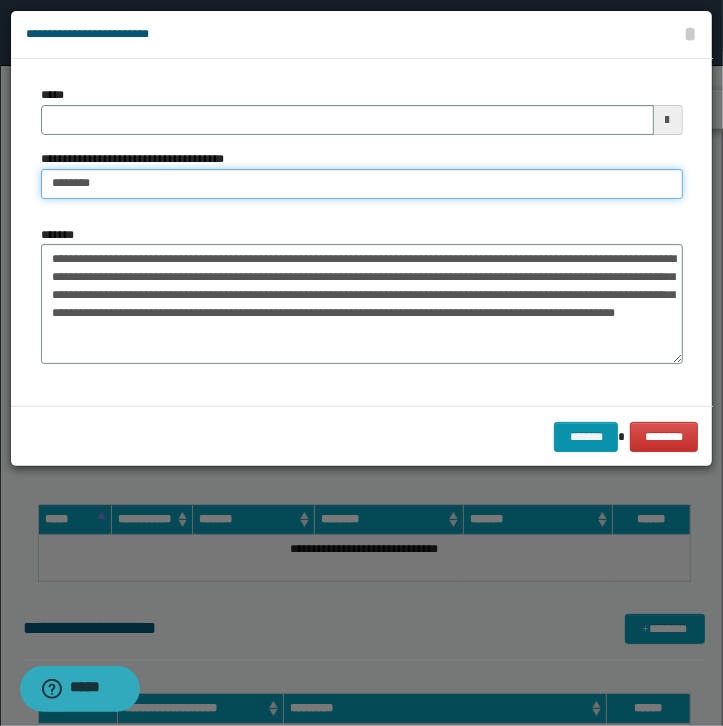 type on "**********" 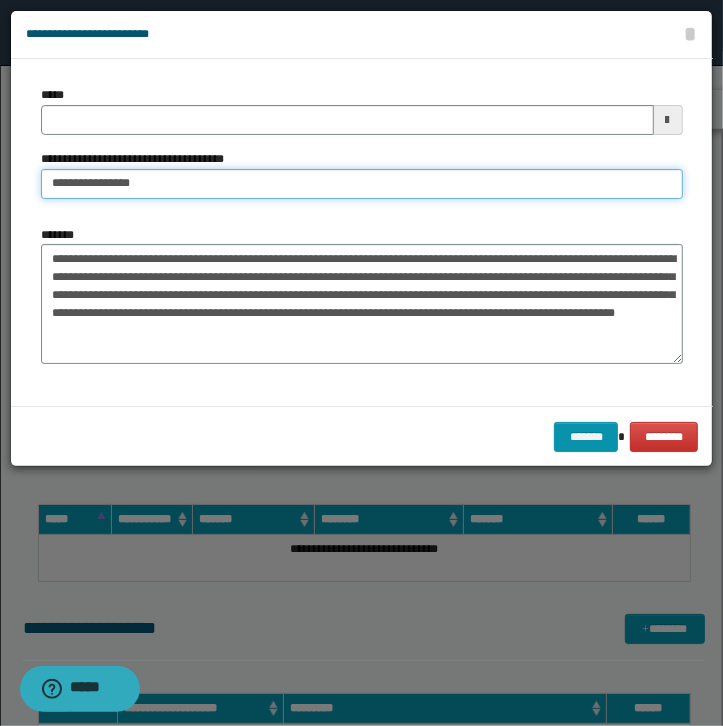 type 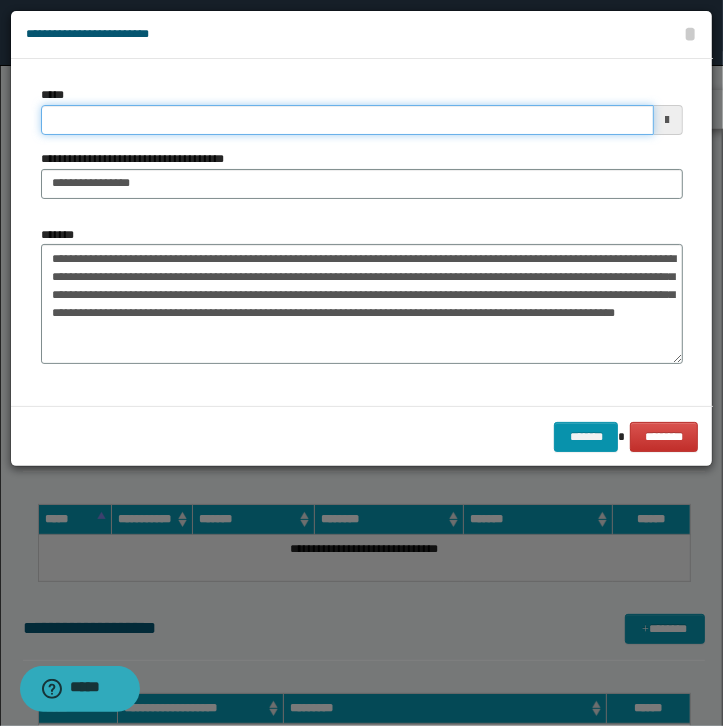 click on "*****" at bounding box center (347, 120) 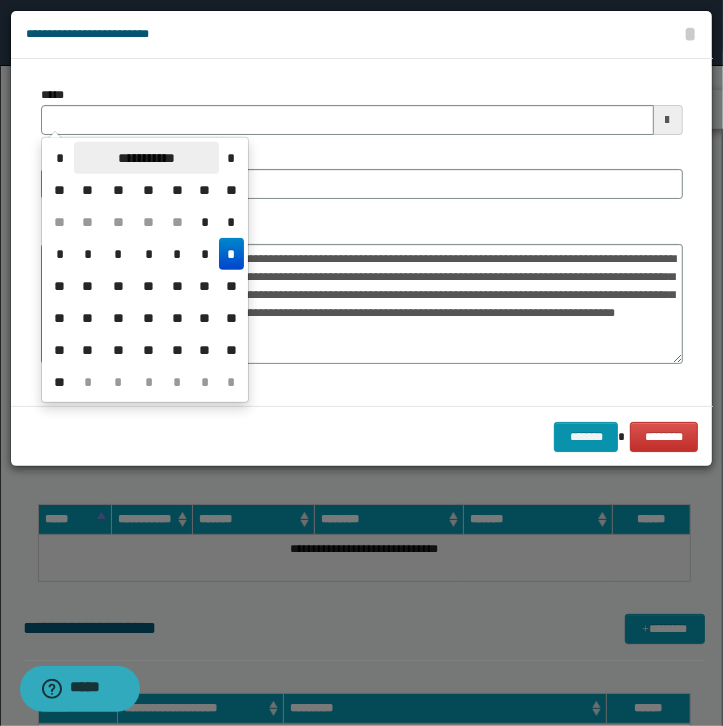 click on "**********" at bounding box center (146, 158) 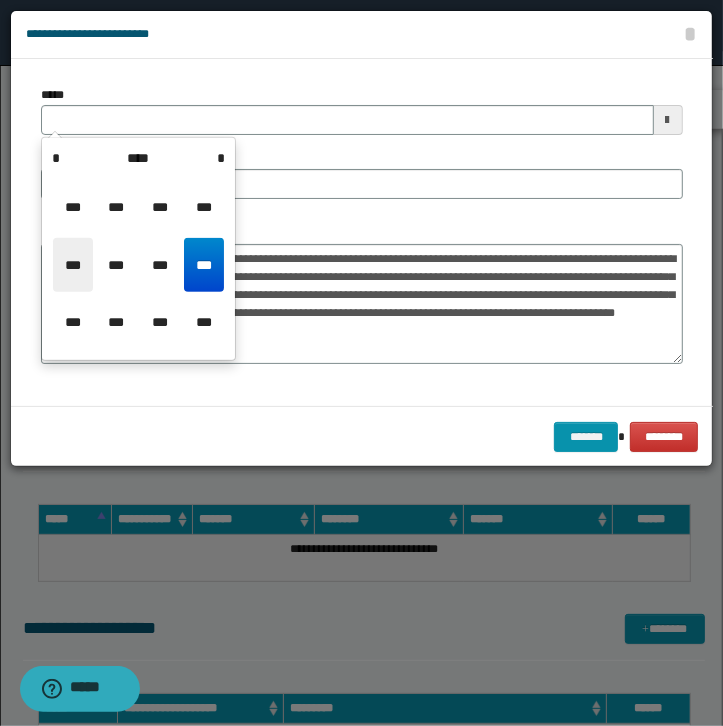 click on "***" at bounding box center [73, 265] 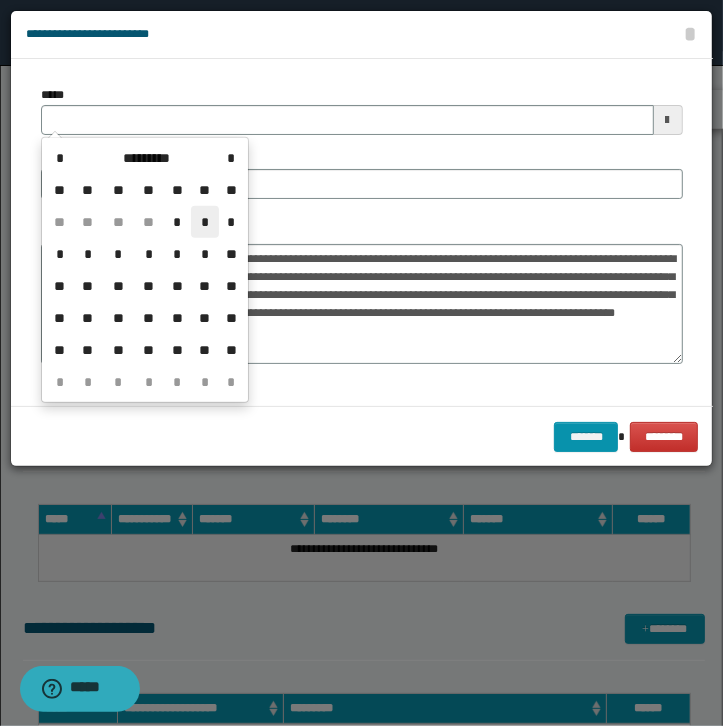 click on "*" at bounding box center (205, 222) 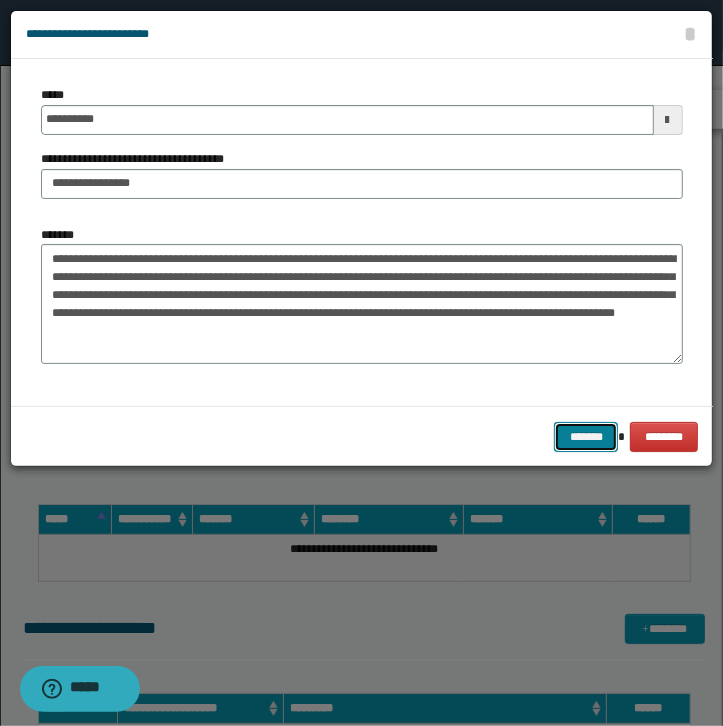 click on "*******" at bounding box center [586, 437] 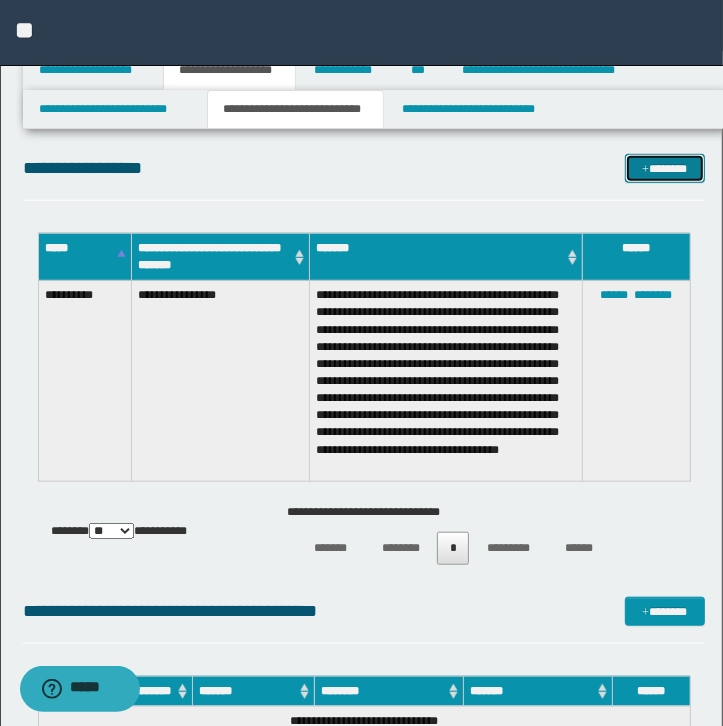 click on "*******" at bounding box center (665, 169) 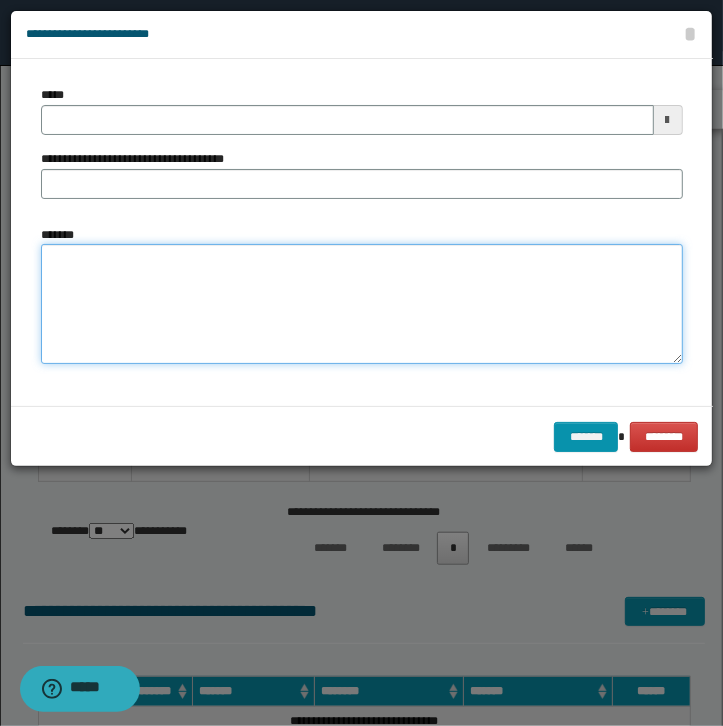 click on "*******" at bounding box center [362, 304] 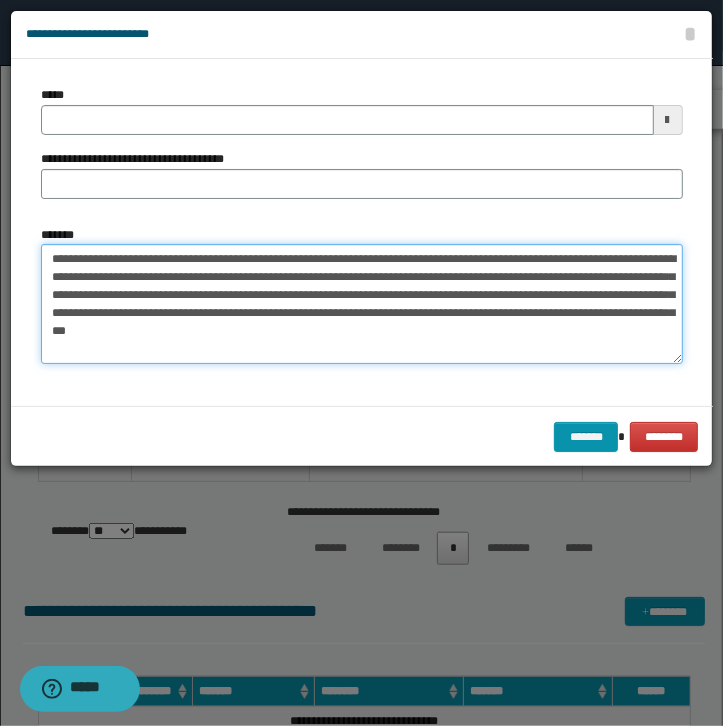type on "**********" 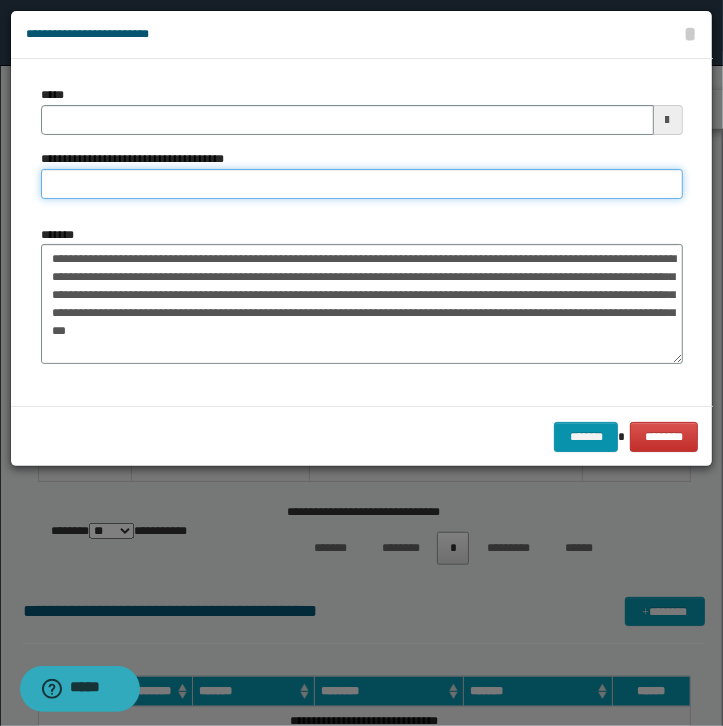 click on "**********" at bounding box center [362, 184] 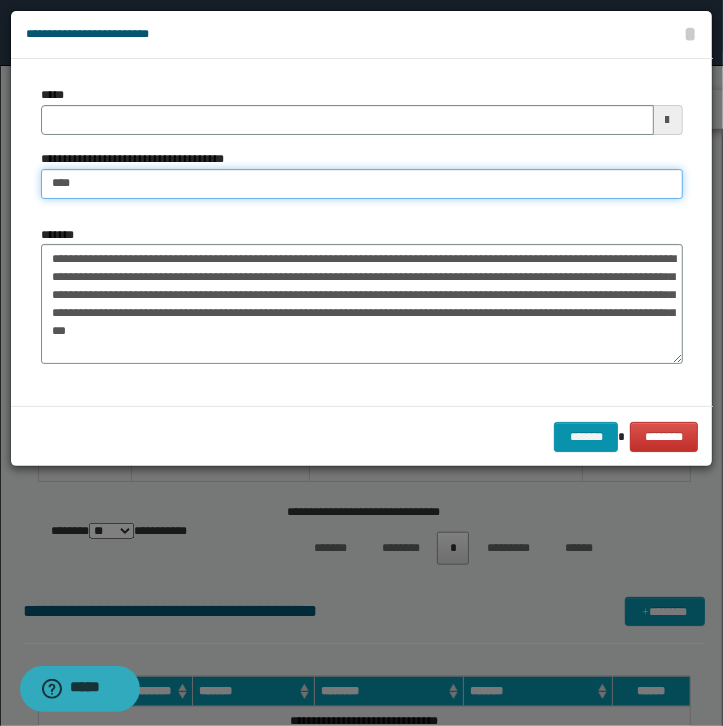 type on "**********" 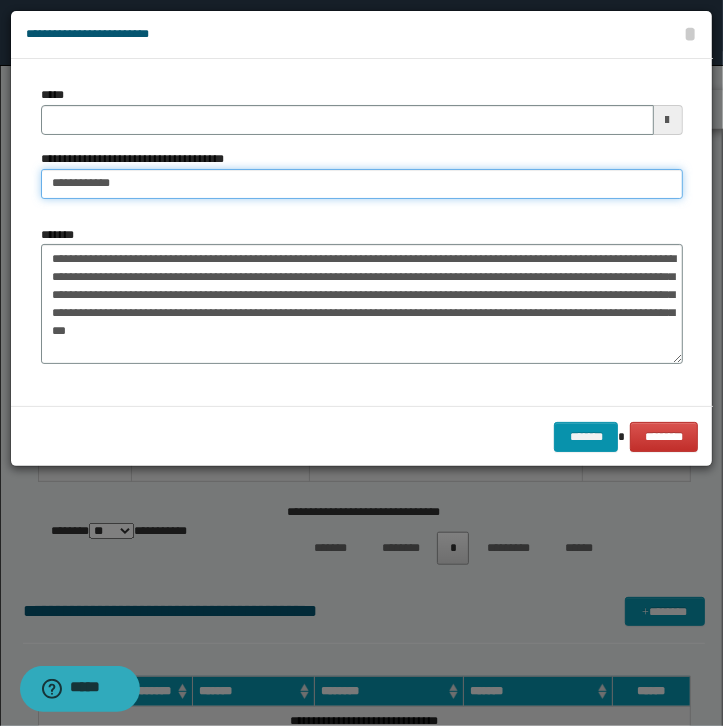 type 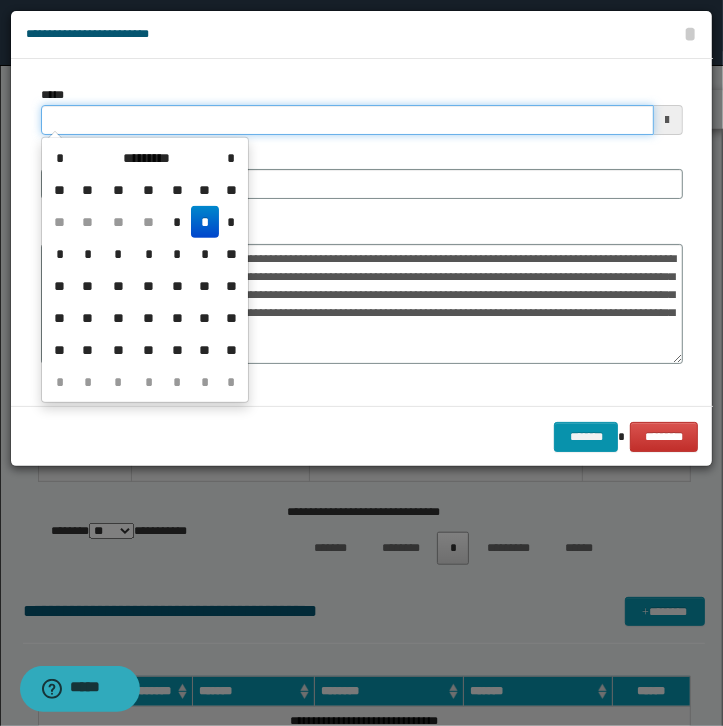 click on "*****" at bounding box center [347, 120] 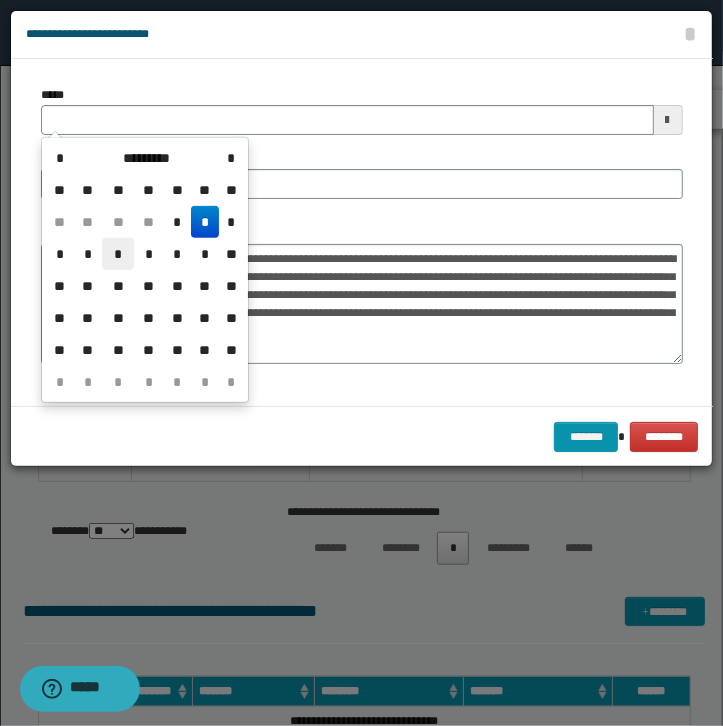 click on "*" at bounding box center [118, 254] 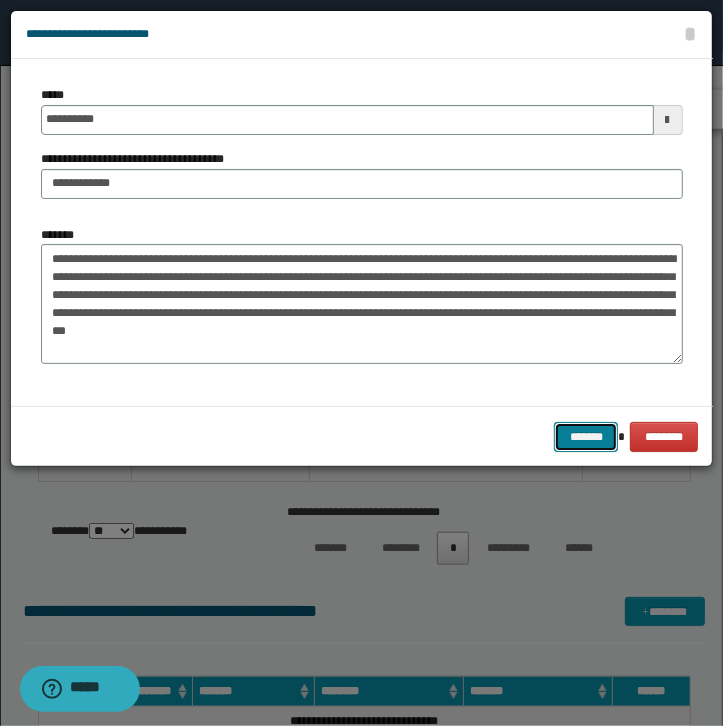 click on "*******" at bounding box center [586, 437] 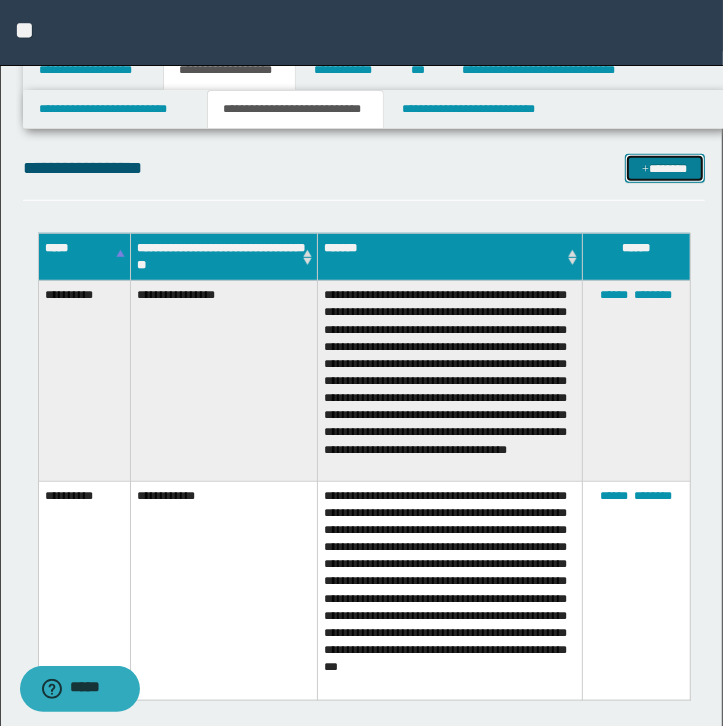 click on "*******" at bounding box center [665, 169] 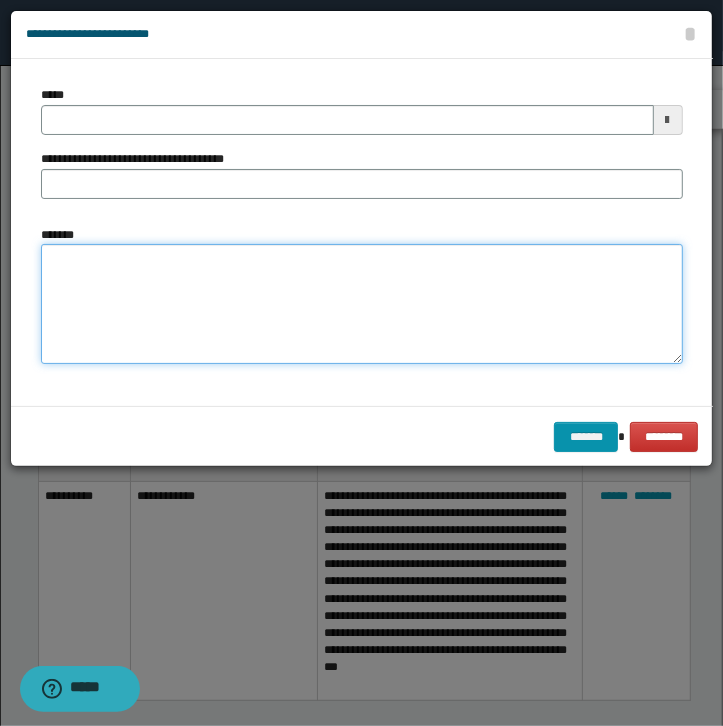 click on "*******" at bounding box center (362, 304) 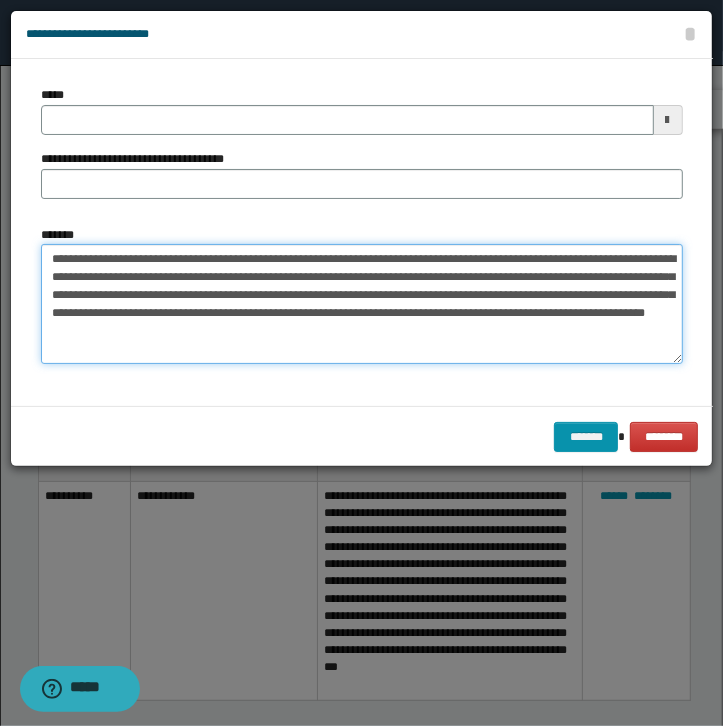 type on "**********" 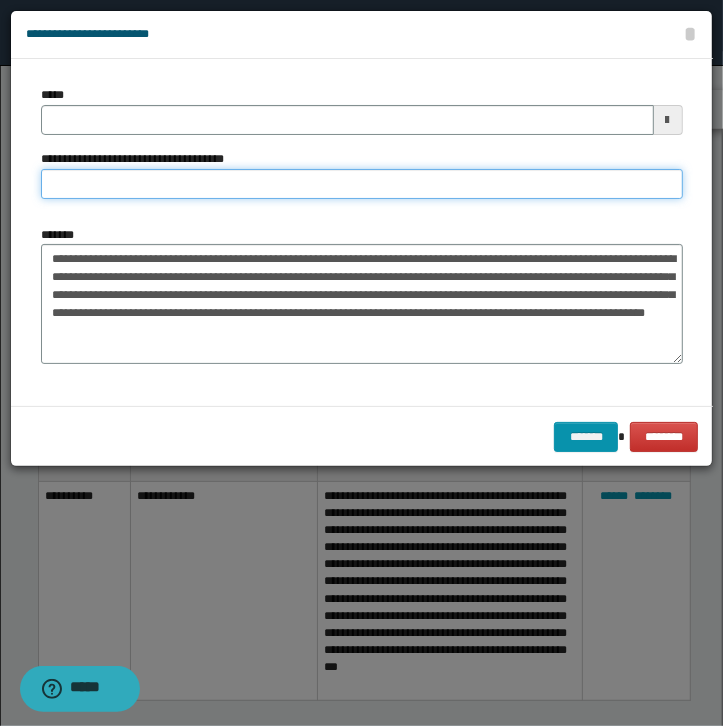 click on "**********" at bounding box center (362, 184) 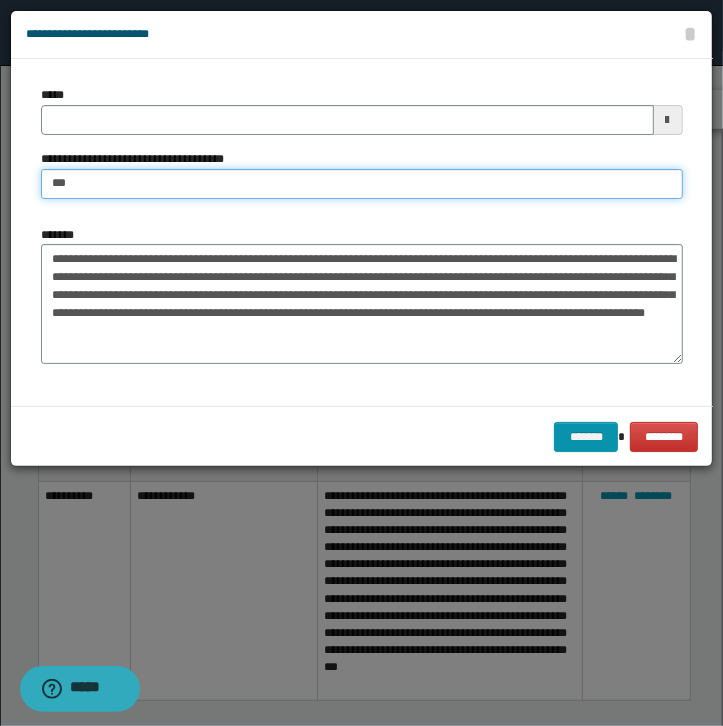 type on "**********" 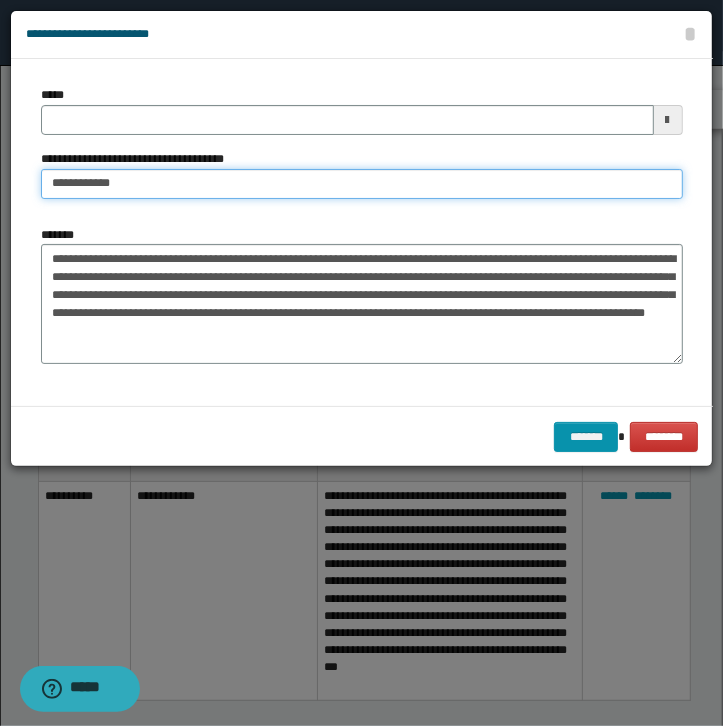 type 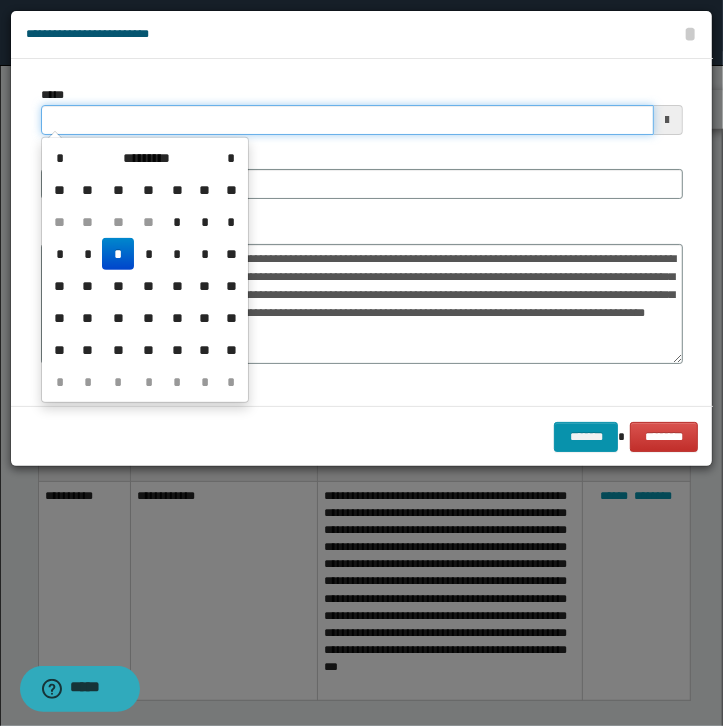 click on "*****" at bounding box center [347, 120] 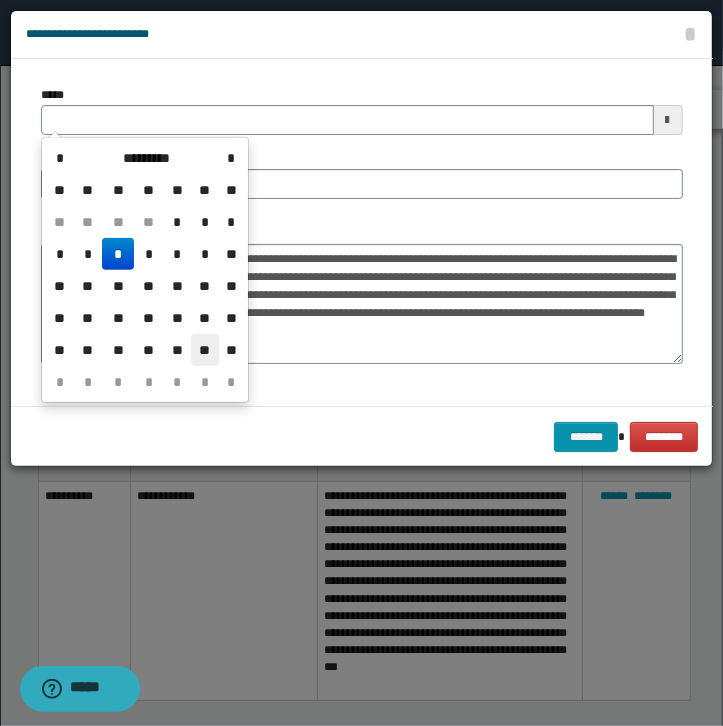 click on "**" at bounding box center [205, 350] 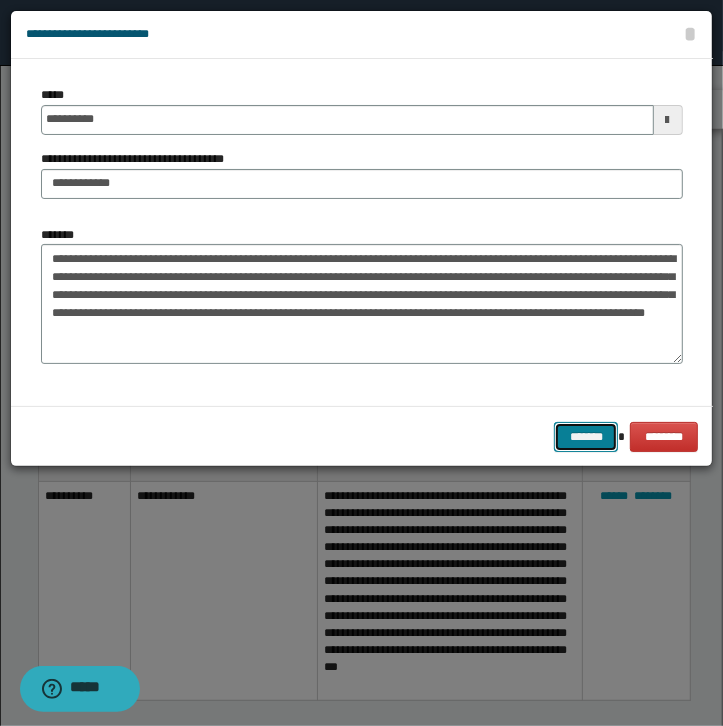 click on "*******" at bounding box center (586, 437) 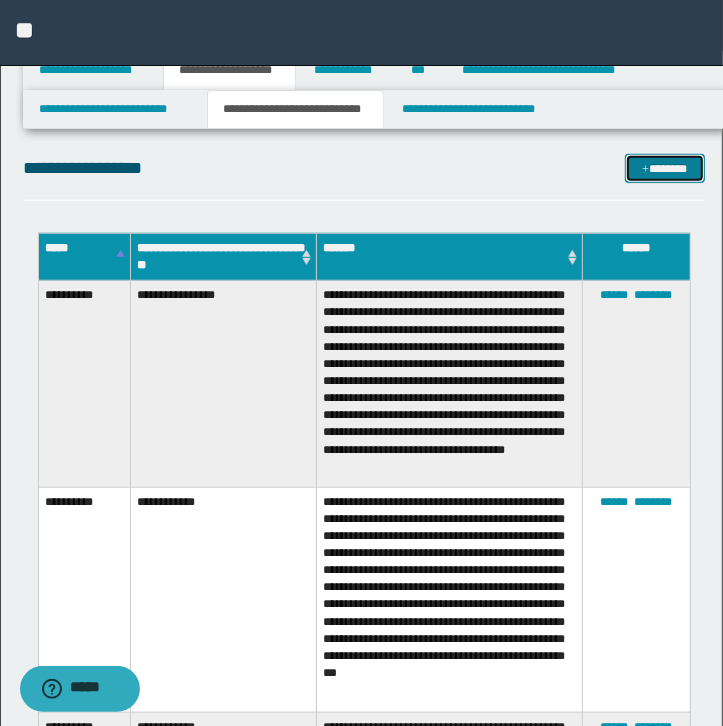 click on "*******" at bounding box center [665, 169] 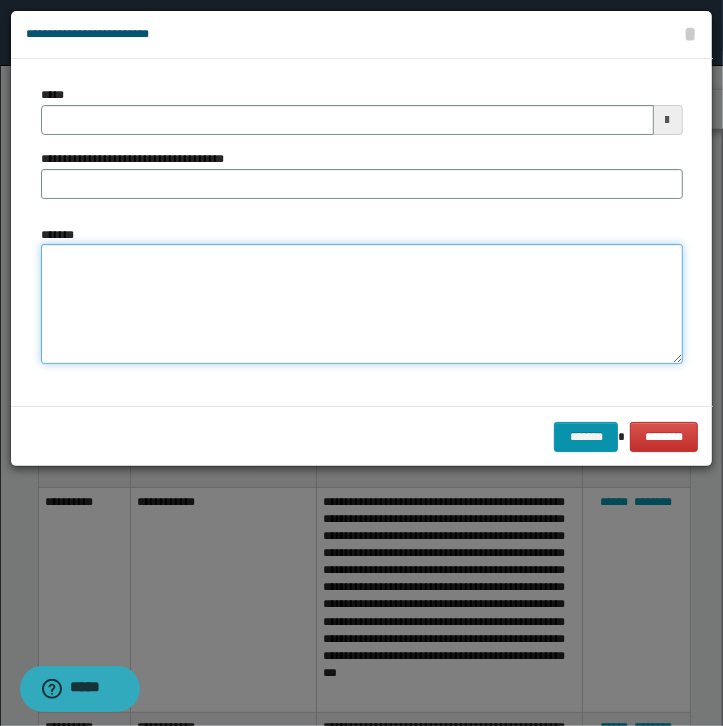 click on "*******" at bounding box center (362, 304) 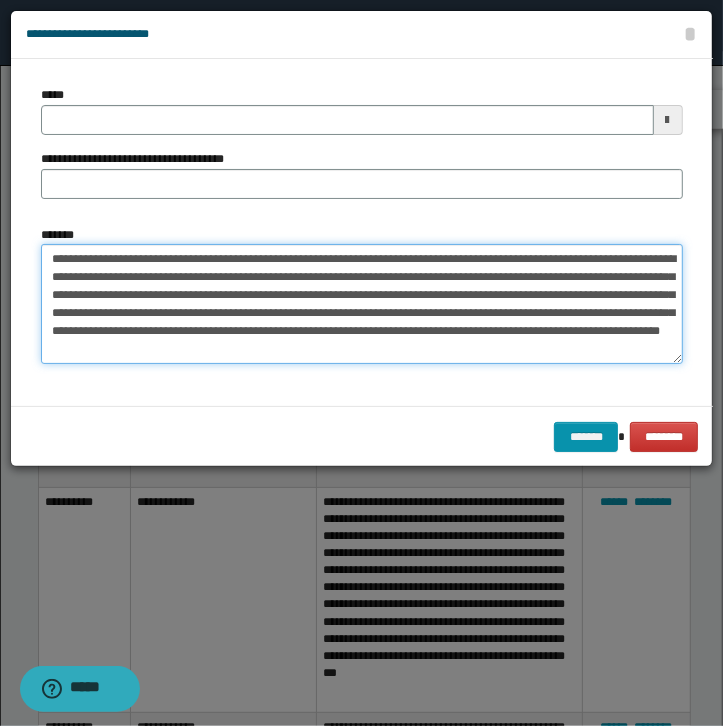 type on "**********" 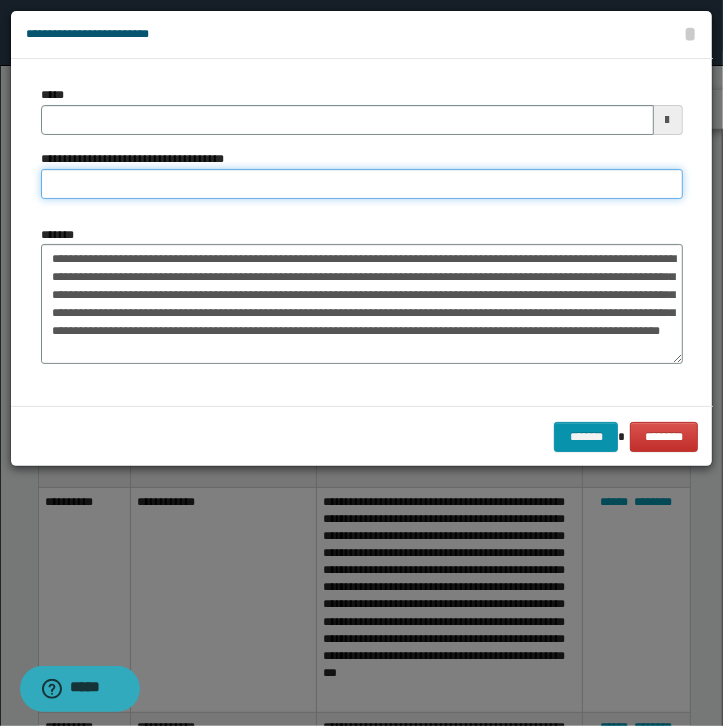 click on "**********" at bounding box center (362, 184) 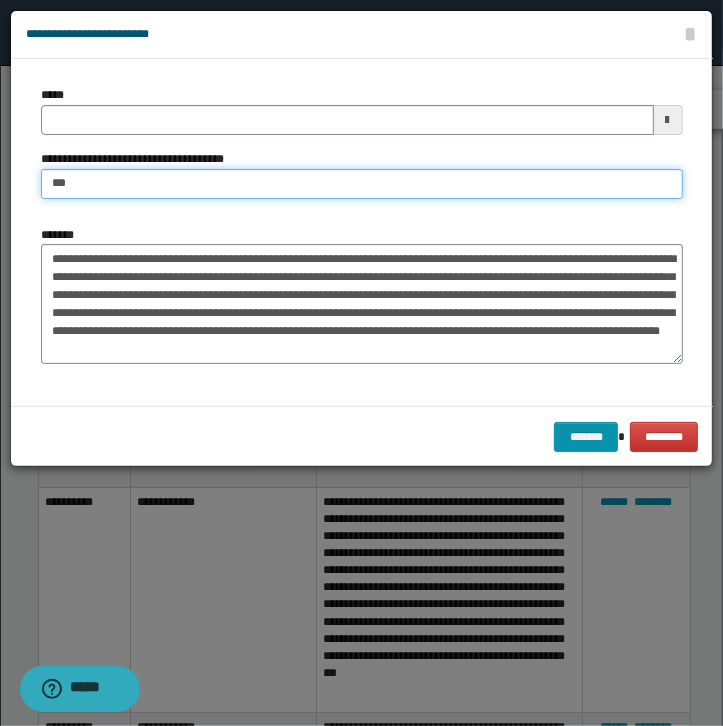 type on "**********" 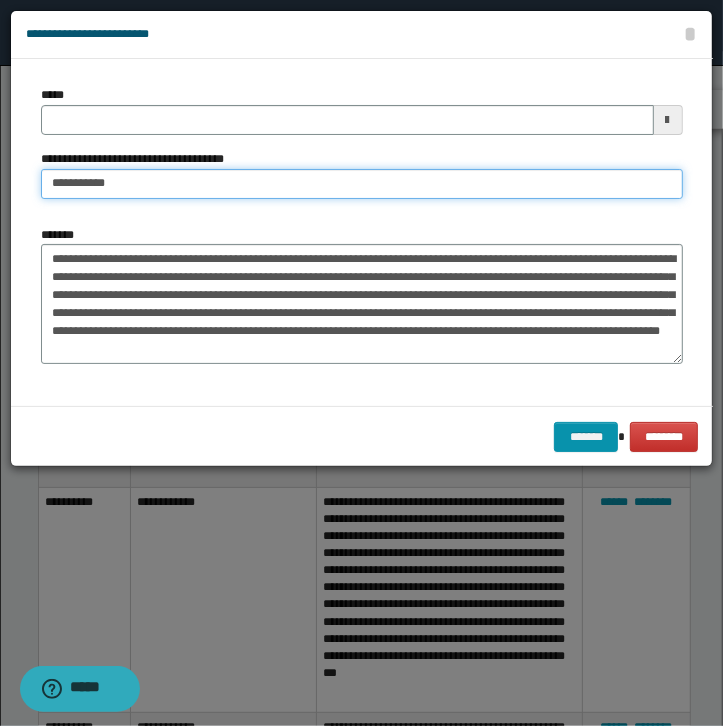 type 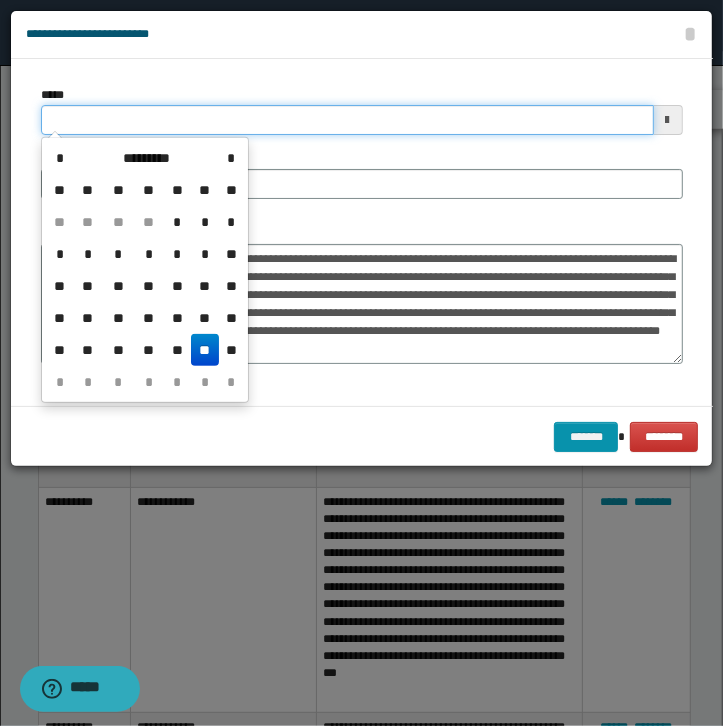click on "*****" at bounding box center [347, 120] 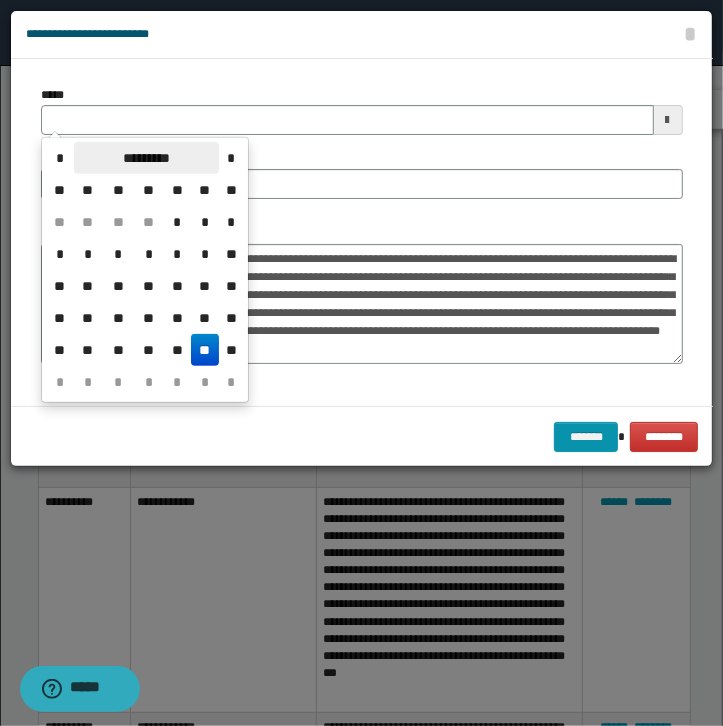click on "*********" at bounding box center [146, 158] 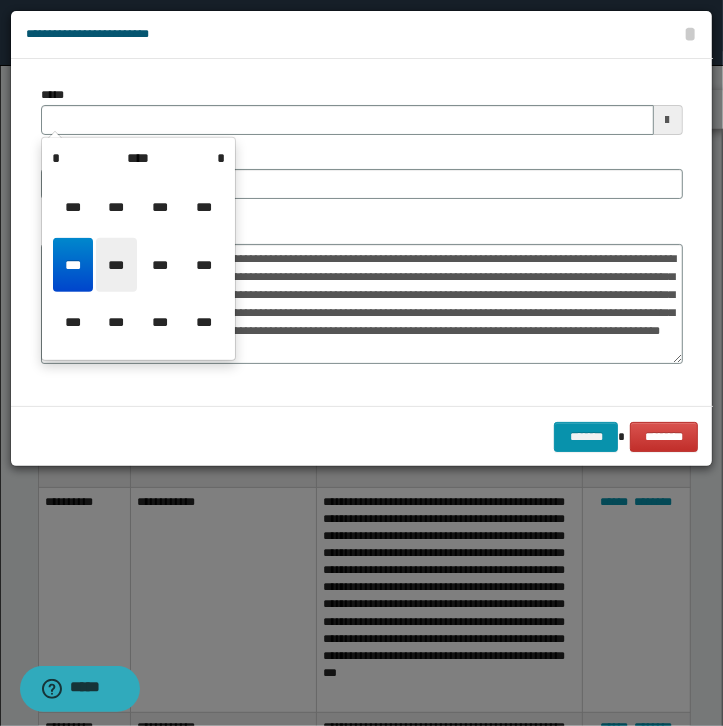 click on "***" at bounding box center [116, 265] 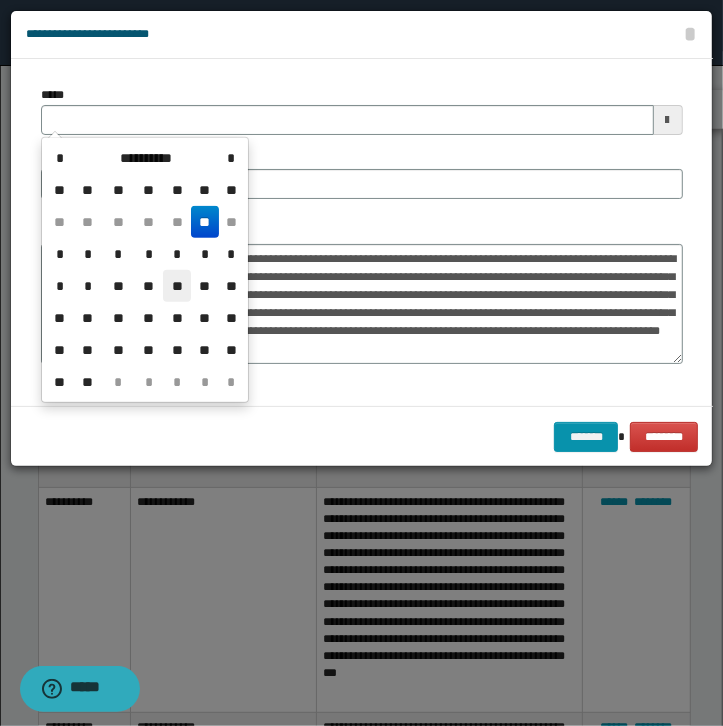 click on "**" at bounding box center (177, 286) 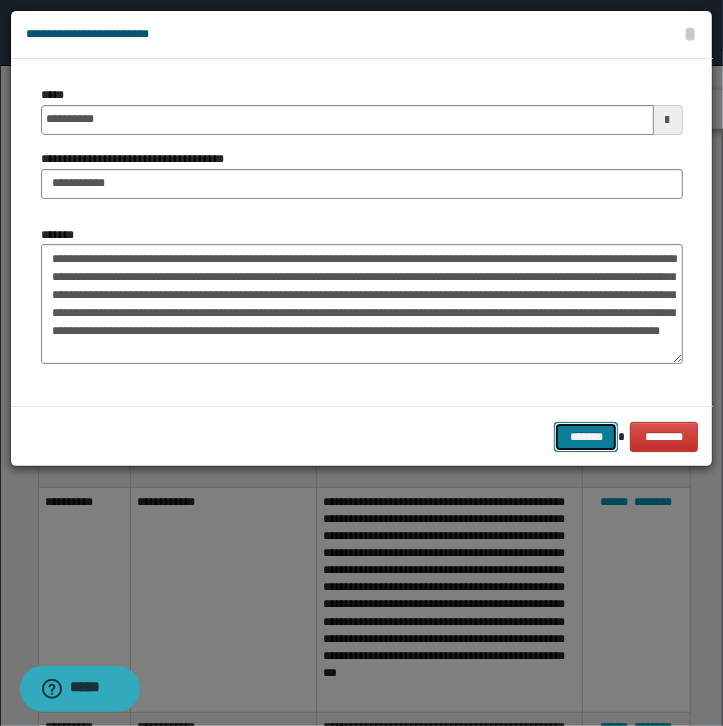 click on "*******" at bounding box center (586, 437) 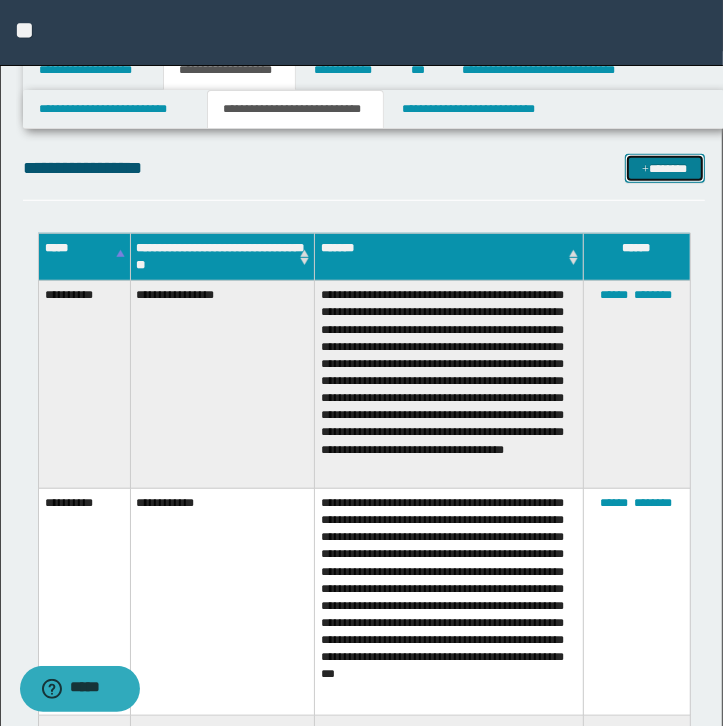click on "*******" at bounding box center (665, 169) 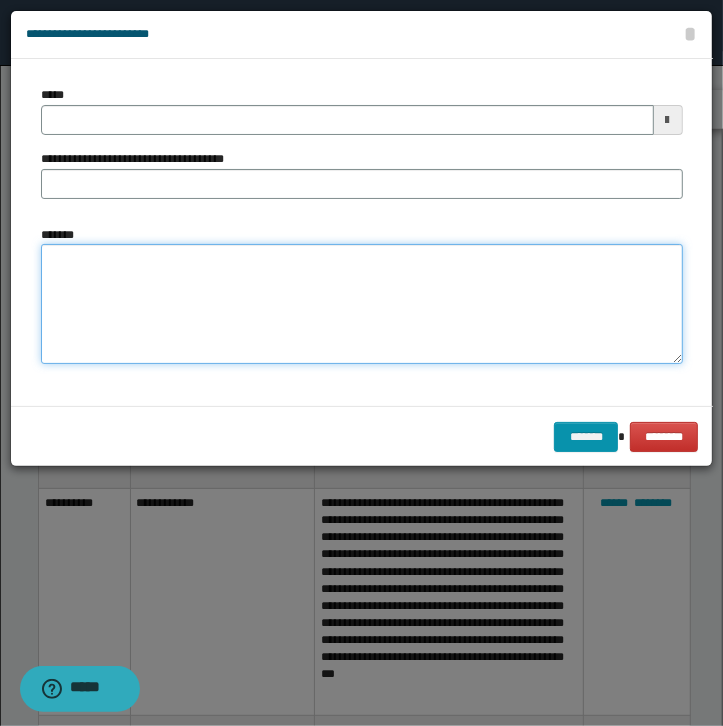 click on "*******" at bounding box center [362, 304] 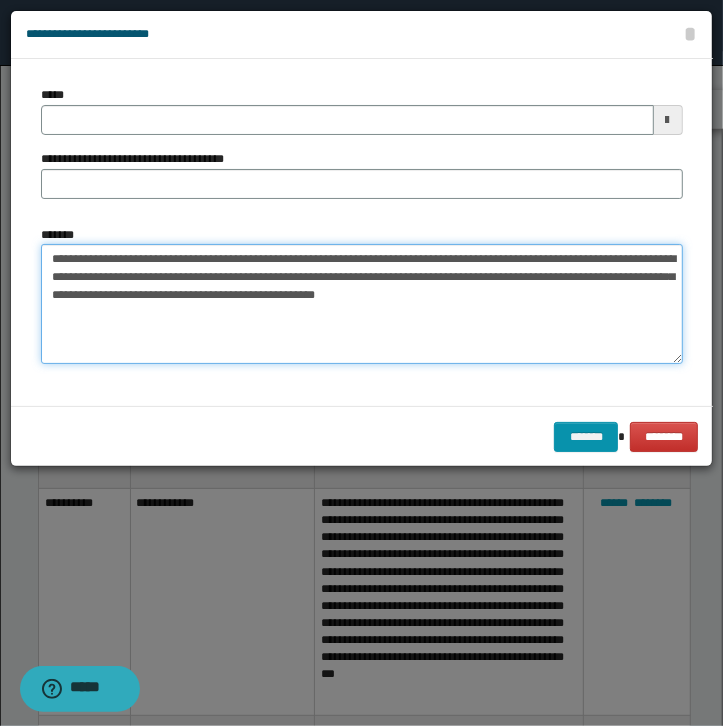 type on "**********" 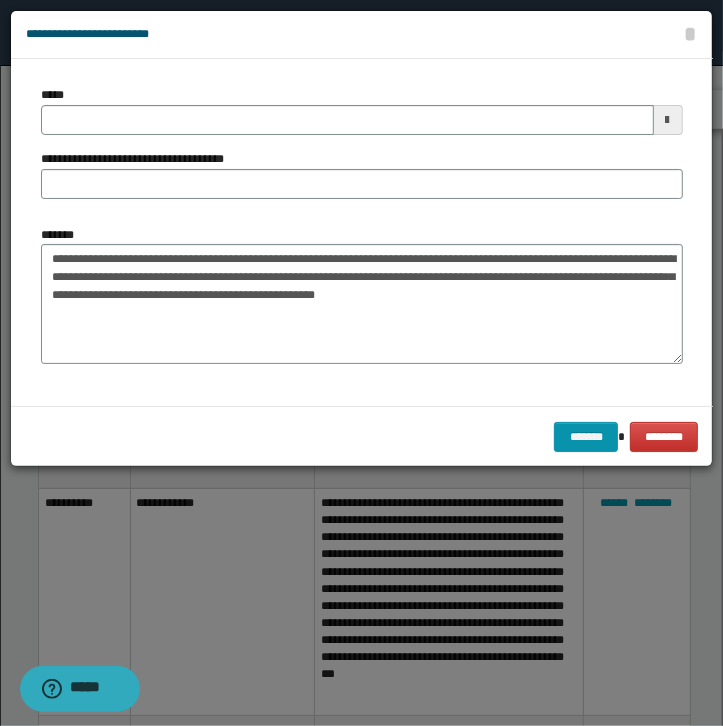 click on "**********" at bounding box center (362, 150) 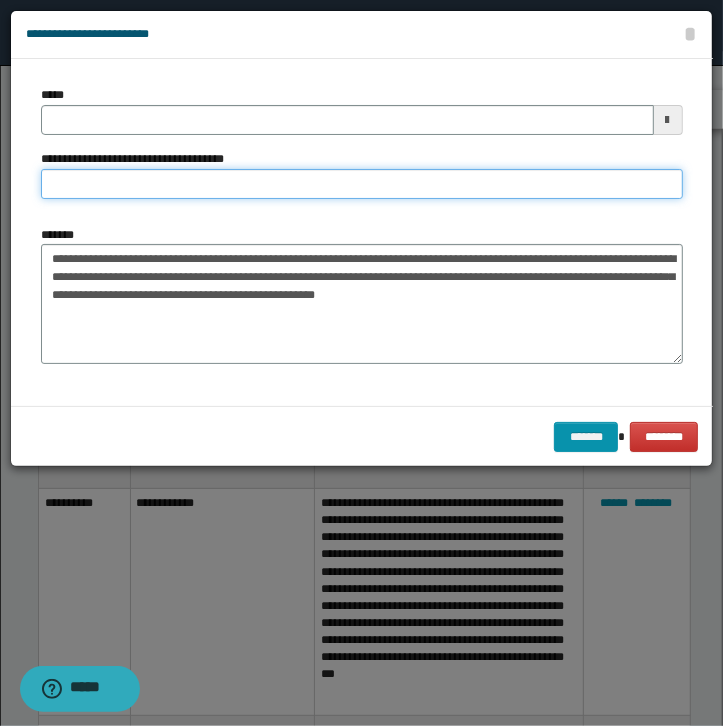 click on "**********" at bounding box center [362, 184] 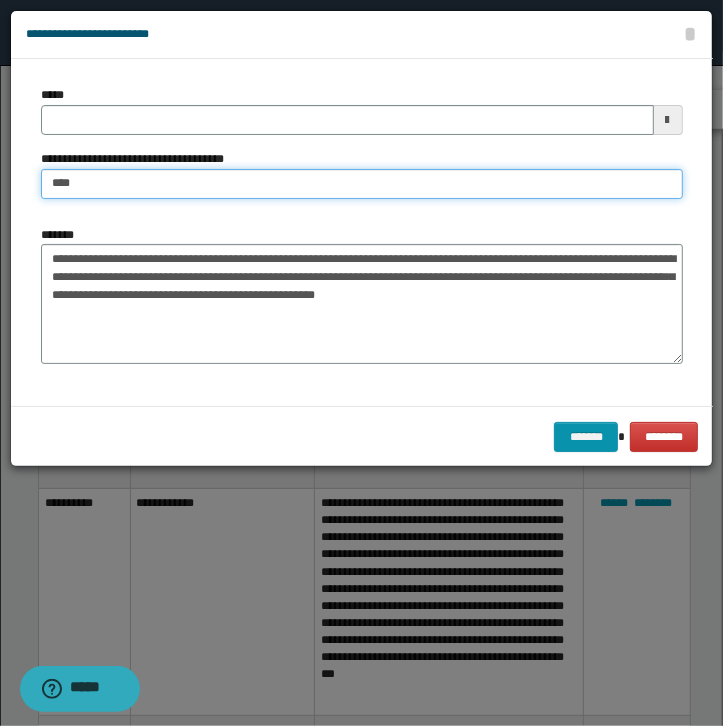 type on "**********" 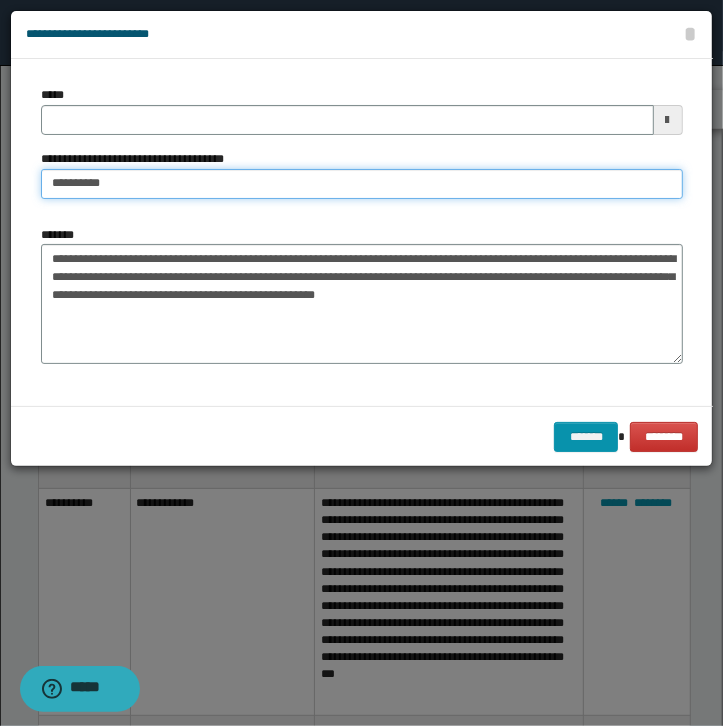 type 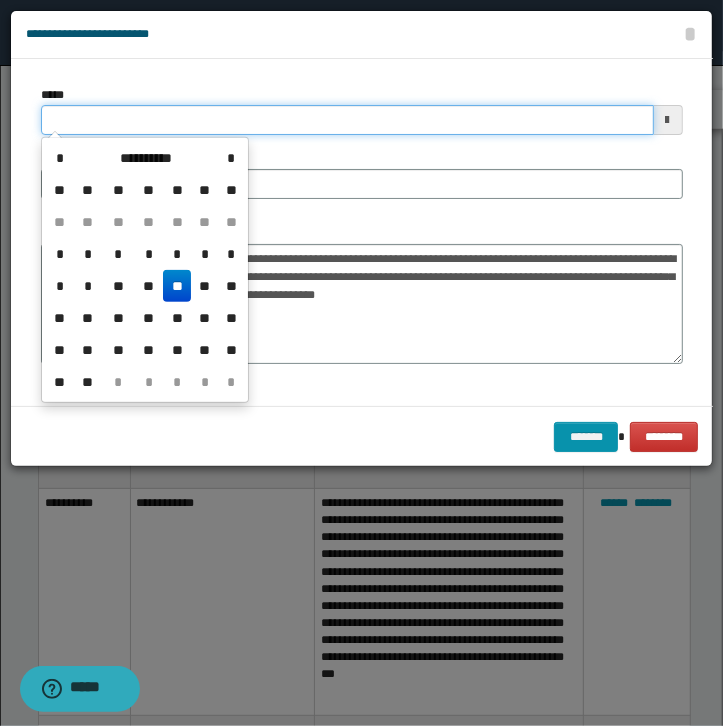 click on "*****" at bounding box center (347, 120) 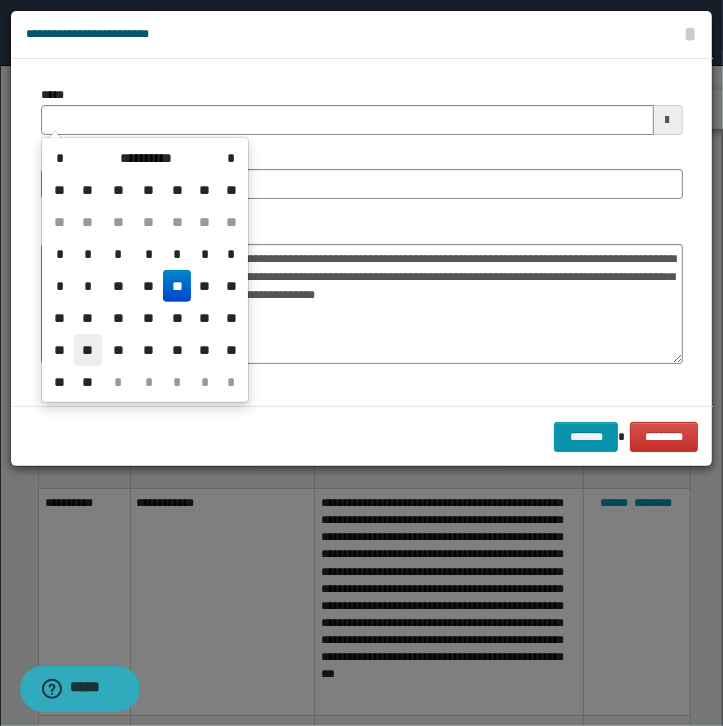 click on "**" at bounding box center (88, 350) 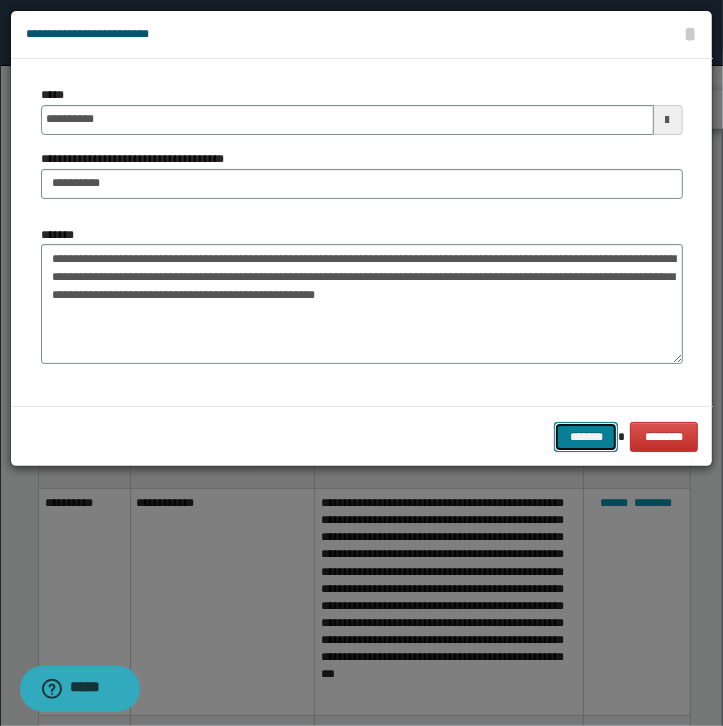click on "*******" at bounding box center (586, 437) 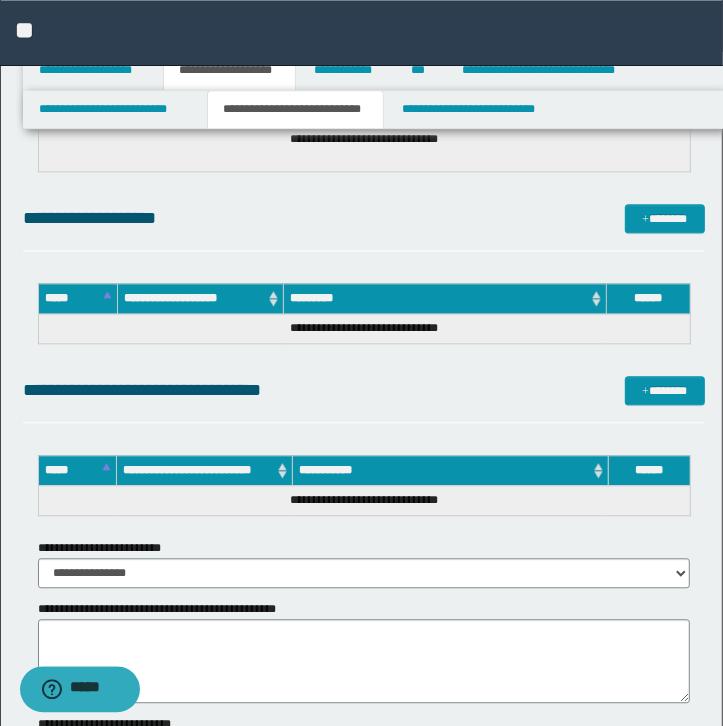 scroll, scrollTop: 2076, scrollLeft: 0, axis: vertical 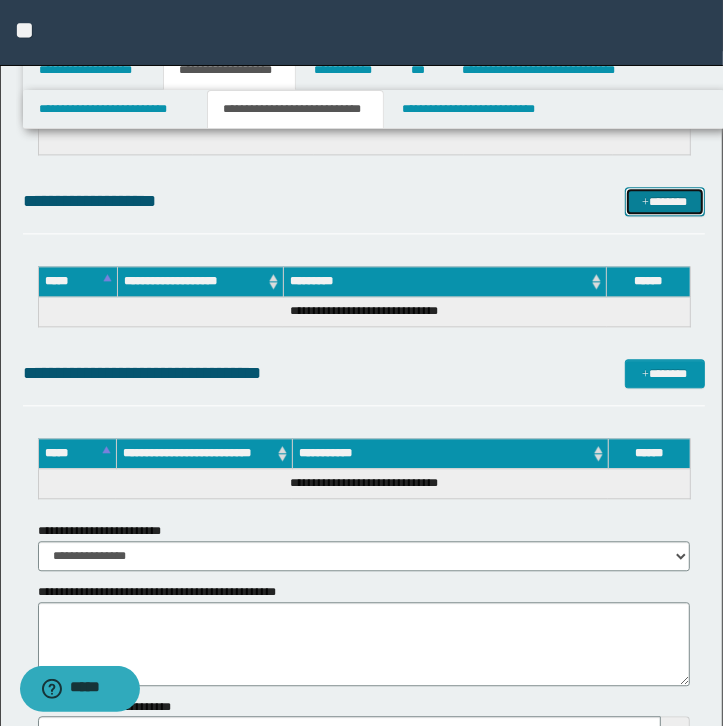 click on "*******" at bounding box center (665, 202) 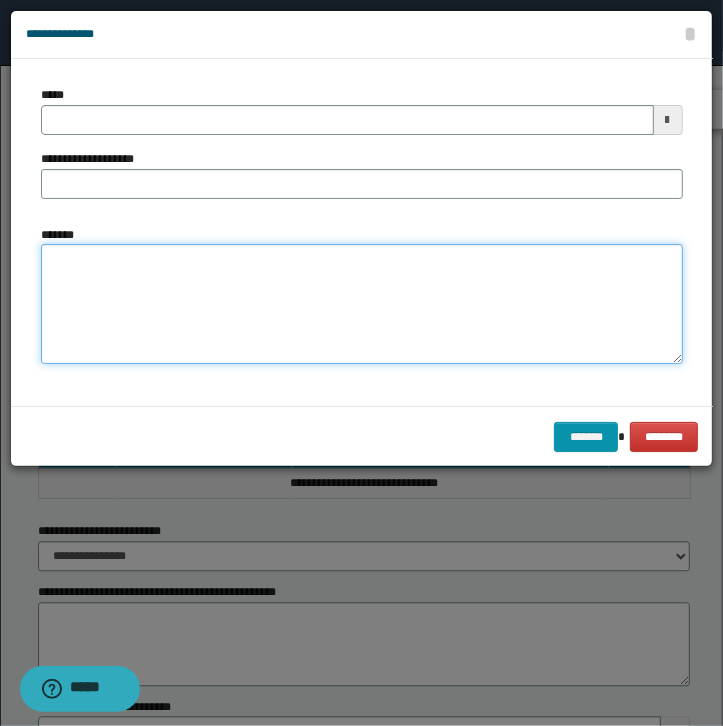 click on "*******" at bounding box center [362, 304] 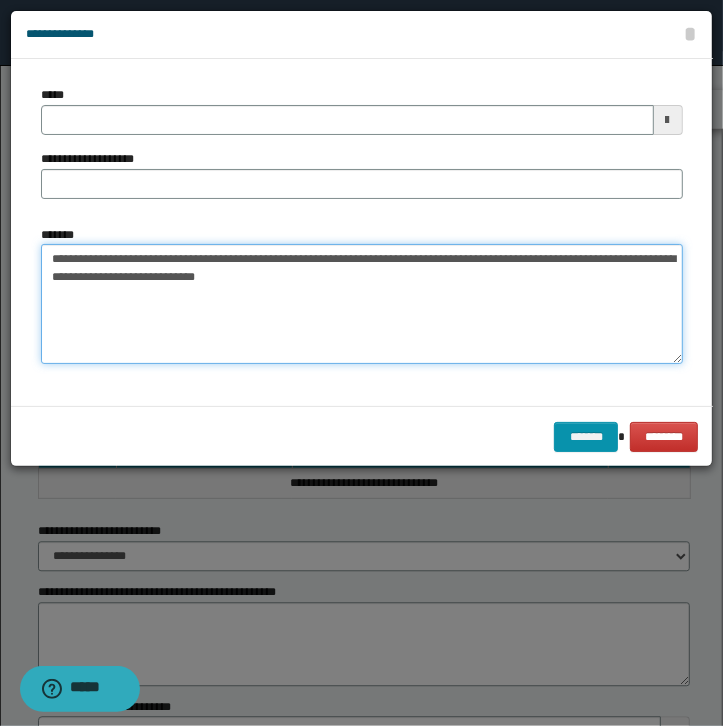type on "**********" 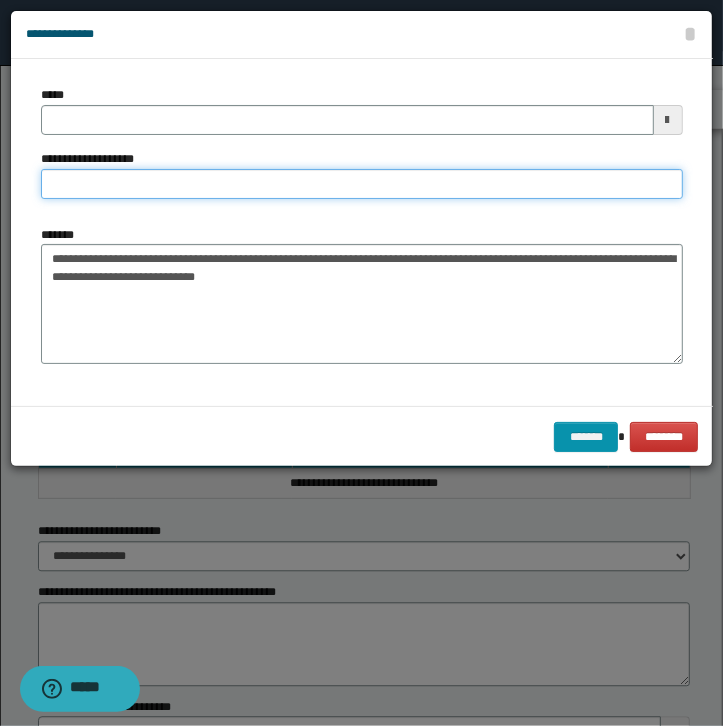 click on "**********" at bounding box center [362, 184] 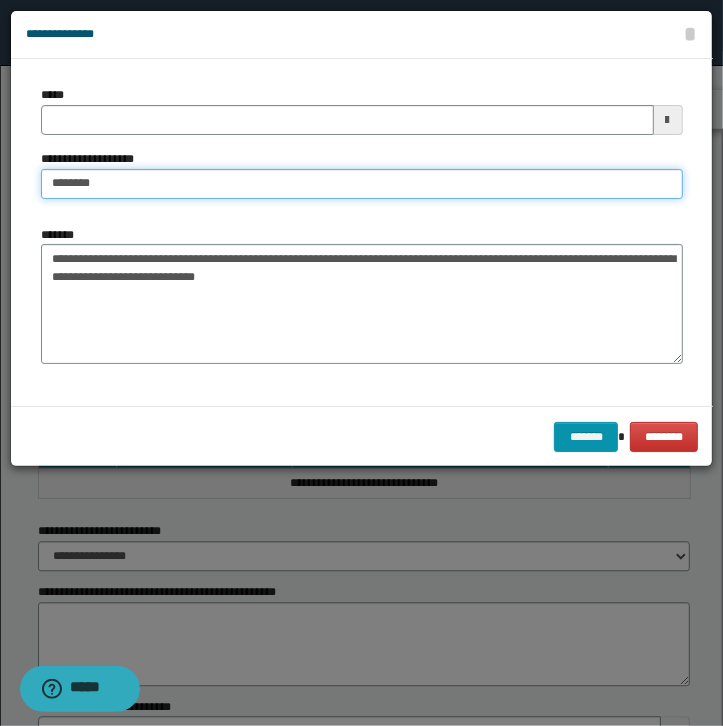 type on "**********" 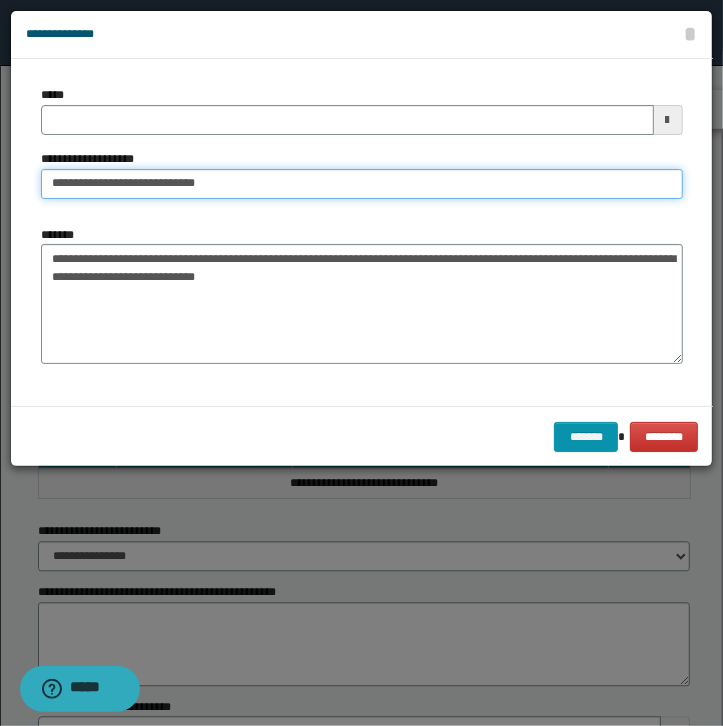 type 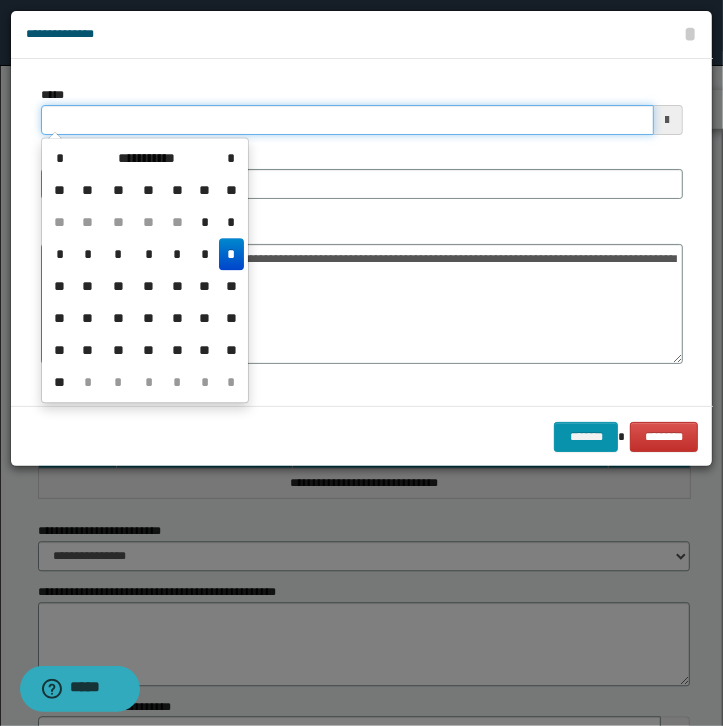 click on "*****" at bounding box center [347, 120] 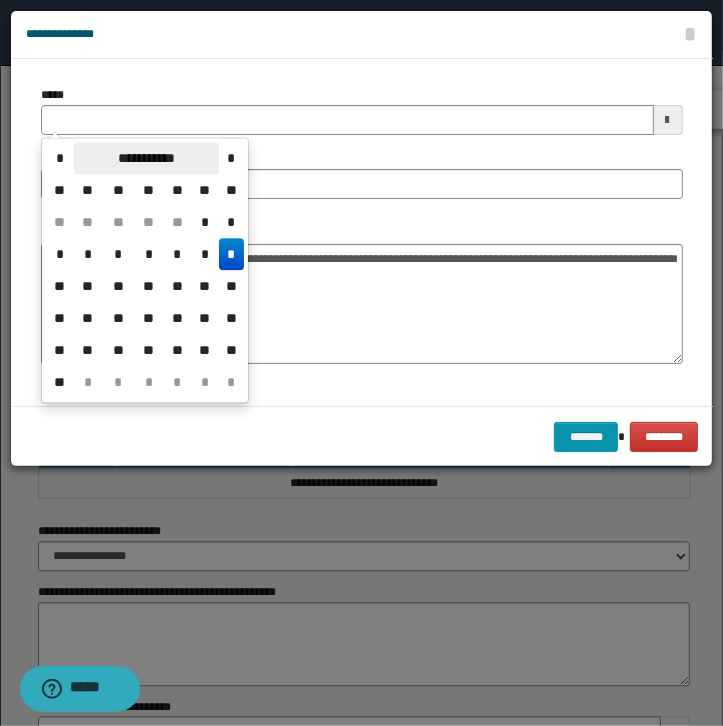 click on "**********" at bounding box center [146, 158] 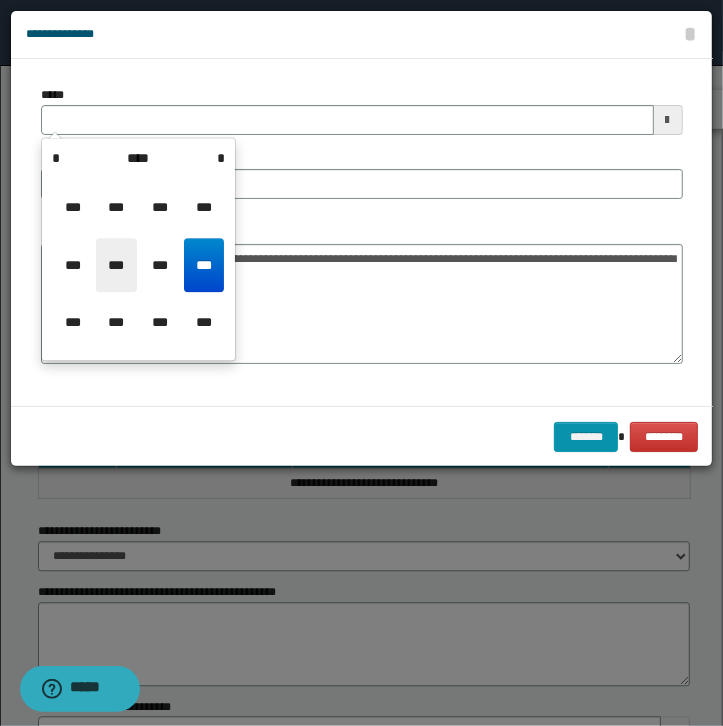 click on "***" at bounding box center [116, 265] 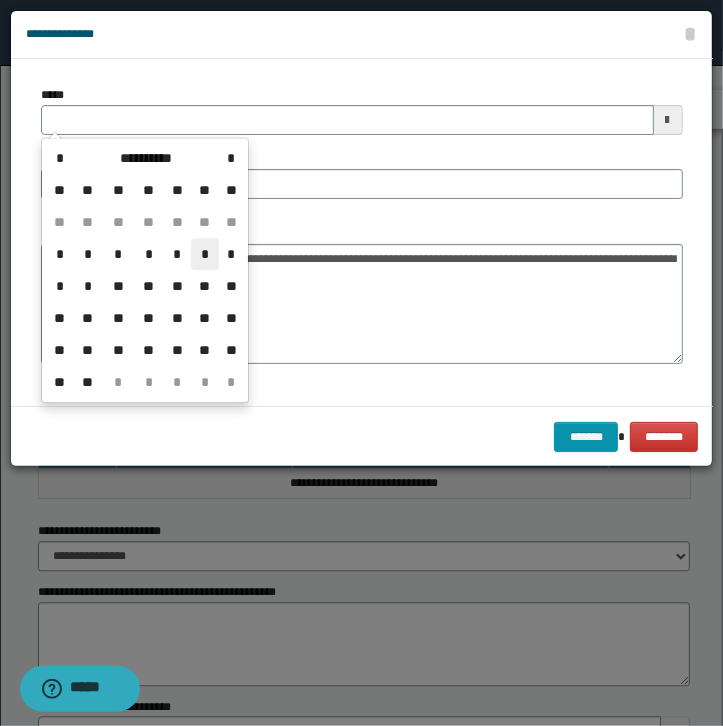click on "*" at bounding box center (205, 254) 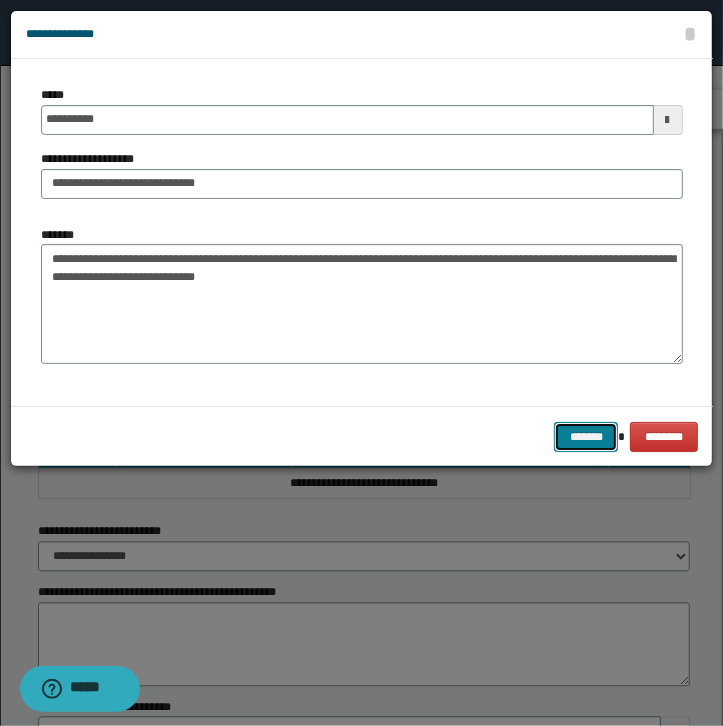 click on "*******" at bounding box center [586, 437] 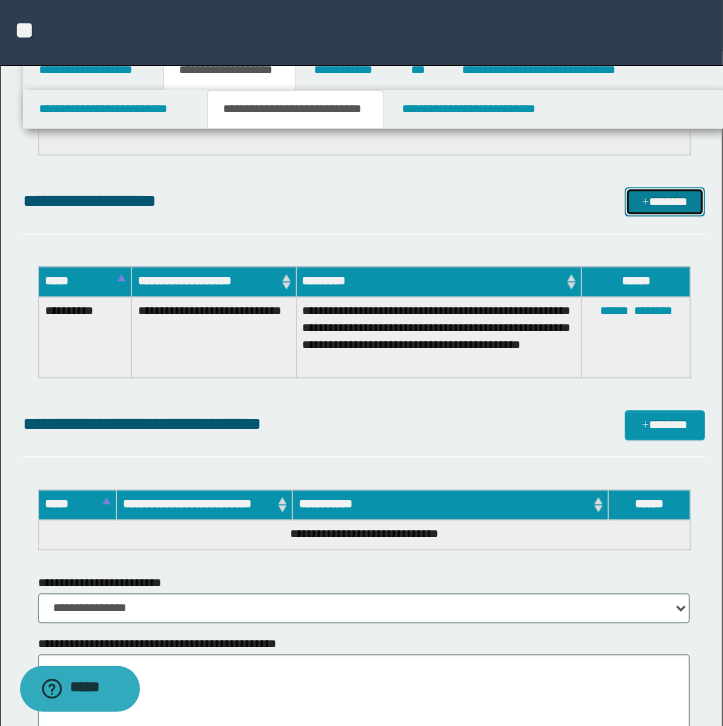 click on "*******" at bounding box center [665, 202] 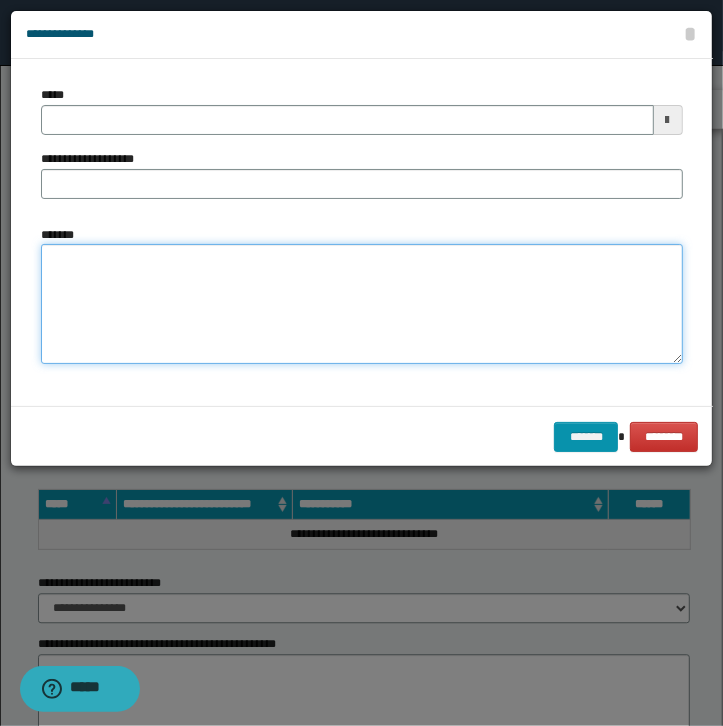 click on "*******" at bounding box center [362, 304] 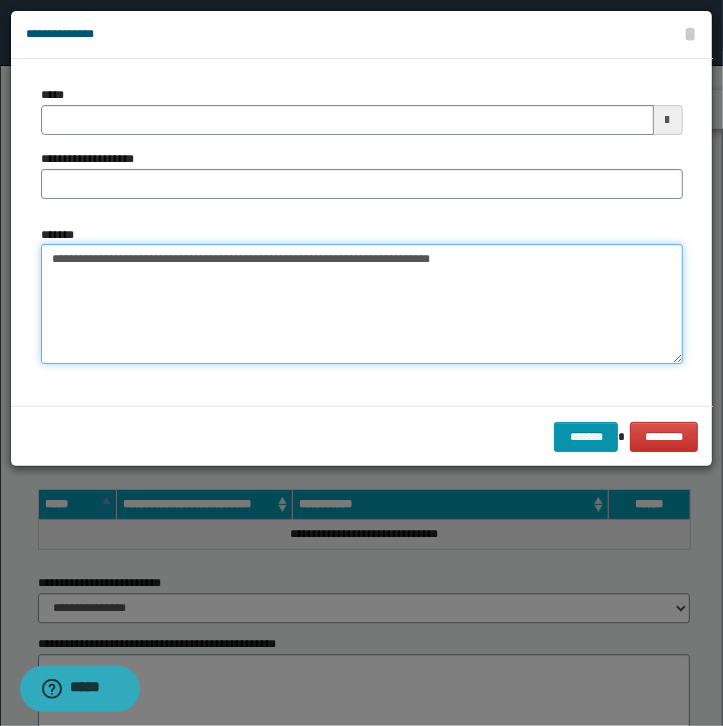 type on "**********" 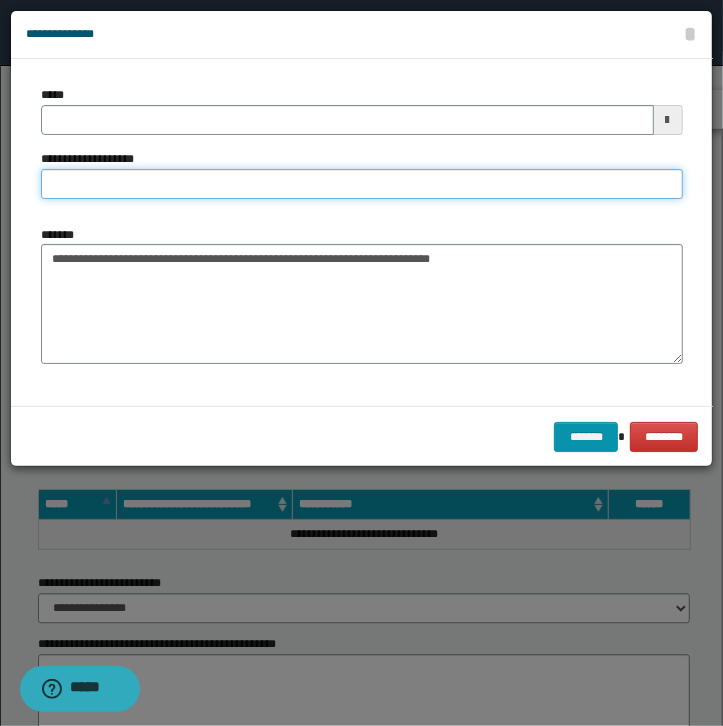 click on "**********" at bounding box center (362, 184) 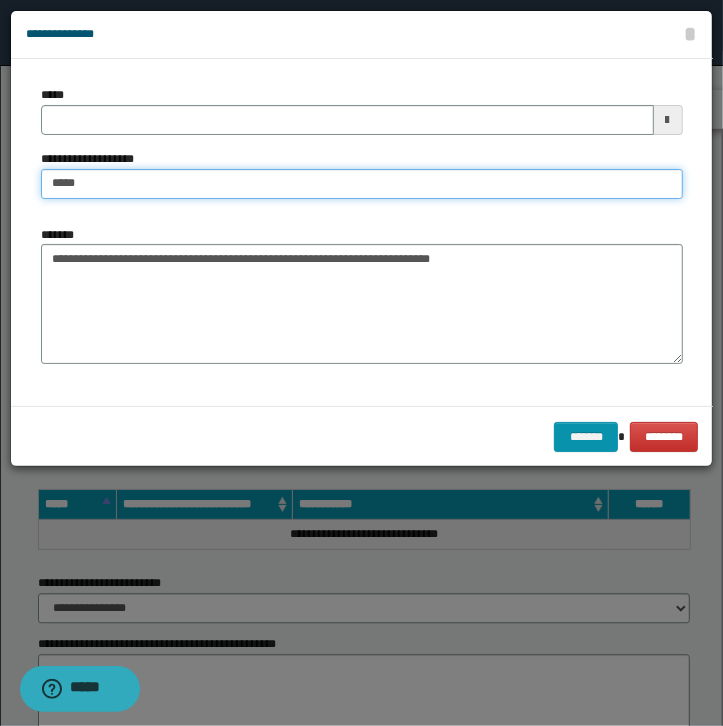 type on "**********" 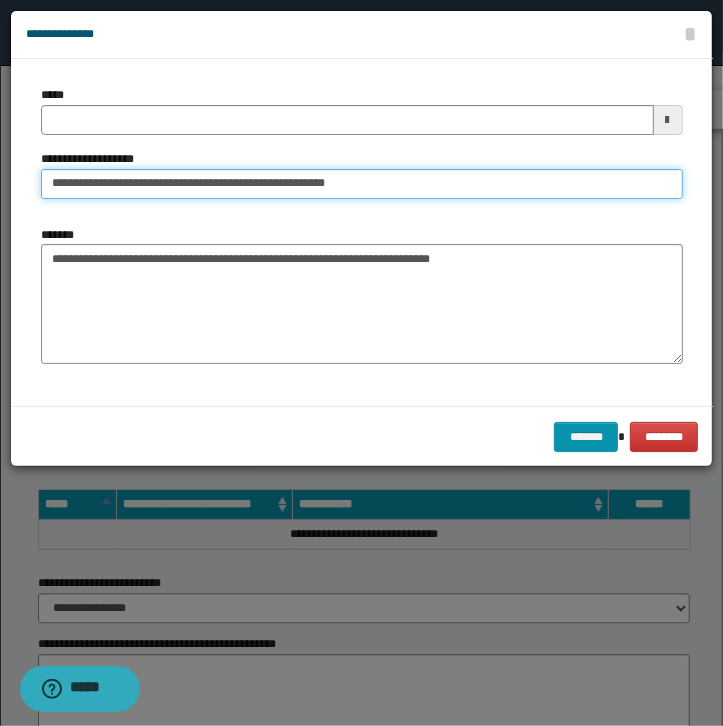 type 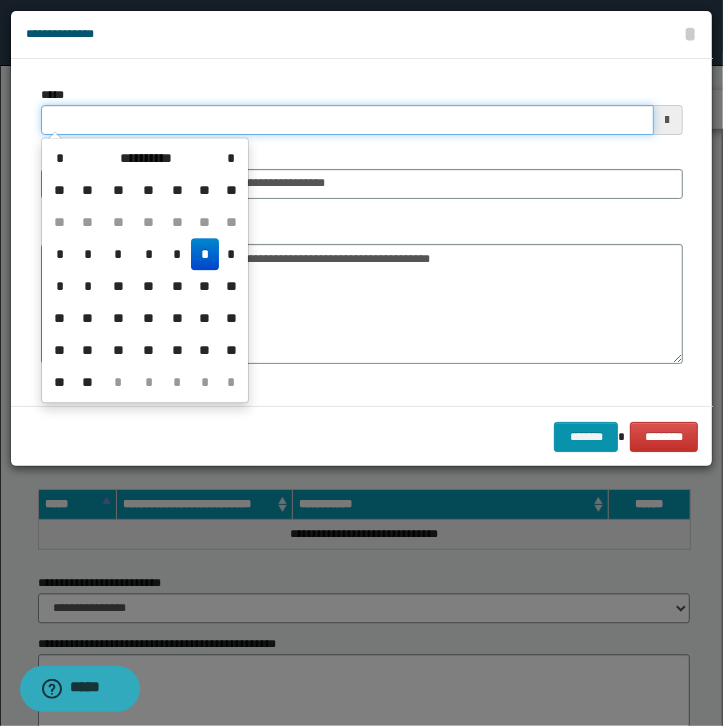 click on "*****" at bounding box center (347, 120) 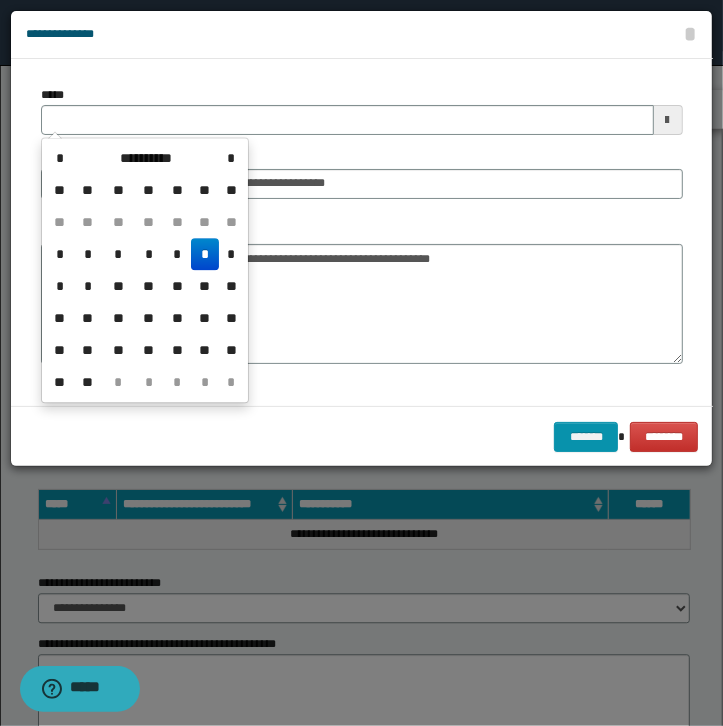 click on "*" at bounding box center (205, 254) 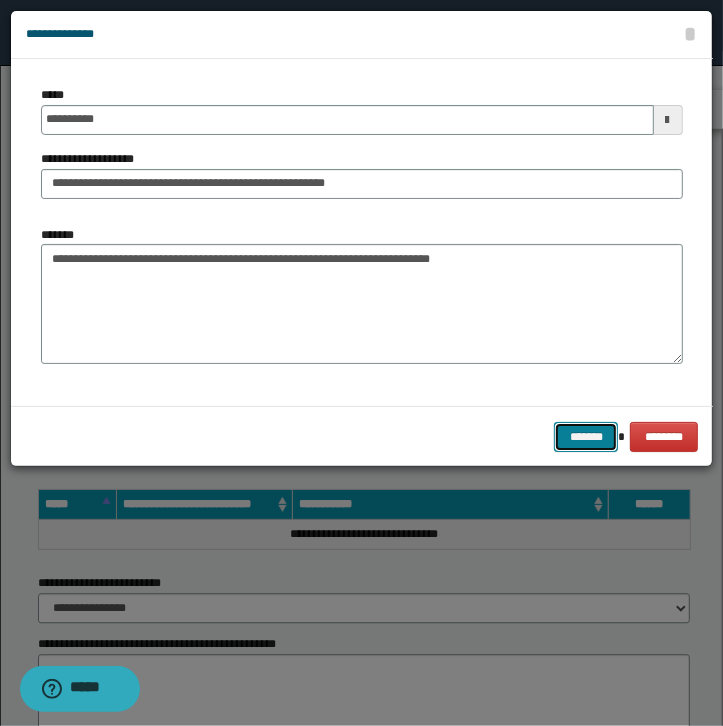 click on "*******" at bounding box center [586, 437] 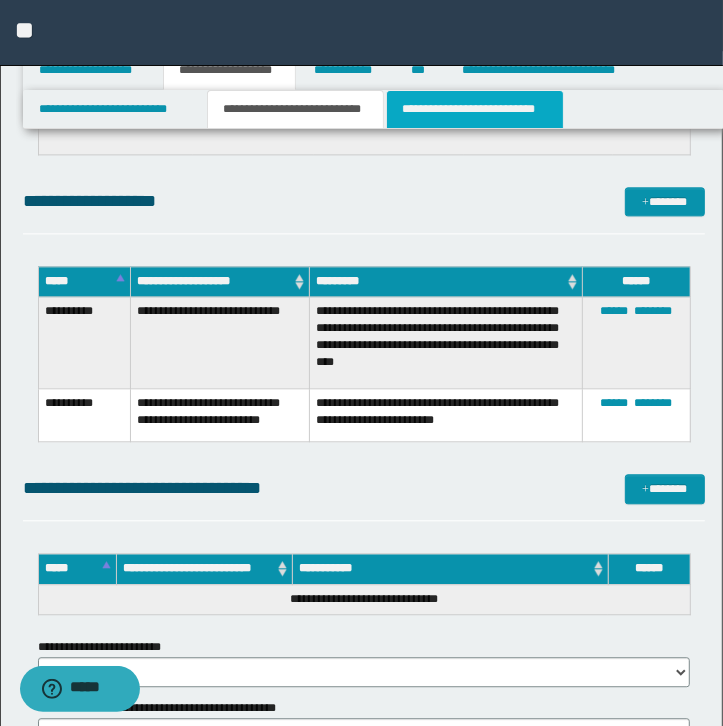 click on "**********" at bounding box center [475, 109] 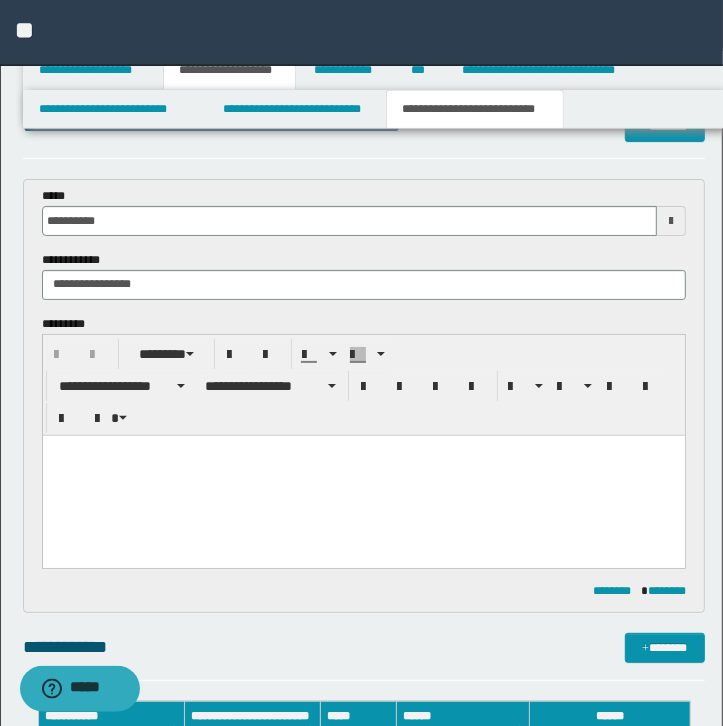 scroll, scrollTop: 0, scrollLeft: 0, axis: both 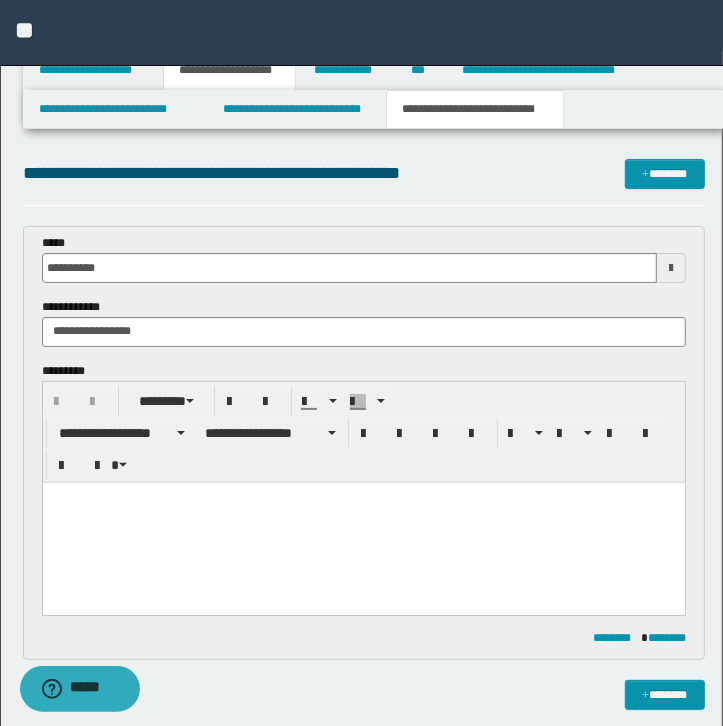 click at bounding box center [363, 522] 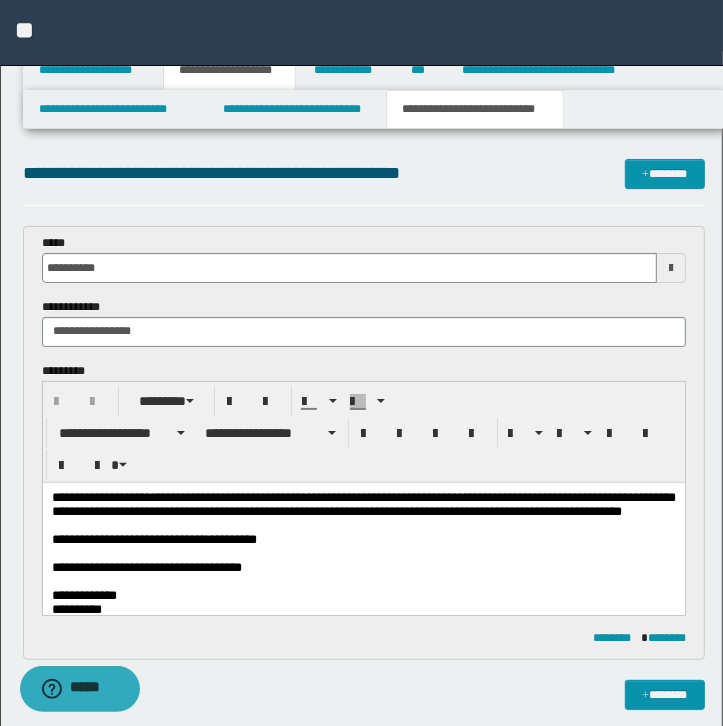 type 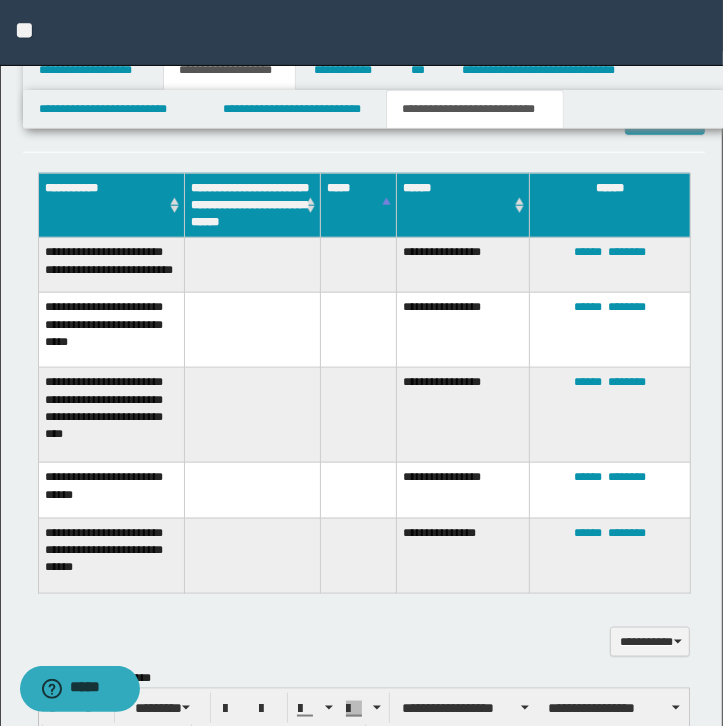 scroll, scrollTop: 992, scrollLeft: 0, axis: vertical 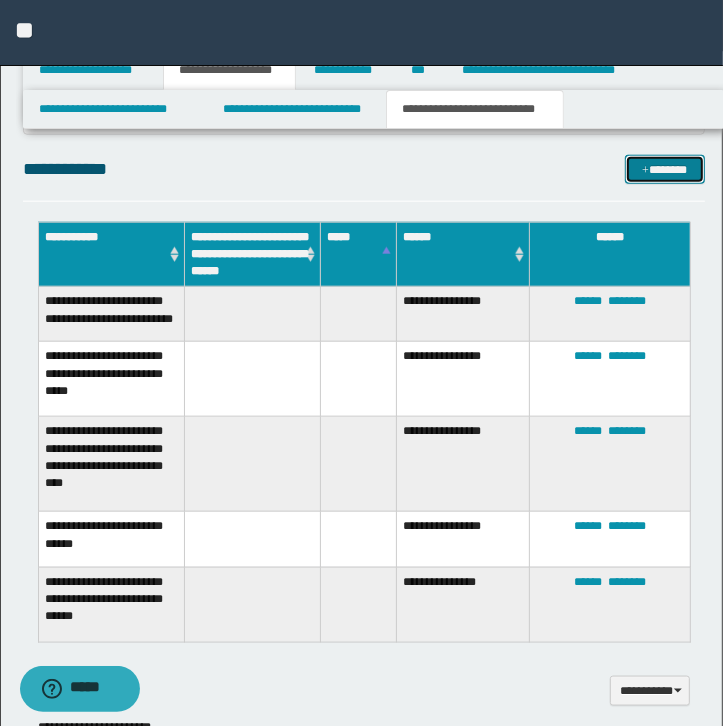 click on "*******" at bounding box center (665, 170) 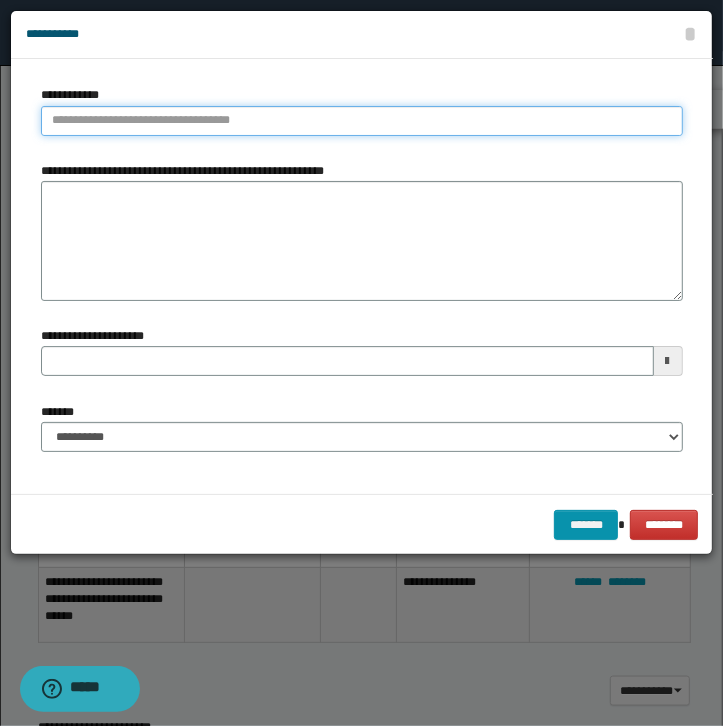 type on "**********" 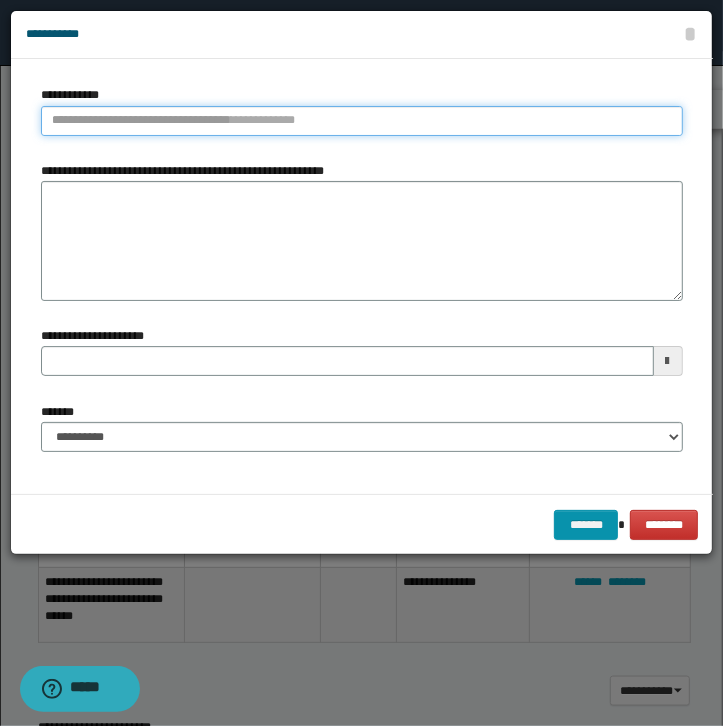 click on "**********" at bounding box center [362, 121] 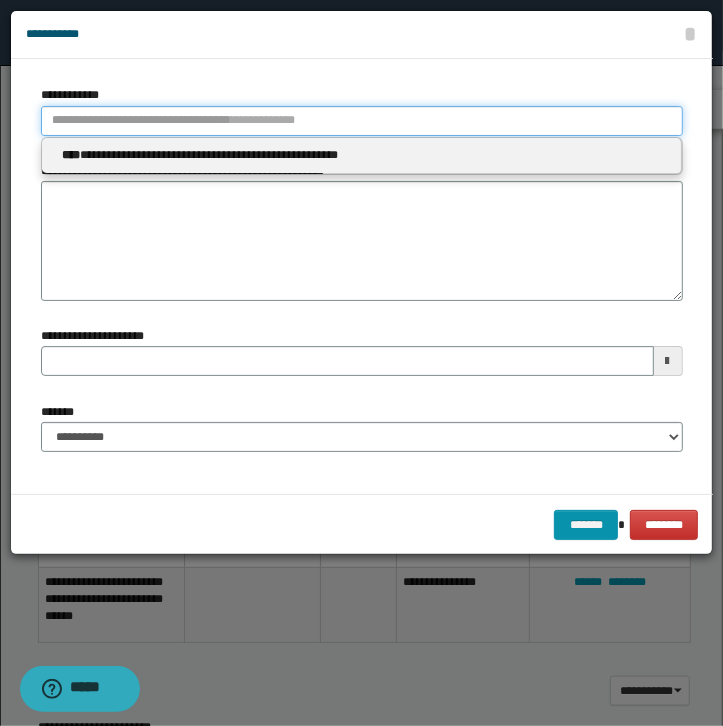 type 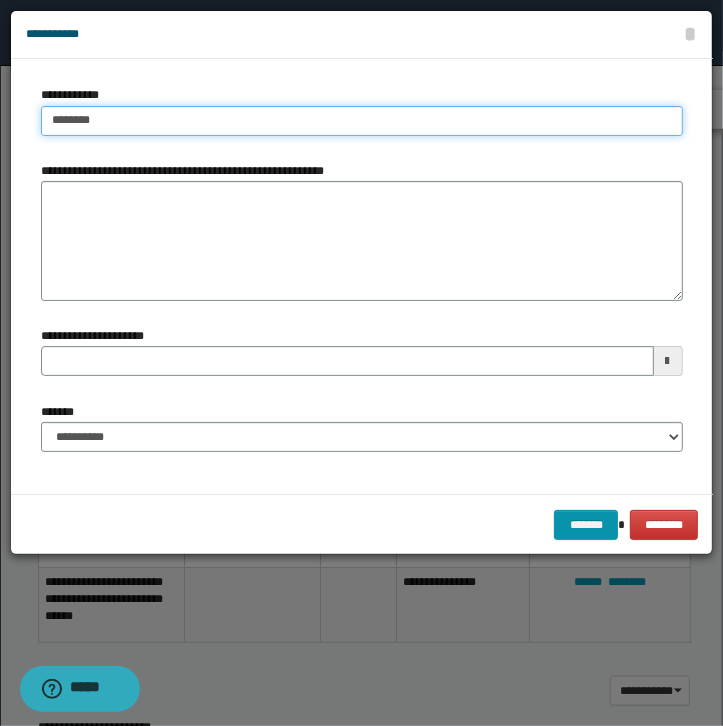 type on "*********" 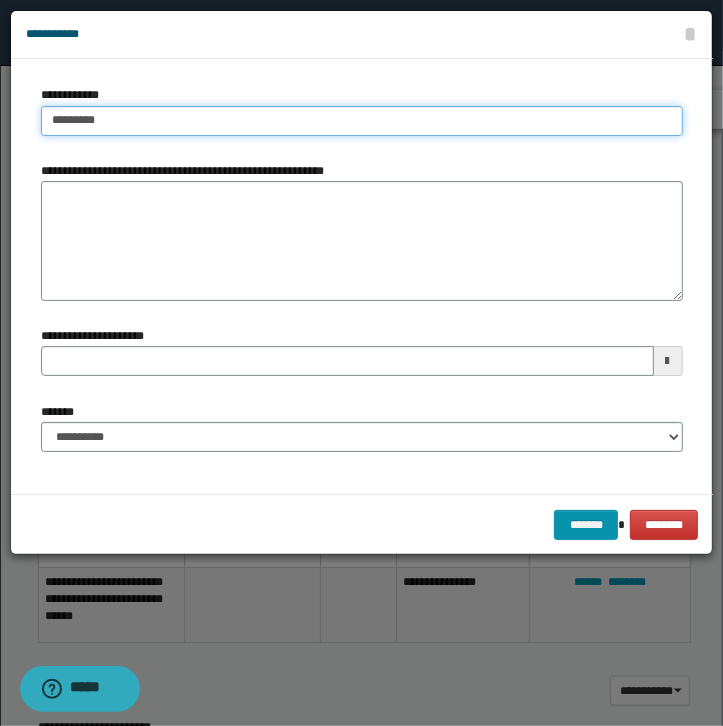 type on "**********" 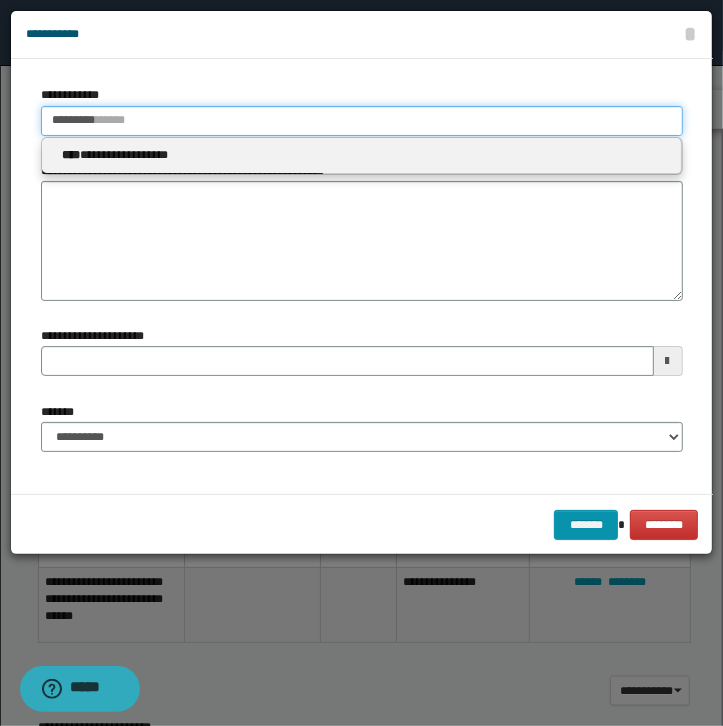 type 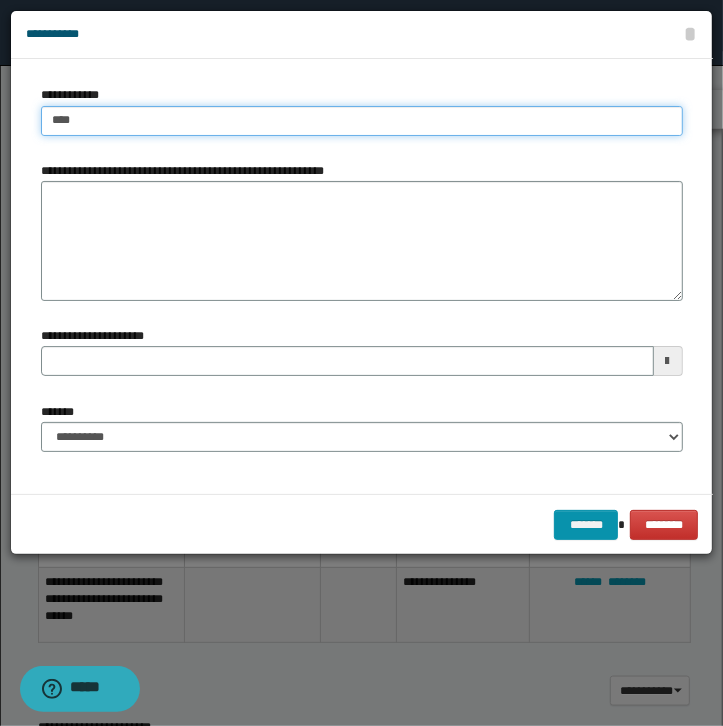 type on "***" 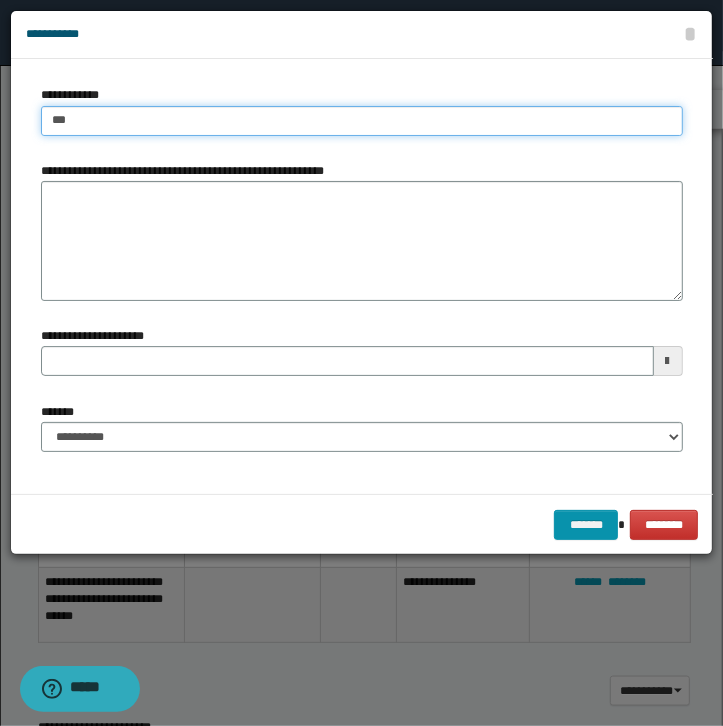 type on "***" 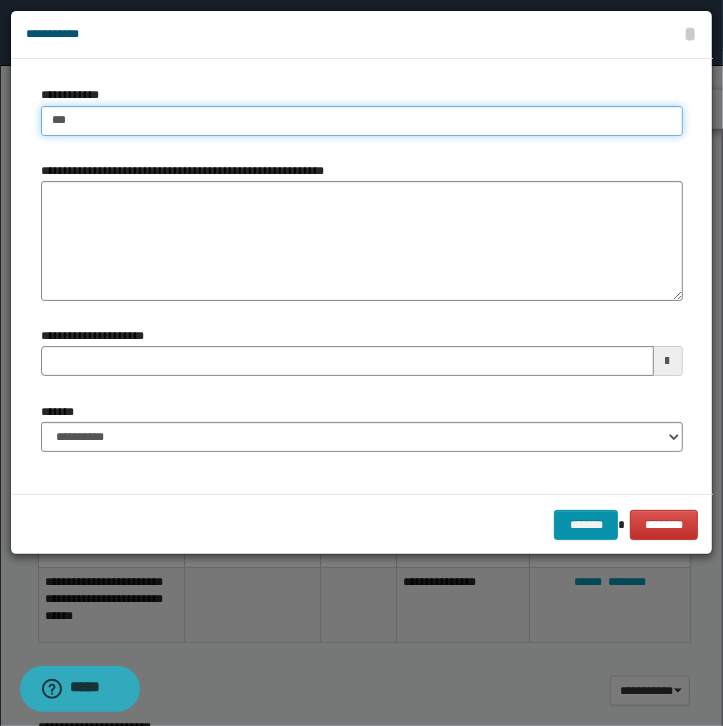 type 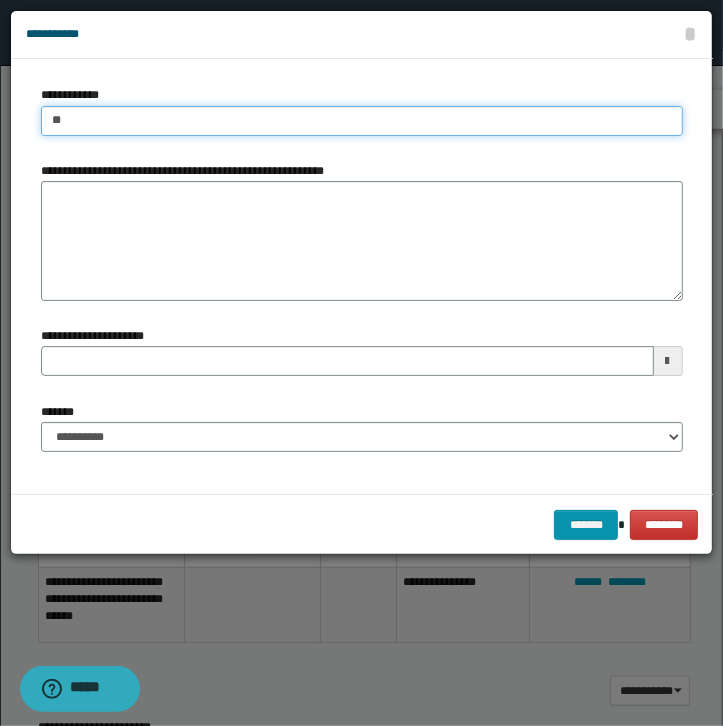 type on "*" 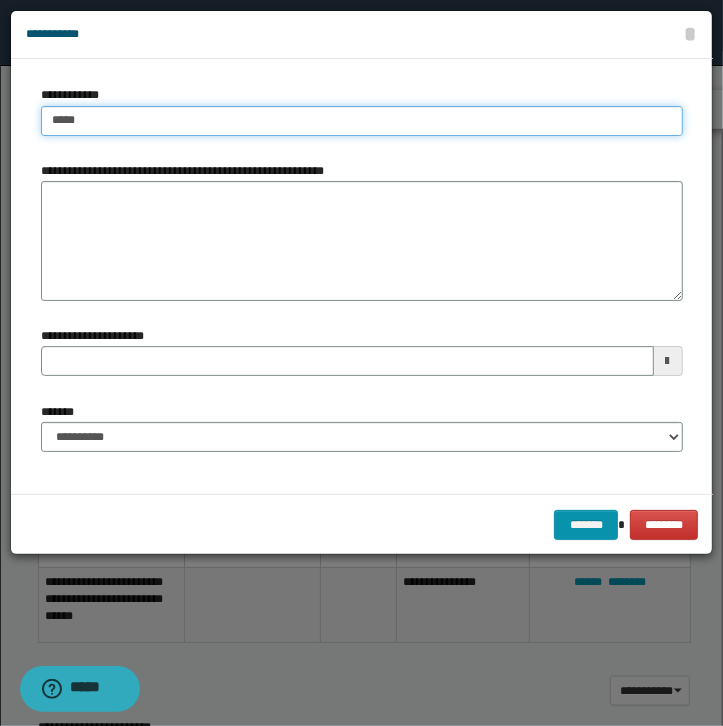 type on "****" 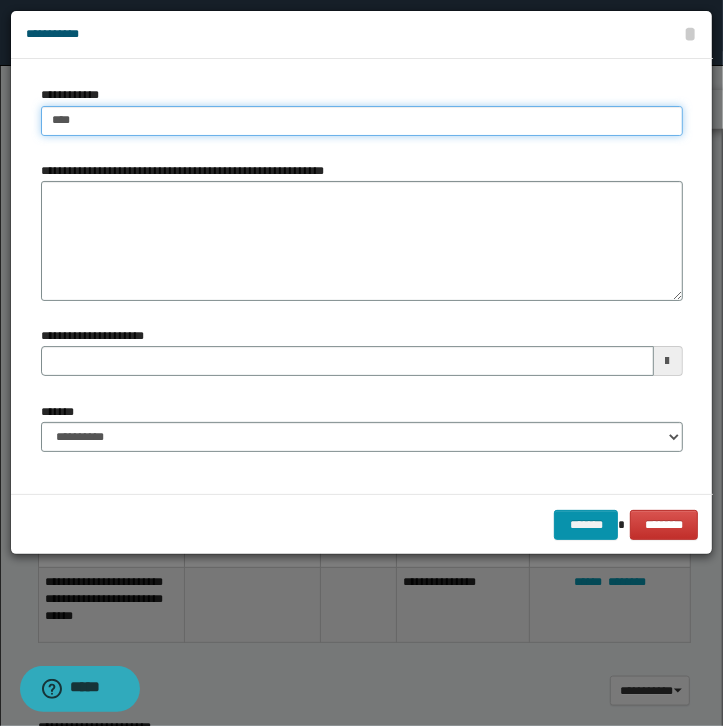 type on "****" 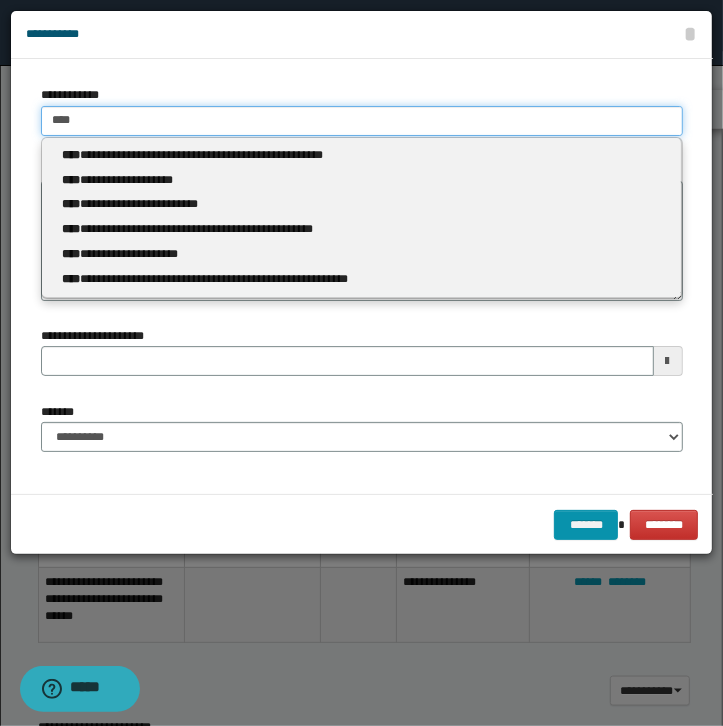 type 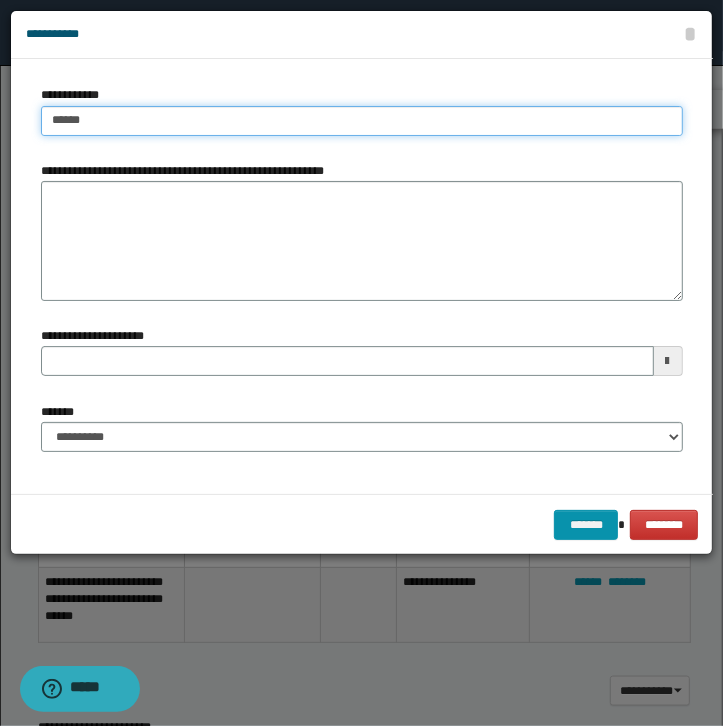 type on "*******" 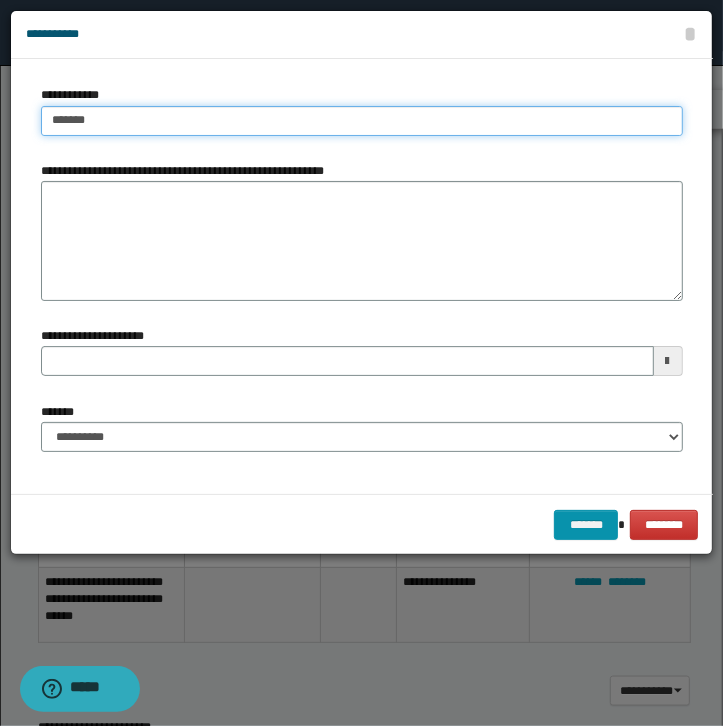 type on "*******" 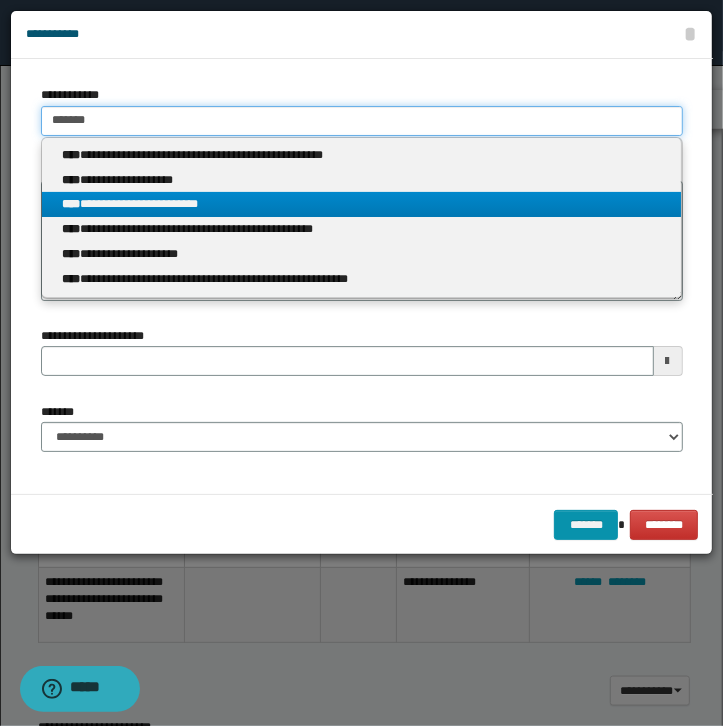 type on "*******" 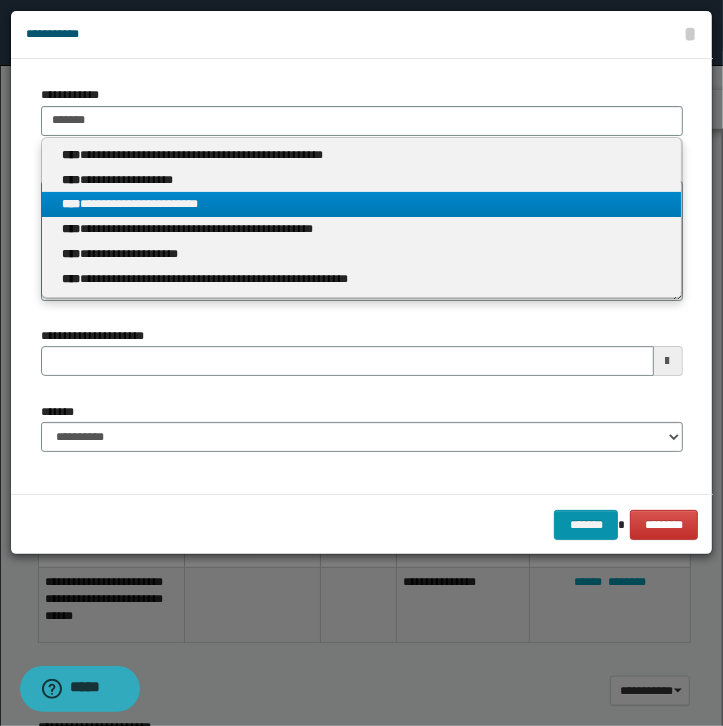 click on "**********" at bounding box center [361, 204] 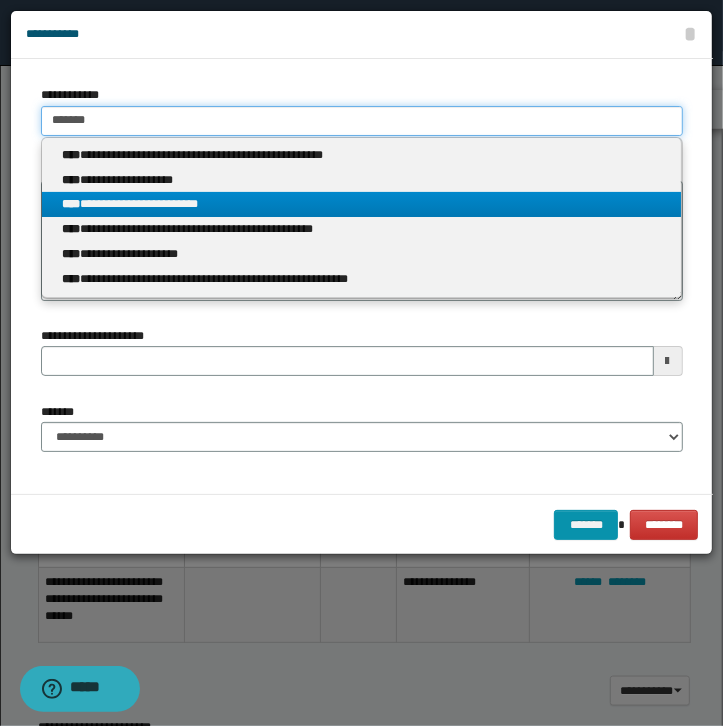 type 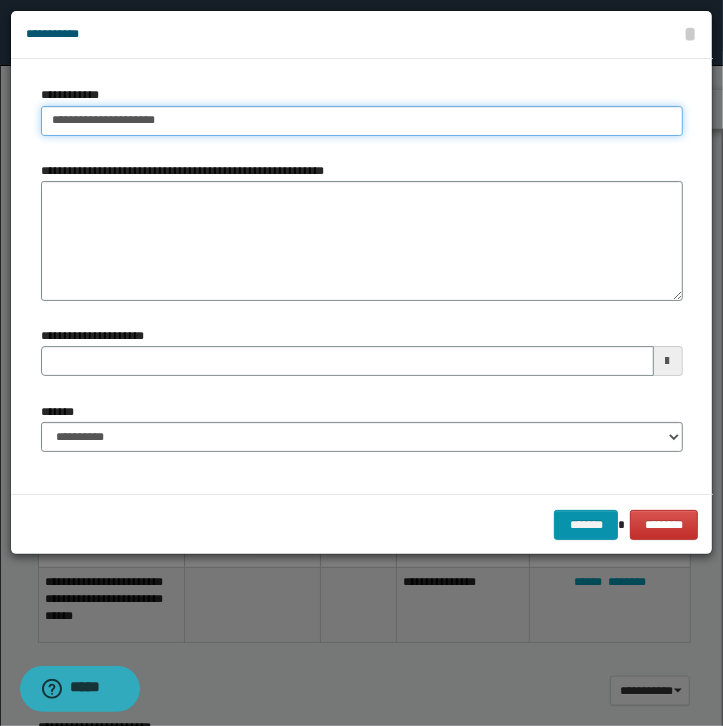 type 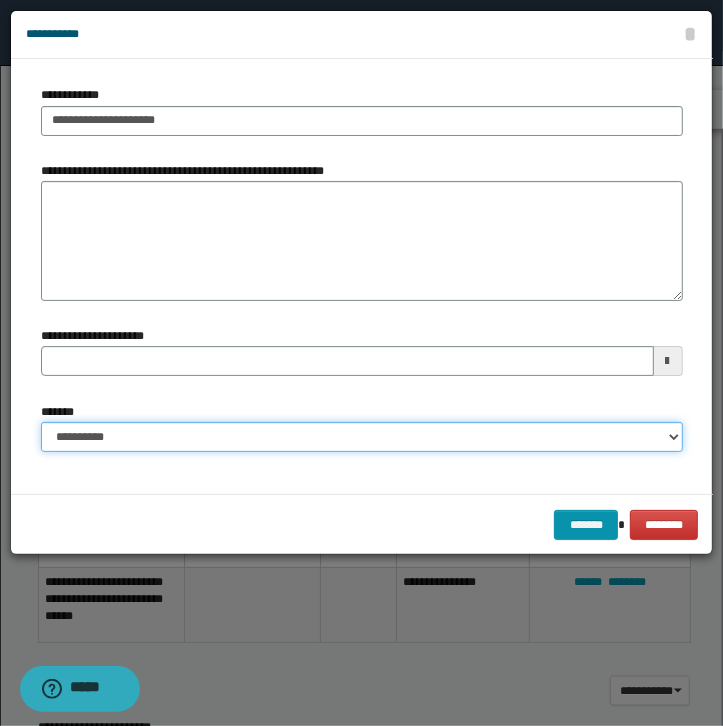 select on "*" 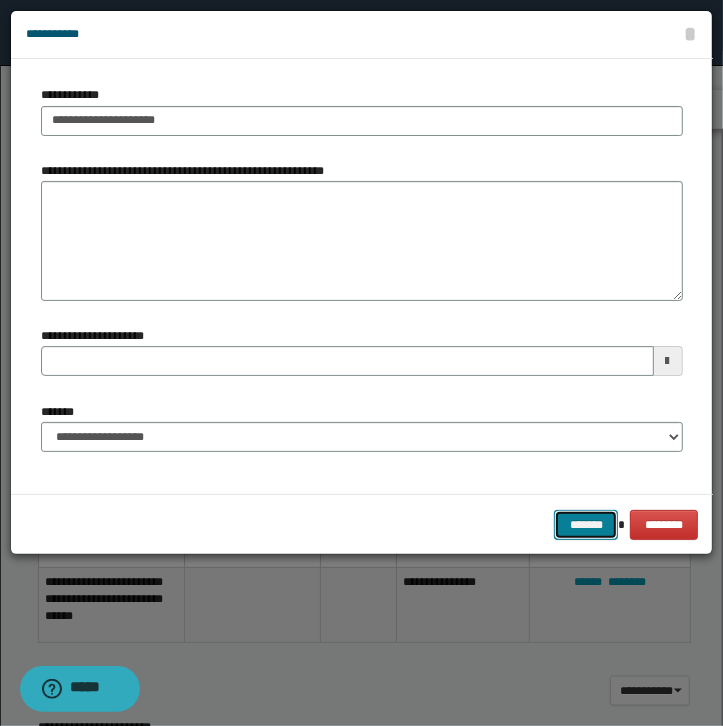 click on "*******" at bounding box center (586, 525) 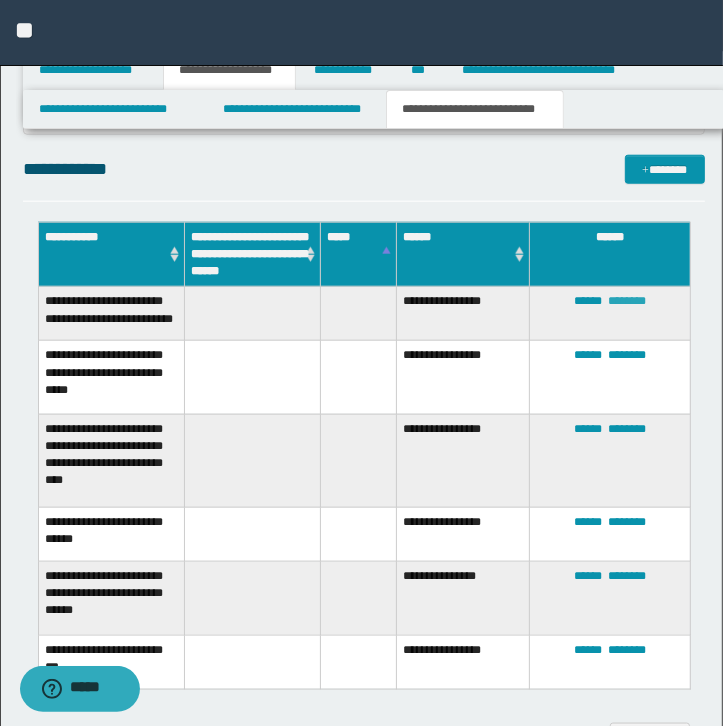 click on "********" at bounding box center (627, 301) 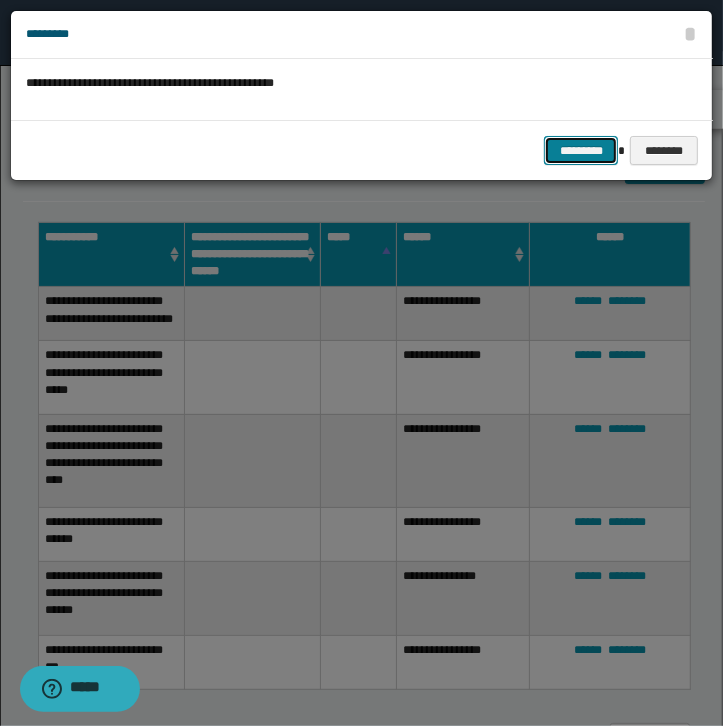 click on "*********" at bounding box center (581, 151) 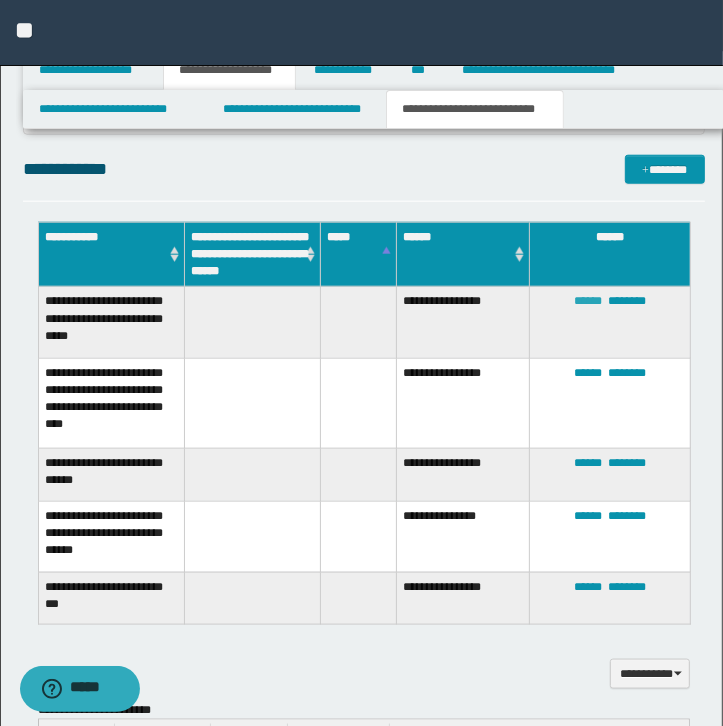 click on "******" at bounding box center [588, 301] 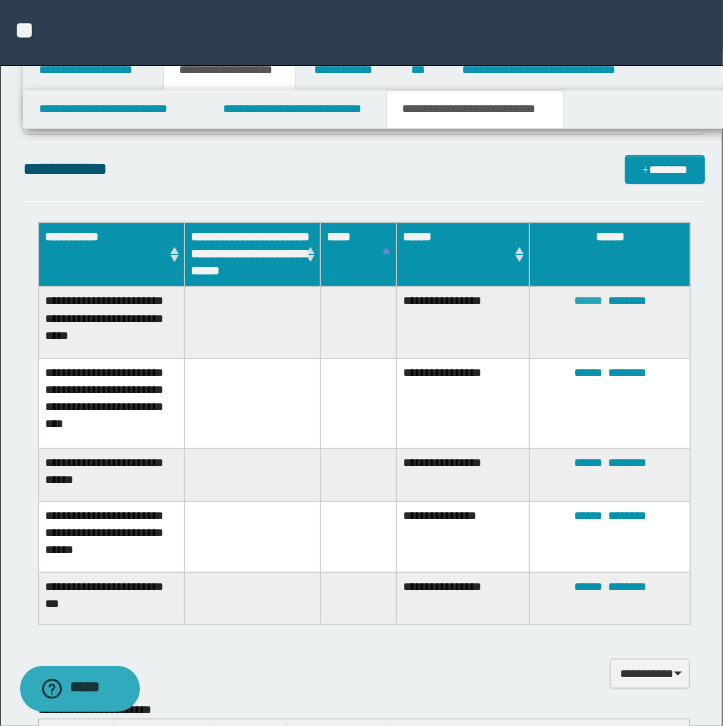 type on "**********" 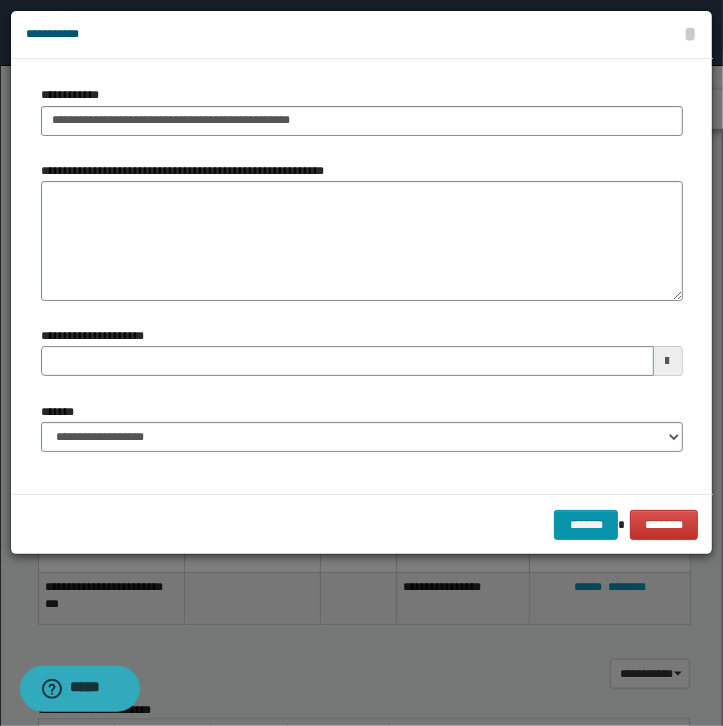 type 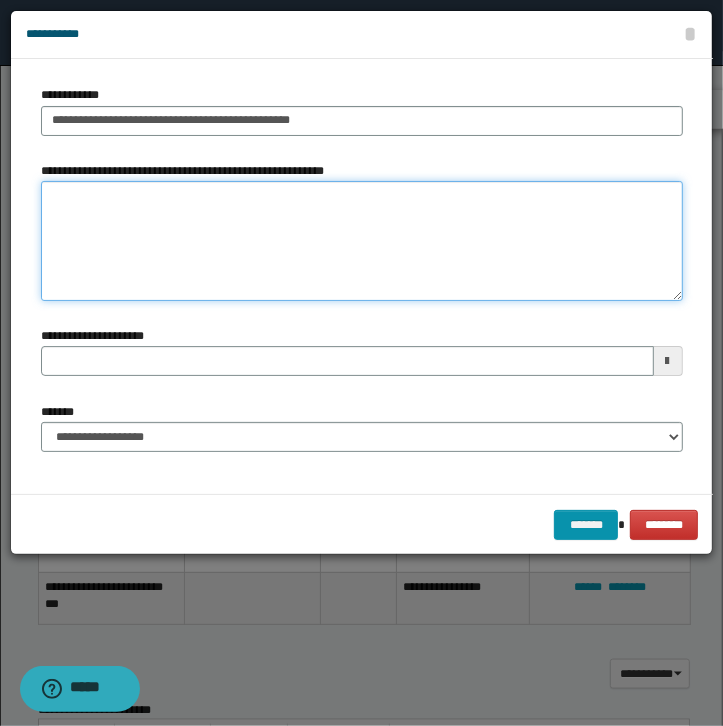click on "**********" at bounding box center (362, 241) 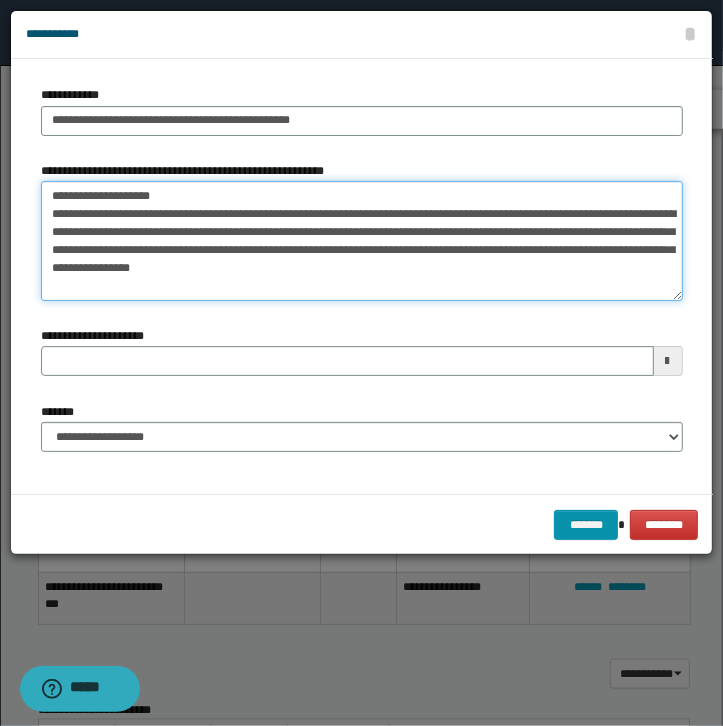 click on "**********" at bounding box center (362, 241) 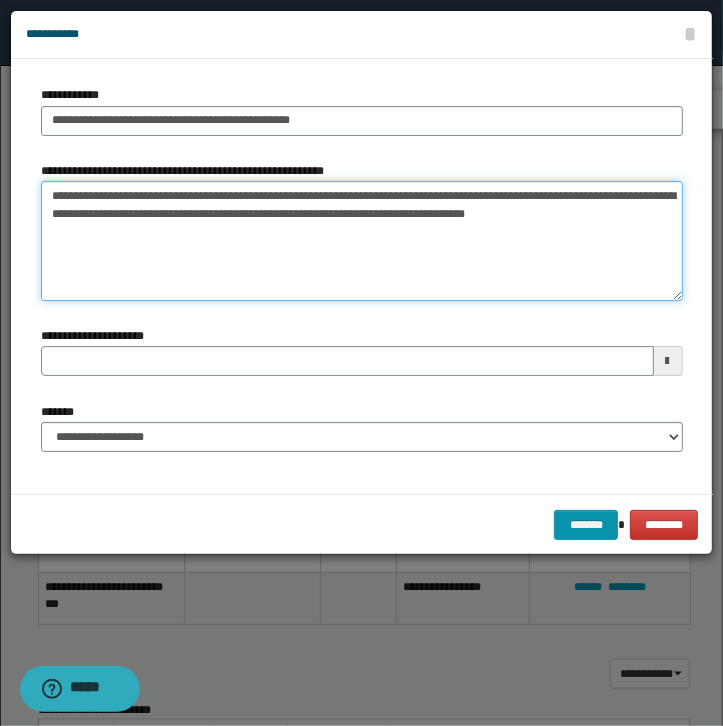 click on "**********" at bounding box center (362, 241) 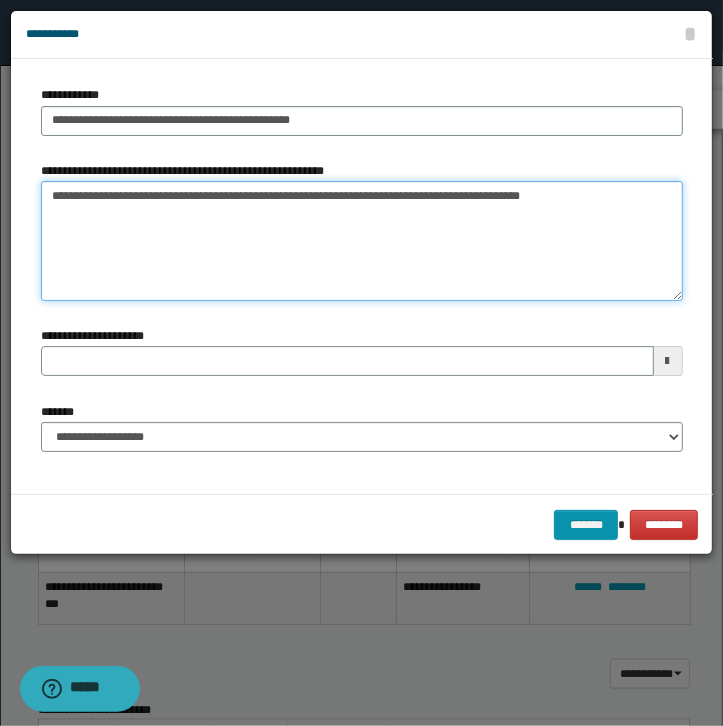 type 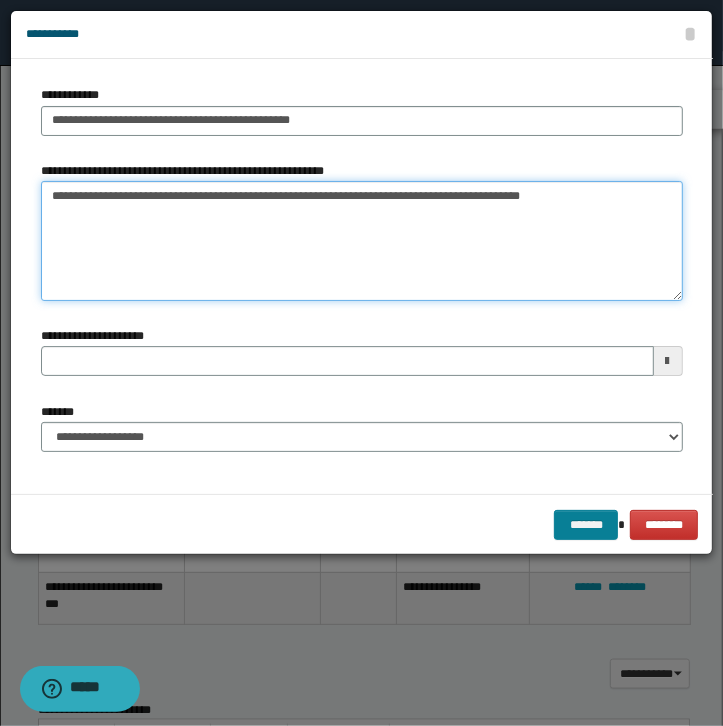 type on "**********" 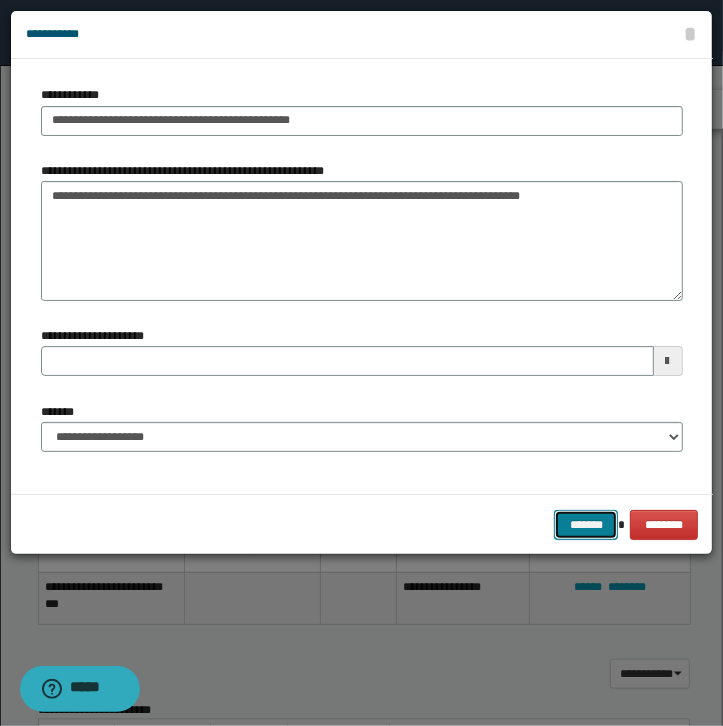 click on "*******" at bounding box center (586, 525) 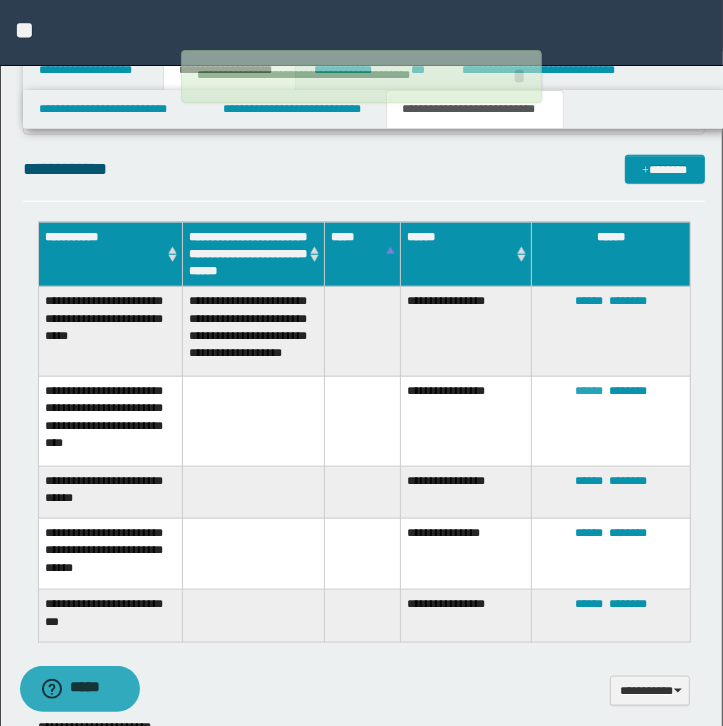 click on "******" at bounding box center (589, 391) 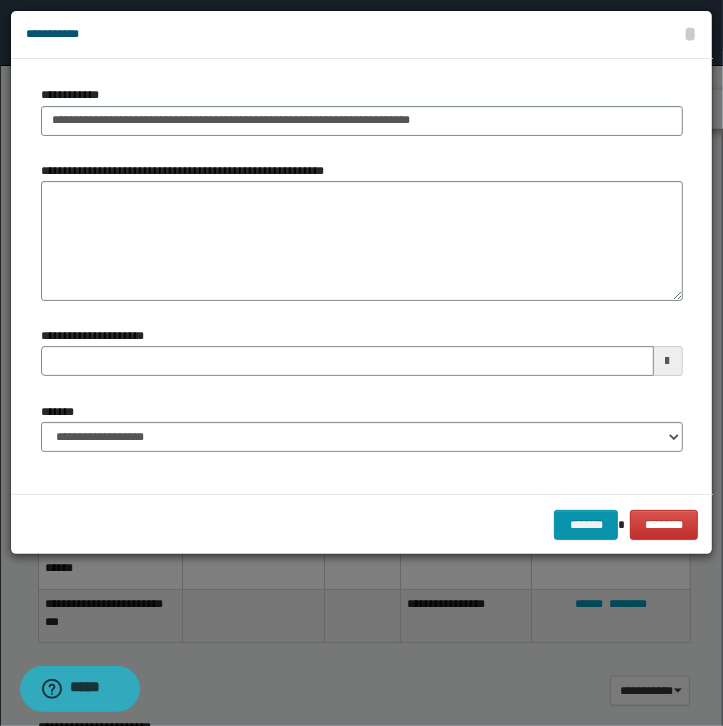type 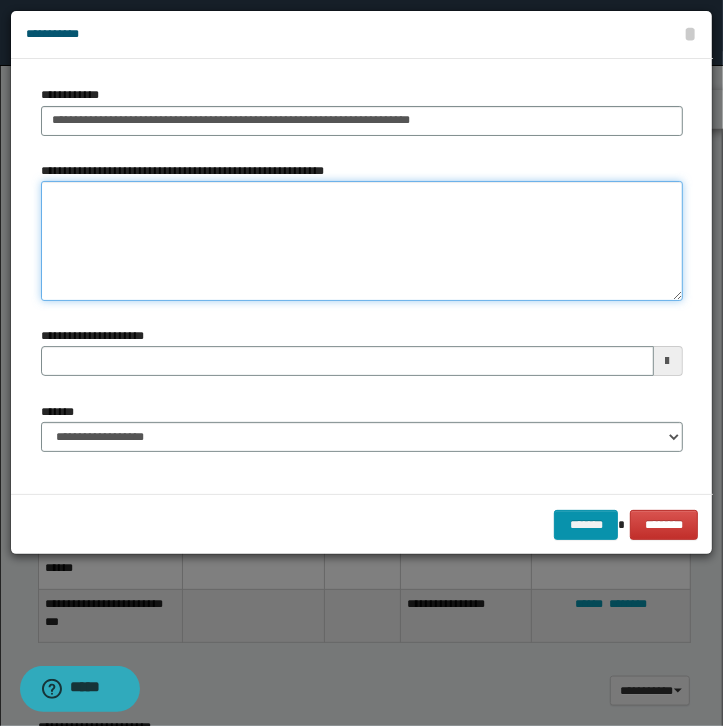 click on "**********" at bounding box center [362, 241] 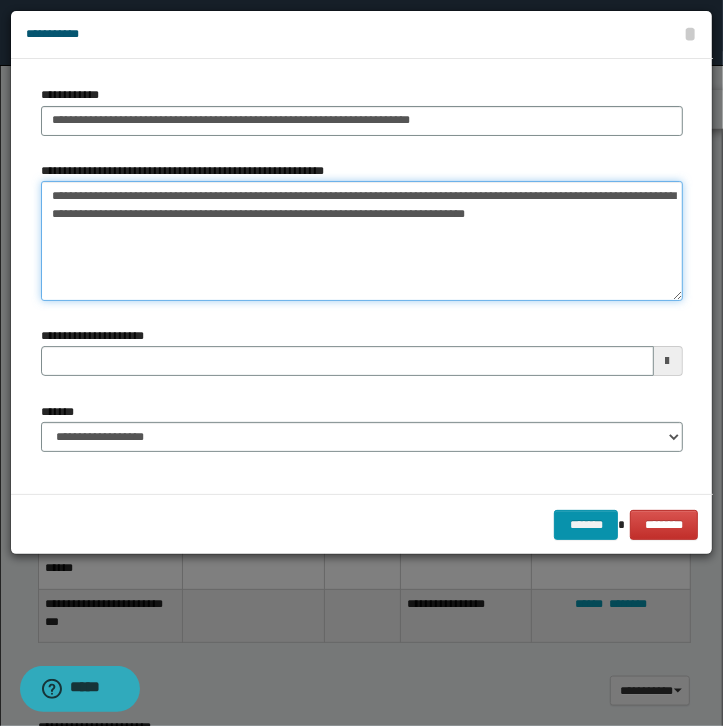 click on "**********" at bounding box center [362, 241] 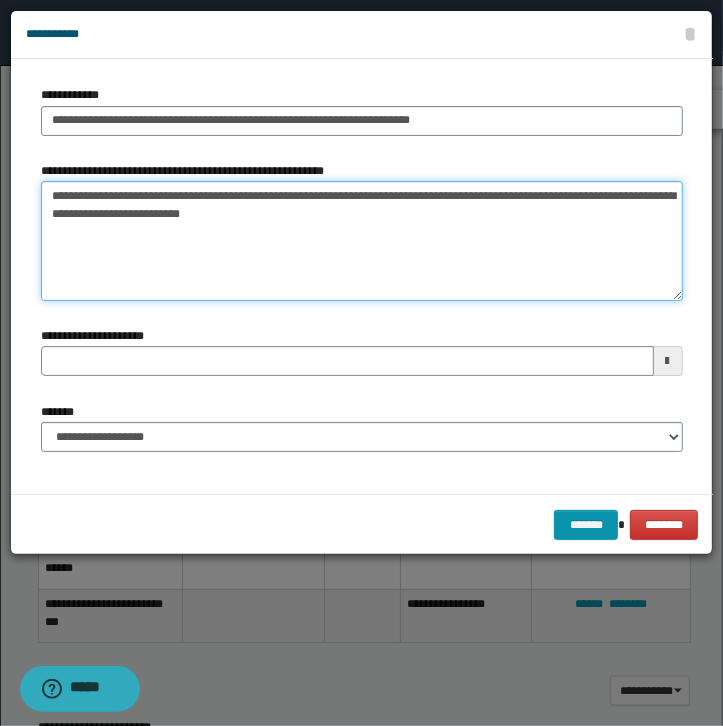 drag, startPoint x: 310, startPoint y: 222, endPoint x: 44, endPoint y: 196, distance: 267.26767 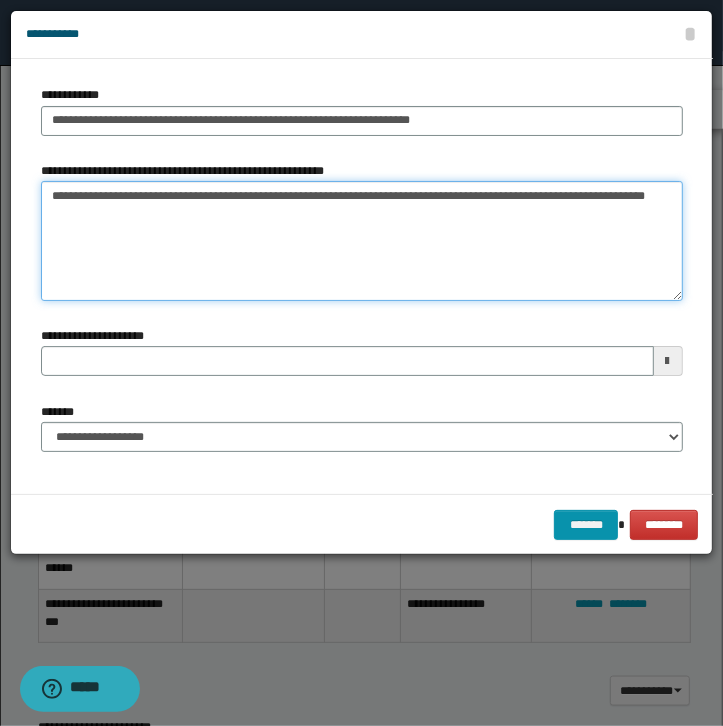 type on "**********" 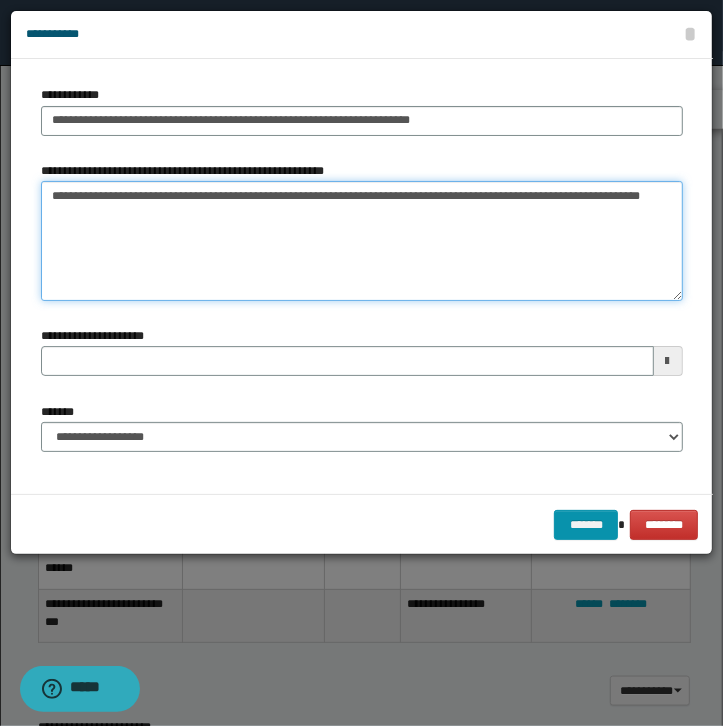 type 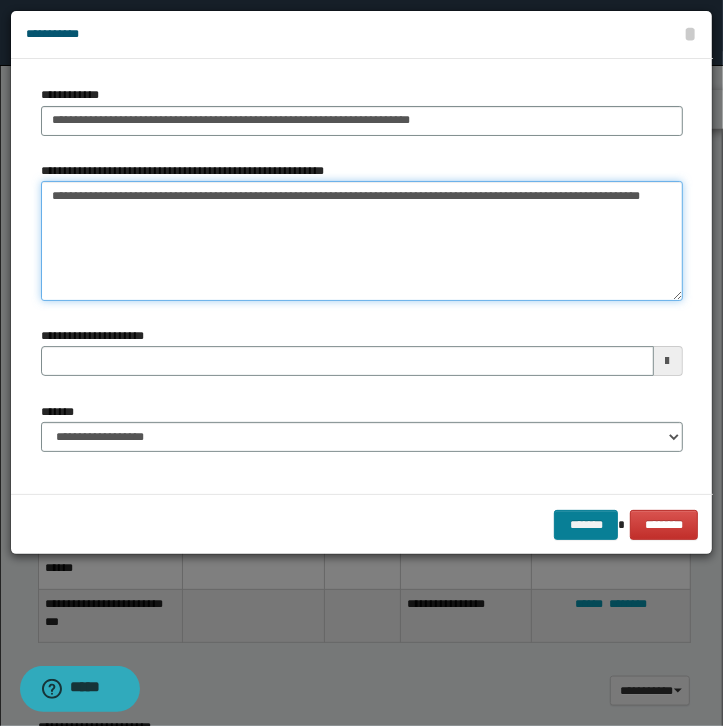 type on "**********" 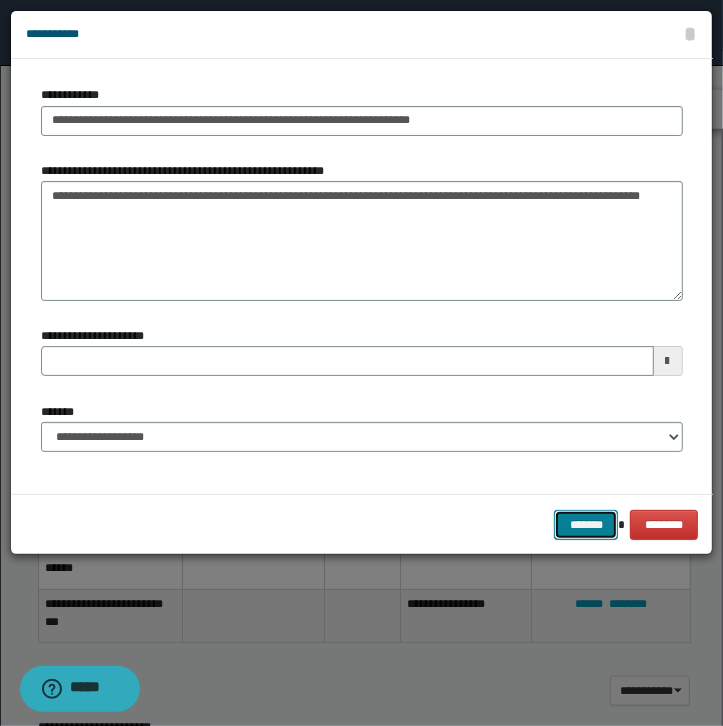click on "*******" at bounding box center (586, 525) 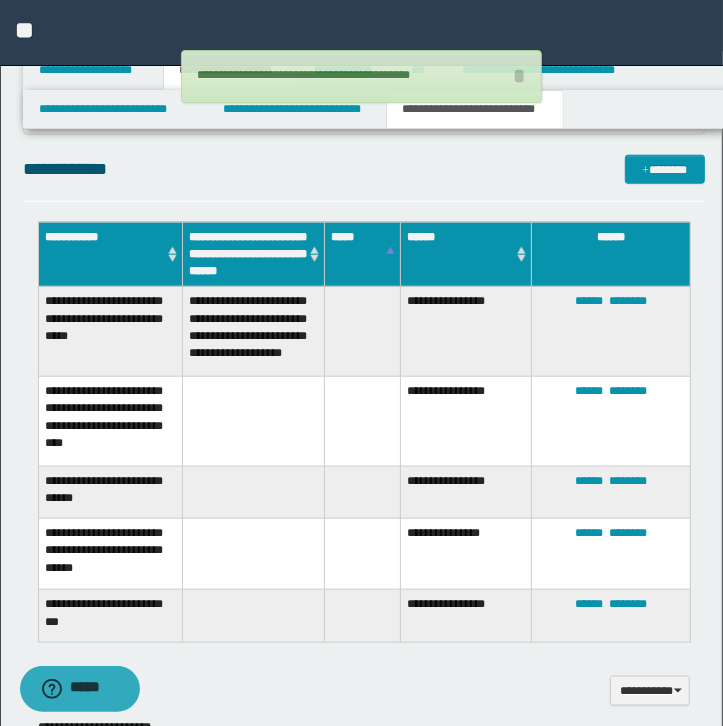 type 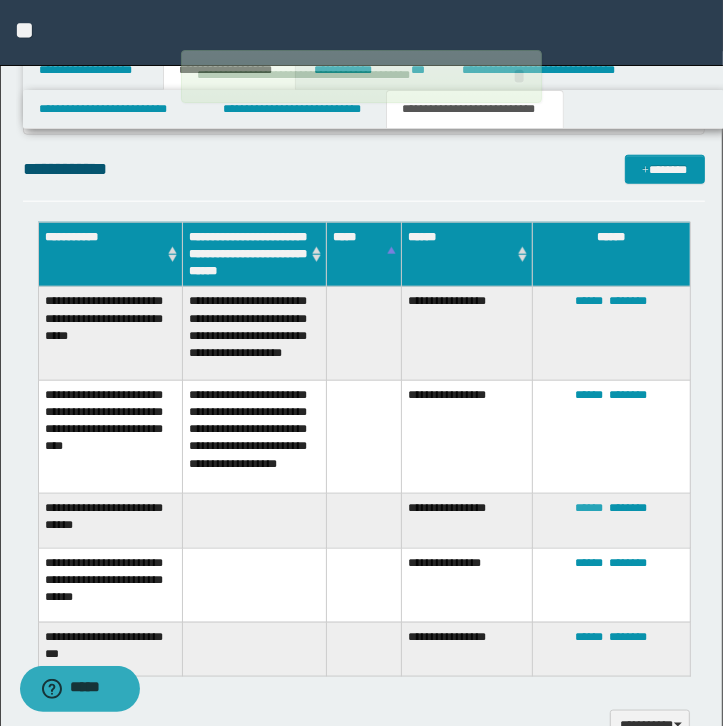 click on "******" at bounding box center [589, 508] 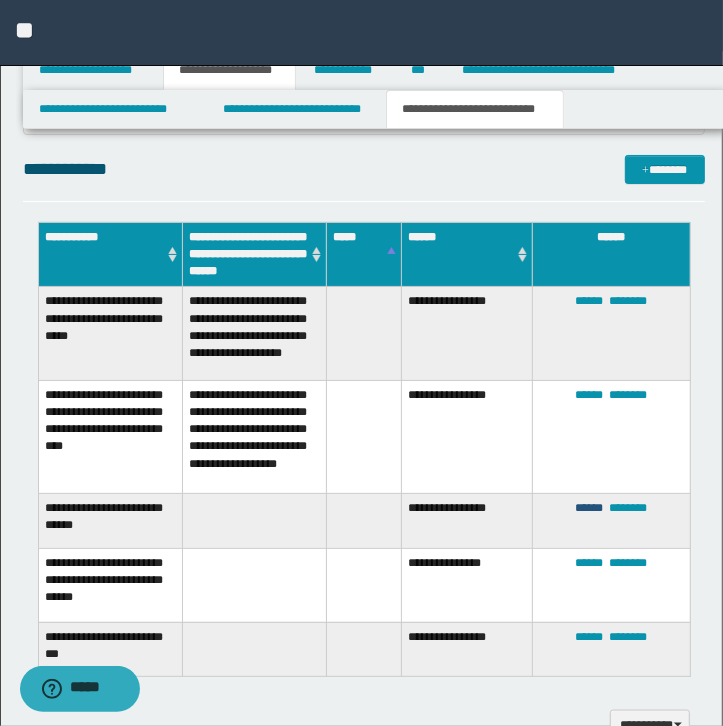 type 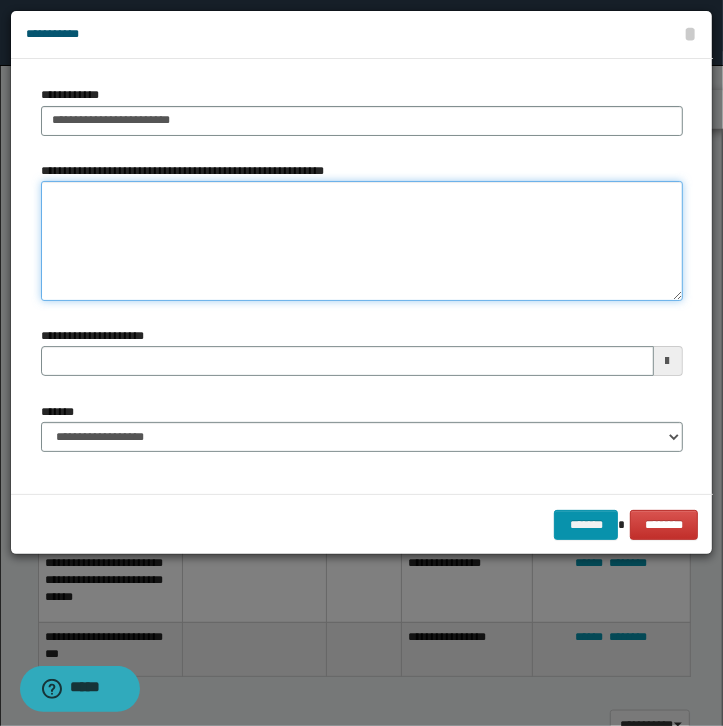click on "**********" at bounding box center [362, 241] 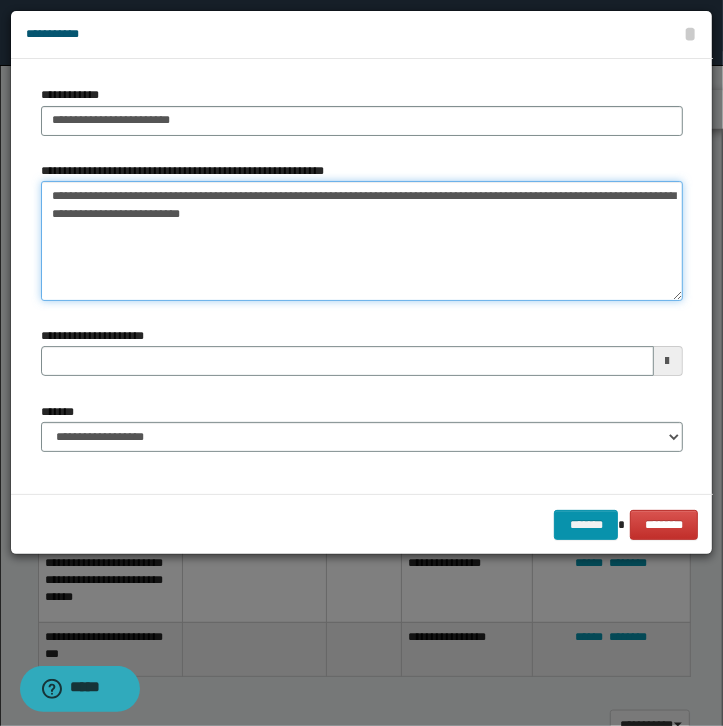 click on "**********" at bounding box center [362, 241] 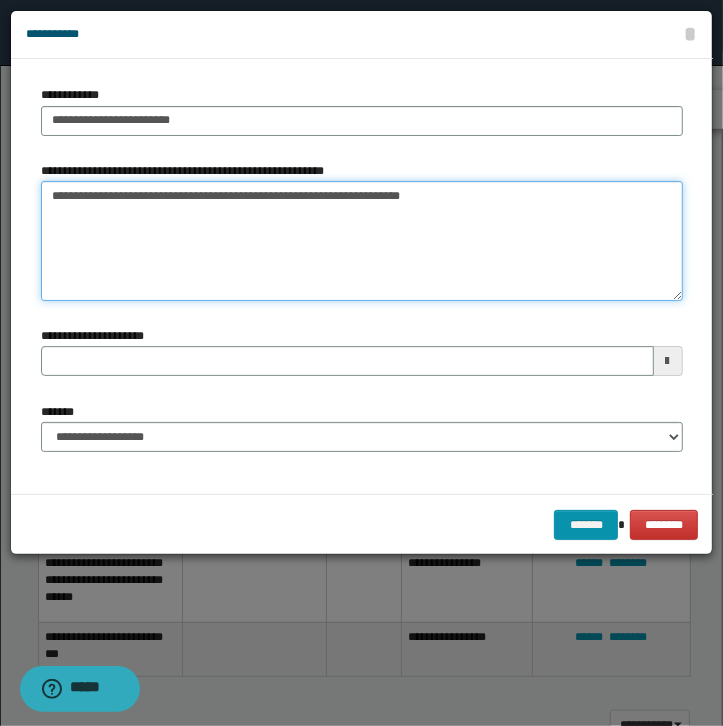 type 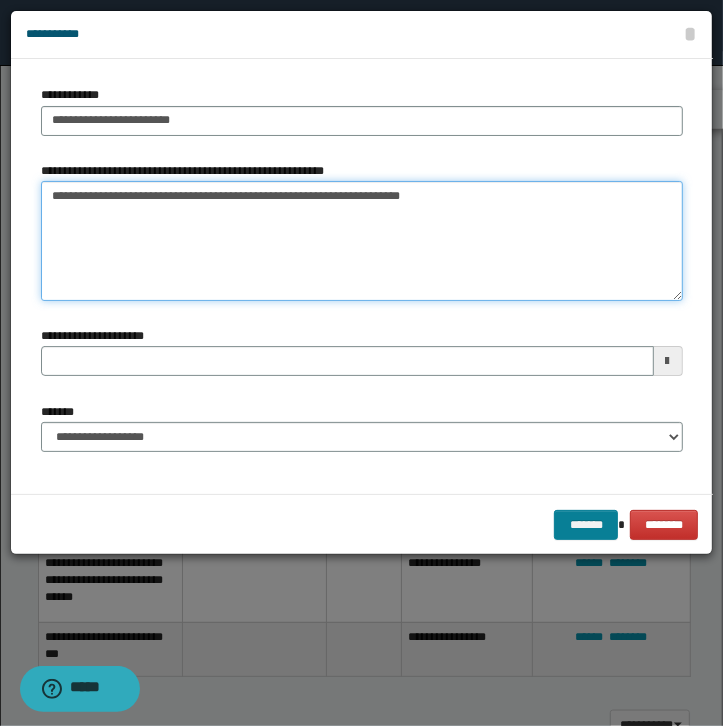 type on "**********" 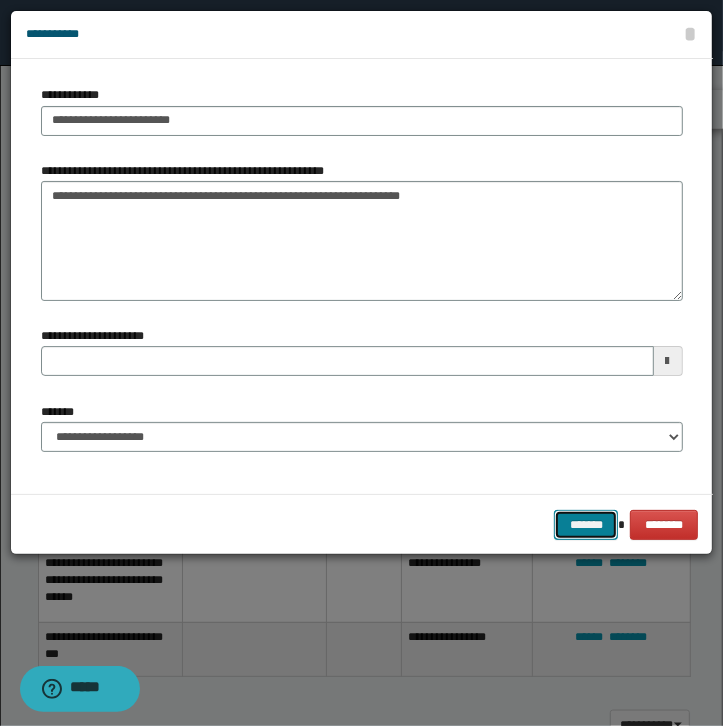 click on "*******" at bounding box center [586, 525] 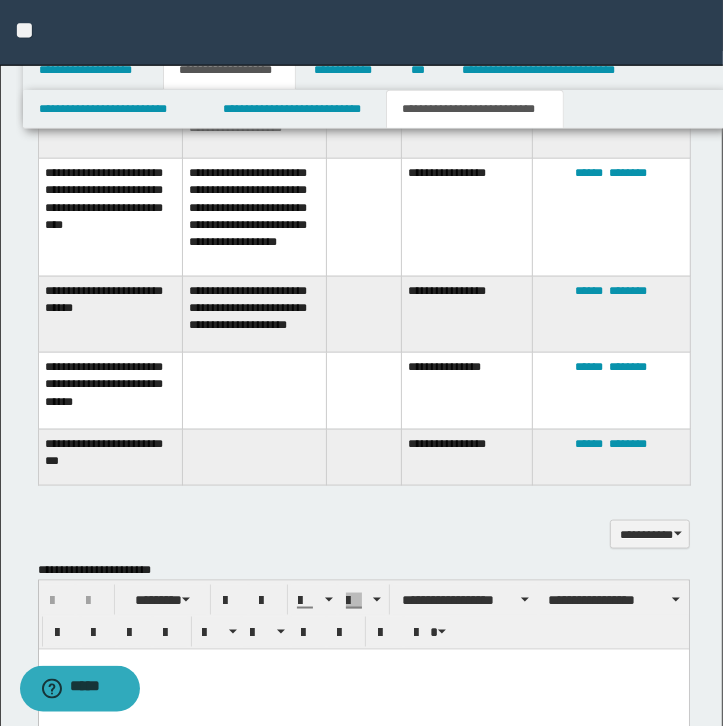 scroll, scrollTop: 1156, scrollLeft: 0, axis: vertical 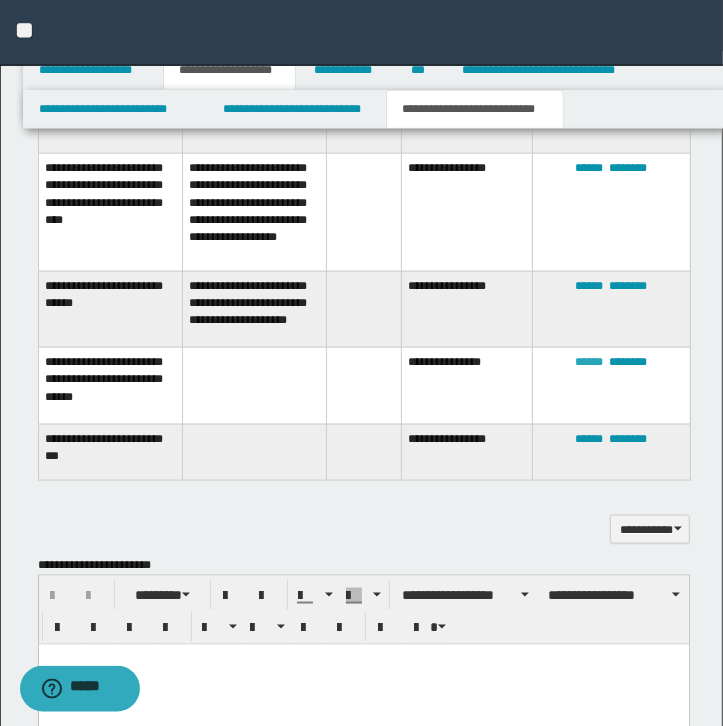click on "******" at bounding box center (589, 362) 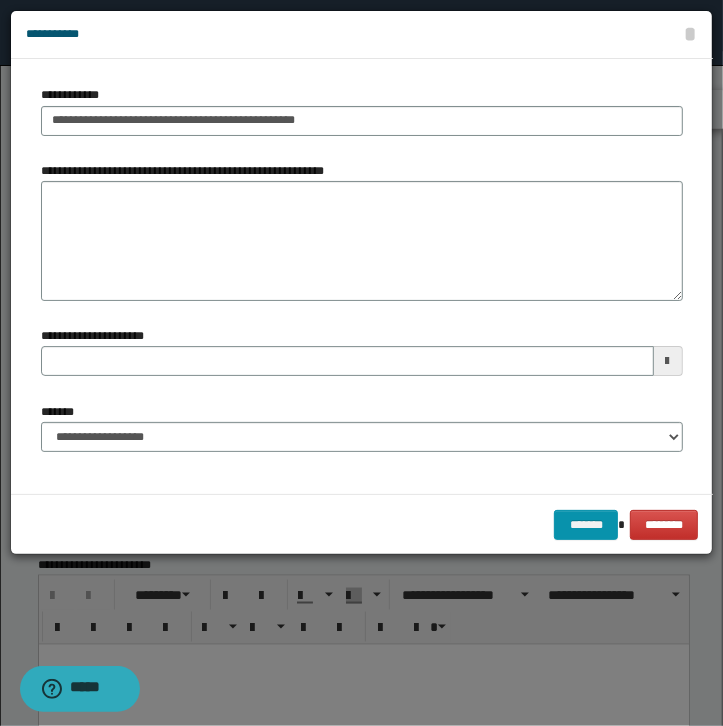 type 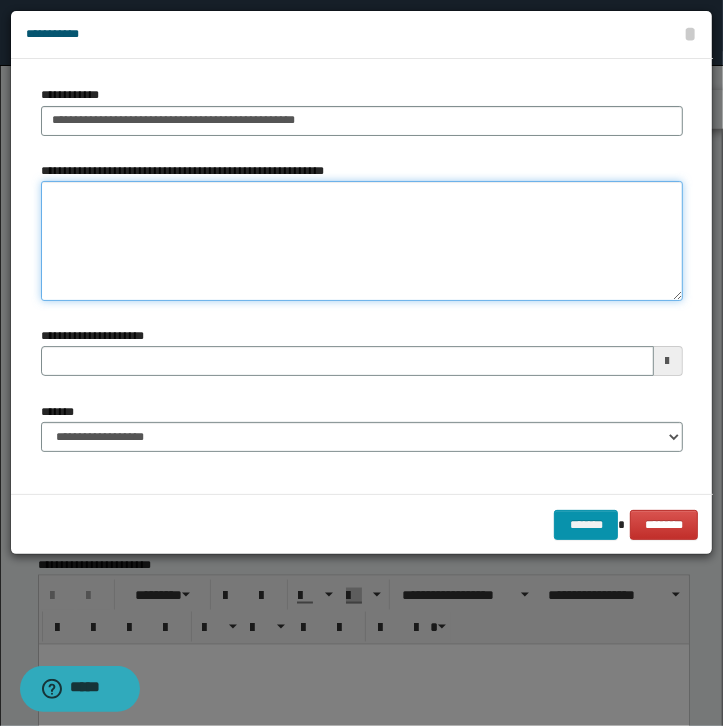 click on "**********" at bounding box center [362, 241] 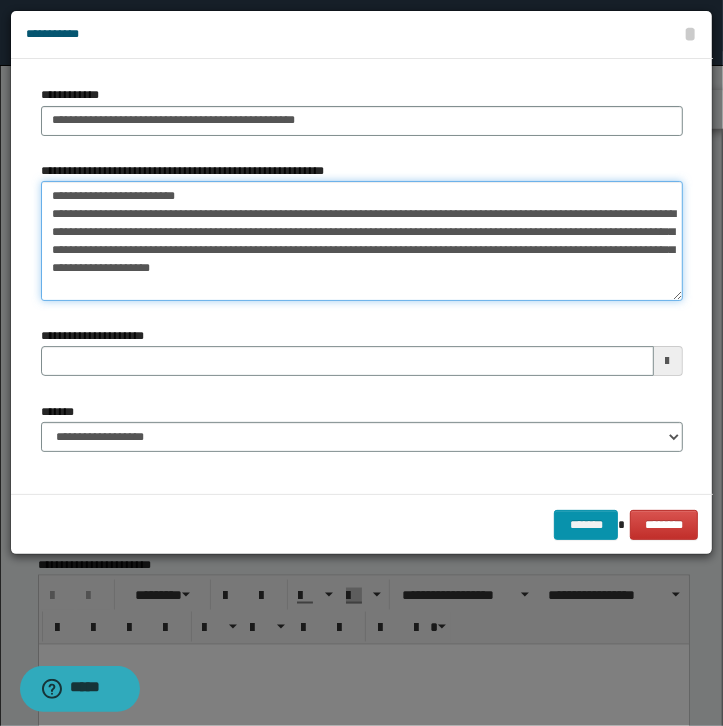 click on "**********" at bounding box center (362, 241) 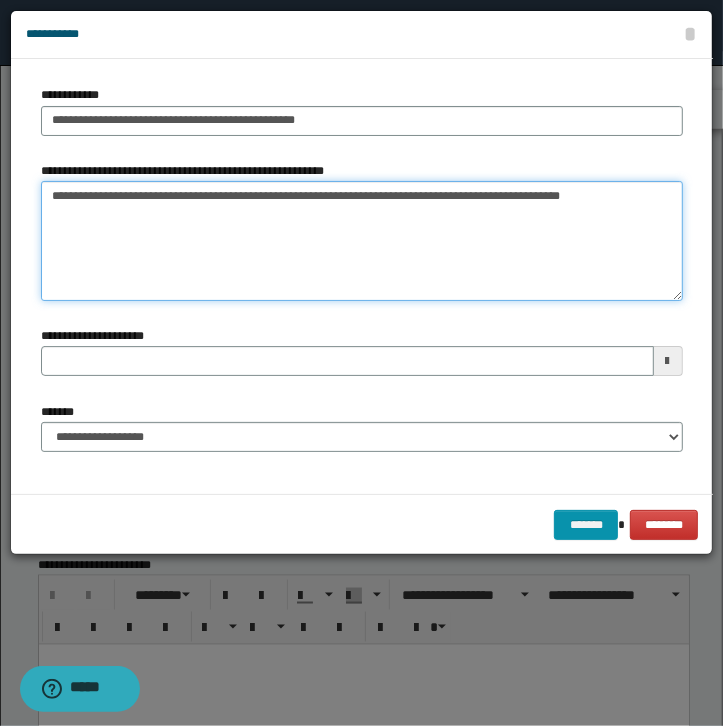 type on "**********" 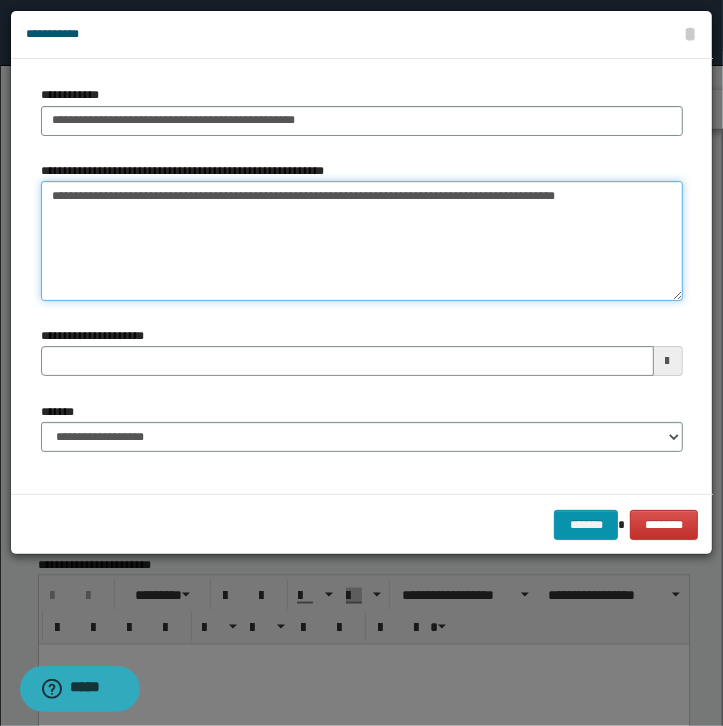 type 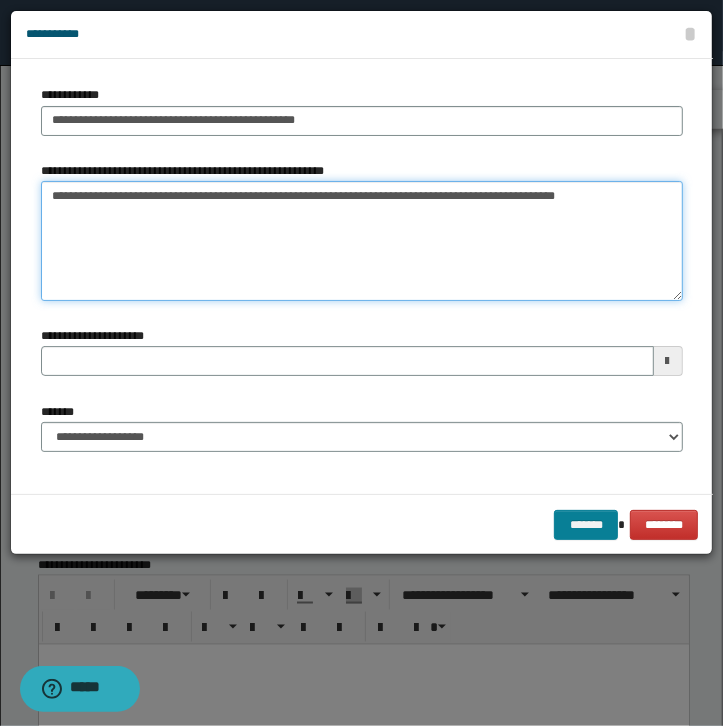type on "**********" 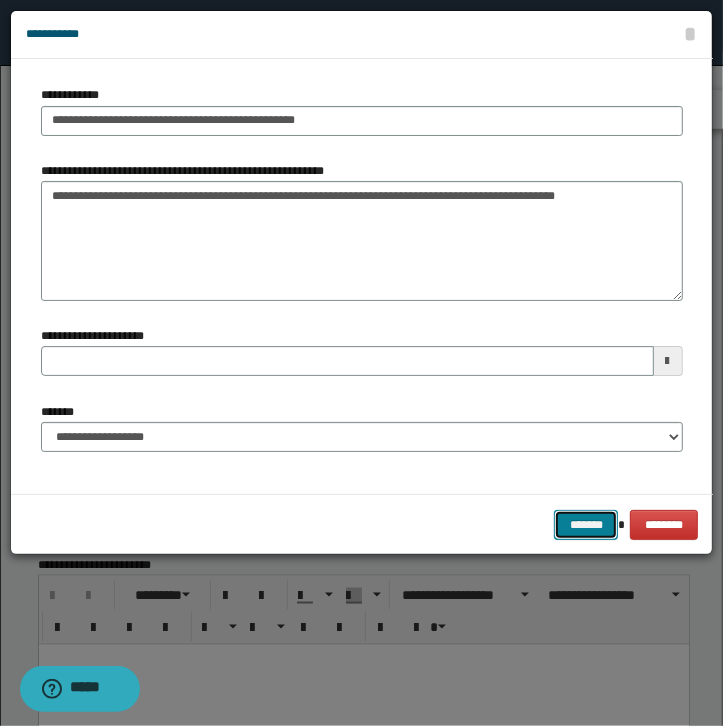 click on "*******" at bounding box center (586, 525) 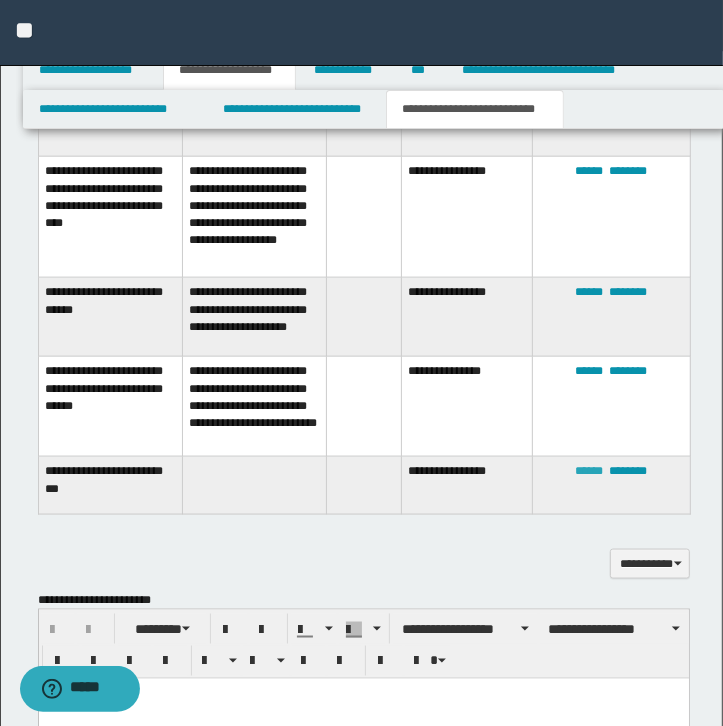 click on "******" at bounding box center (589, 471) 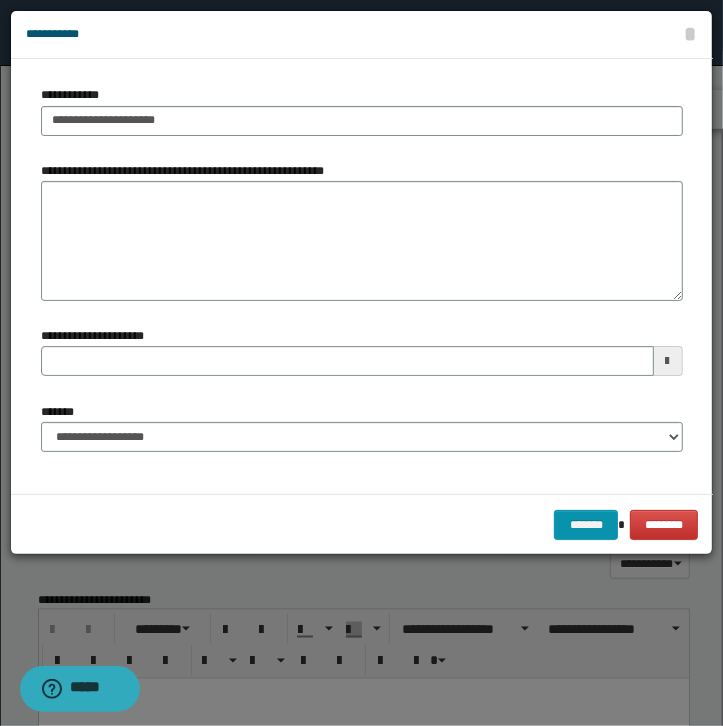 type 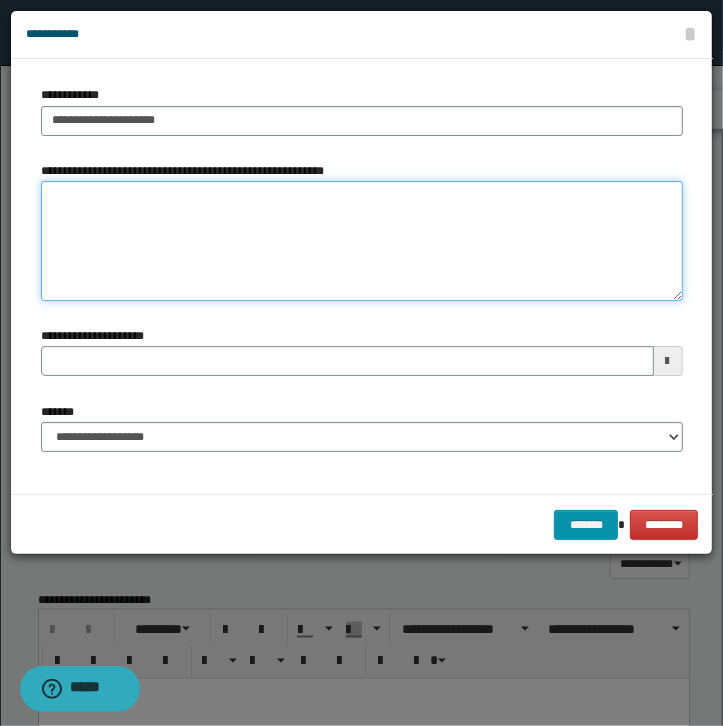 click on "**********" at bounding box center (362, 241) 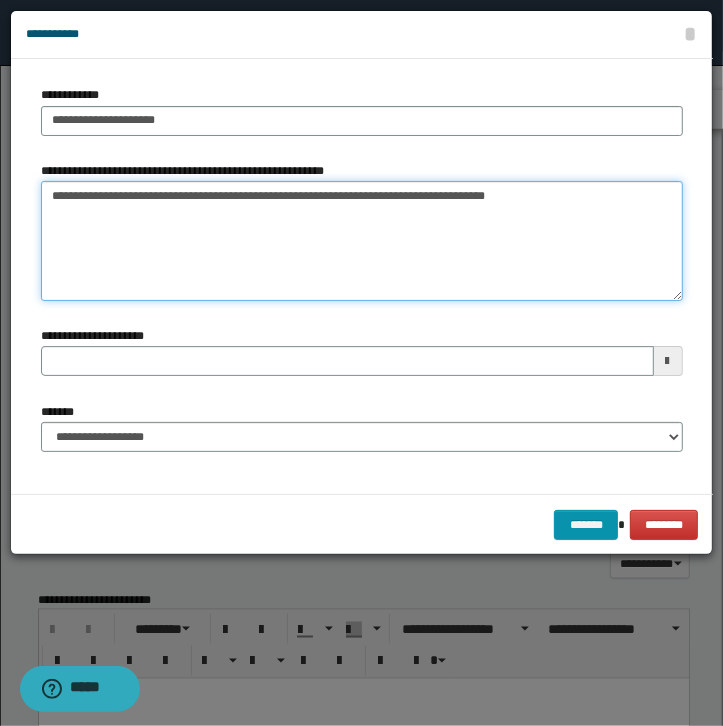 type on "**********" 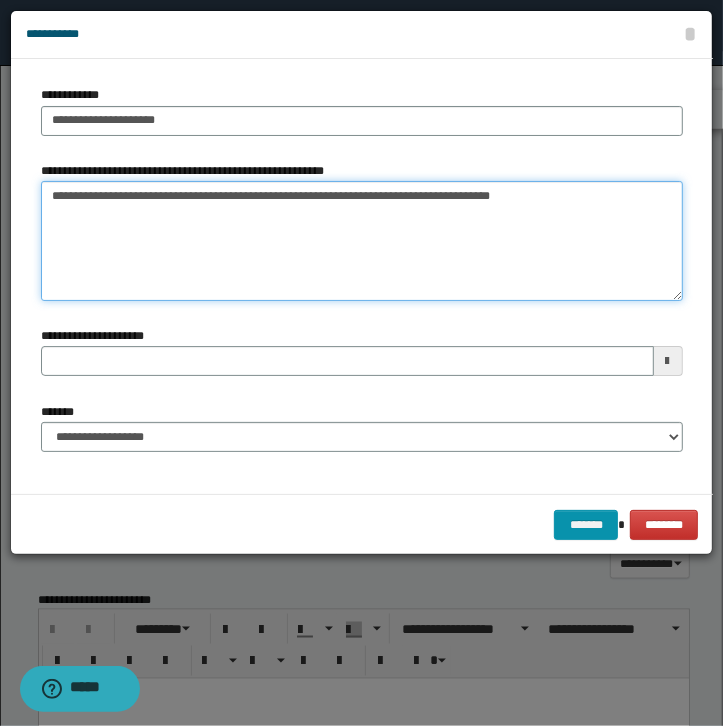 type 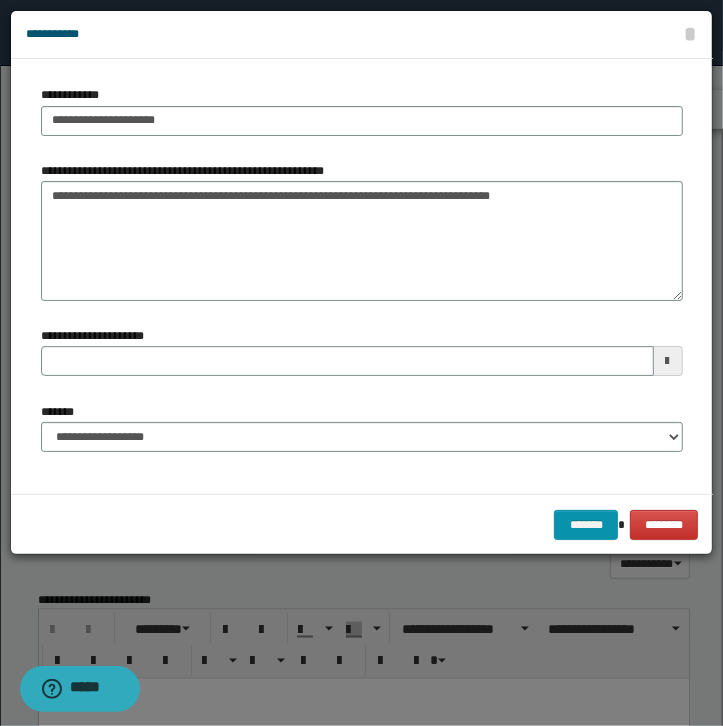 type 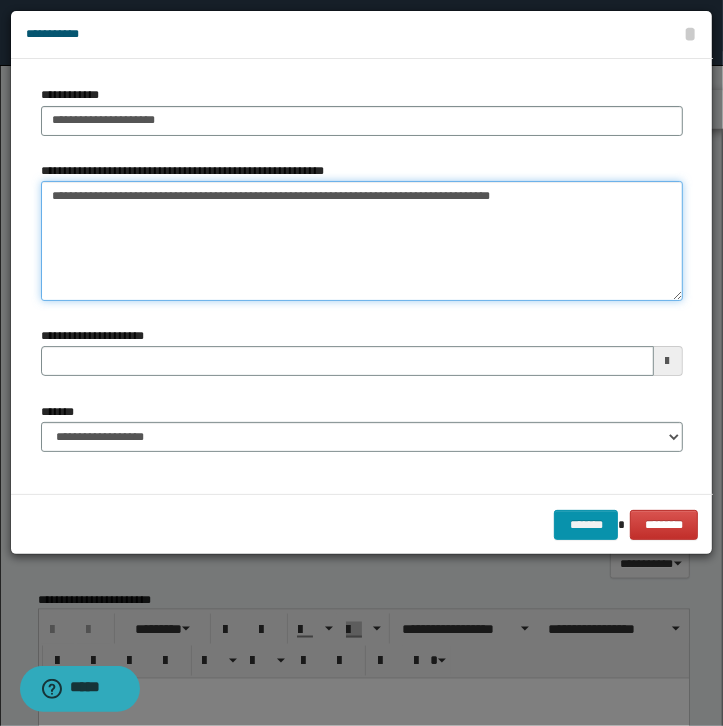 click on "**********" at bounding box center (362, 241) 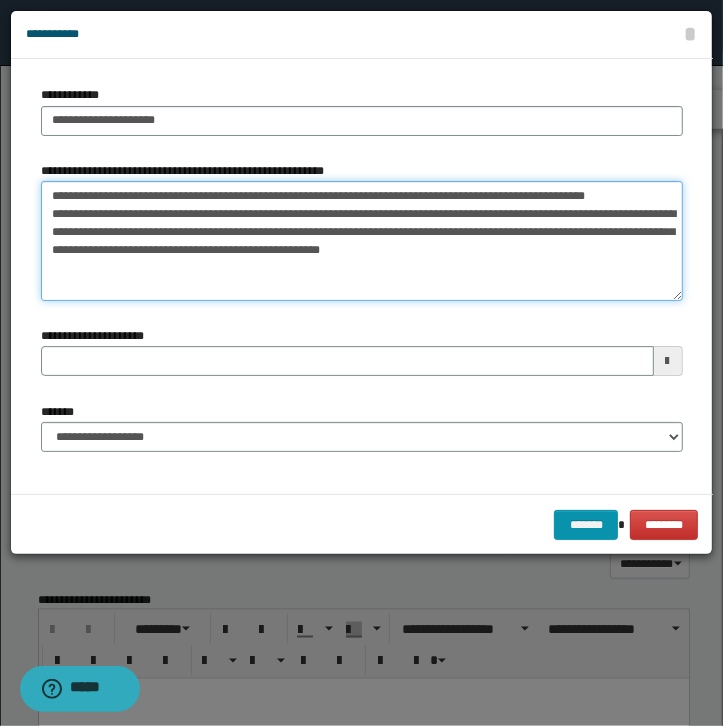 click on "**********" at bounding box center [362, 241] 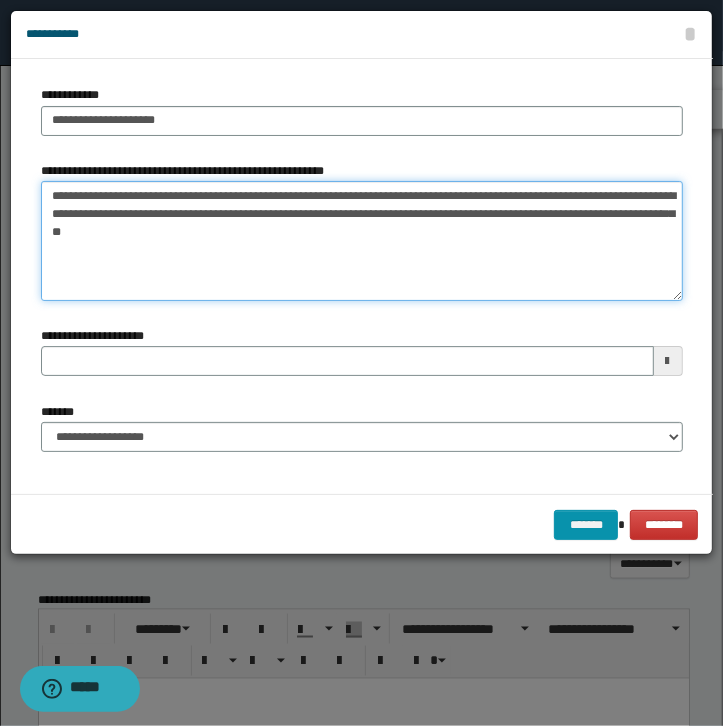 type on "**********" 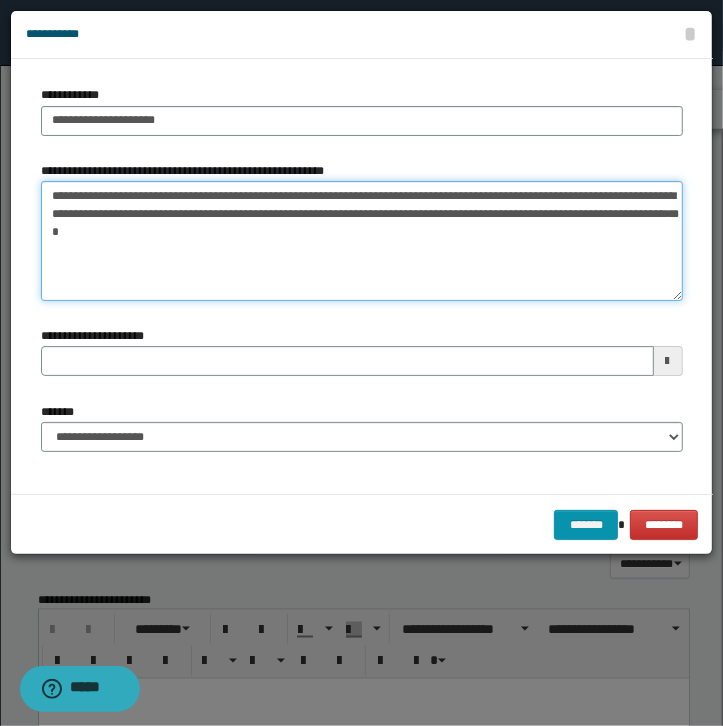 type 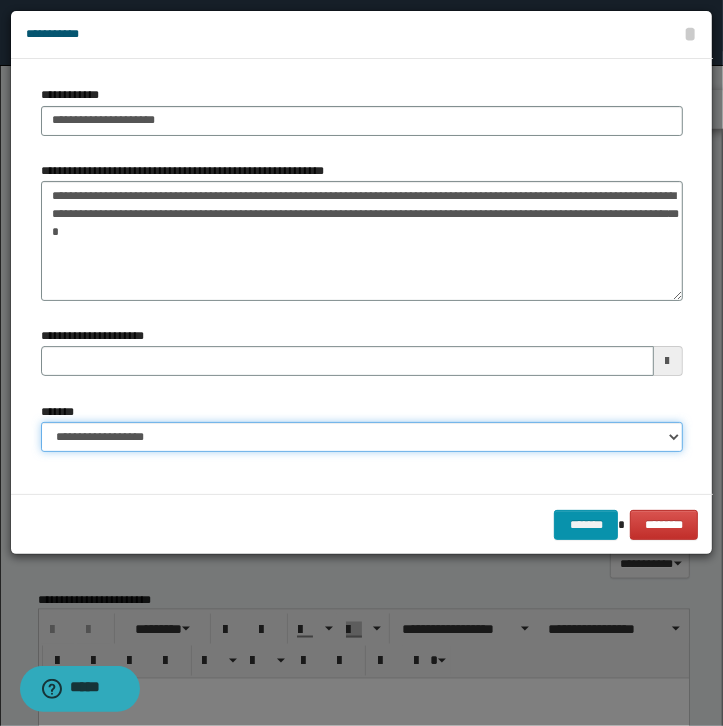 click on "**********" at bounding box center (362, 437) 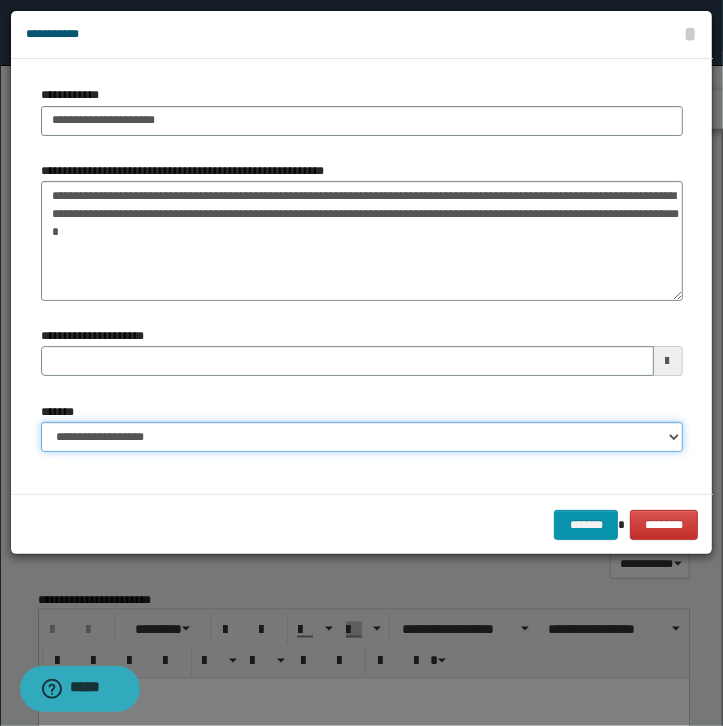 select on "*" 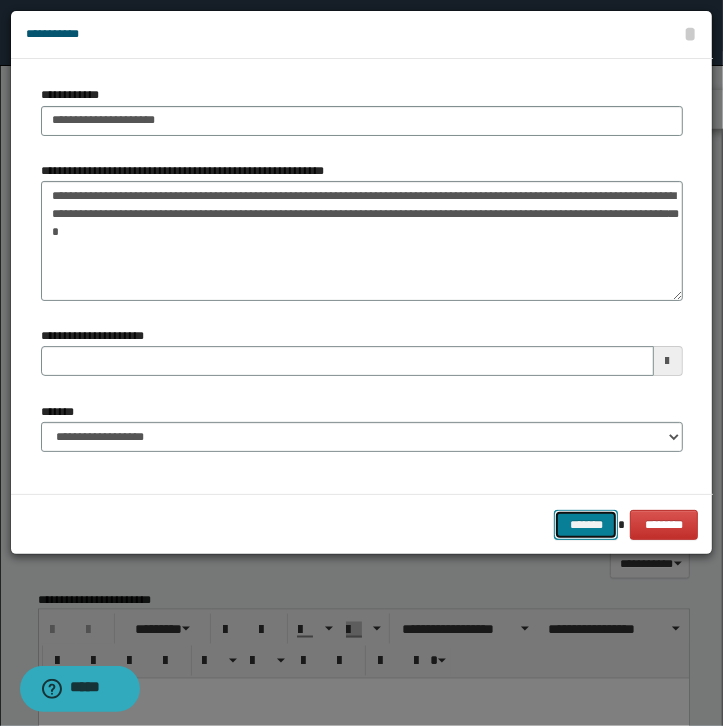 click on "*******" at bounding box center (586, 525) 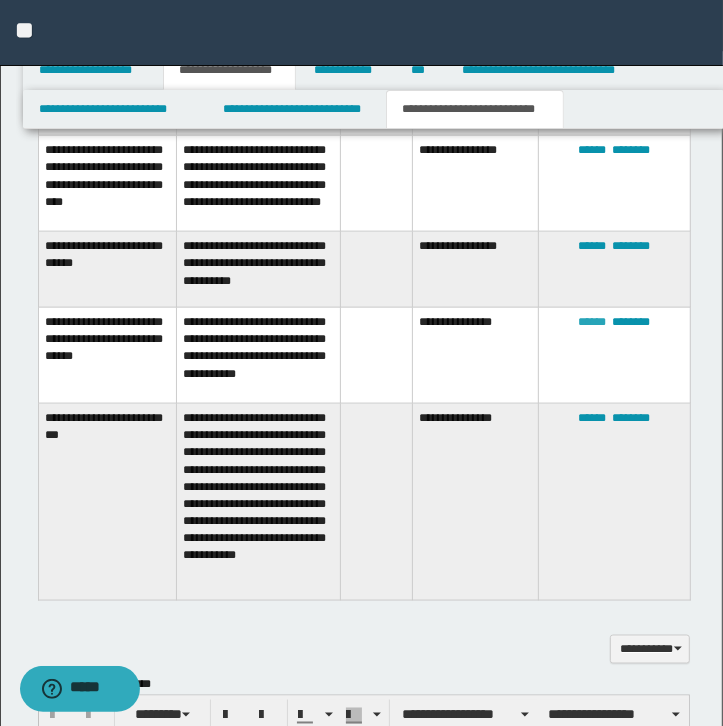 click on "******" at bounding box center (592, 322) 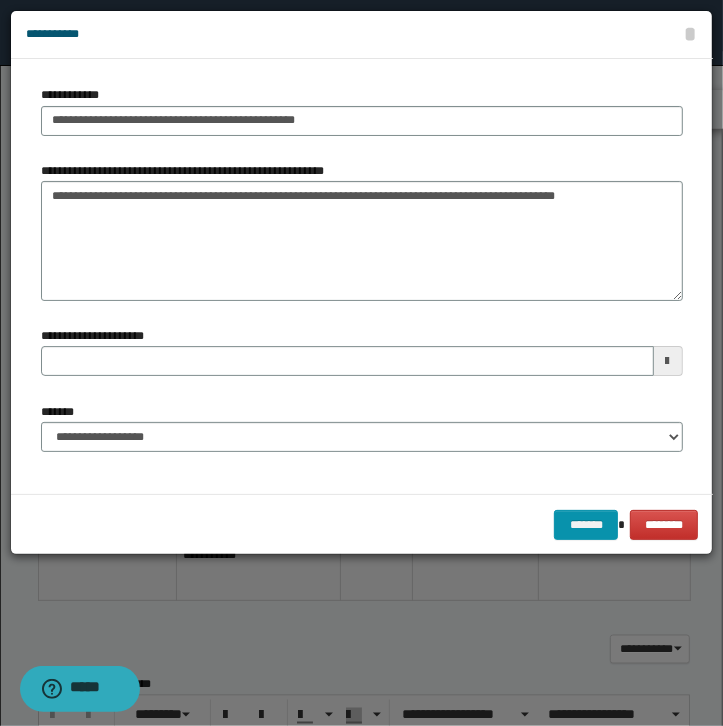 type 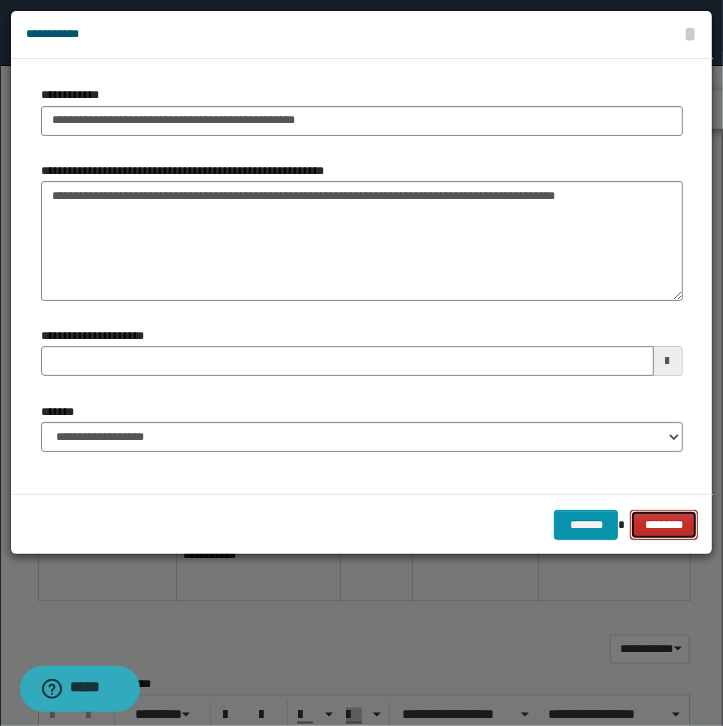 click on "********" at bounding box center (663, 525) 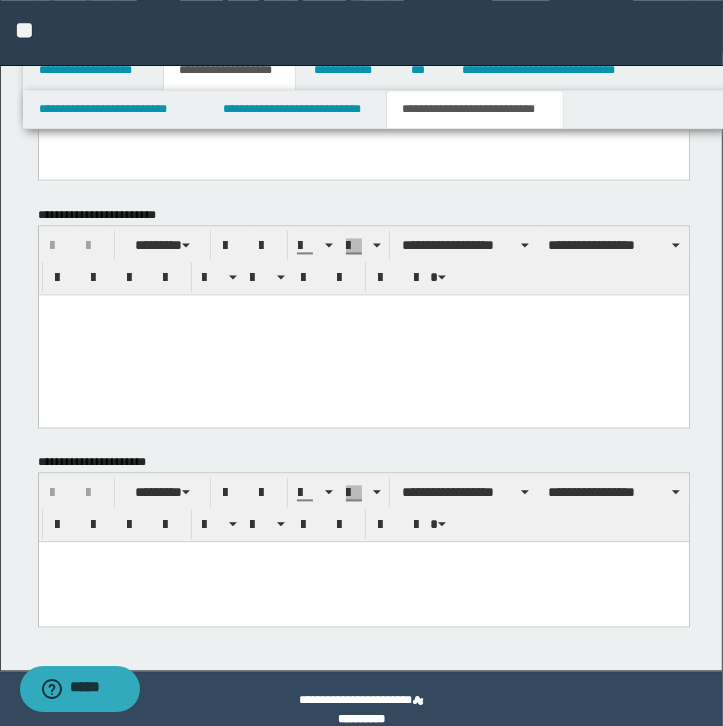 scroll, scrollTop: 1897, scrollLeft: 0, axis: vertical 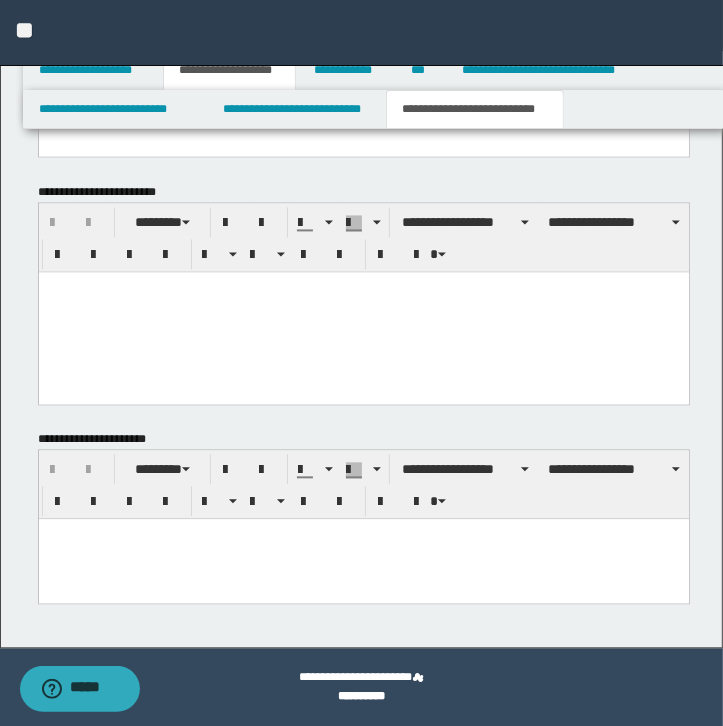 click at bounding box center (363, 533) 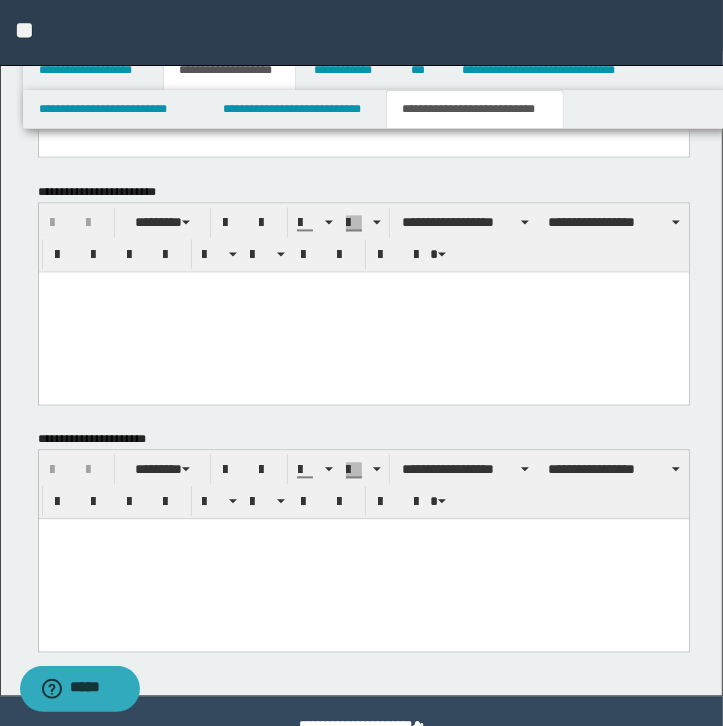 paste 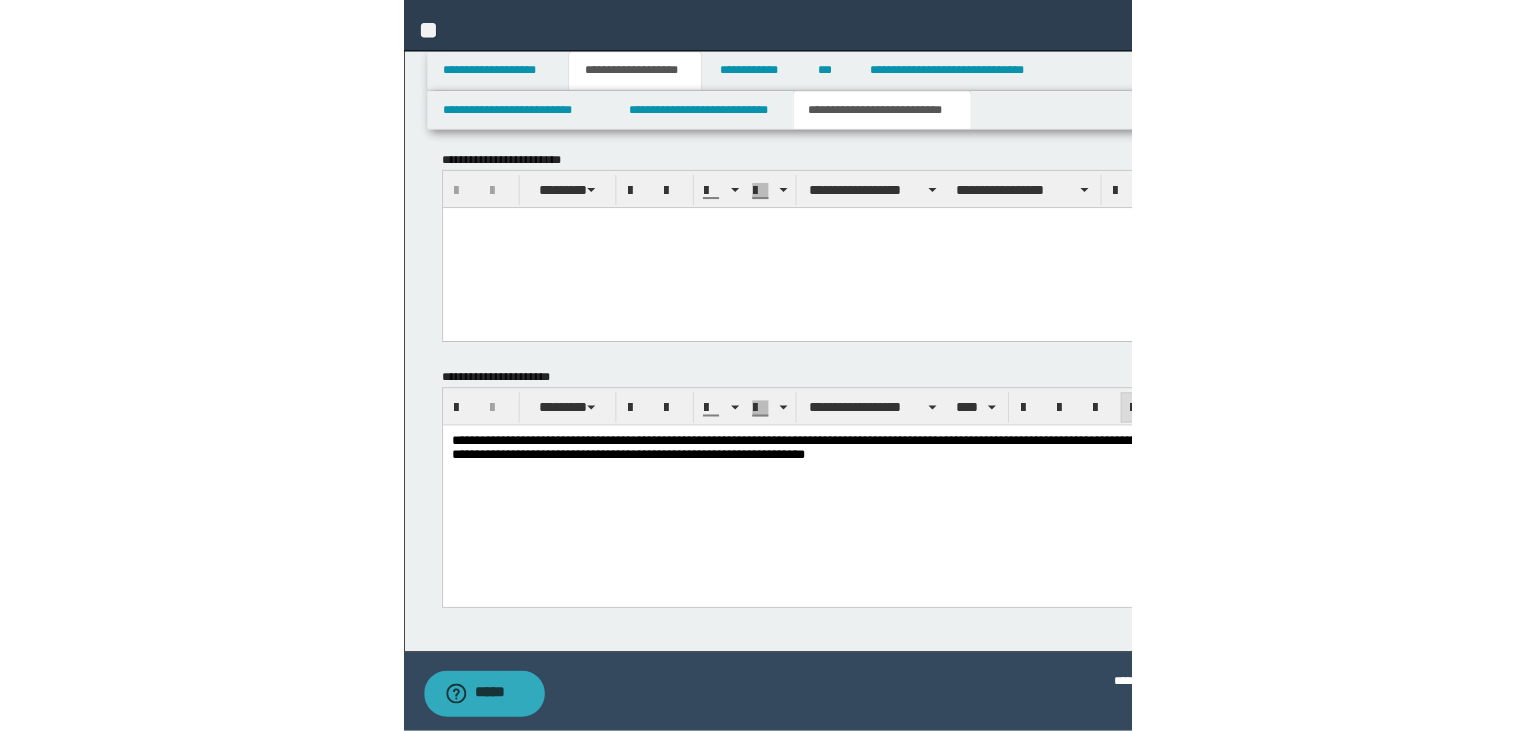 scroll, scrollTop: 1471, scrollLeft: 0, axis: vertical 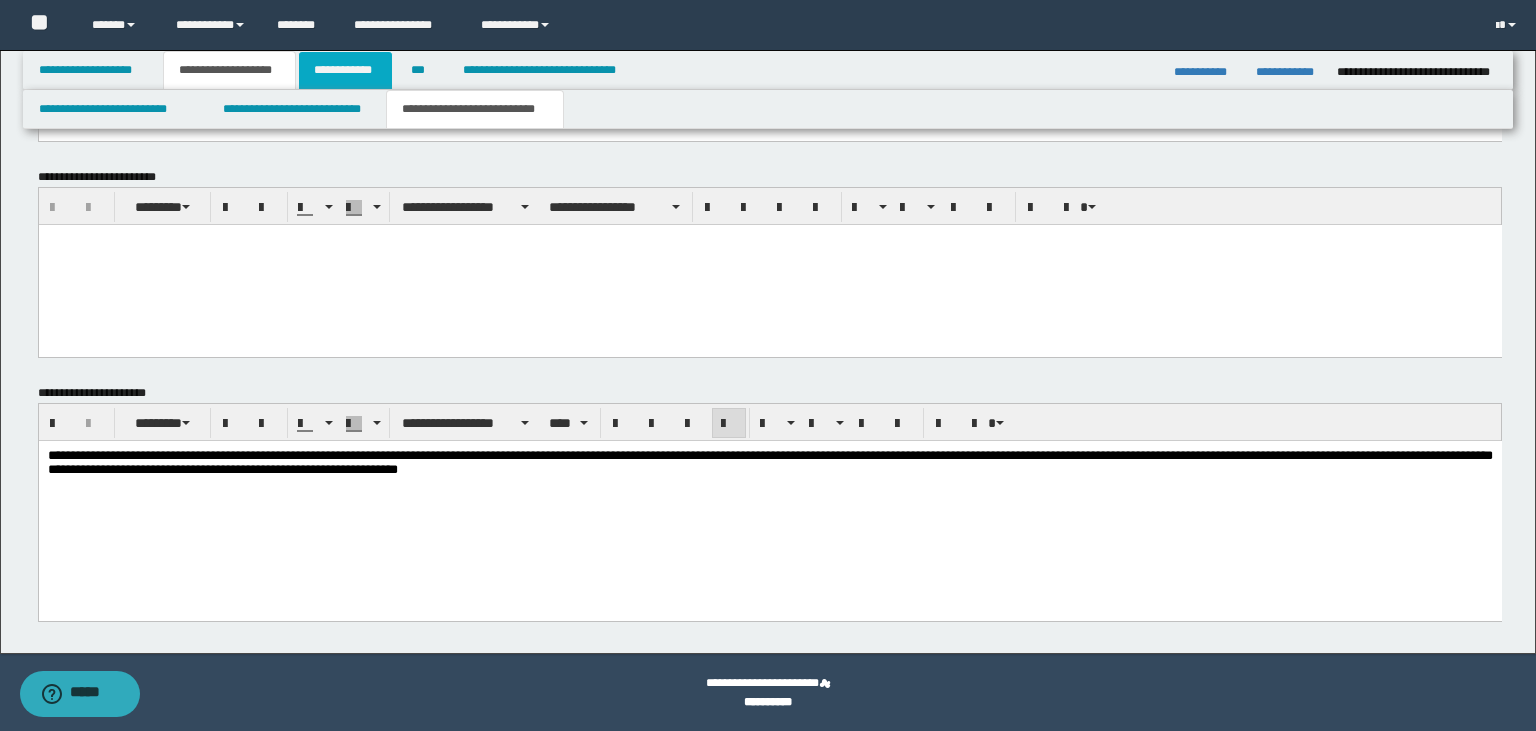 click on "**********" at bounding box center [346, 70] 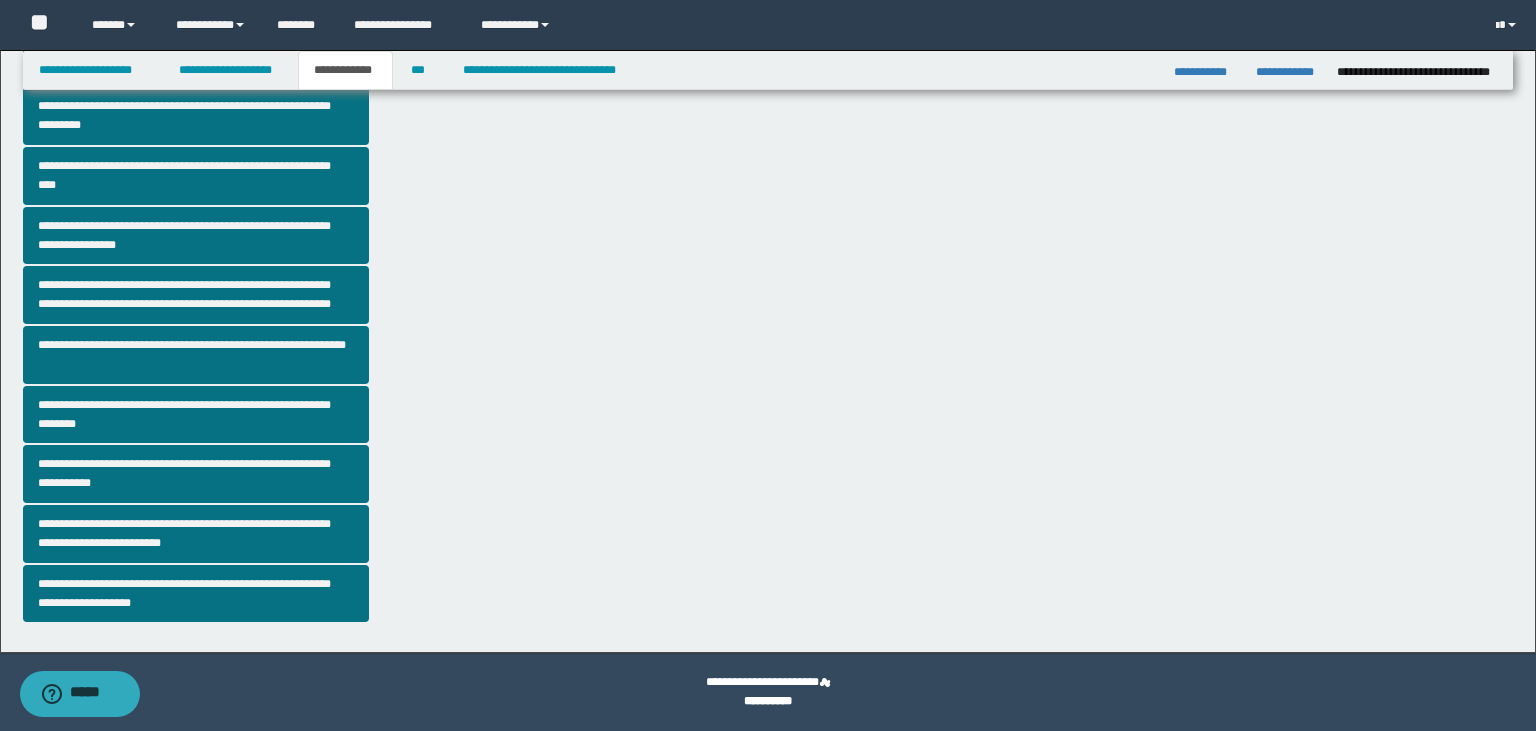 scroll, scrollTop: 380, scrollLeft: 0, axis: vertical 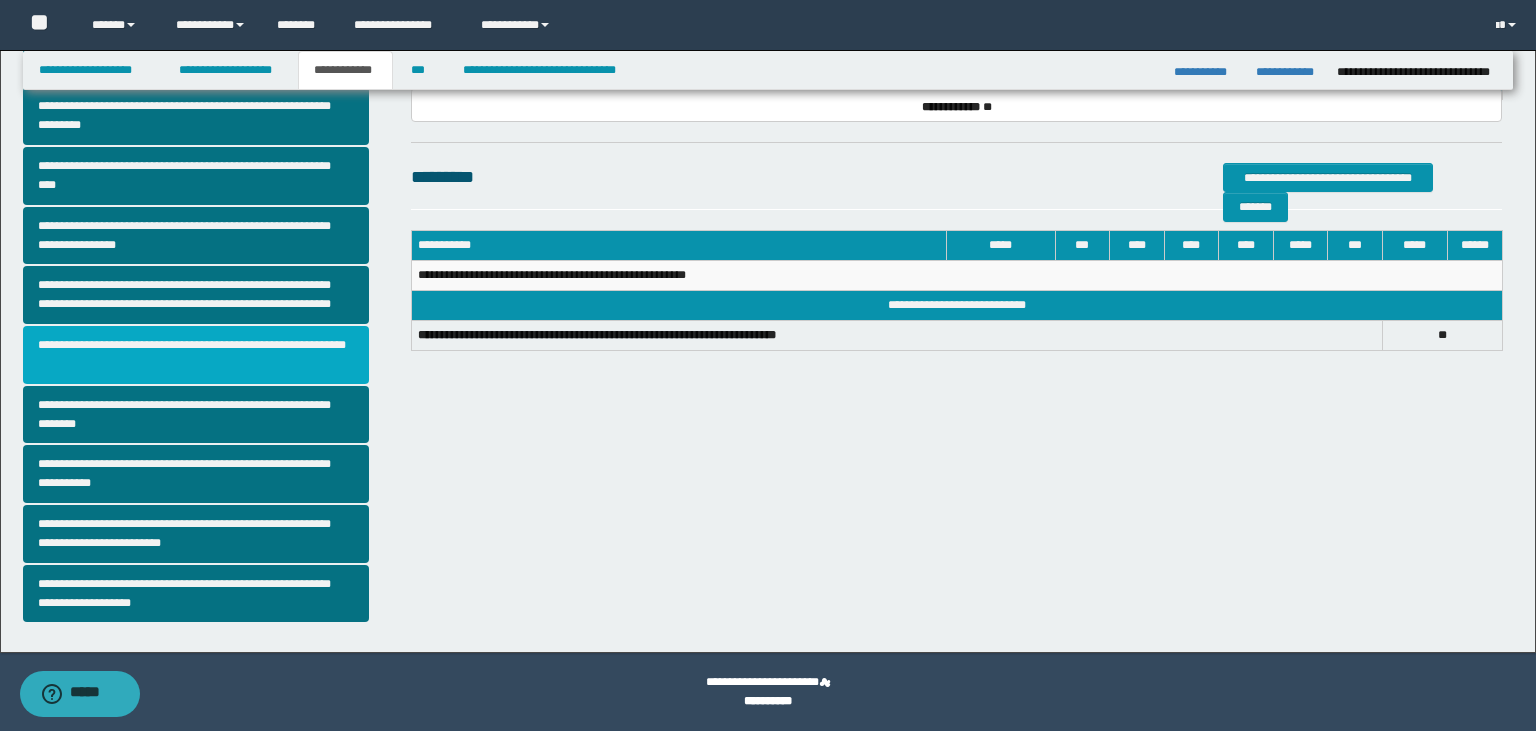 click on "**********" at bounding box center [196, 355] 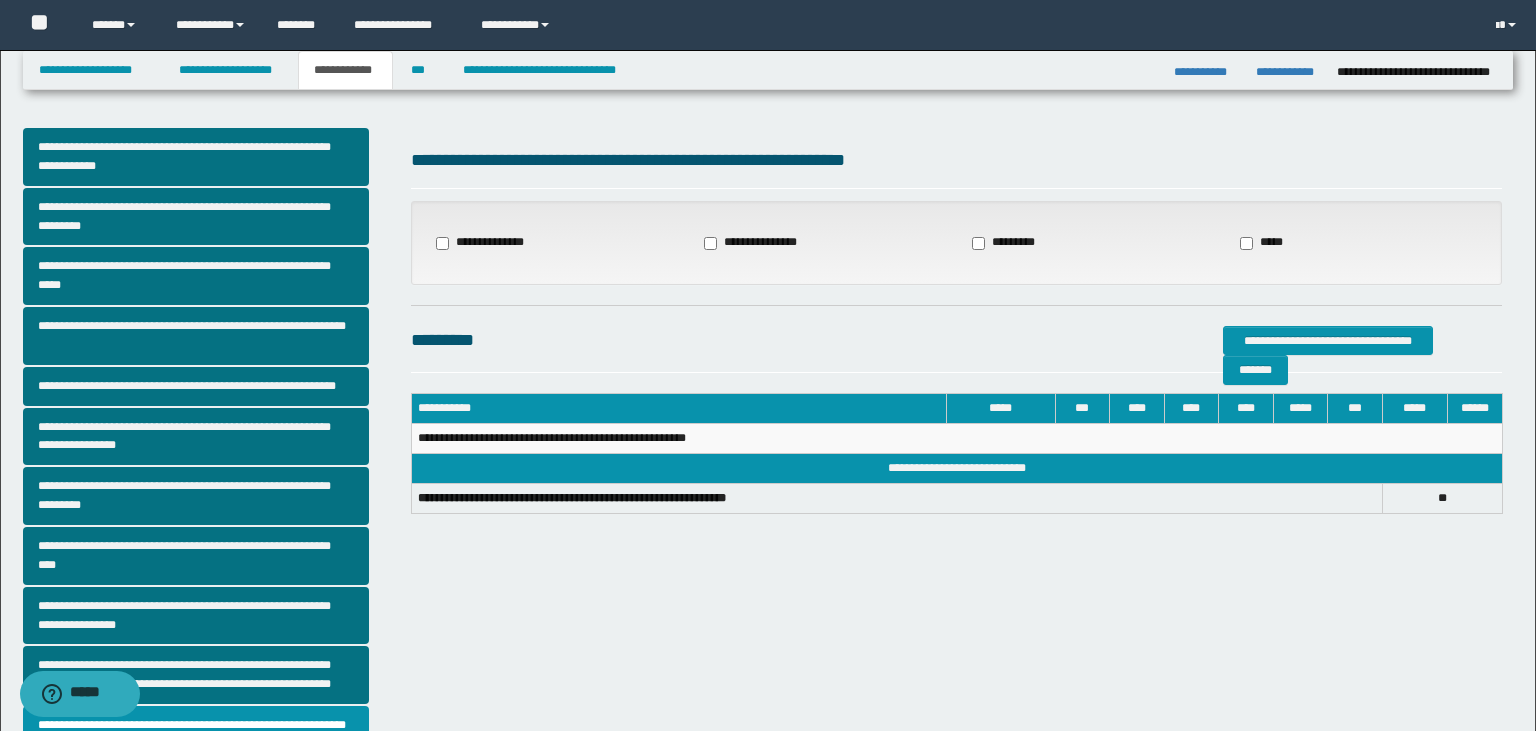 click on "**********" at bounding box center (486, 243) 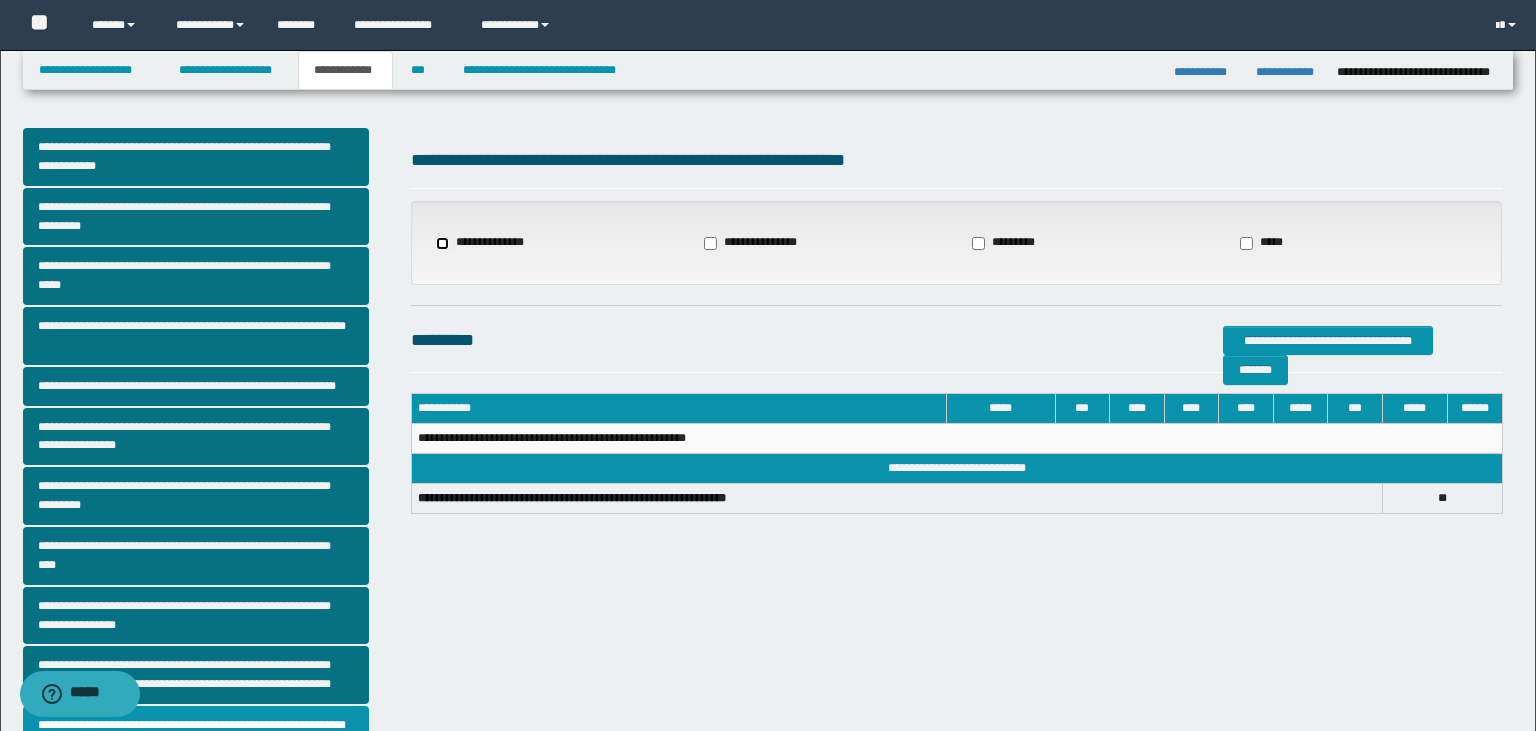 select on "*" 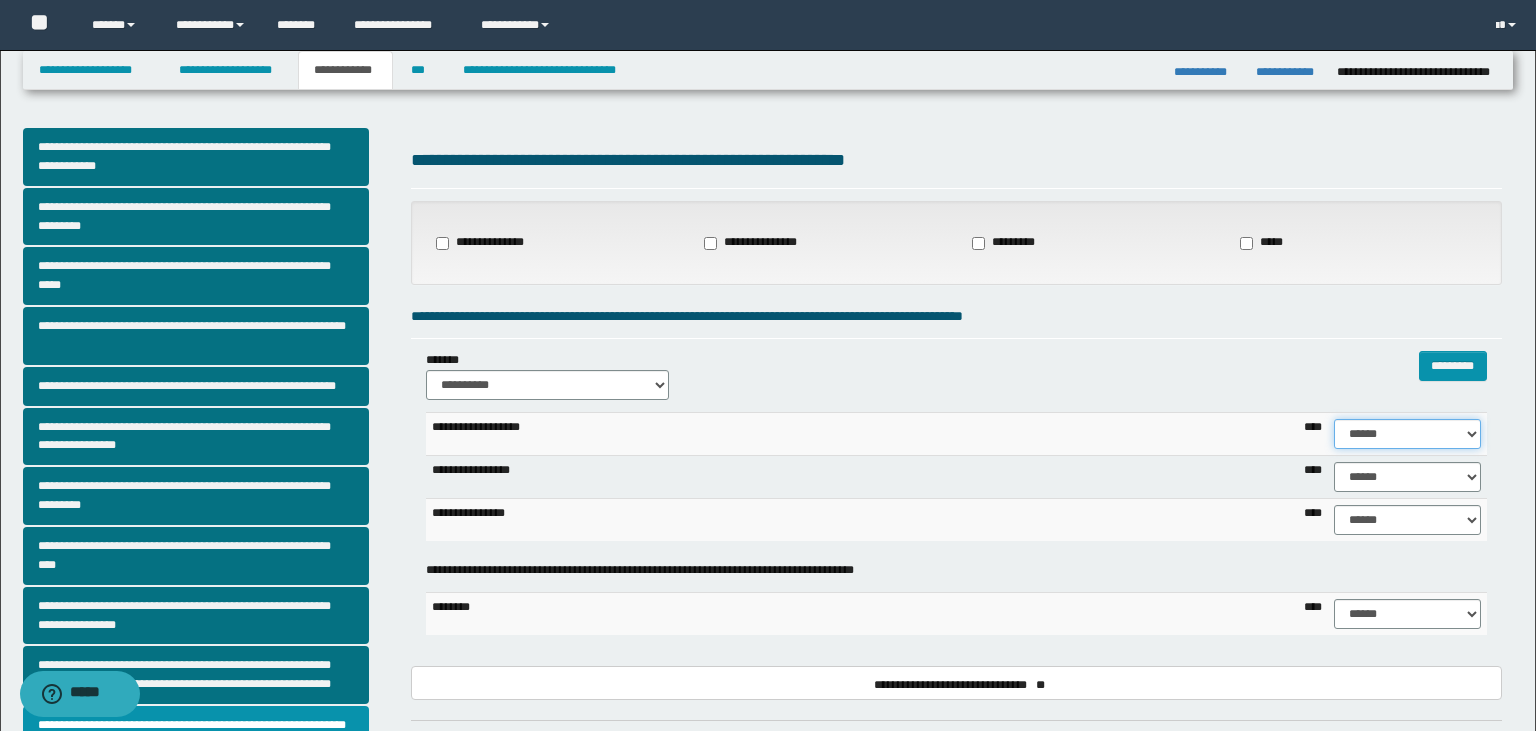 click on "******
****
**
**
**
**
**
**
**
**
***
***
***
***
***
***
***
***
***
***
****
****
****
****" at bounding box center (1407, 434) 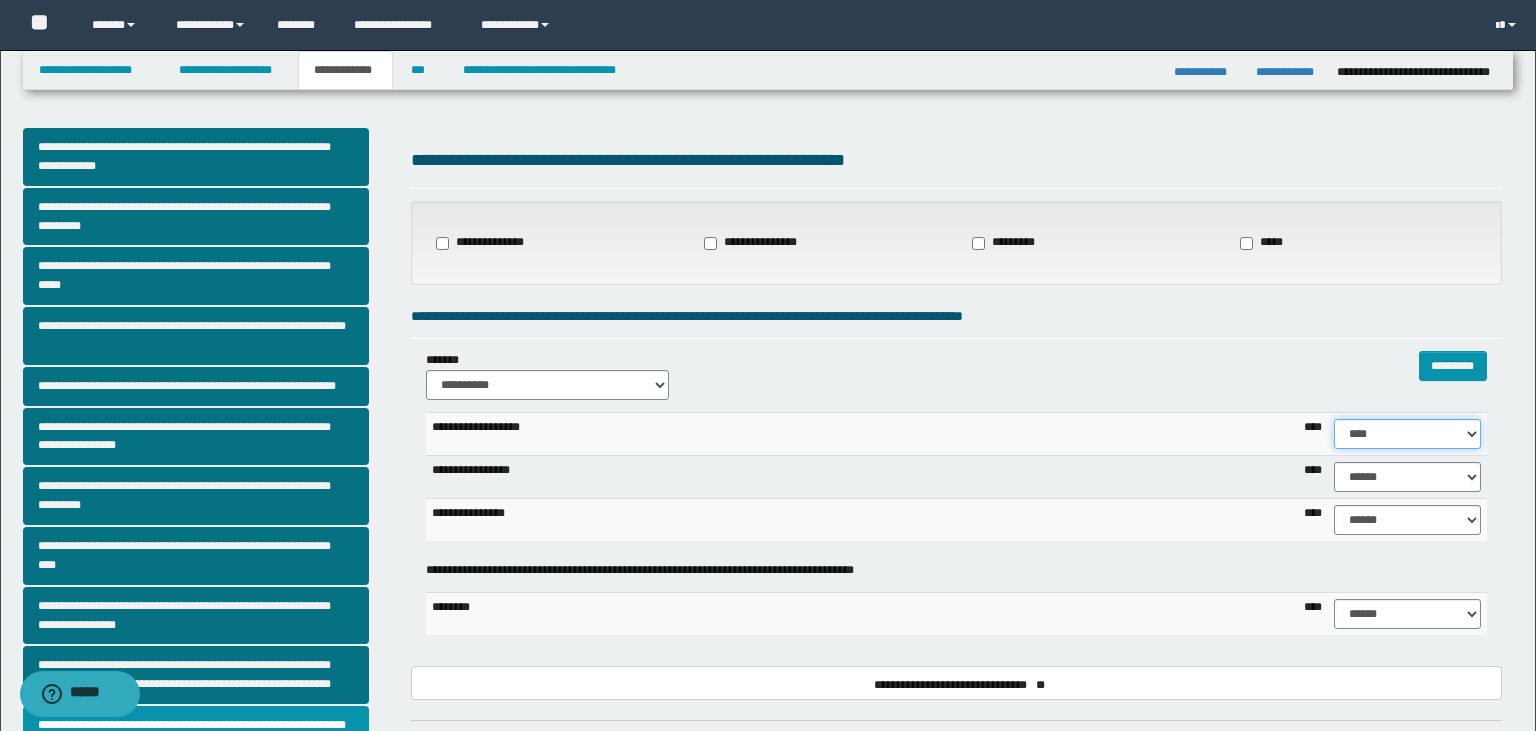 click on "****" at bounding box center [0, 0] 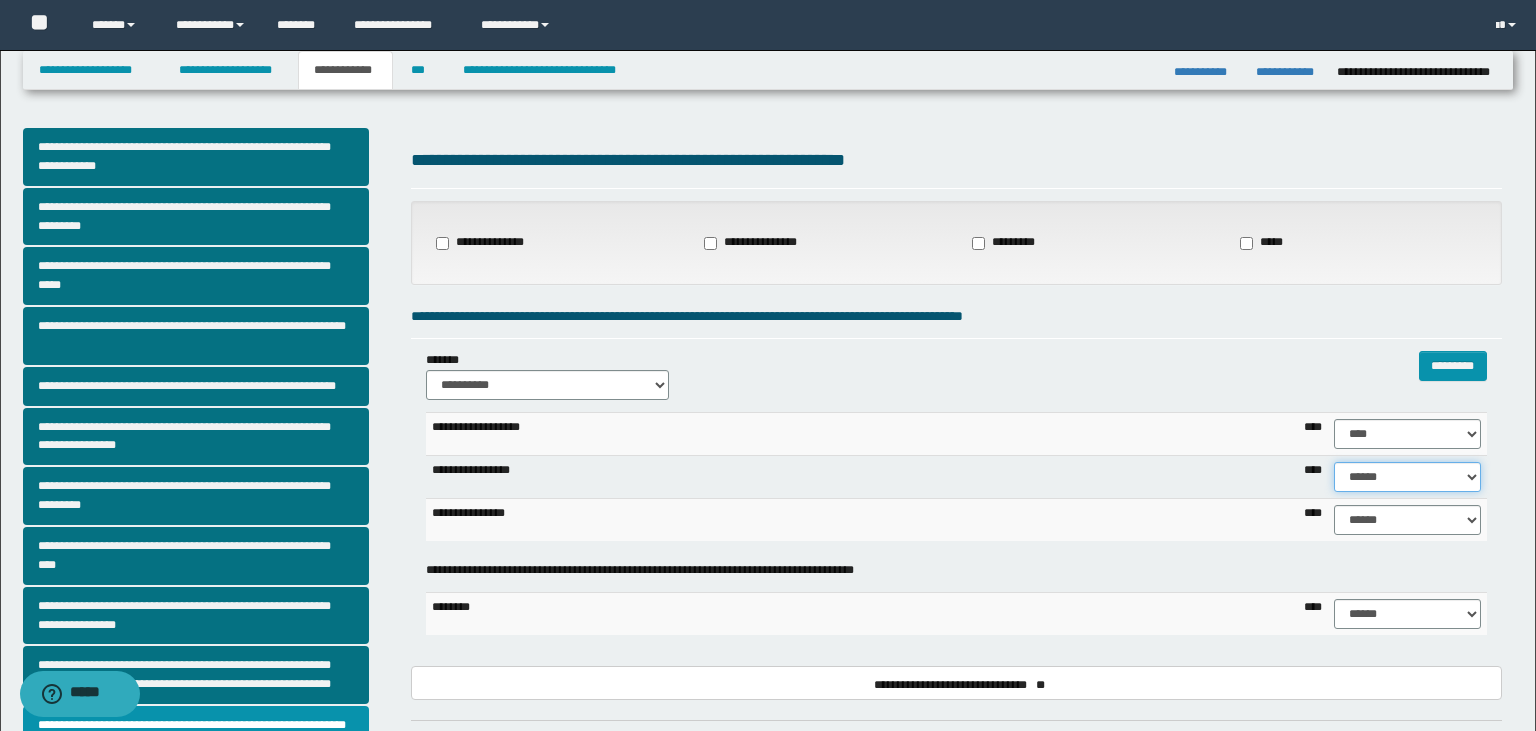 click on "******
****
**
**
**
**
**
**
**
**
***
***
***
***
***
***
***
***
***
***
****
****
****
****" at bounding box center [1407, 477] 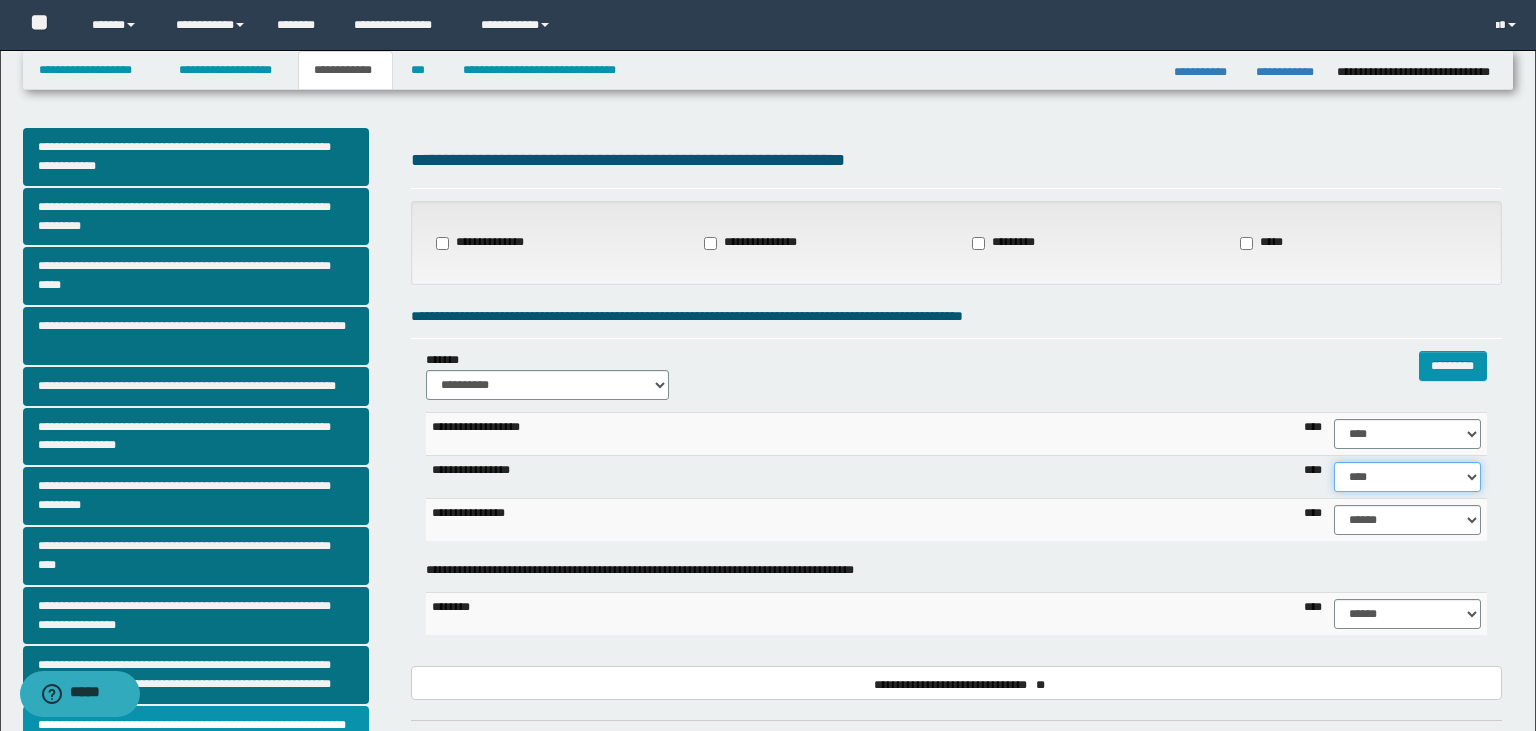 click on "****" at bounding box center (0, 0) 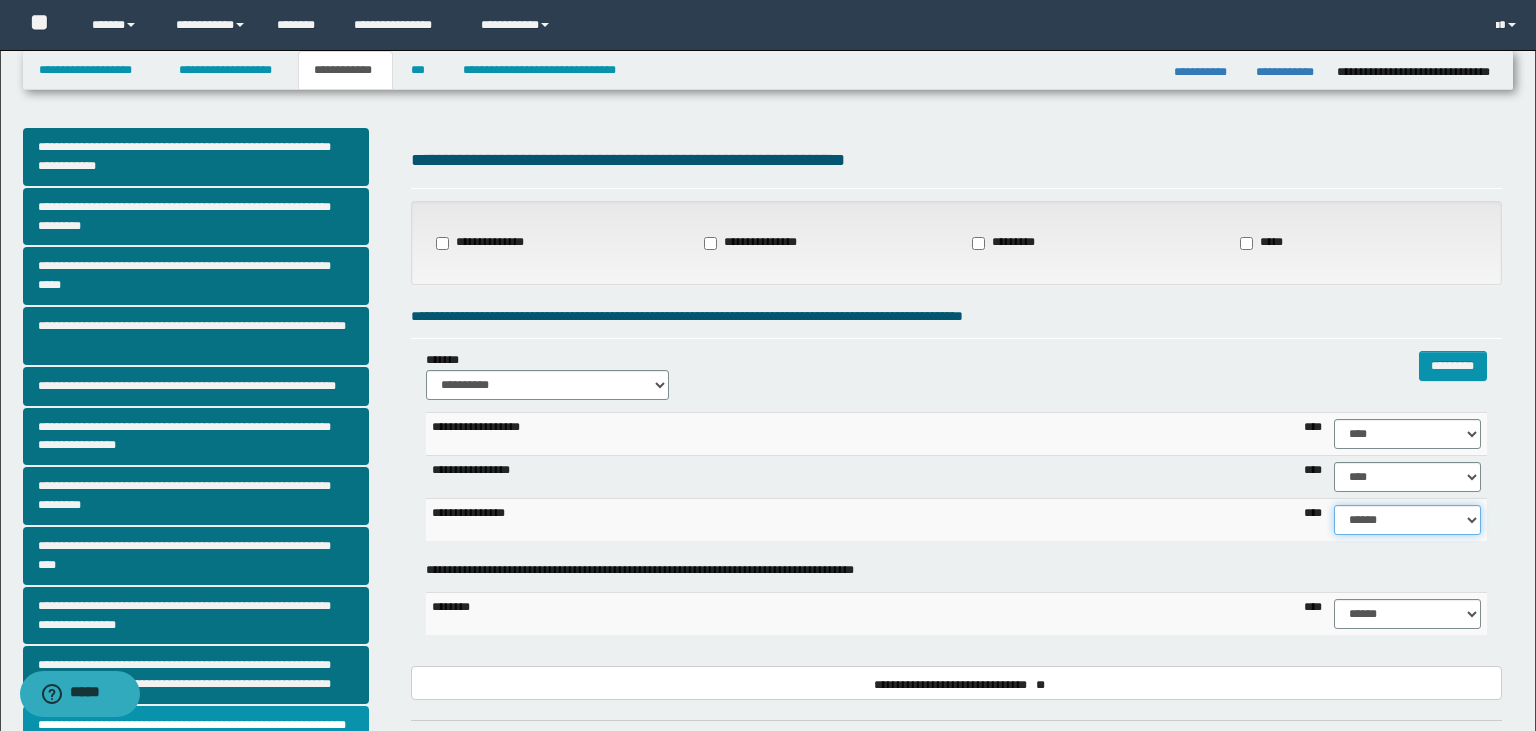 click on "******
****
**
**
**
**
**
**
**
**
***
***
***
***
***
***
***
***
***
***
****
****
****
****" at bounding box center [1407, 520] 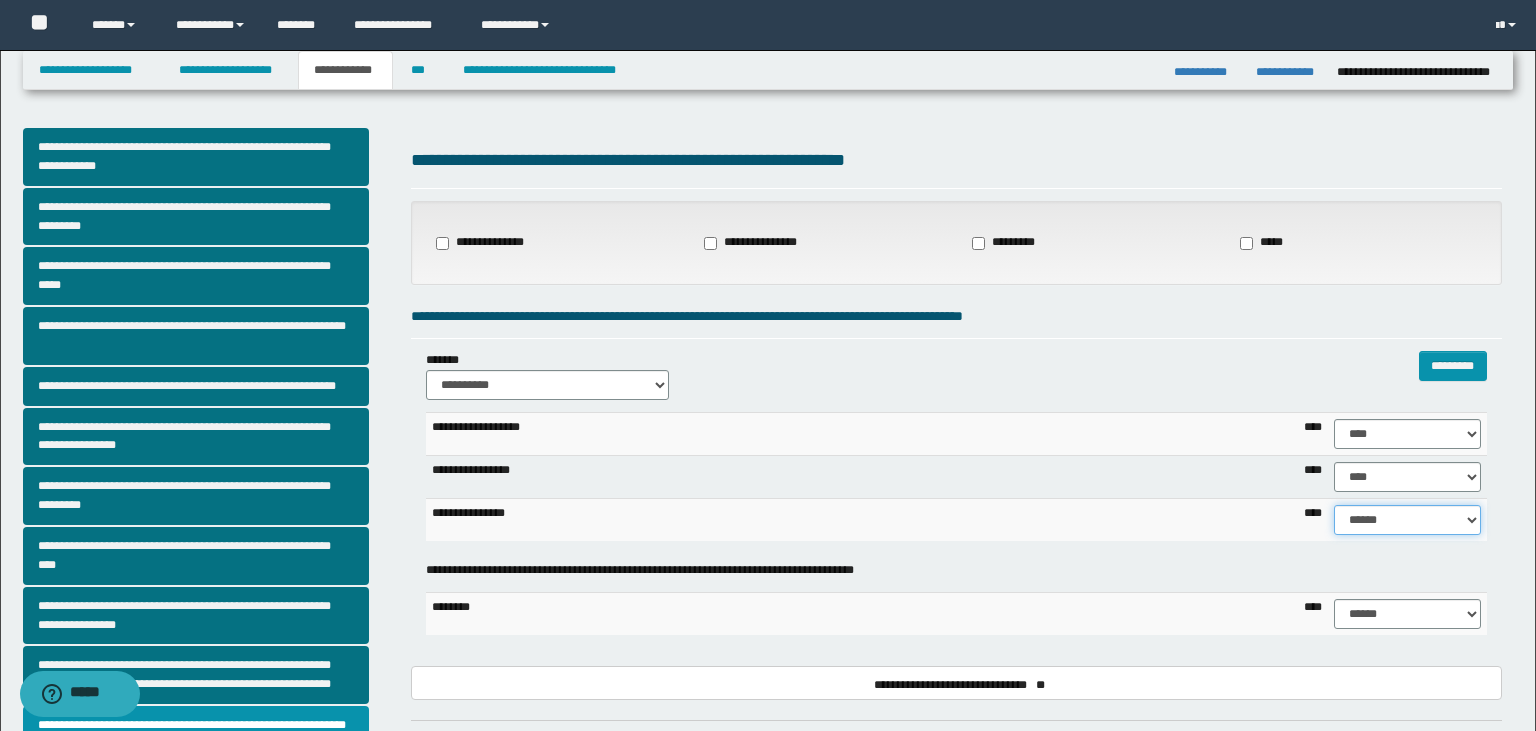 select on "****" 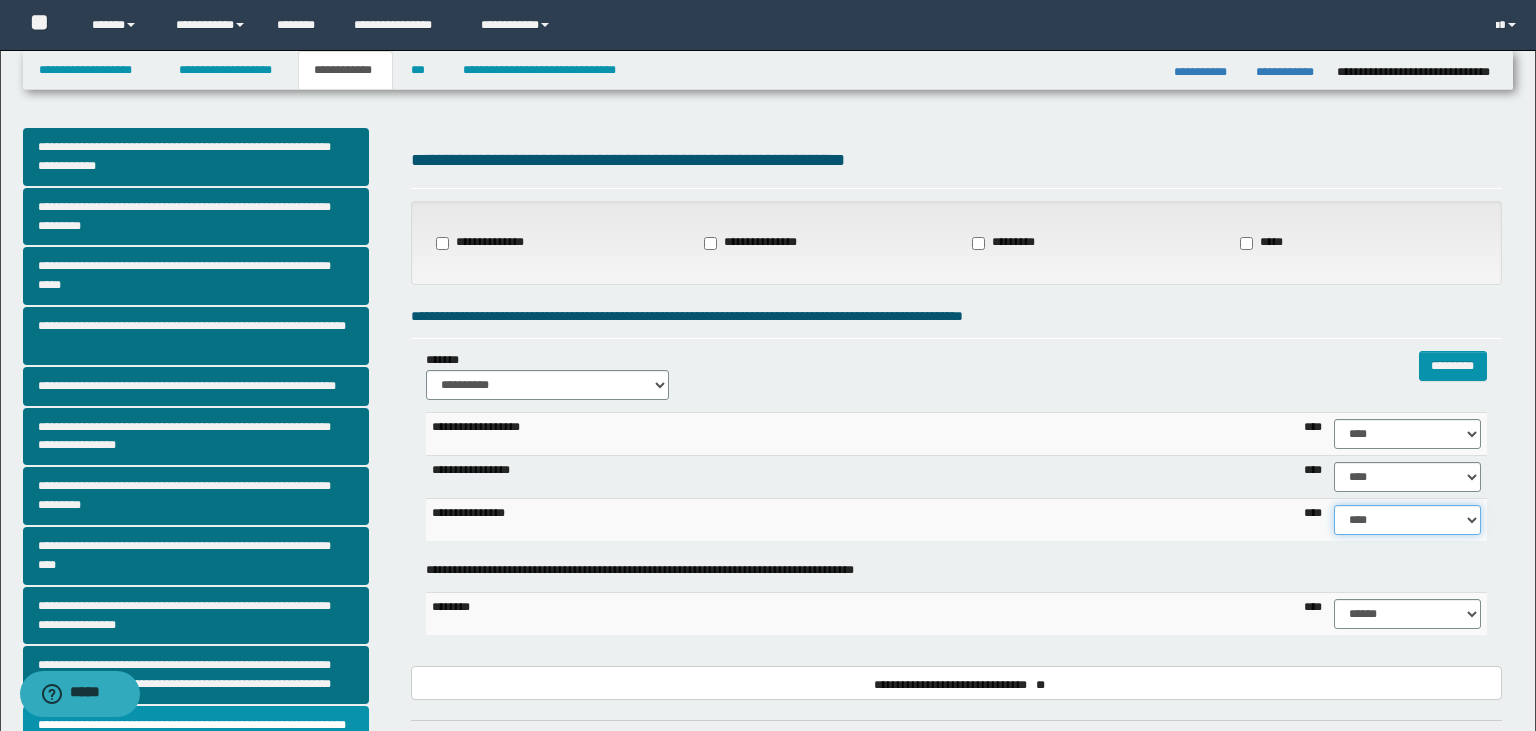click on "****" at bounding box center (0, 0) 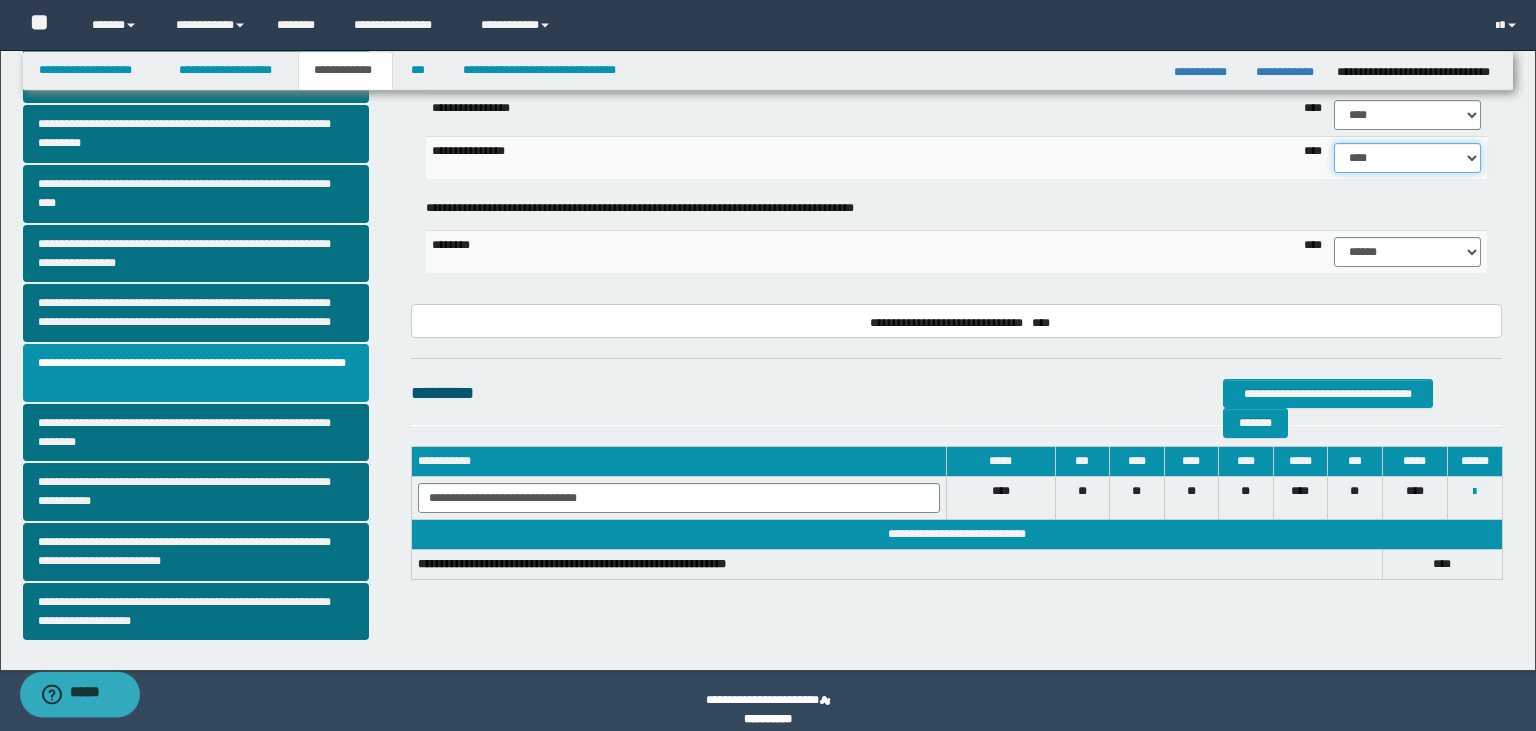 scroll, scrollTop: 380, scrollLeft: 0, axis: vertical 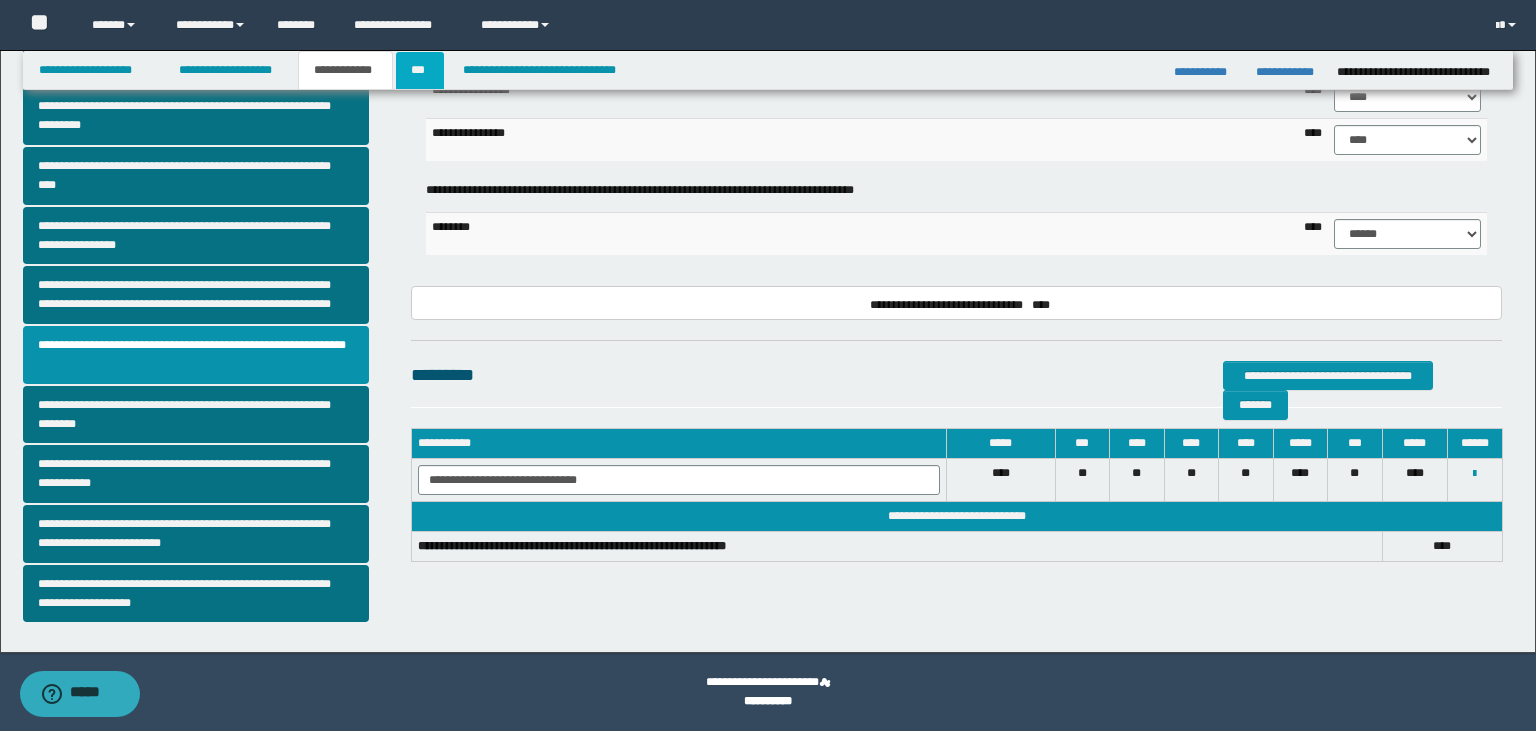 click on "***" at bounding box center [419, 70] 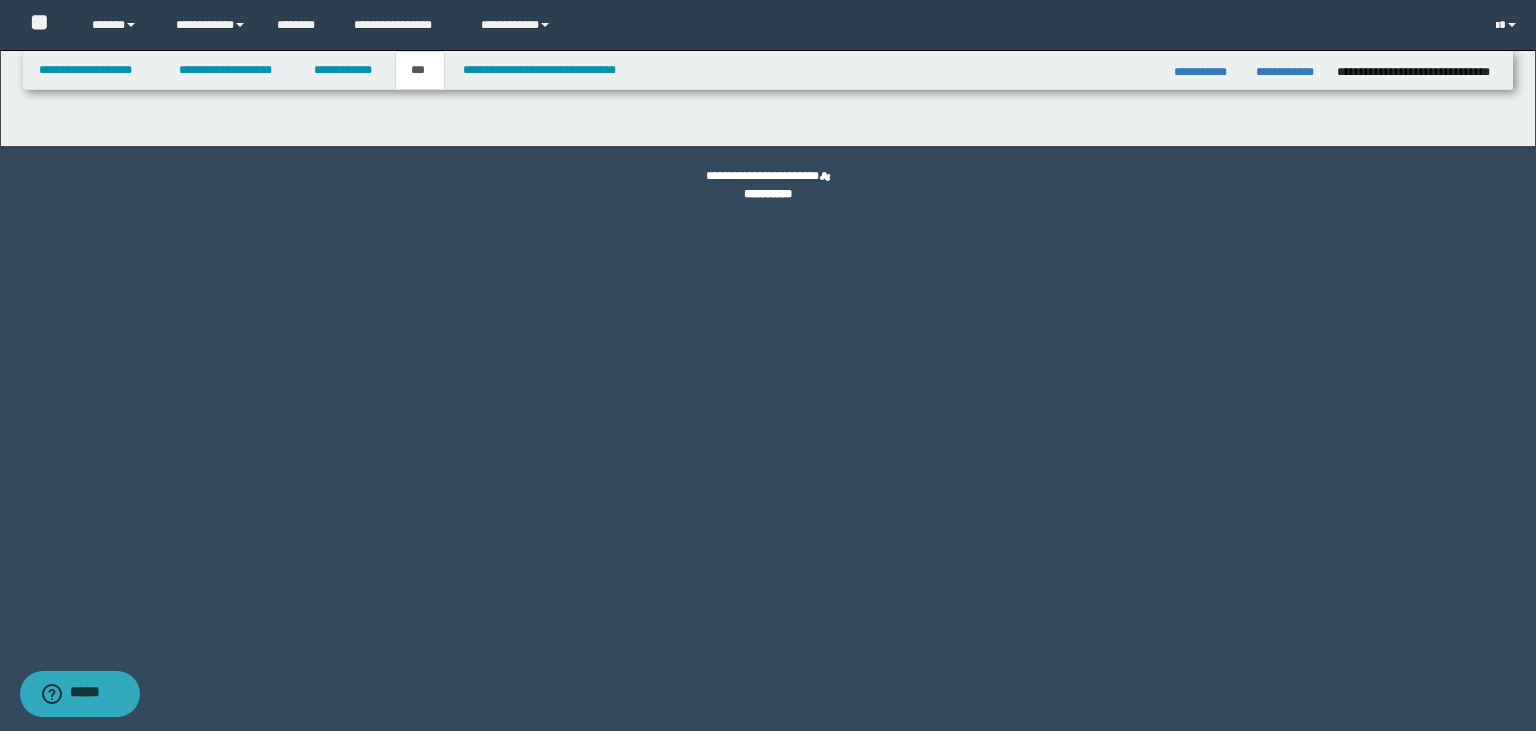 scroll, scrollTop: 0, scrollLeft: 0, axis: both 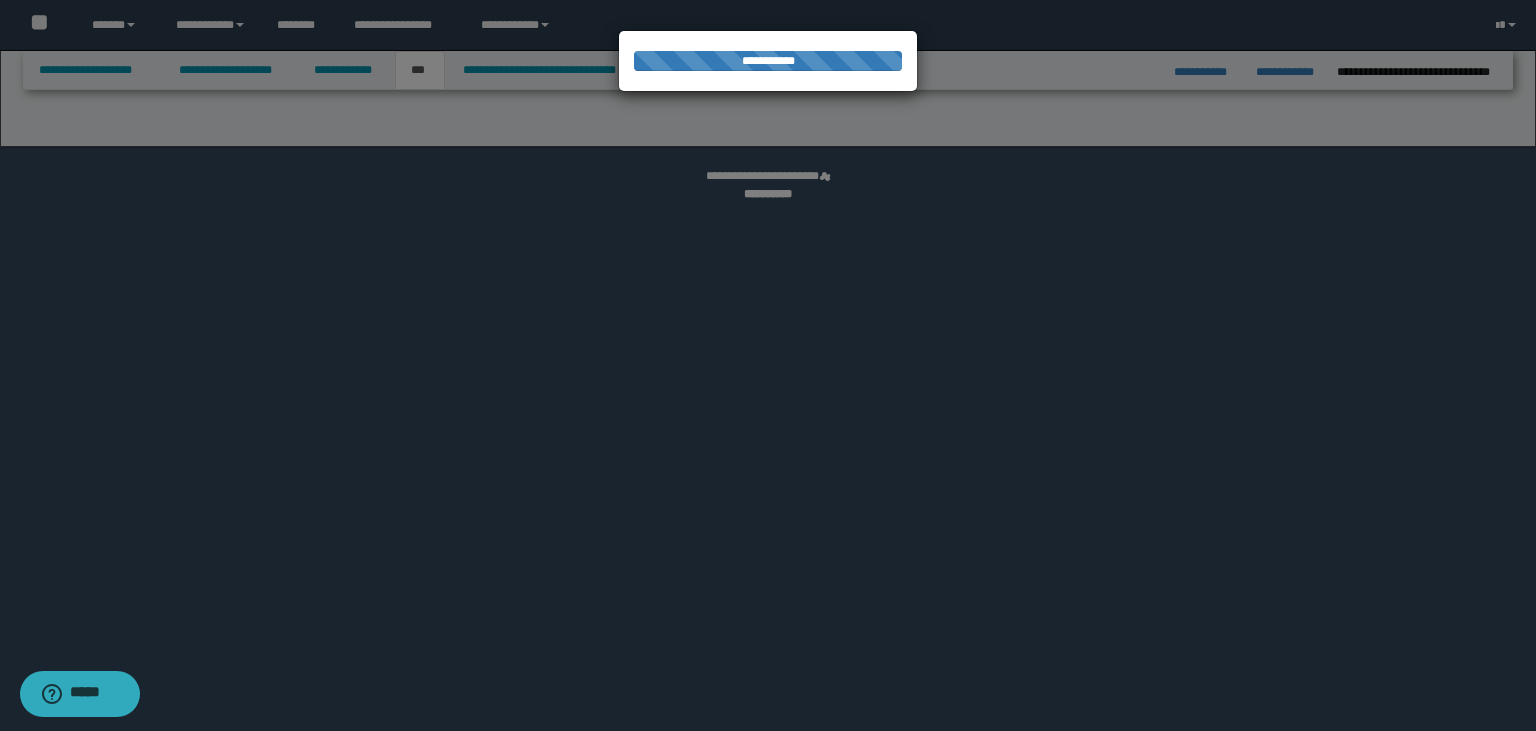 select on "***" 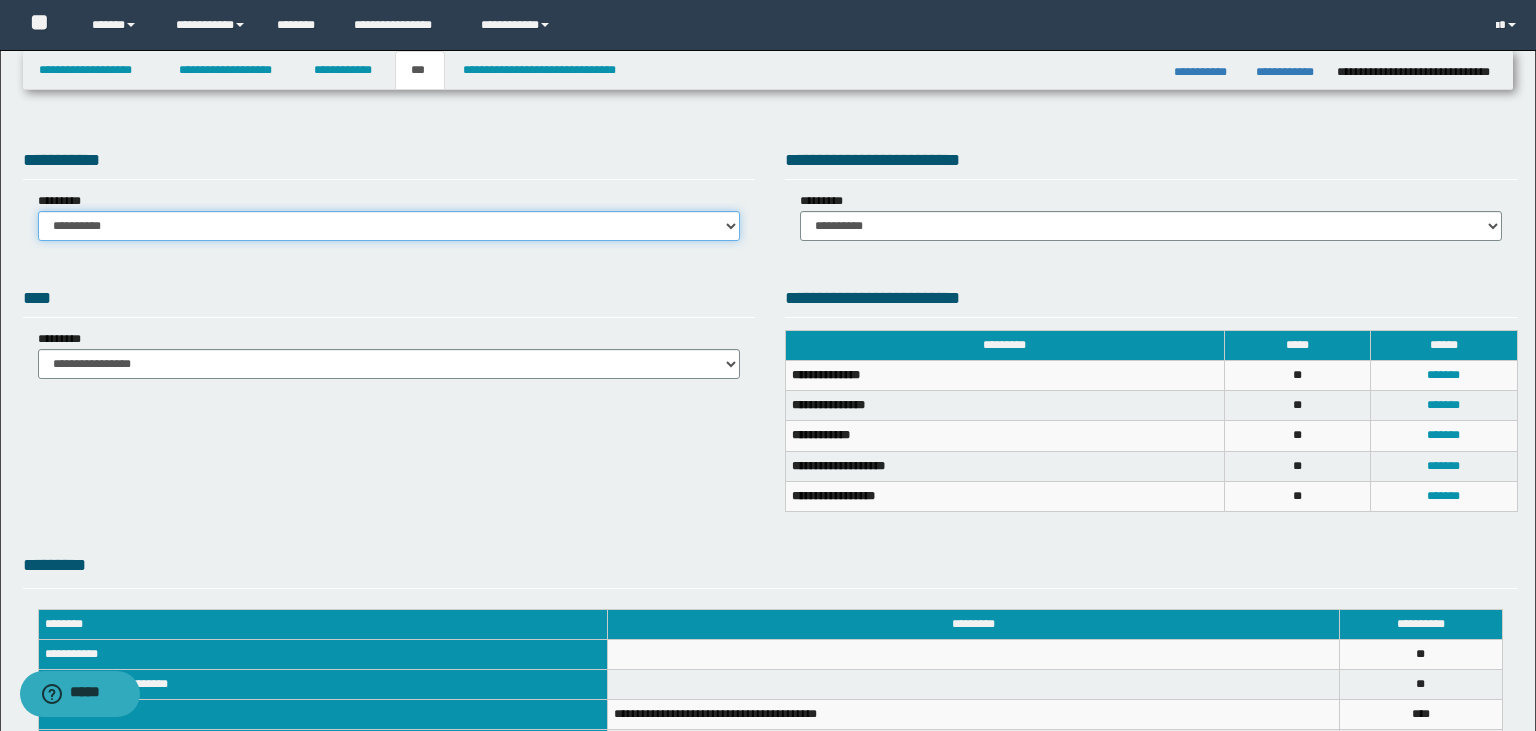 click on "**********" at bounding box center (389, 226) 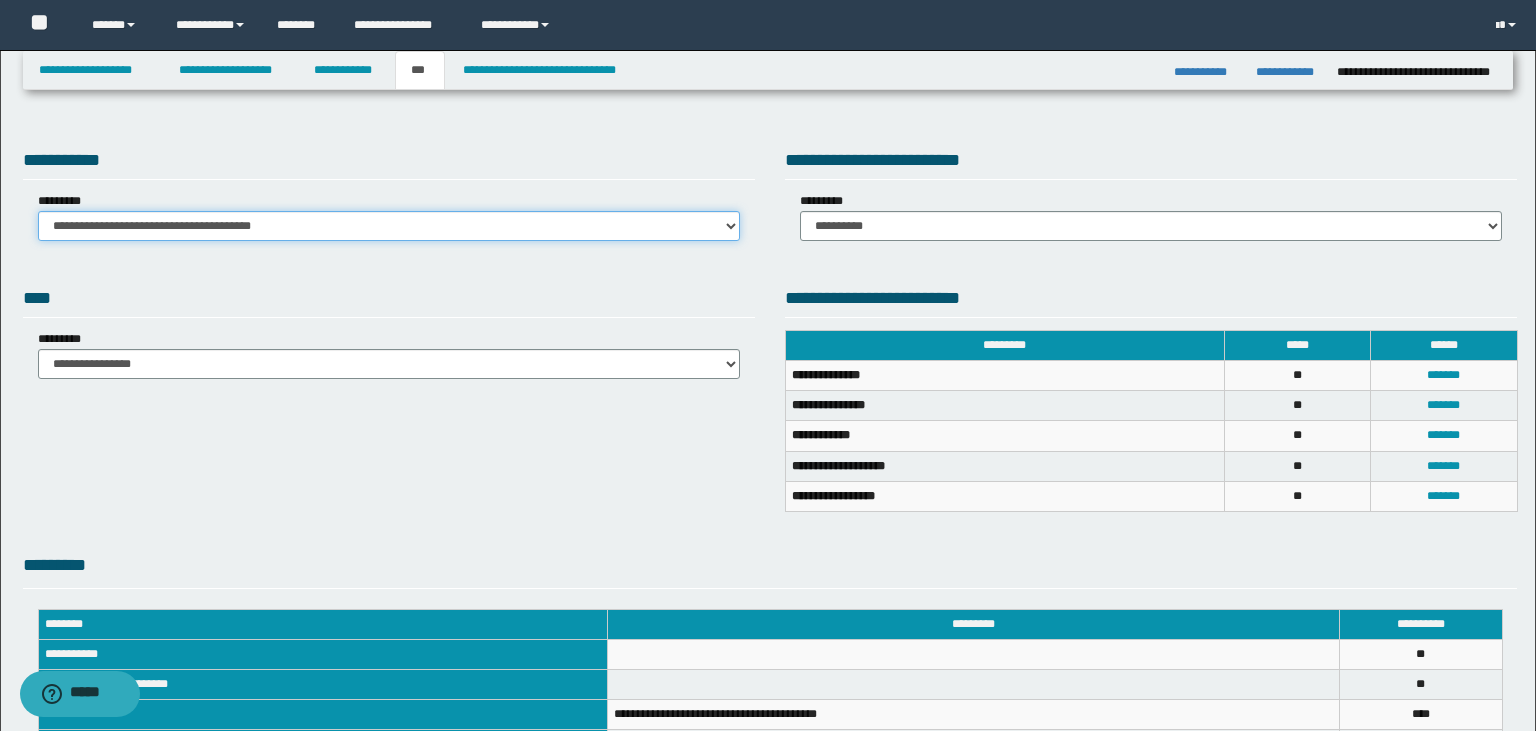 click on "**********" at bounding box center [0, 0] 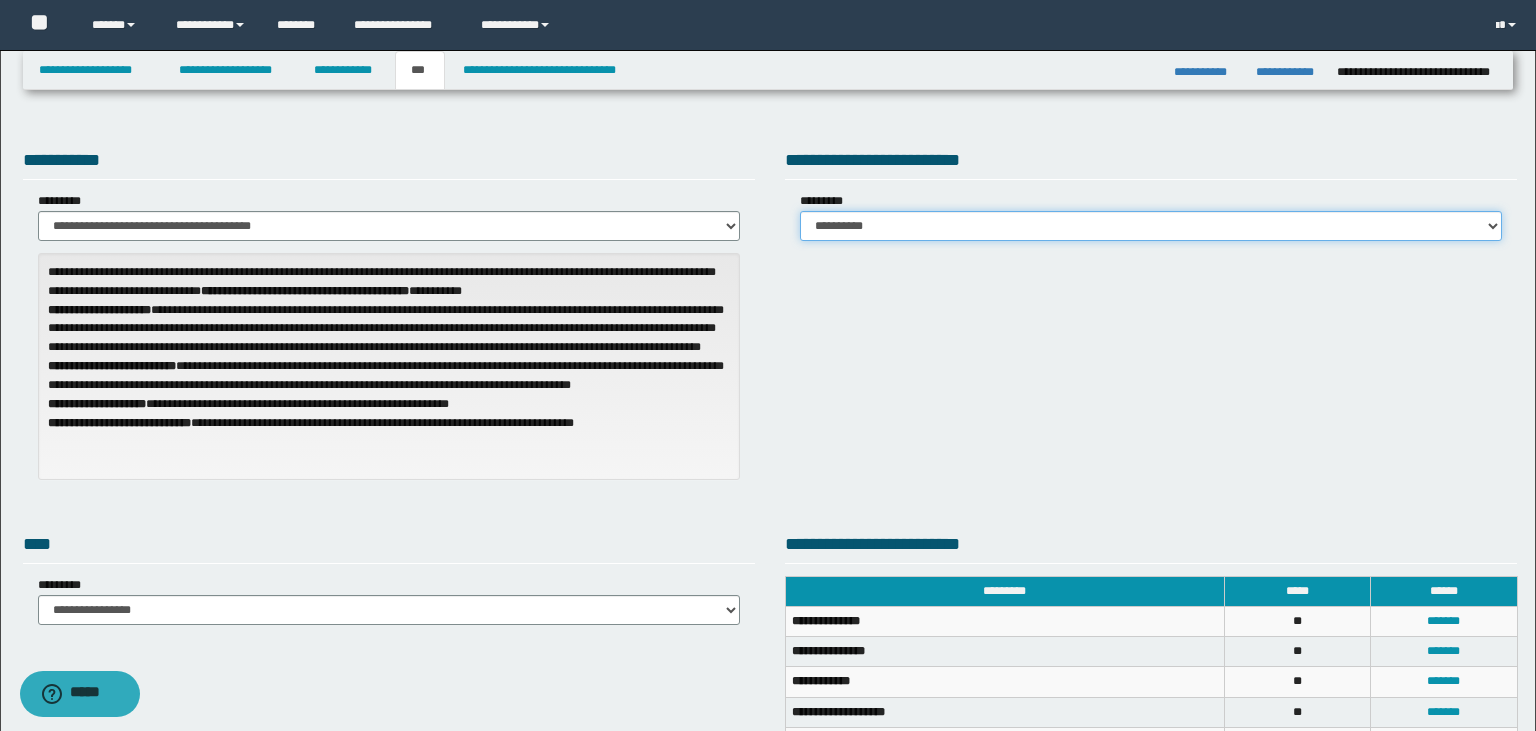 click on "**********" at bounding box center (1151, 226) 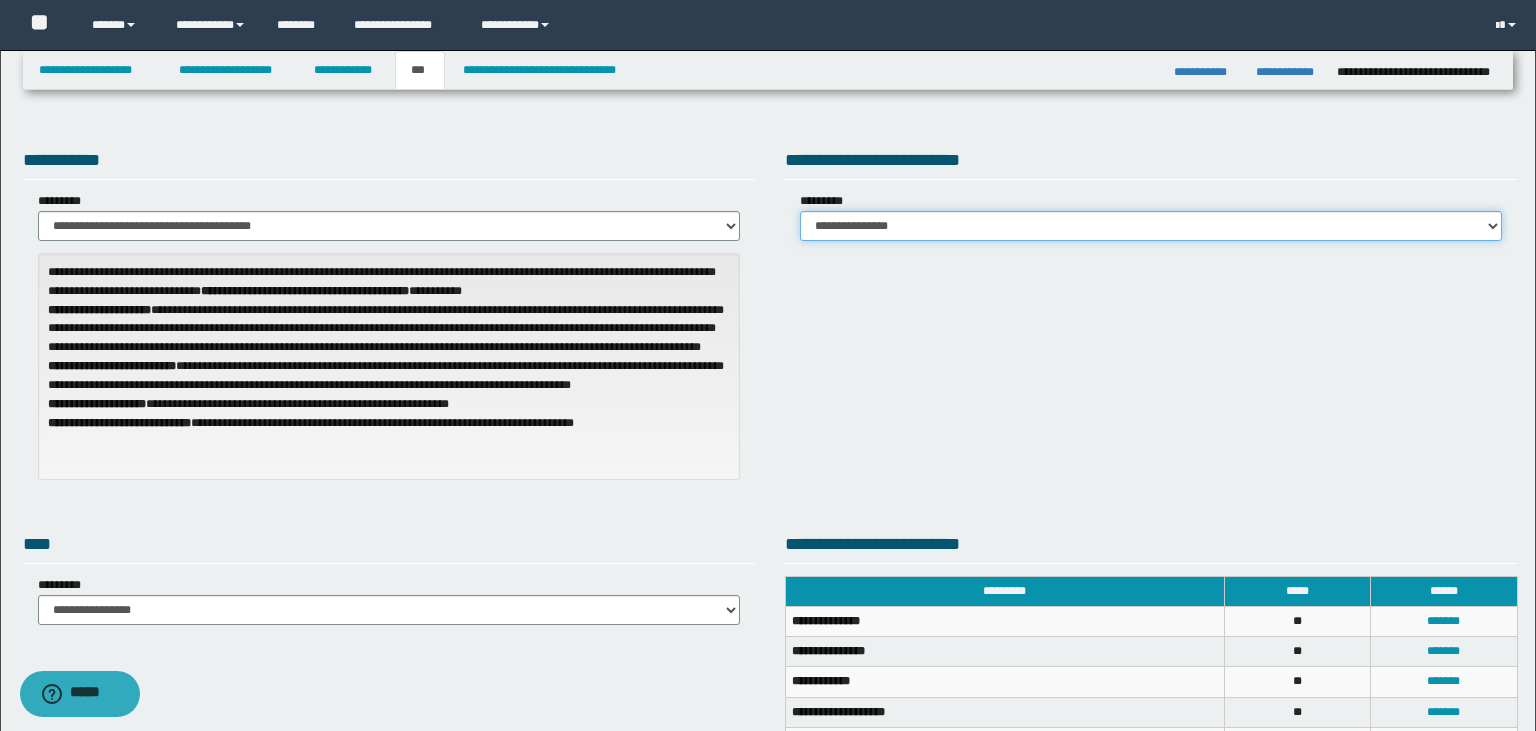 click on "**********" at bounding box center (0, 0) 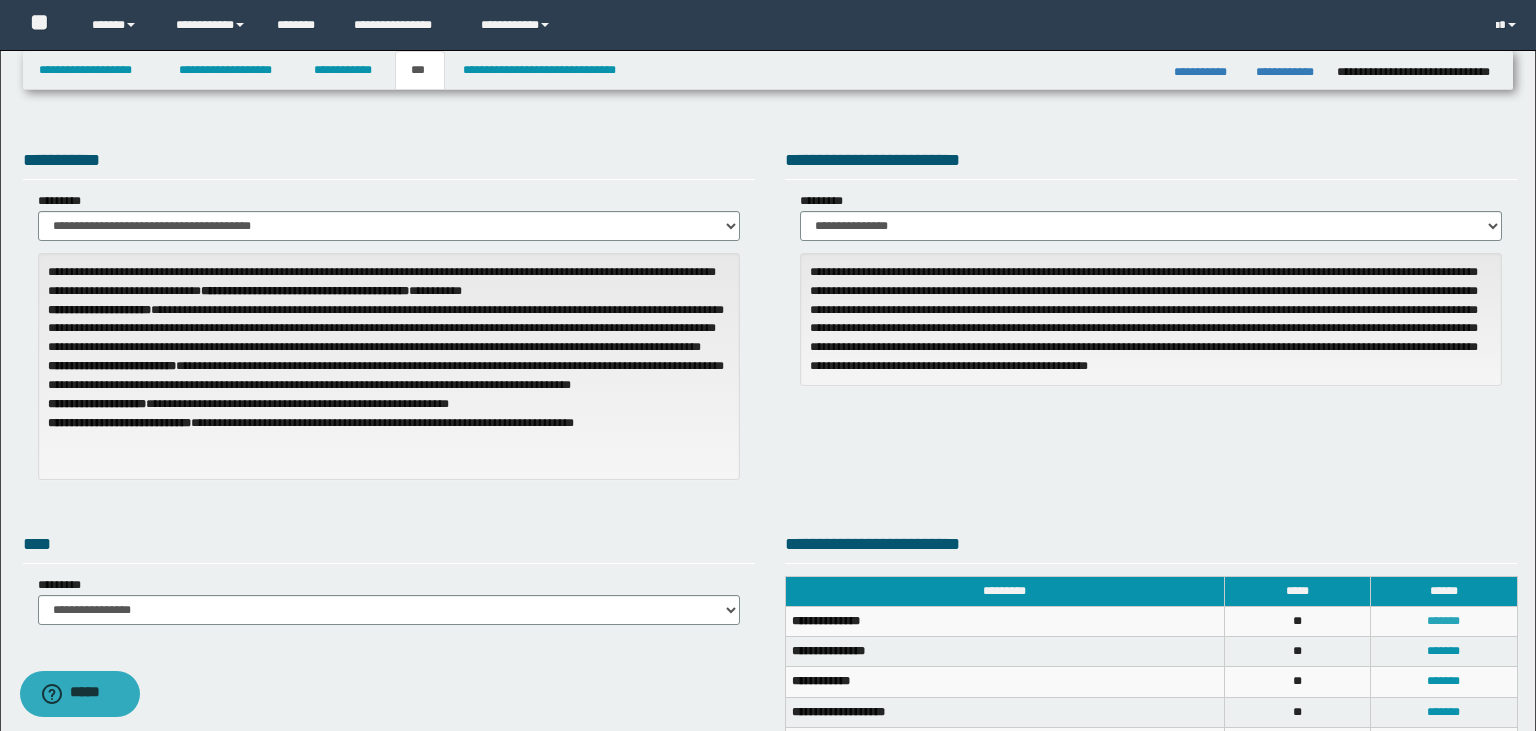click on "*******" at bounding box center (1443, 621) 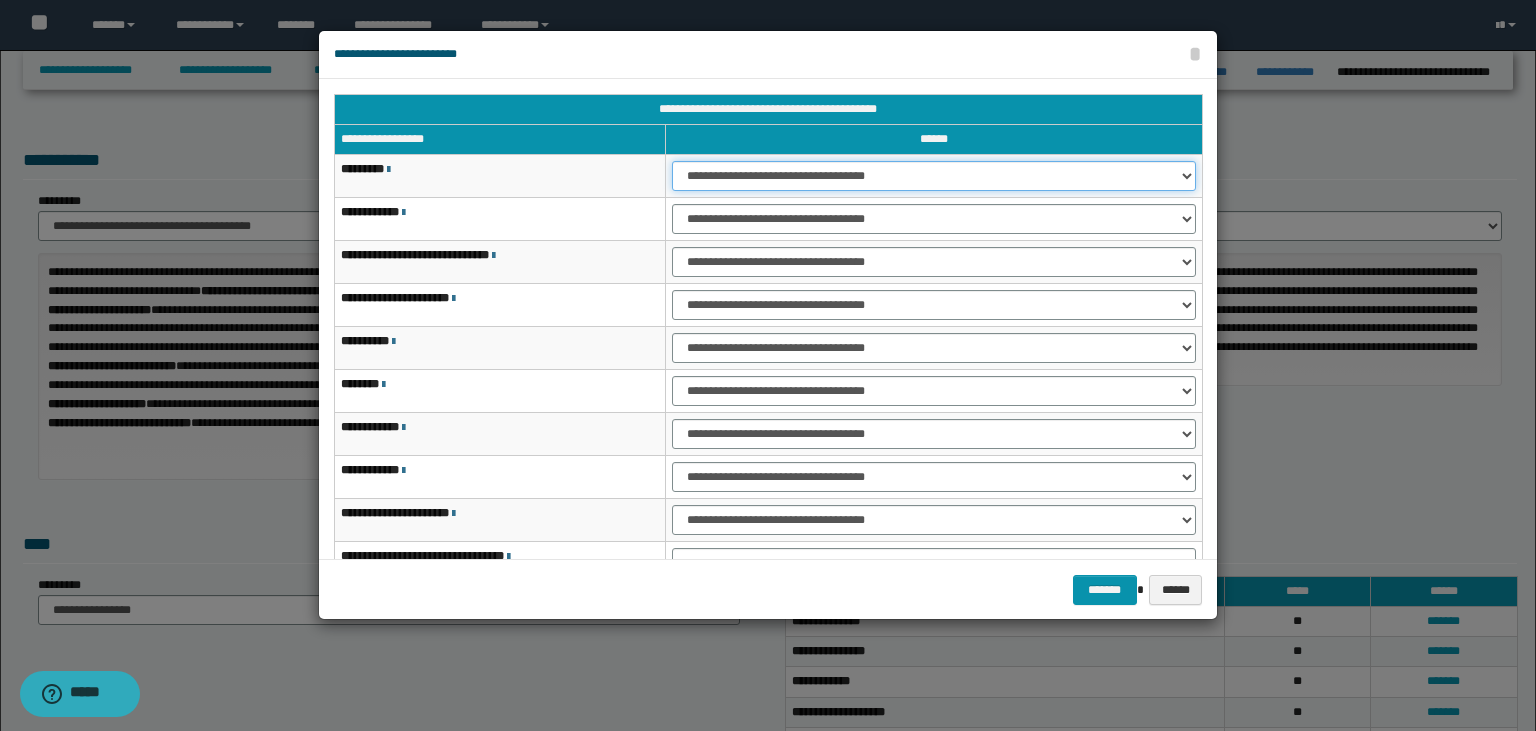 click on "**********" at bounding box center (934, 176) 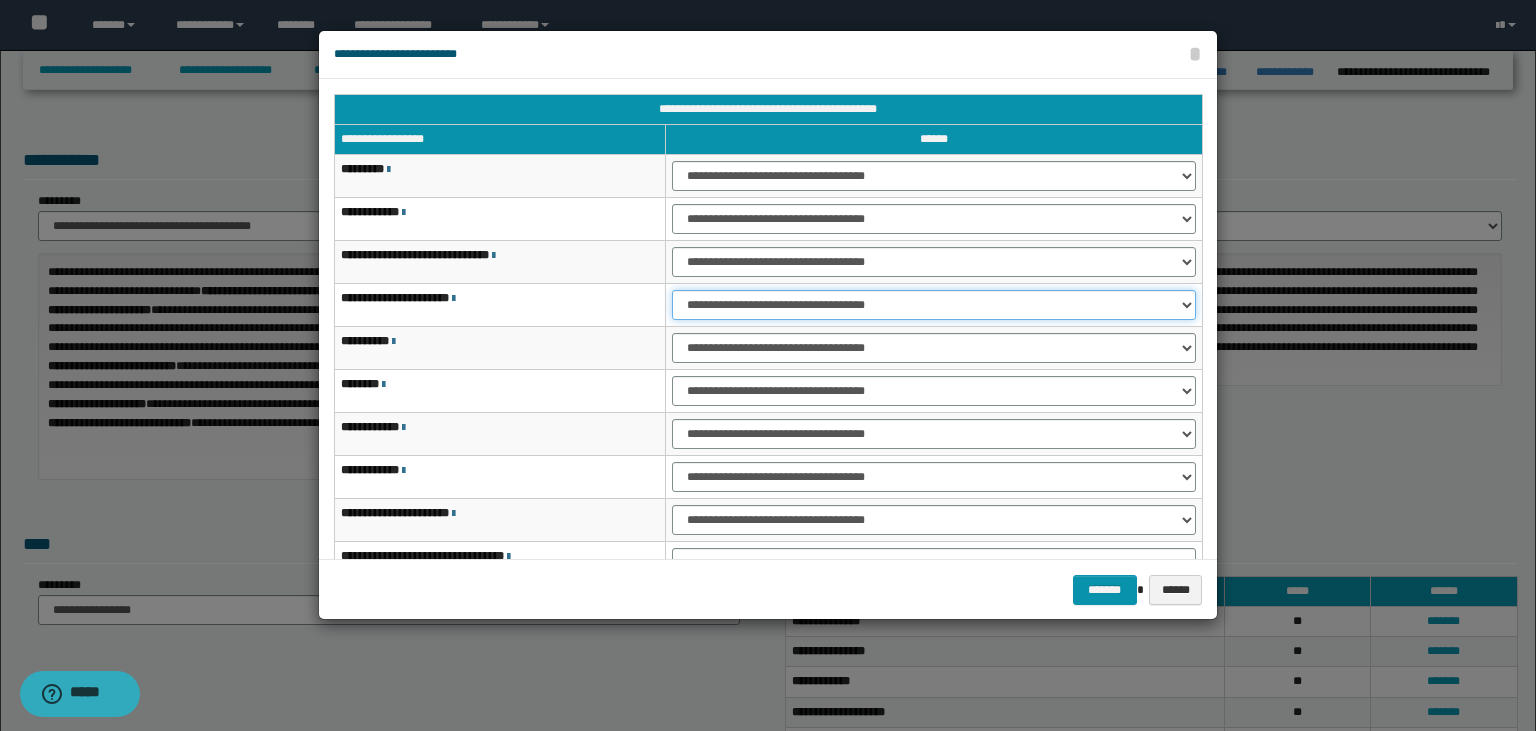 click on "**********" at bounding box center (934, 305) 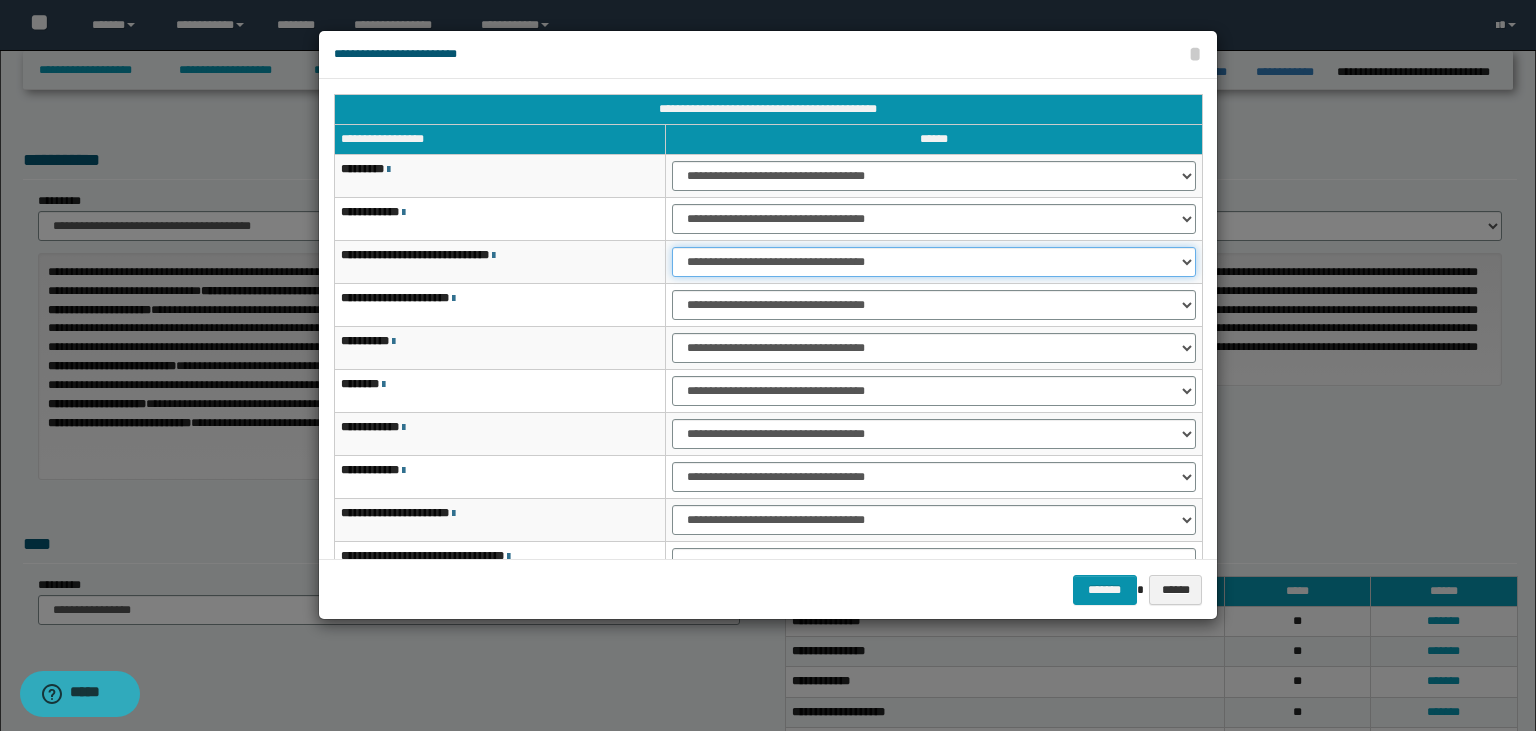 click on "**********" at bounding box center (934, 262) 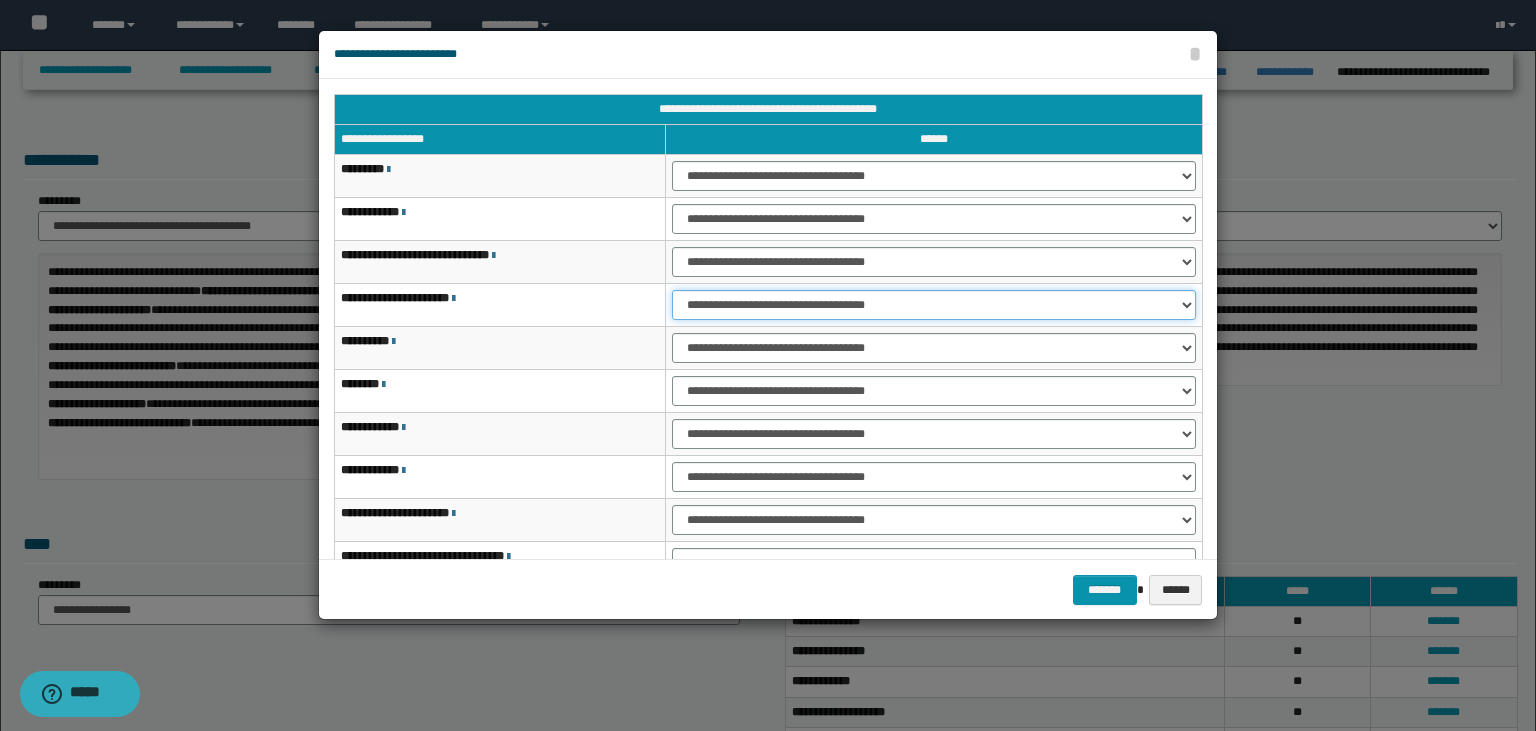 click on "**********" at bounding box center (934, 305) 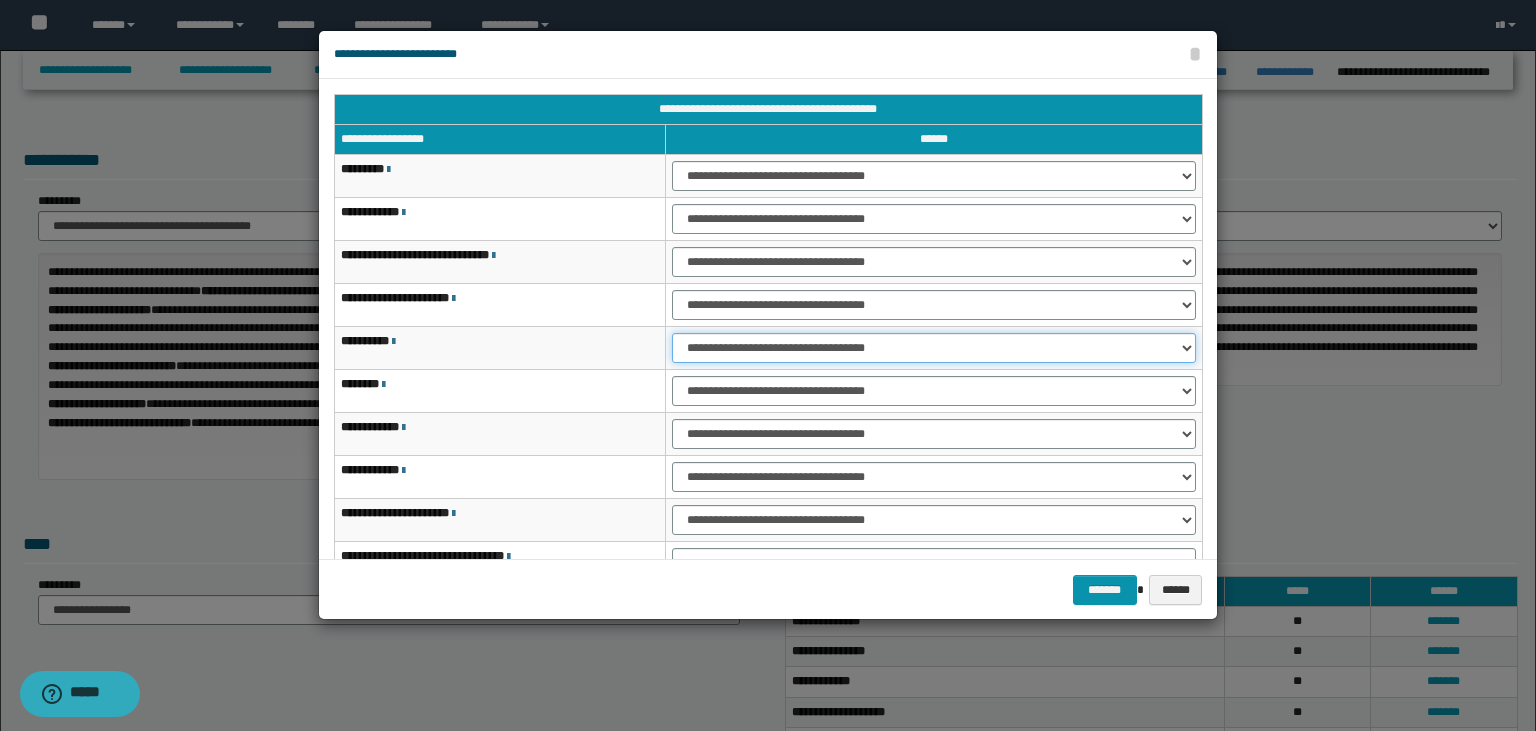 click on "**********" at bounding box center (934, 348) 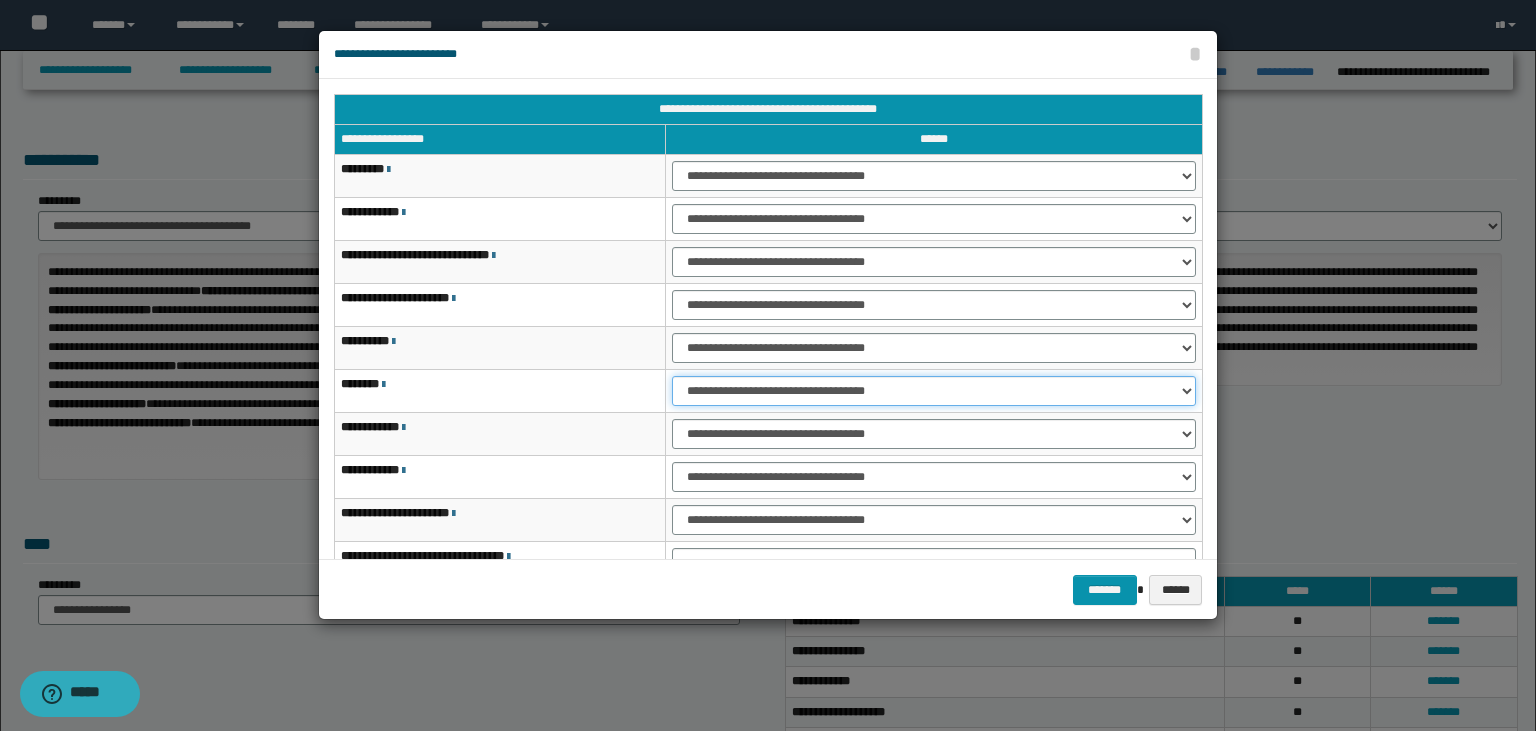 click on "**********" at bounding box center [934, 391] 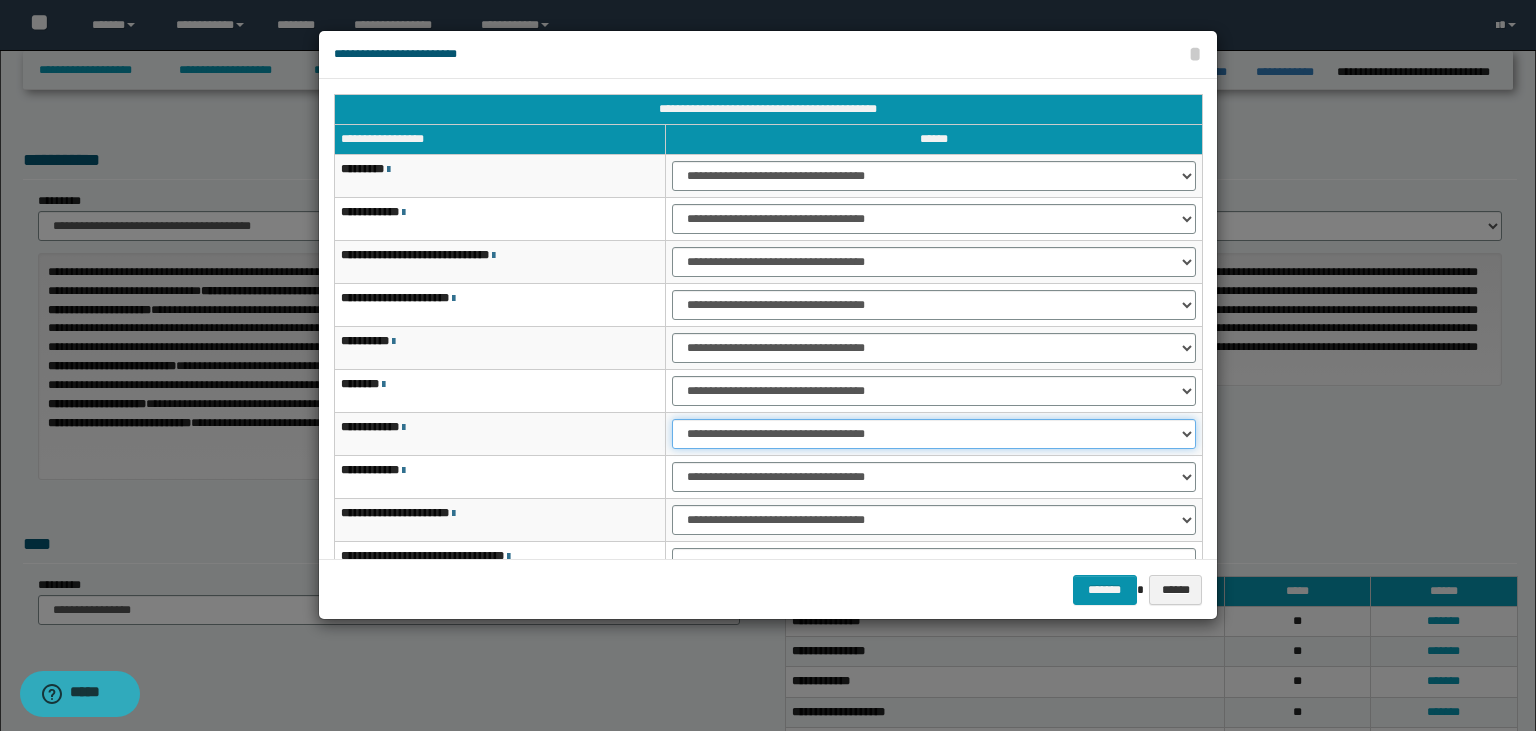 click on "**********" at bounding box center [934, 434] 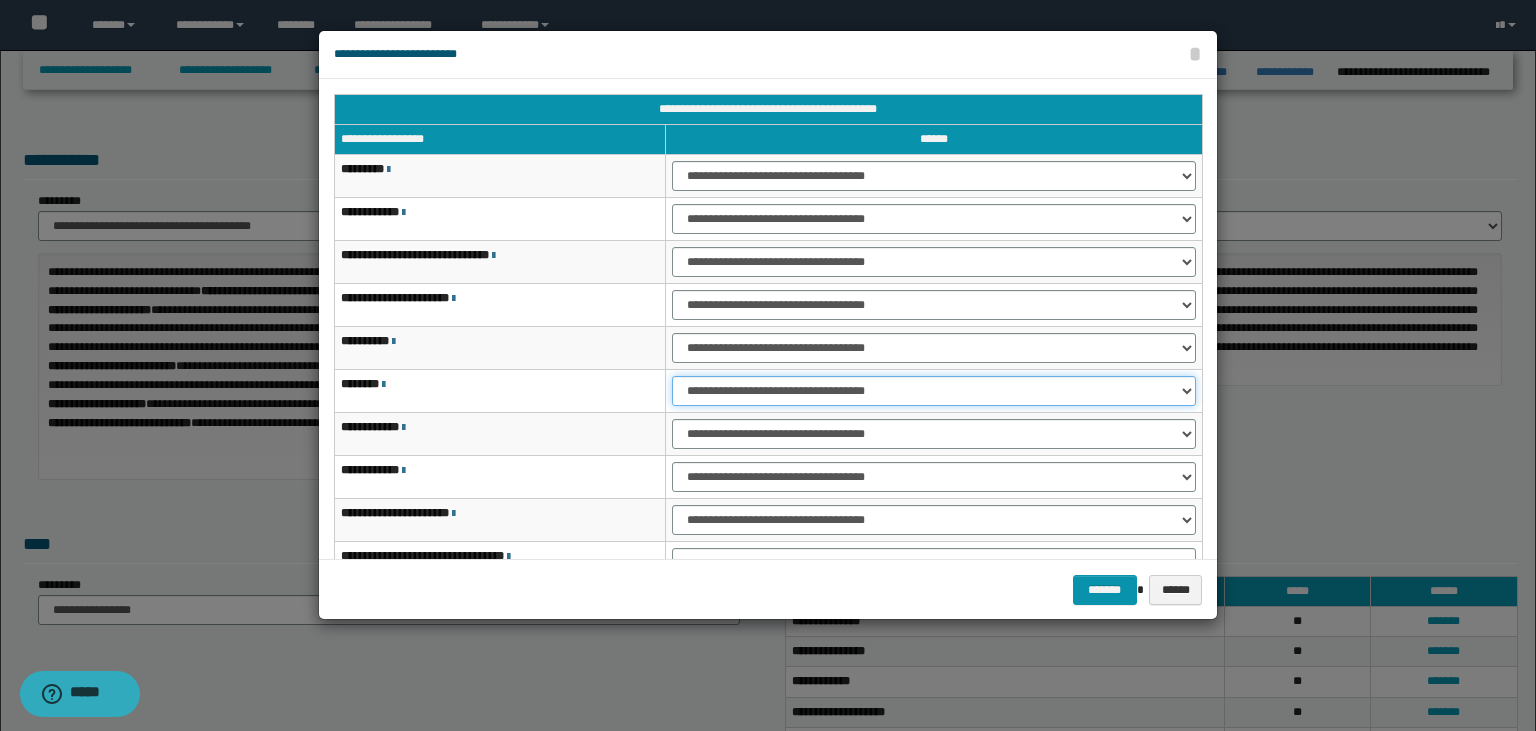 click on "**********" at bounding box center (934, 391) 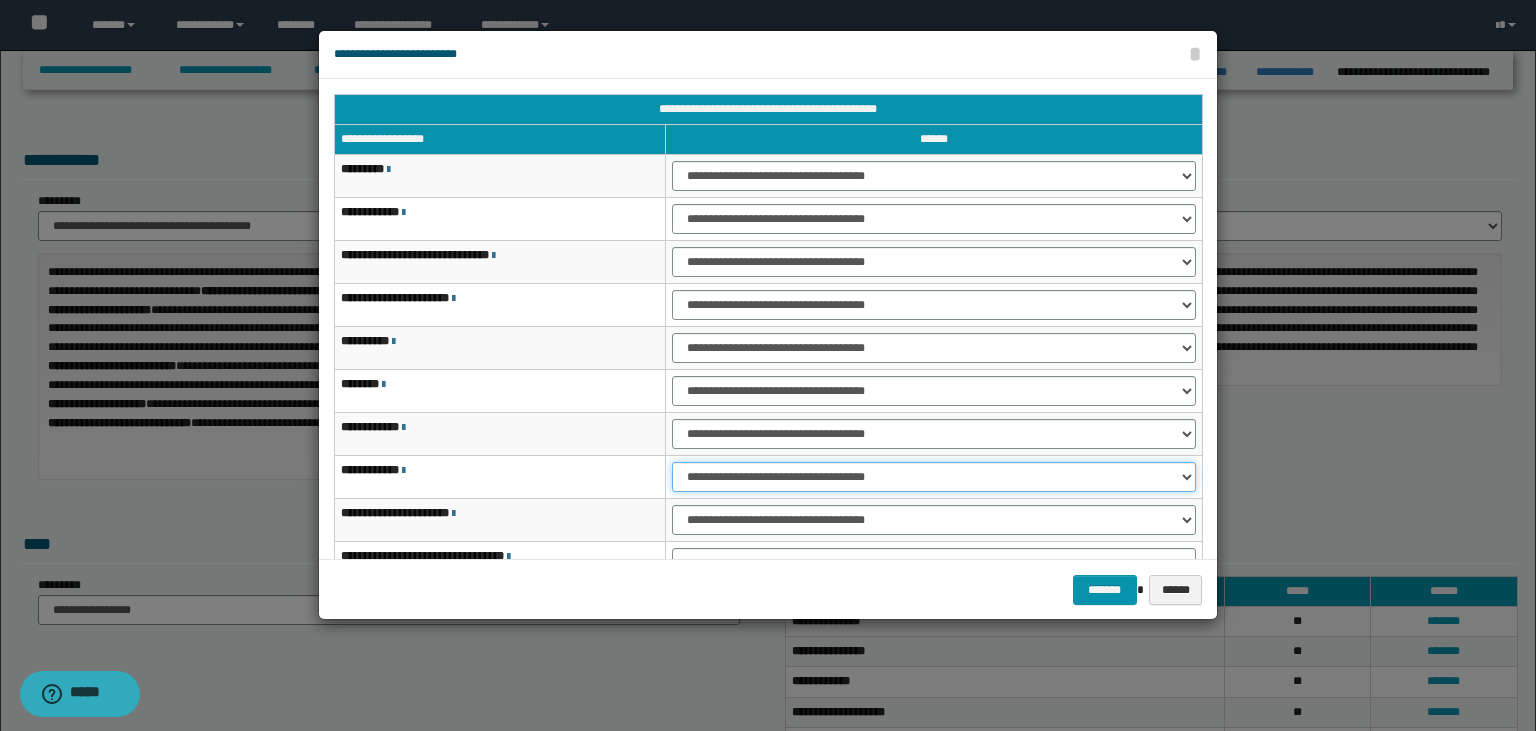 click on "**********" at bounding box center (934, 477) 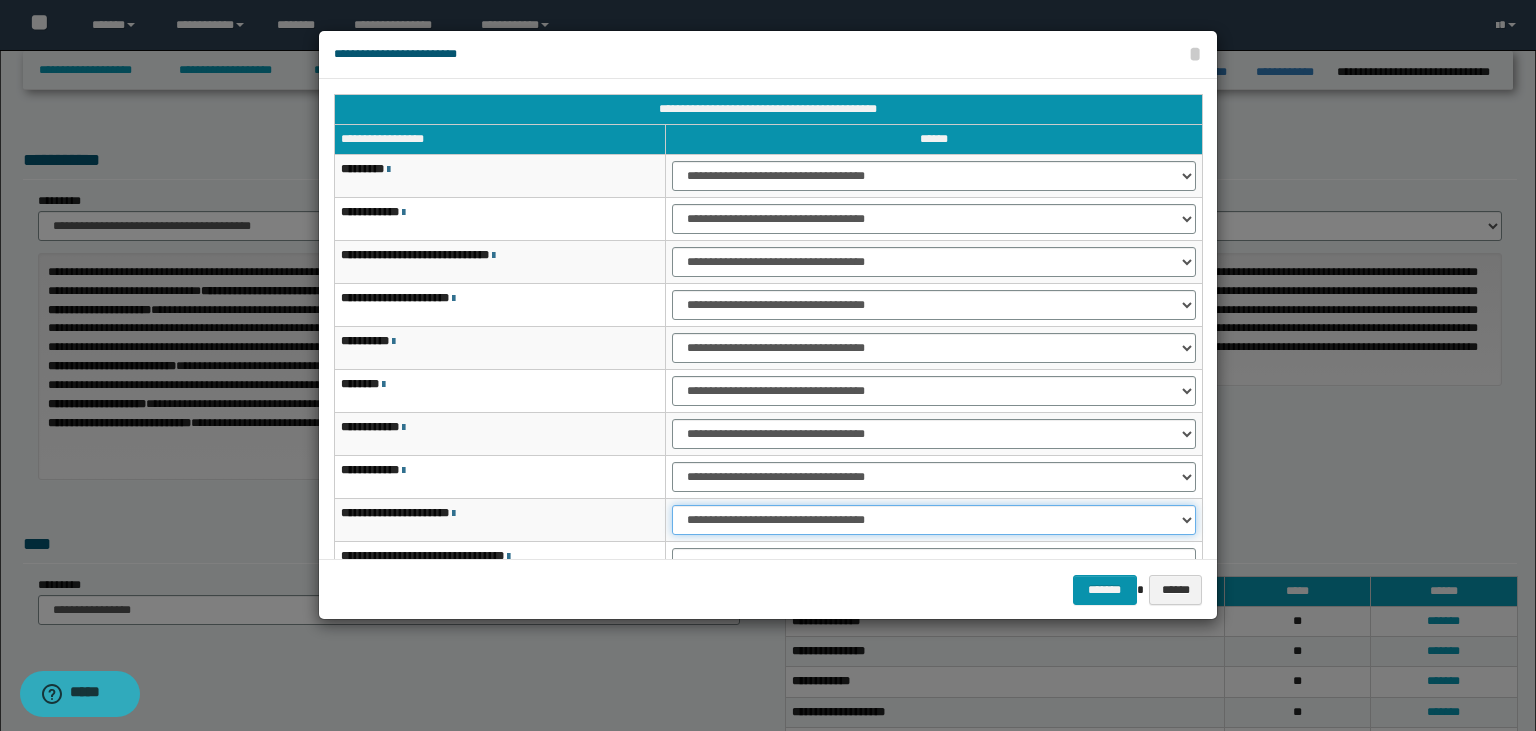click on "**********" at bounding box center (934, 520) 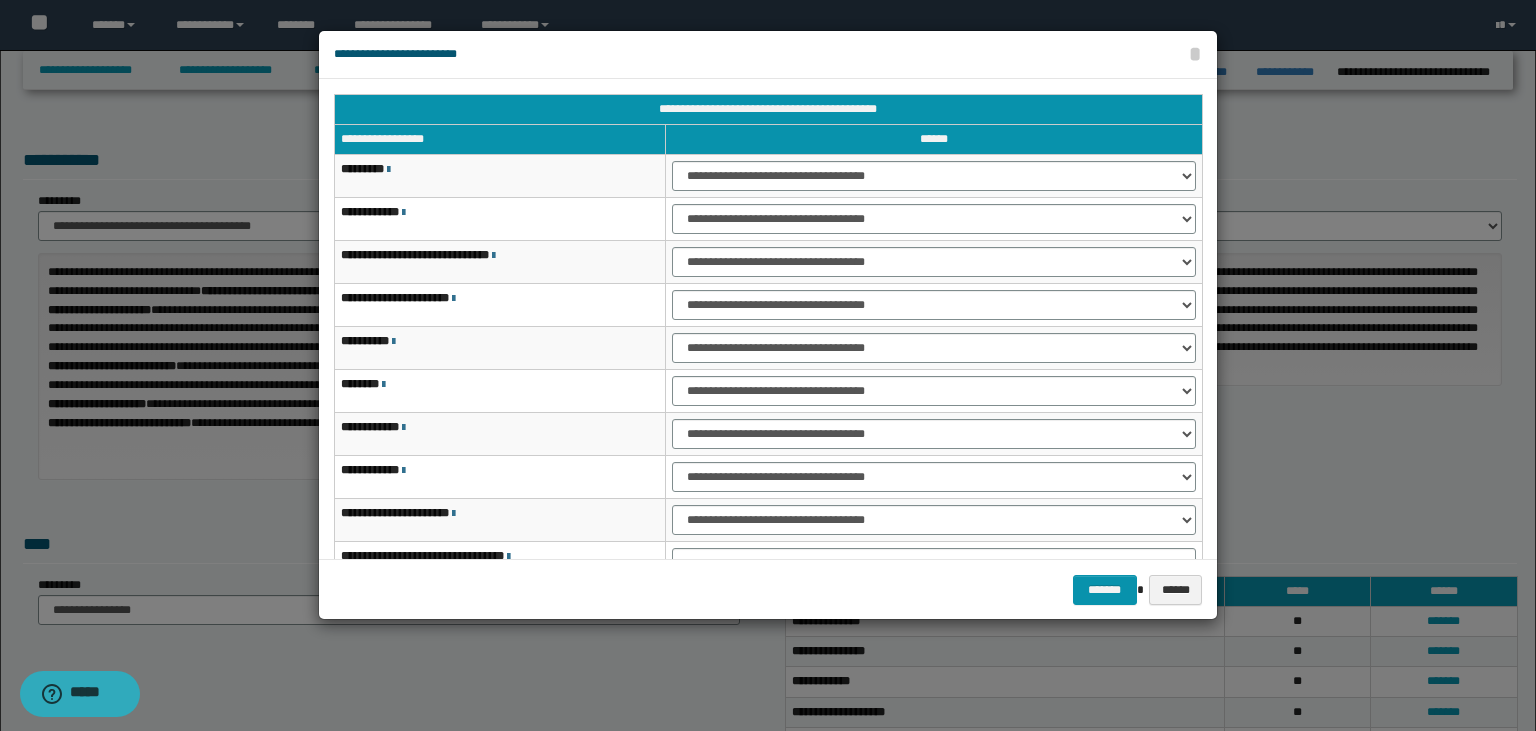 scroll, scrollTop: 118, scrollLeft: 0, axis: vertical 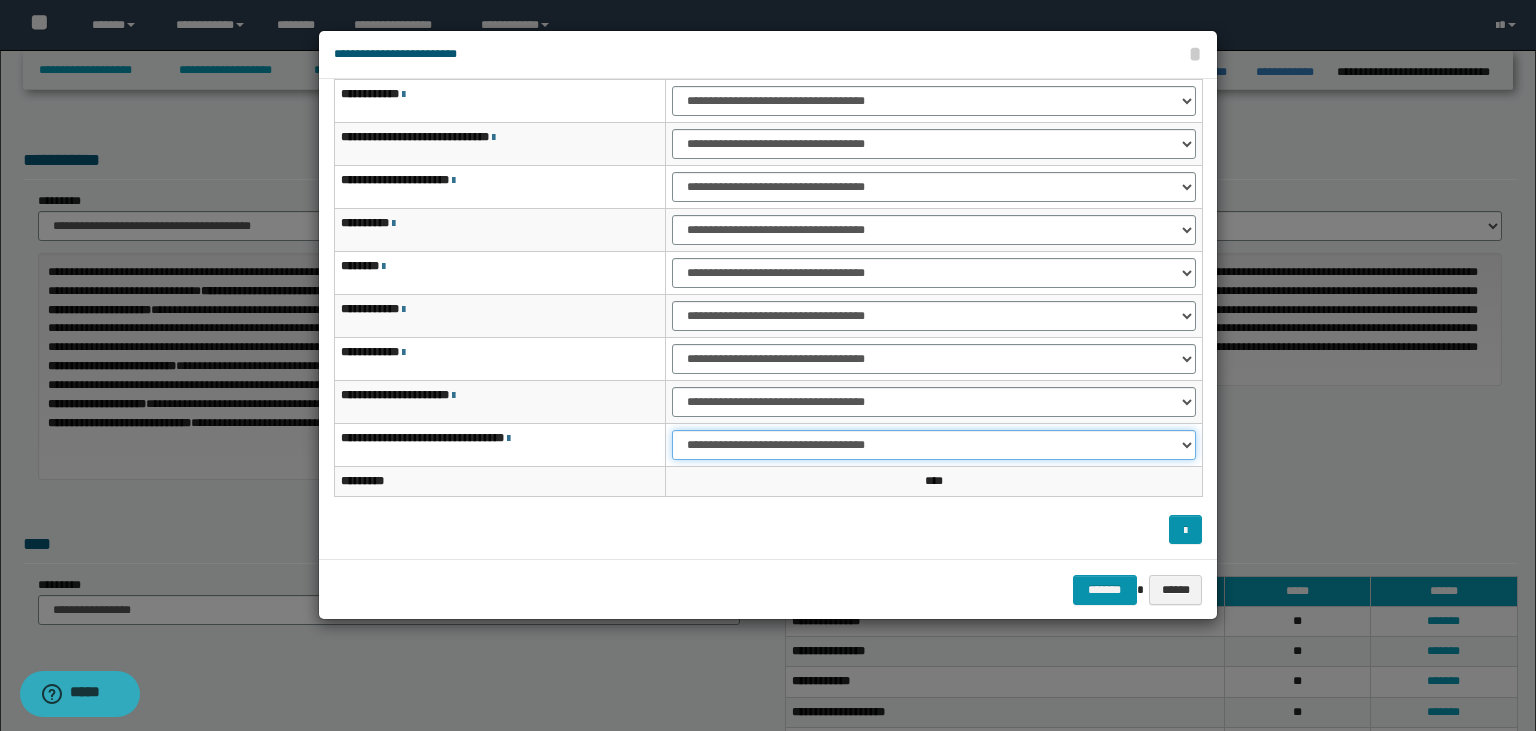 click on "**********" at bounding box center [934, 445] 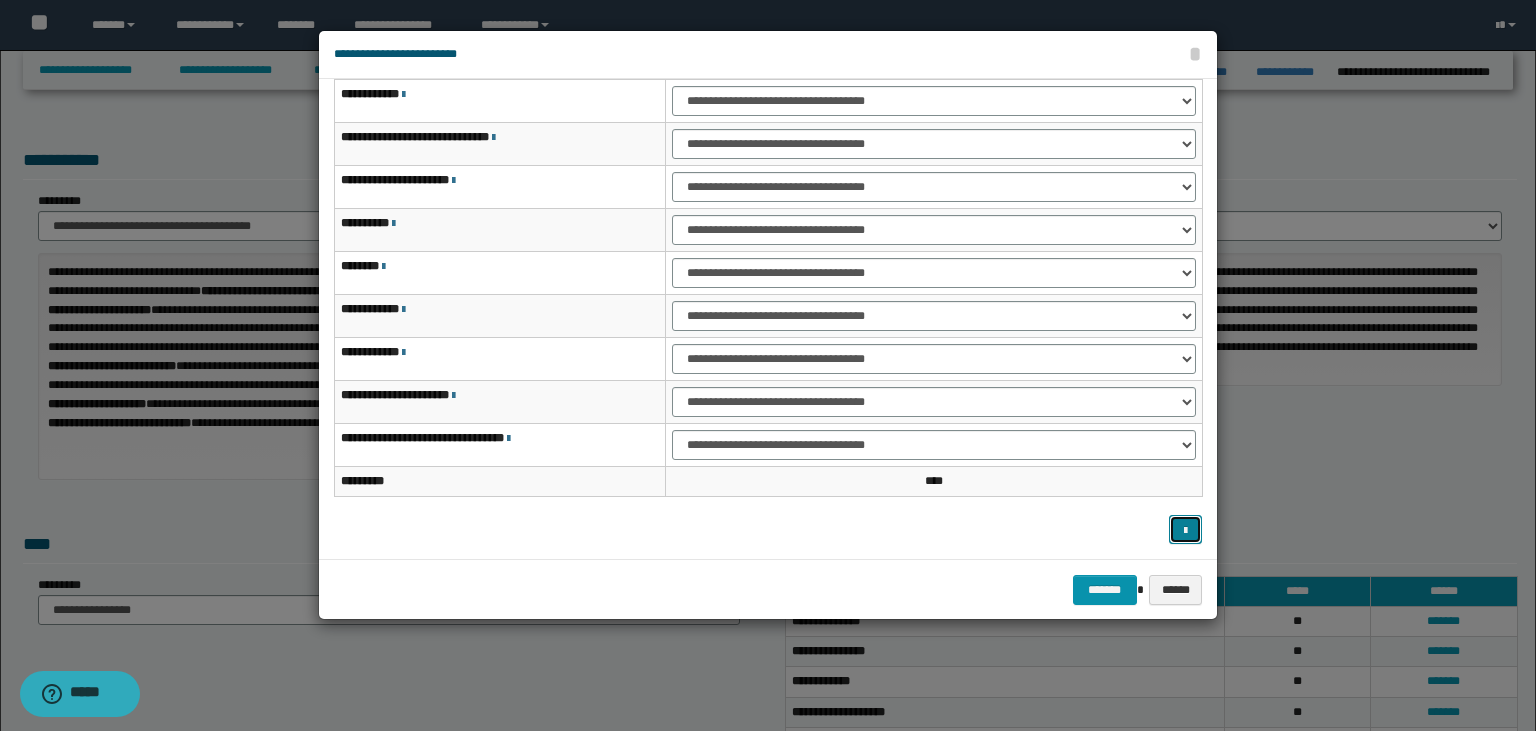 click at bounding box center (1186, 530) 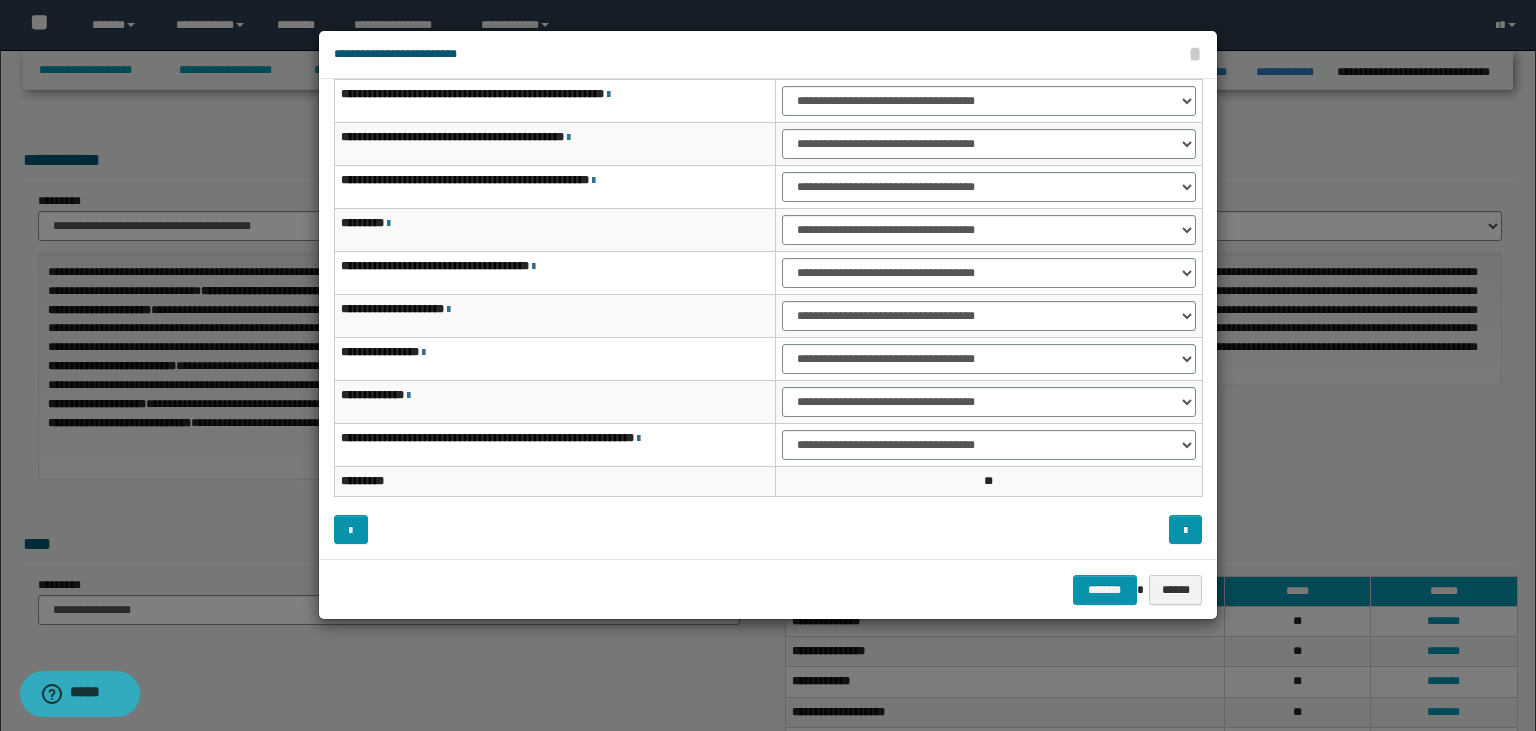 scroll, scrollTop: 0, scrollLeft: 0, axis: both 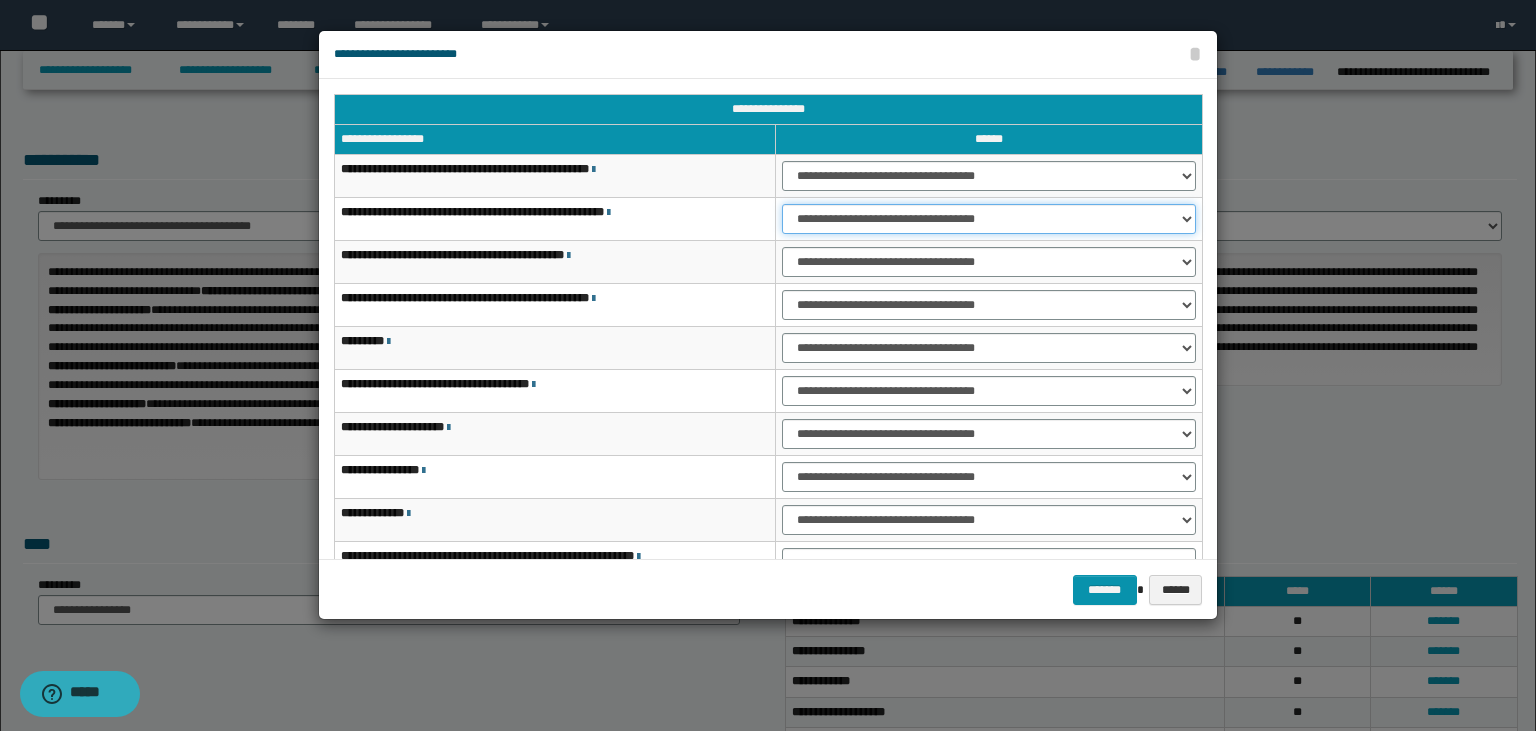 click on "**********" at bounding box center [989, 219] 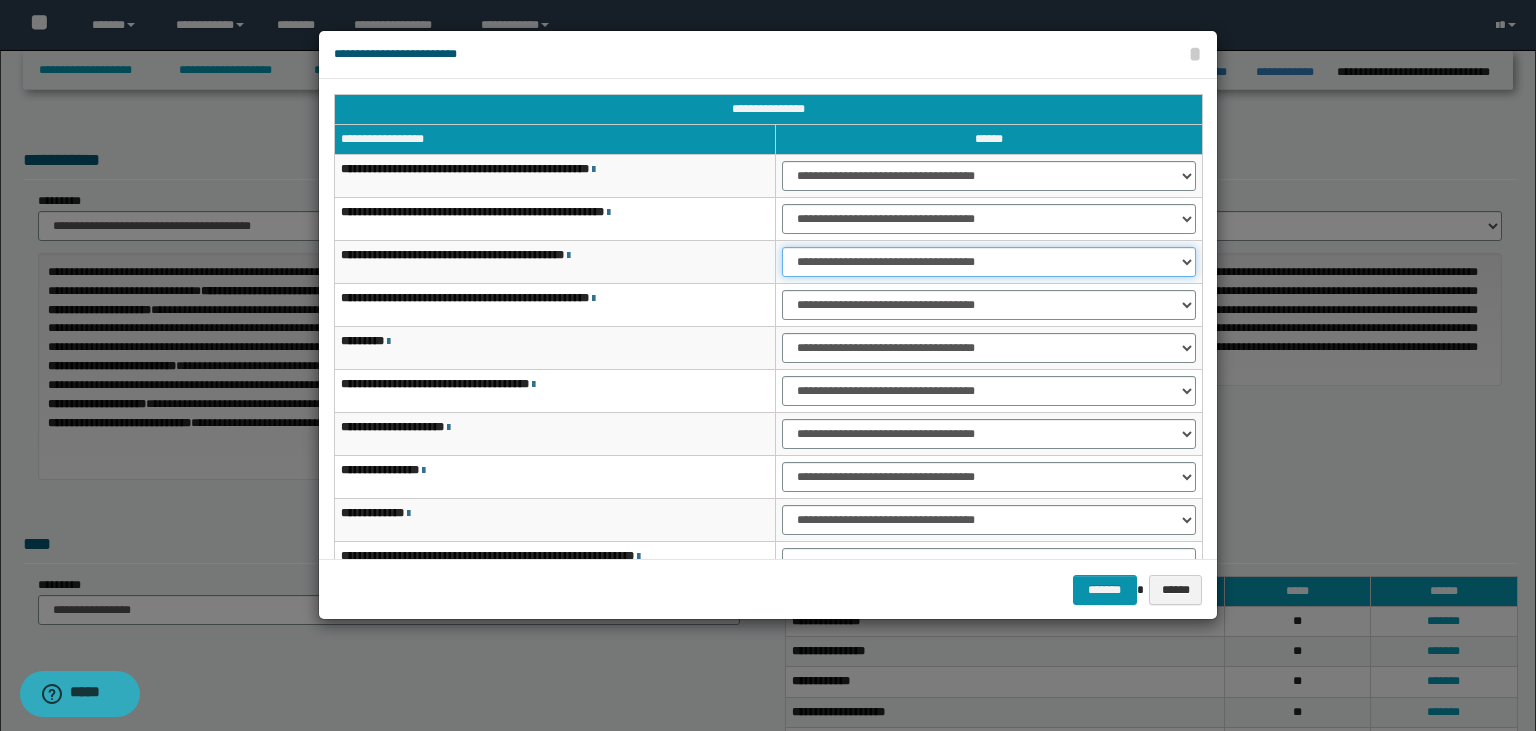 click on "**********" at bounding box center (989, 262) 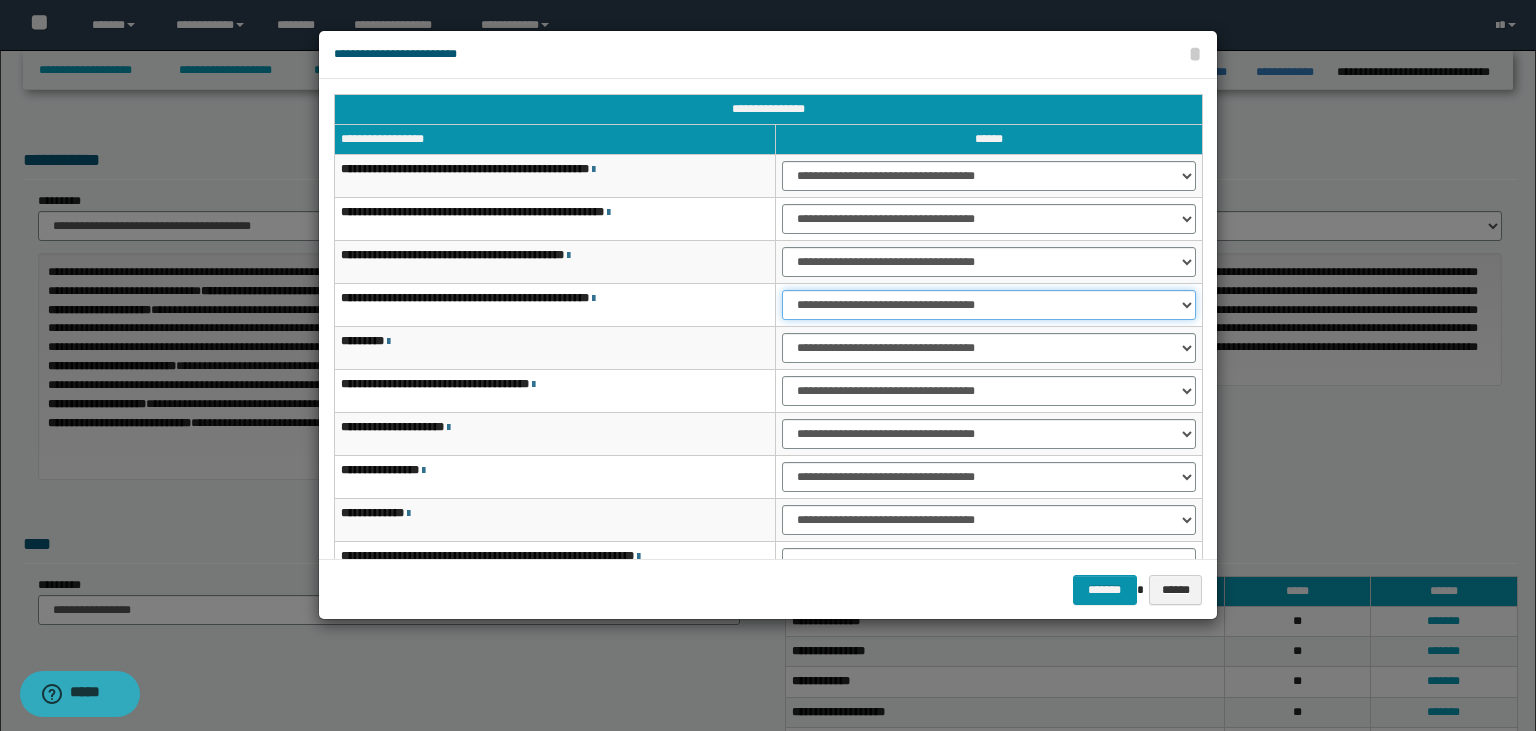 click on "**********" at bounding box center [989, 305] 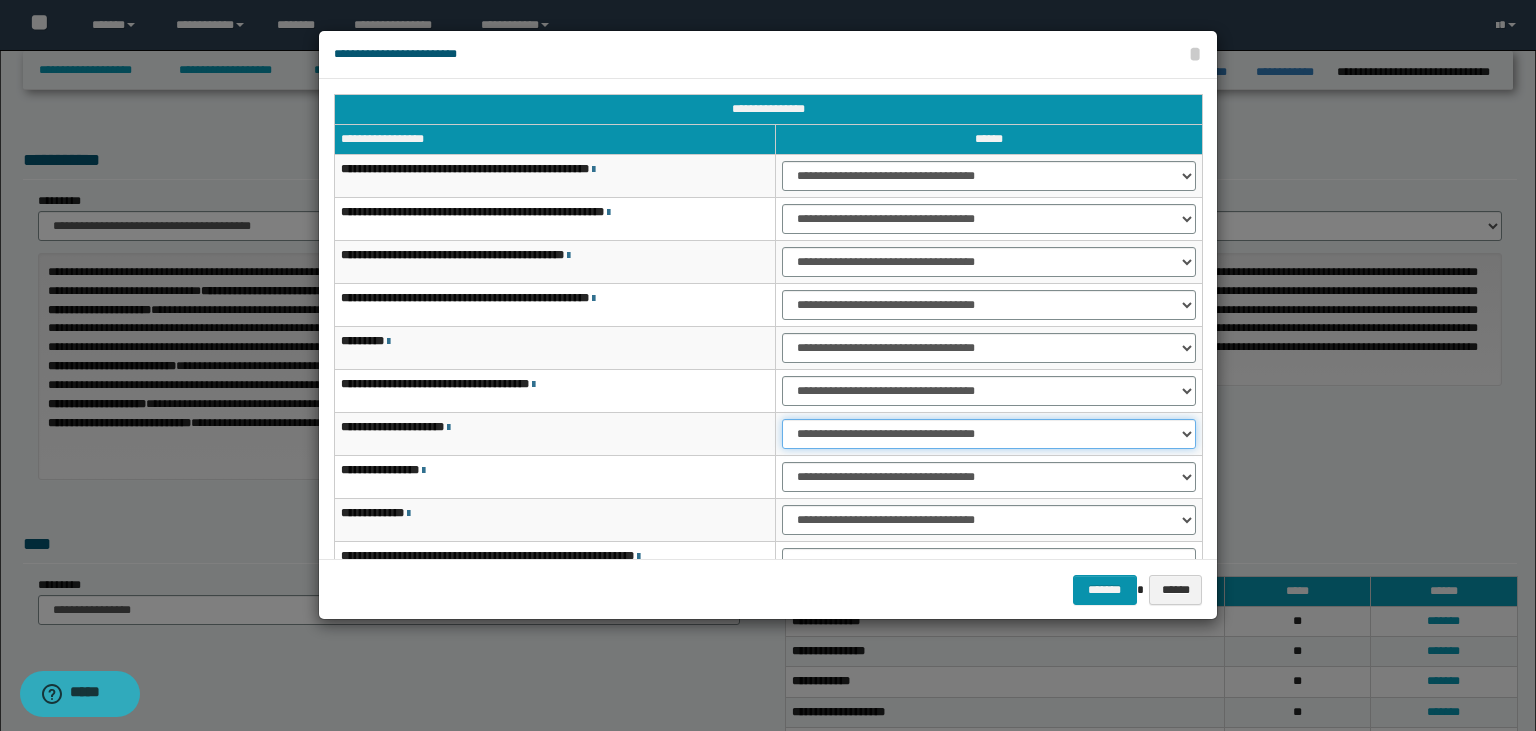 click on "**********" at bounding box center [989, 434] 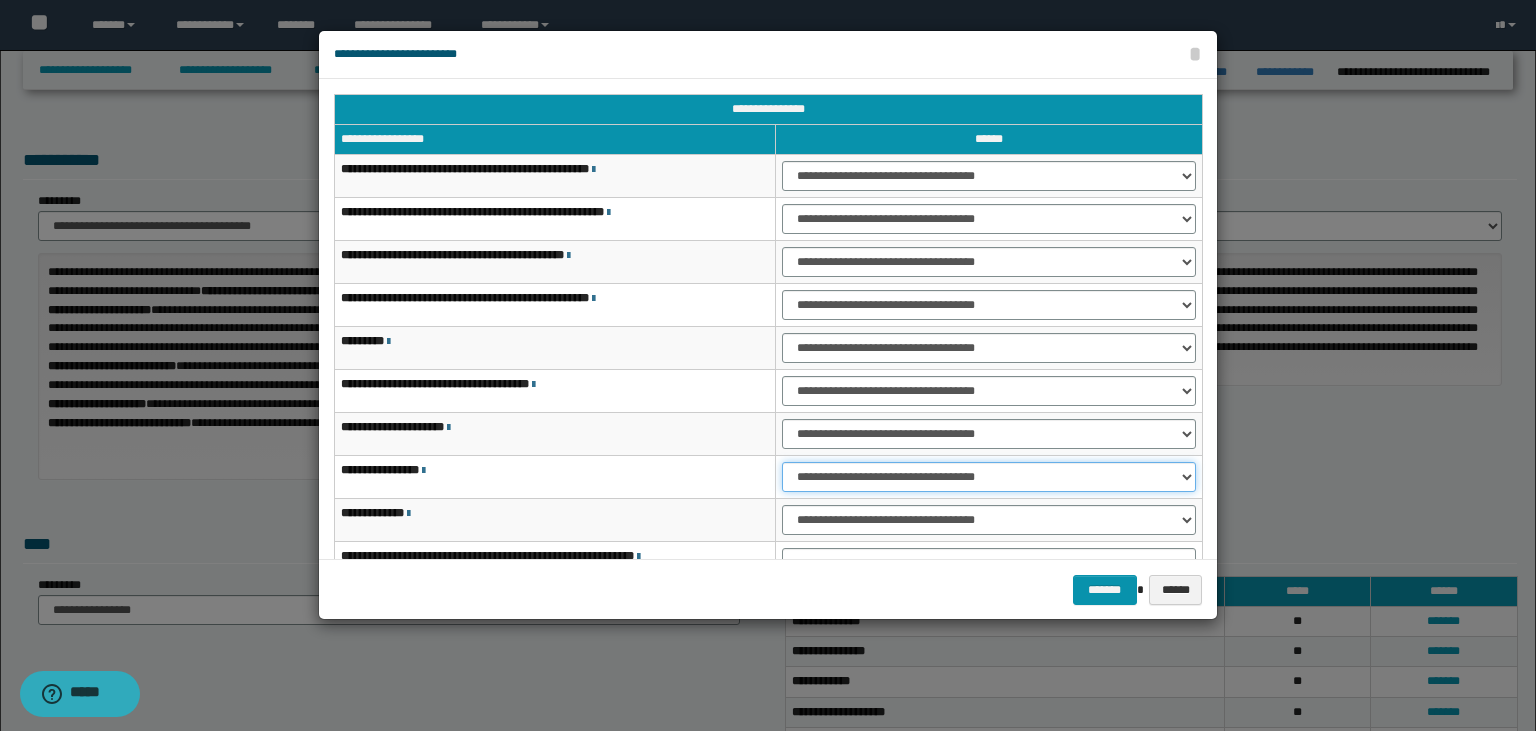 click on "**********" at bounding box center (989, 477) 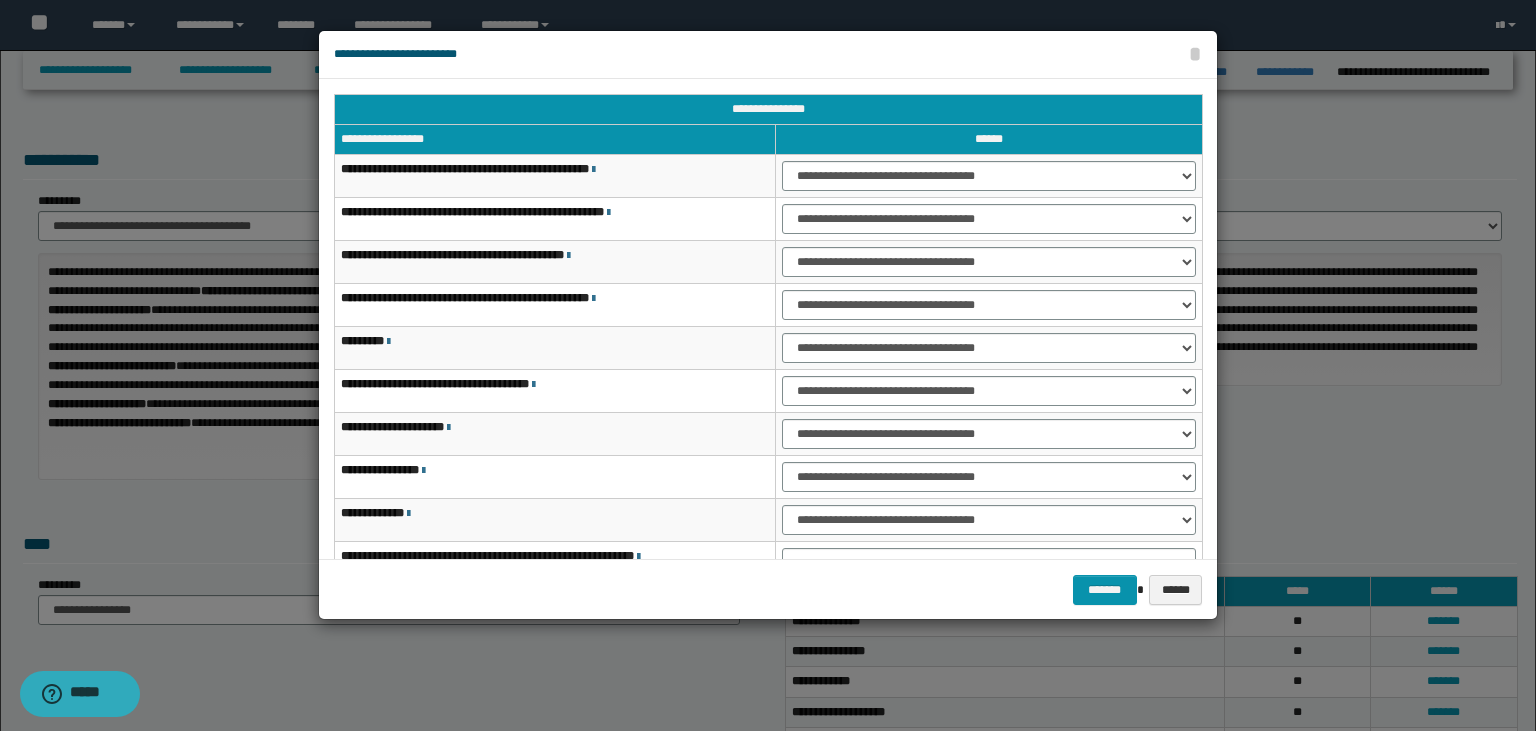 click on "**********" at bounding box center [555, 477] 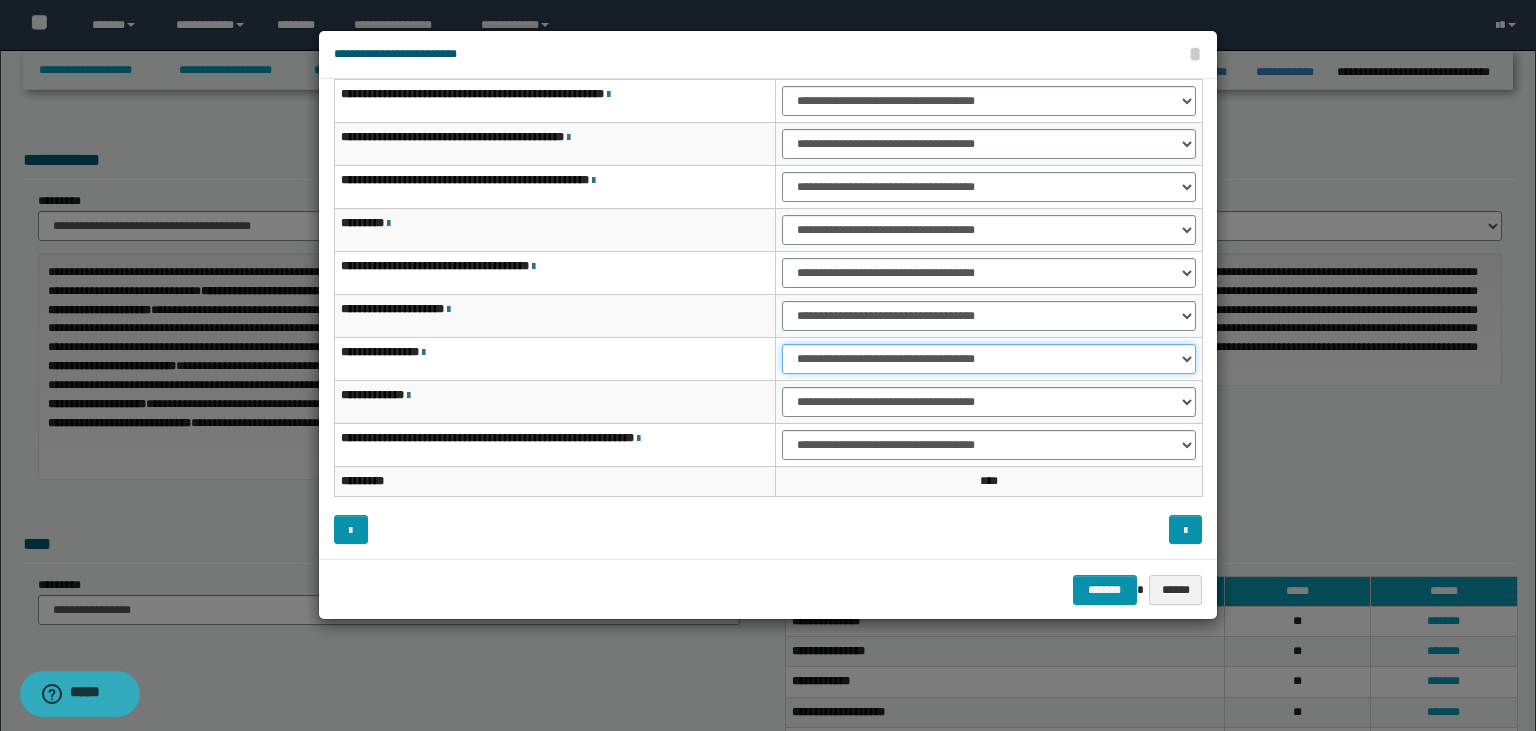 click on "**********" at bounding box center [989, 359] 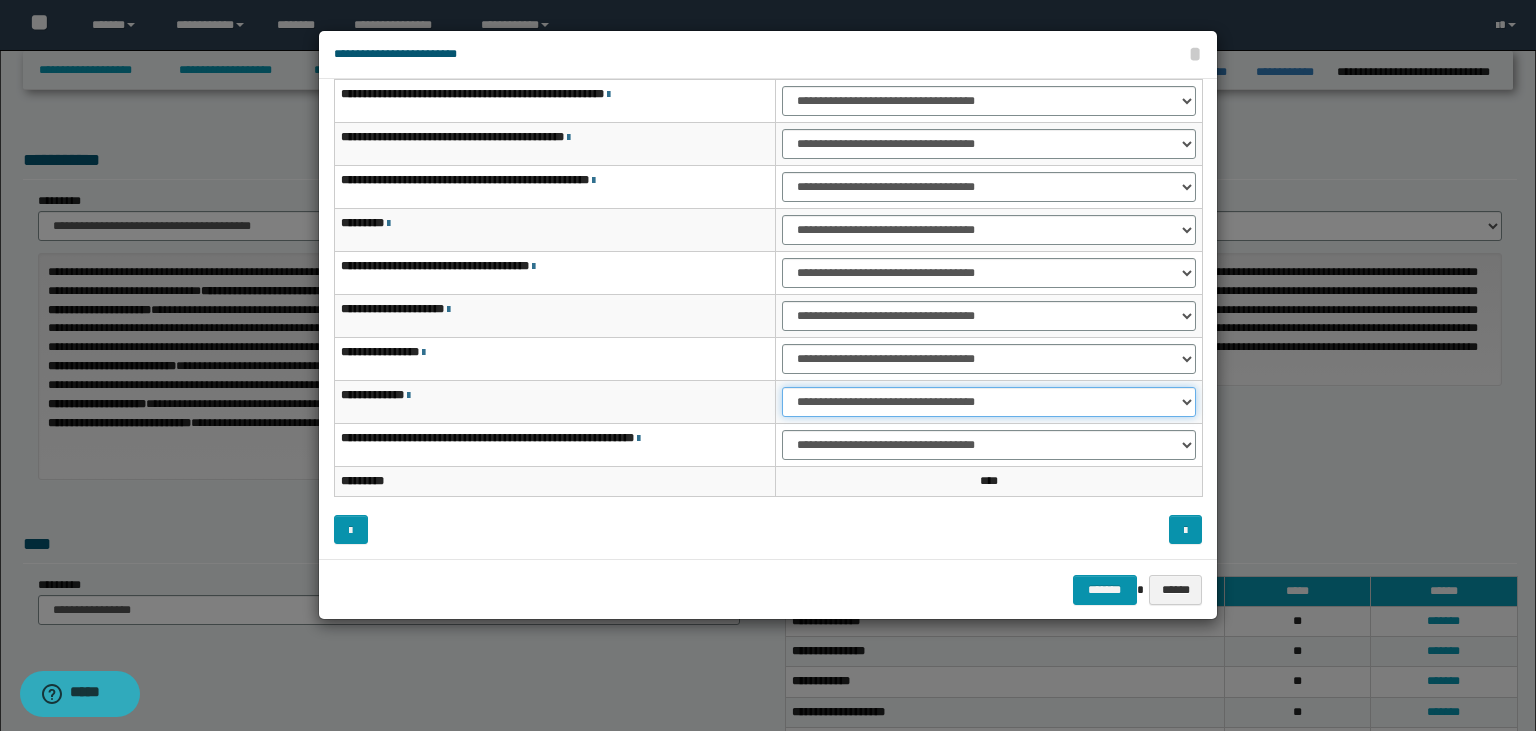 click on "**********" at bounding box center [989, 402] 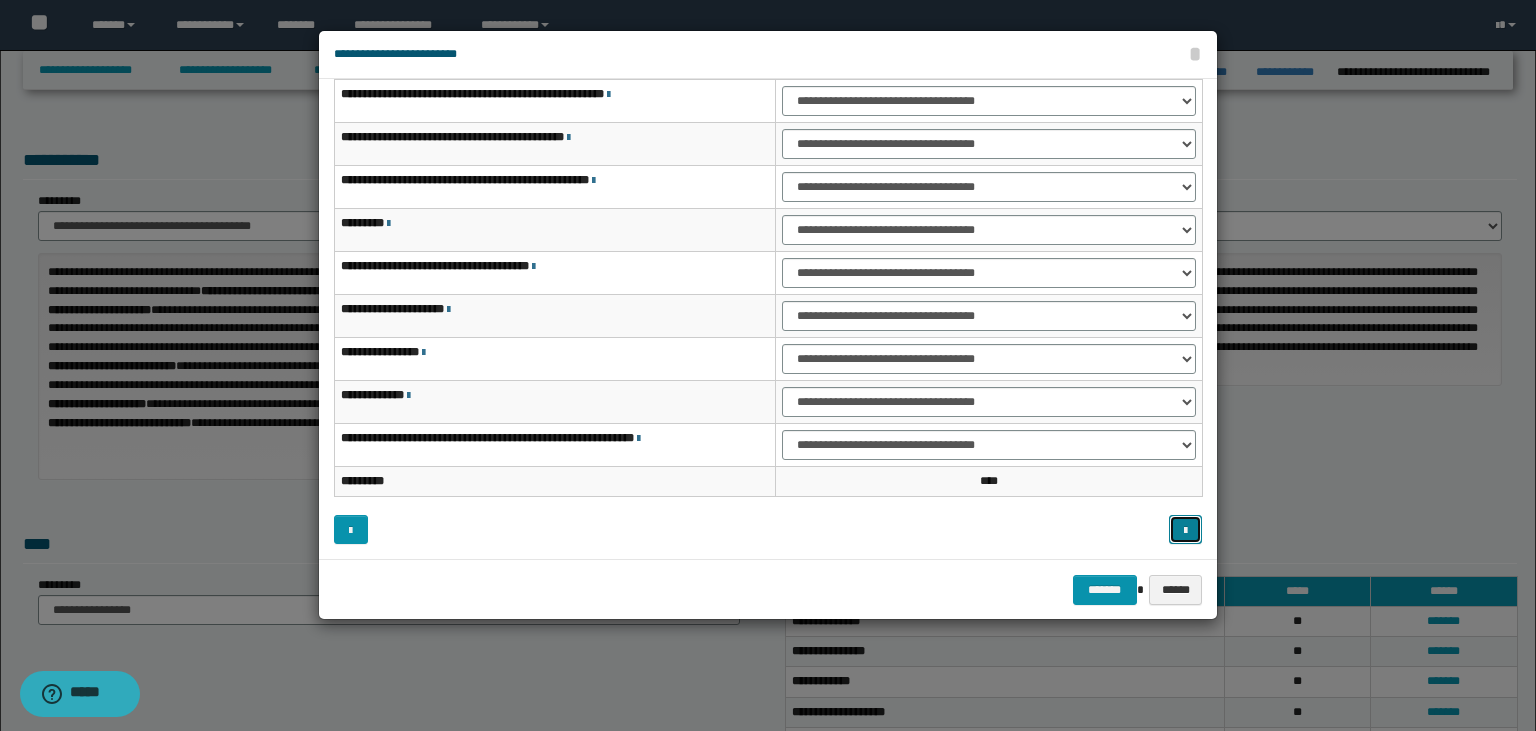 click at bounding box center [1186, 530] 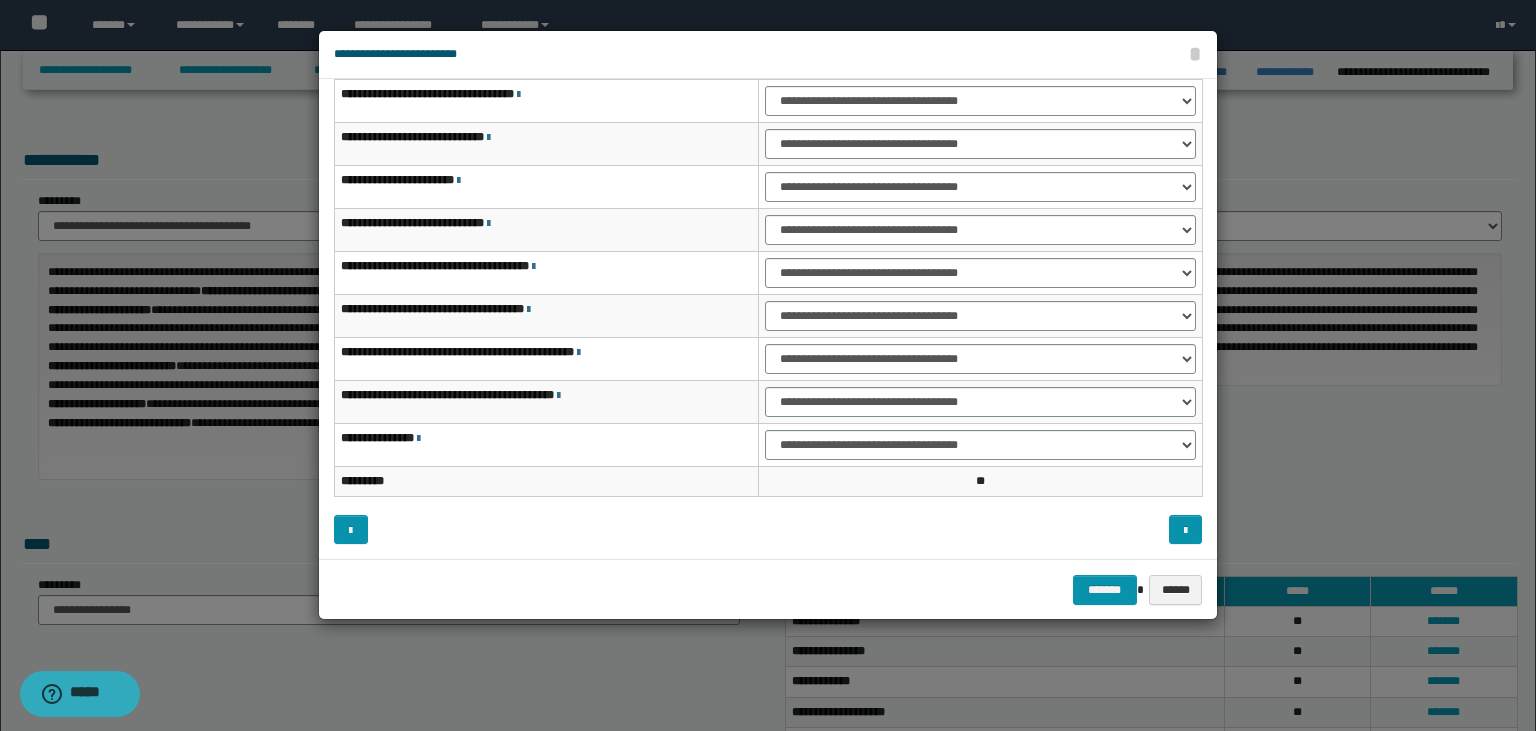 scroll, scrollTop: 0, scrollLeft: 0, axis: both 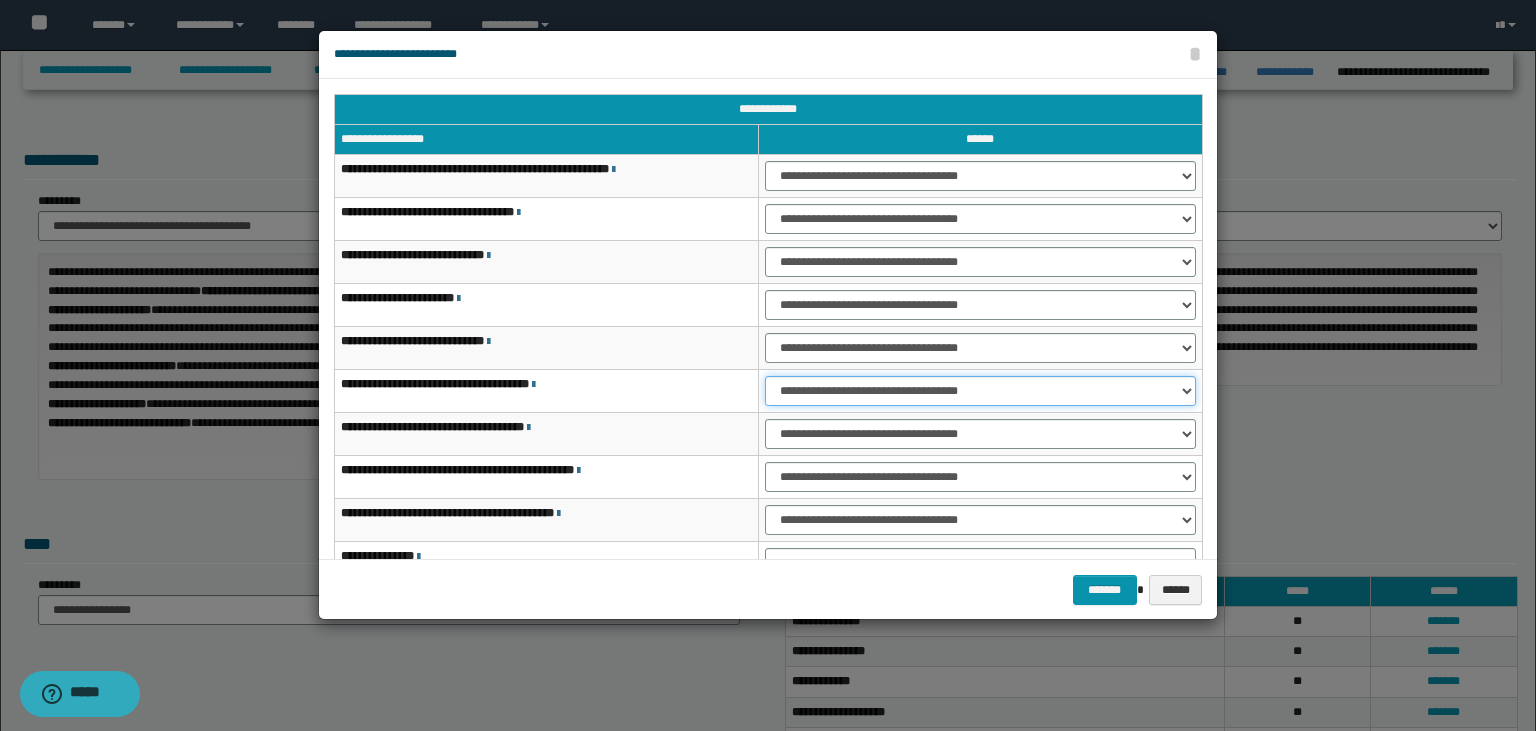 click on "**********" at bounding box center (980, 391) 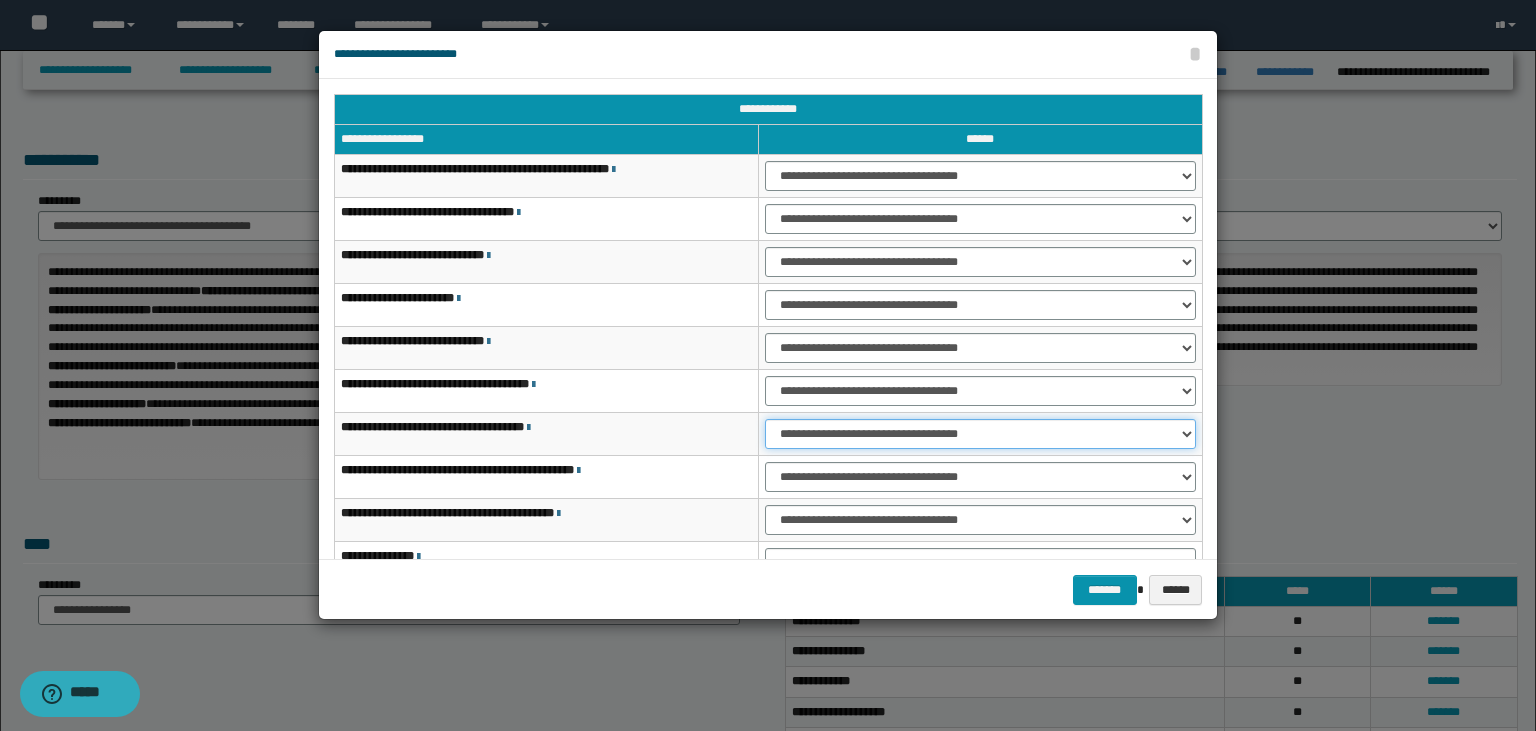click on "**********" at bounding box center [980, 434] 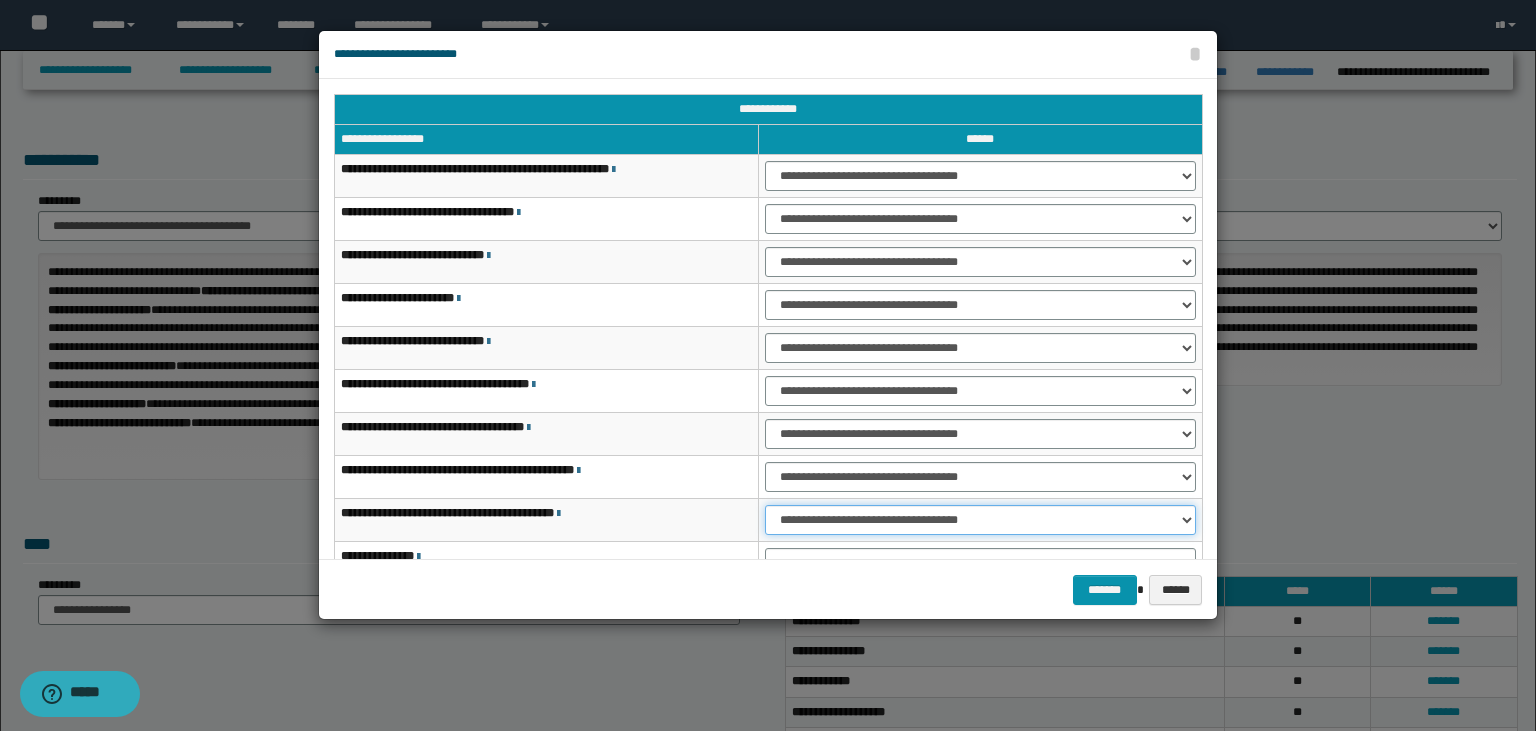 click on "**********" at bounding box center [980, 520] 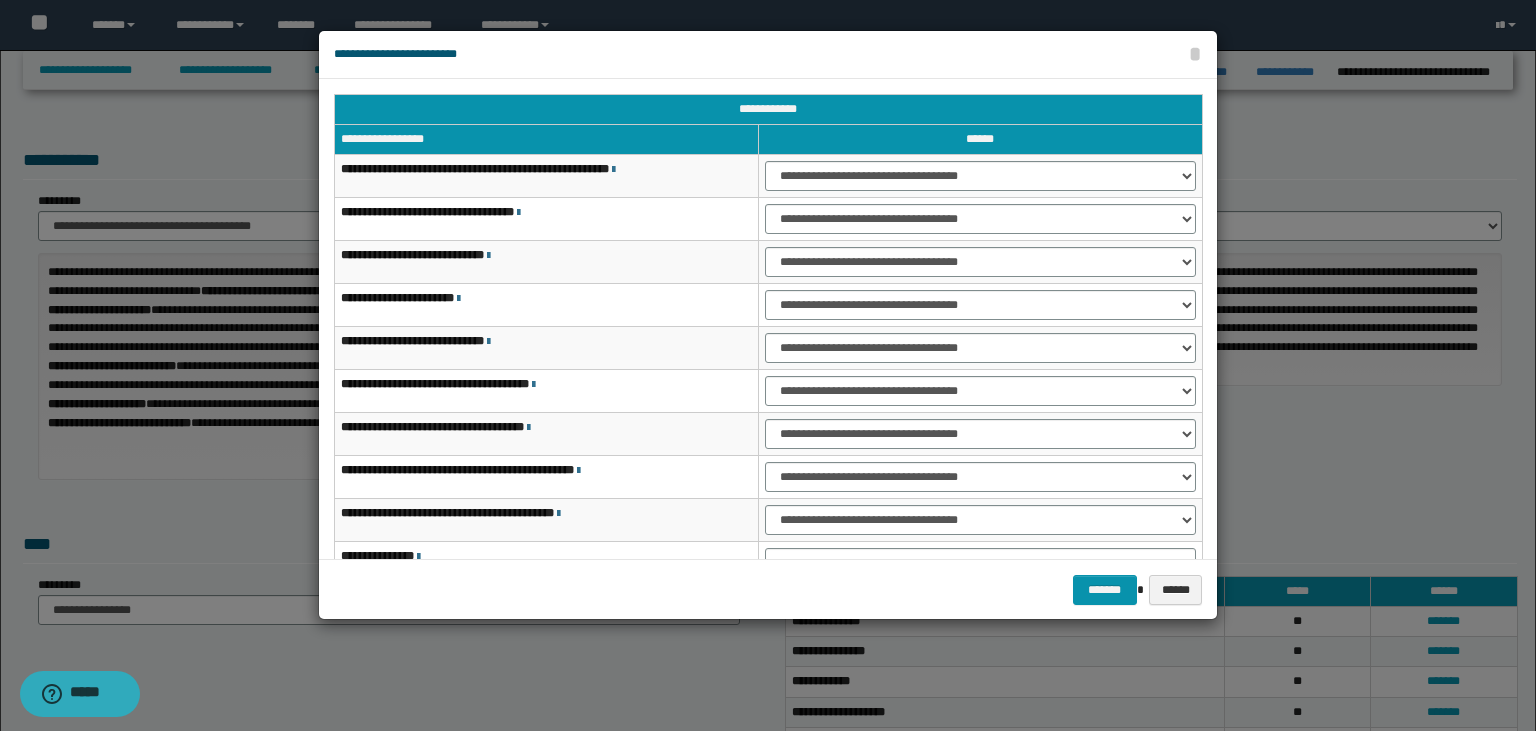 scroll, scrollTop: 118, scrollLeft: 0, axis: vertical 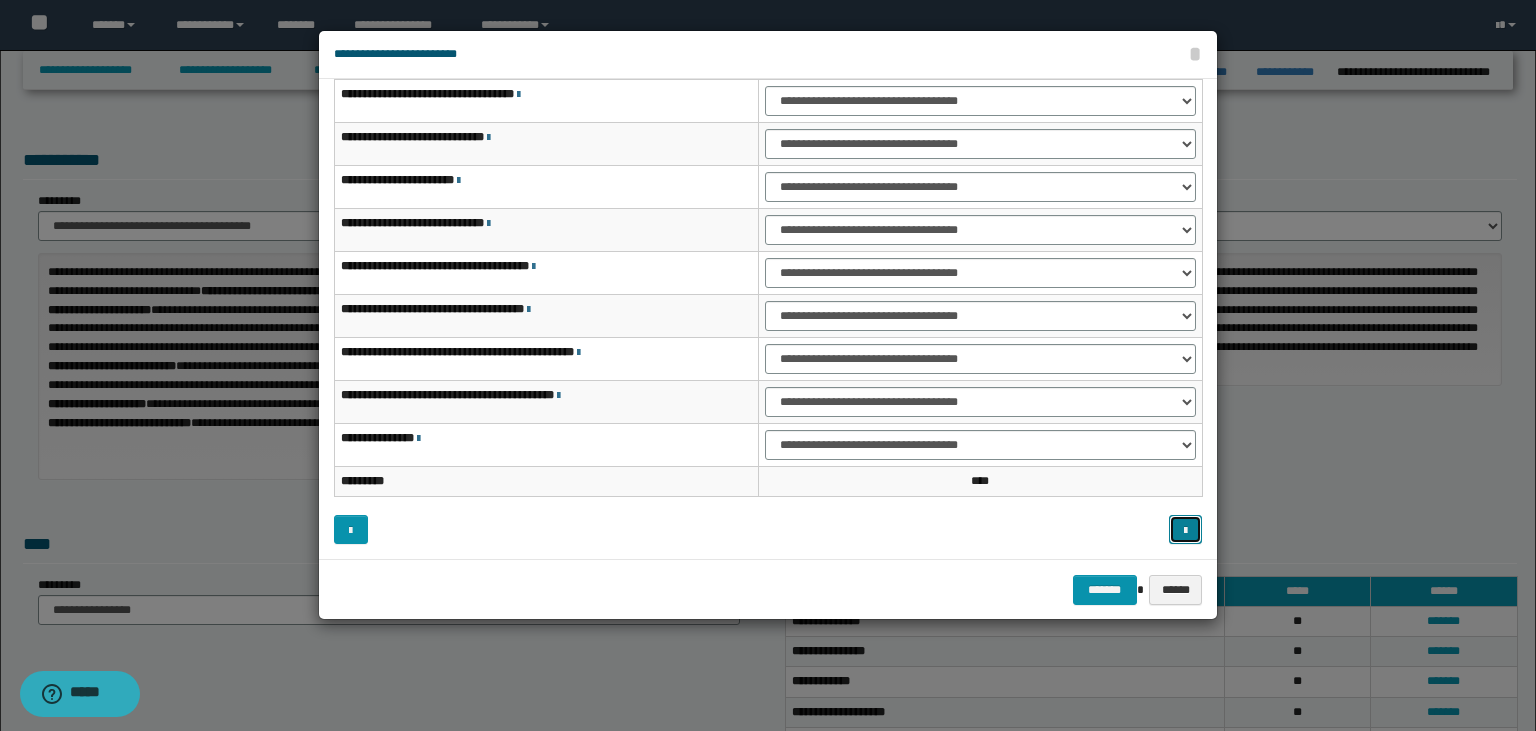 click at bounding box center [1185, 531] 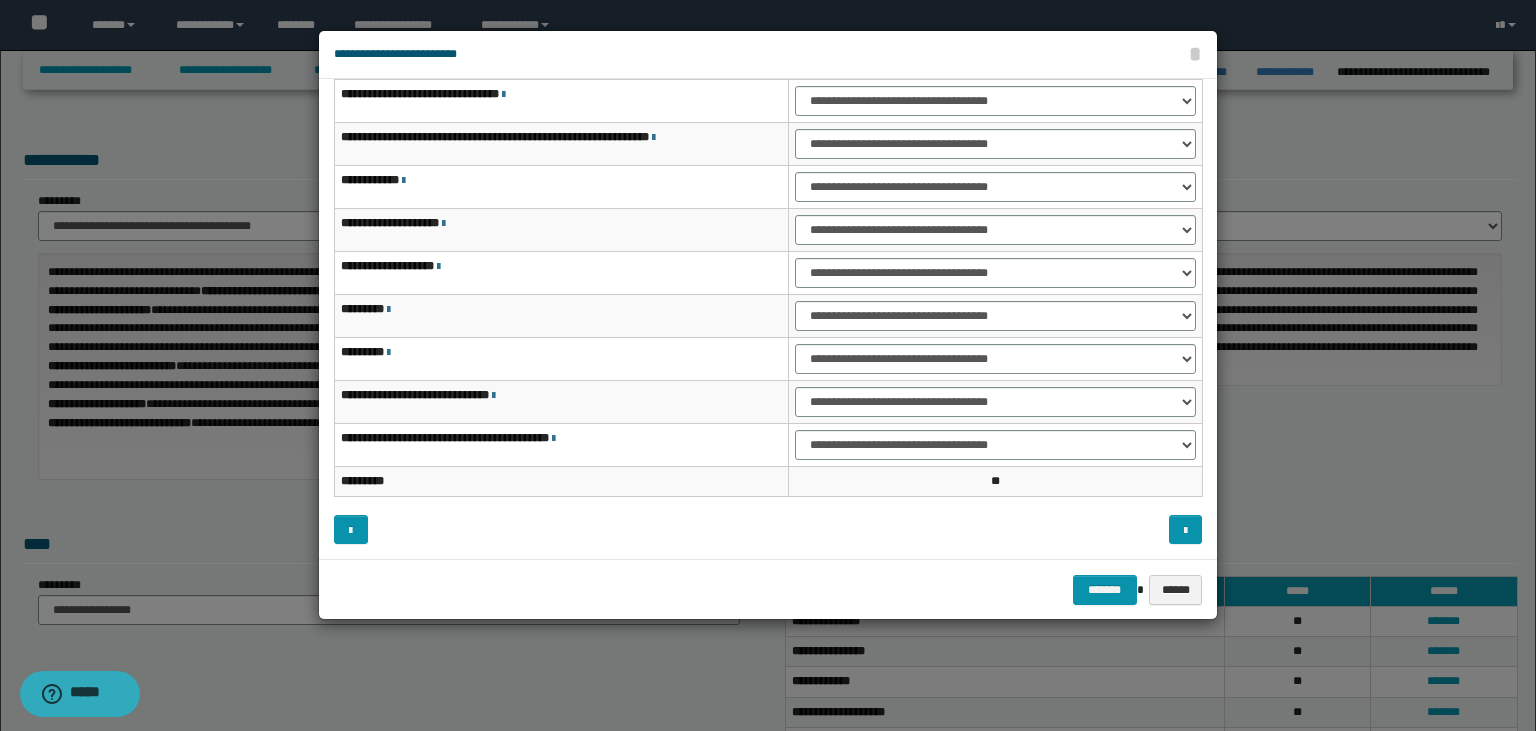 scroll, scrollTop: 0, scrollLeft: 0, axis: both 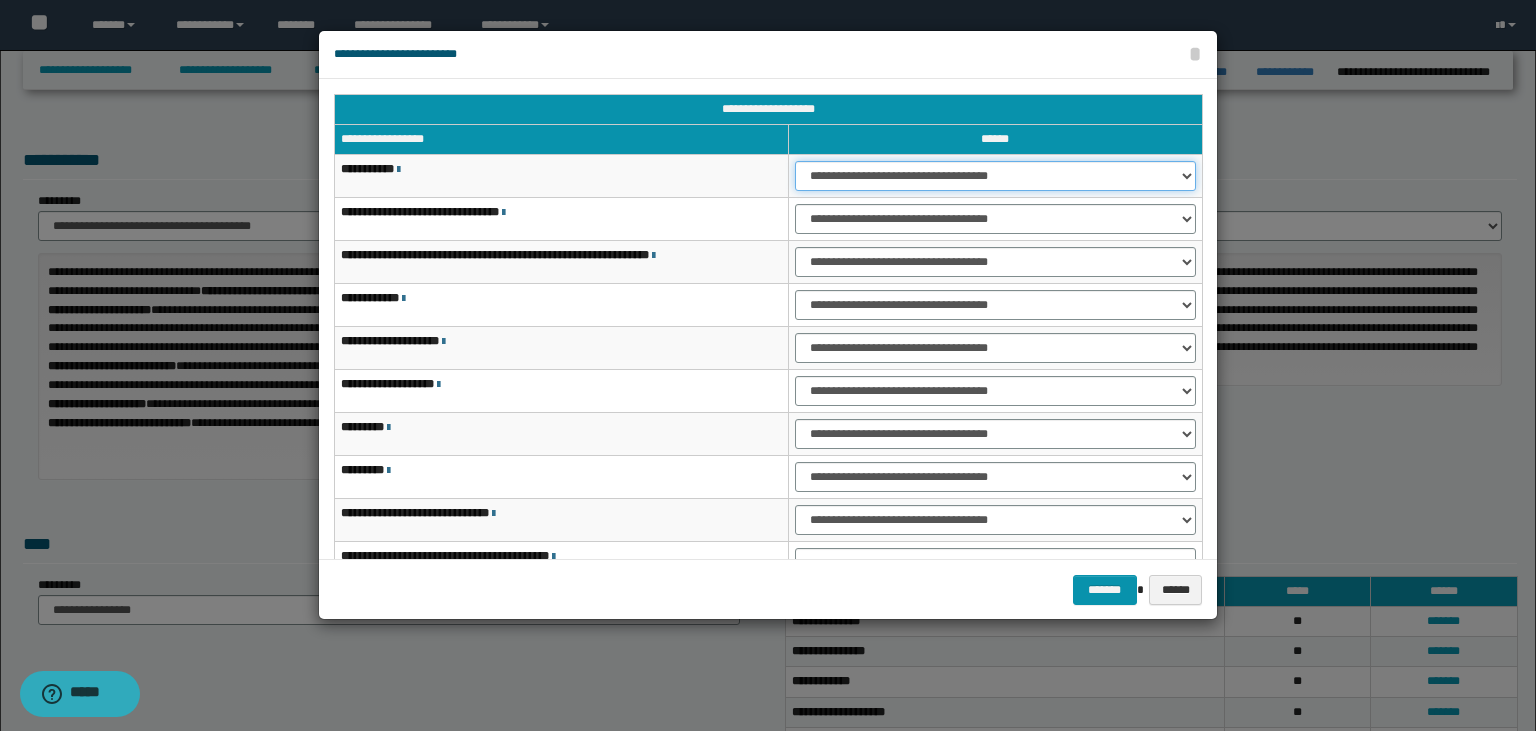 click on "**********" at bounding box center [995, 176] 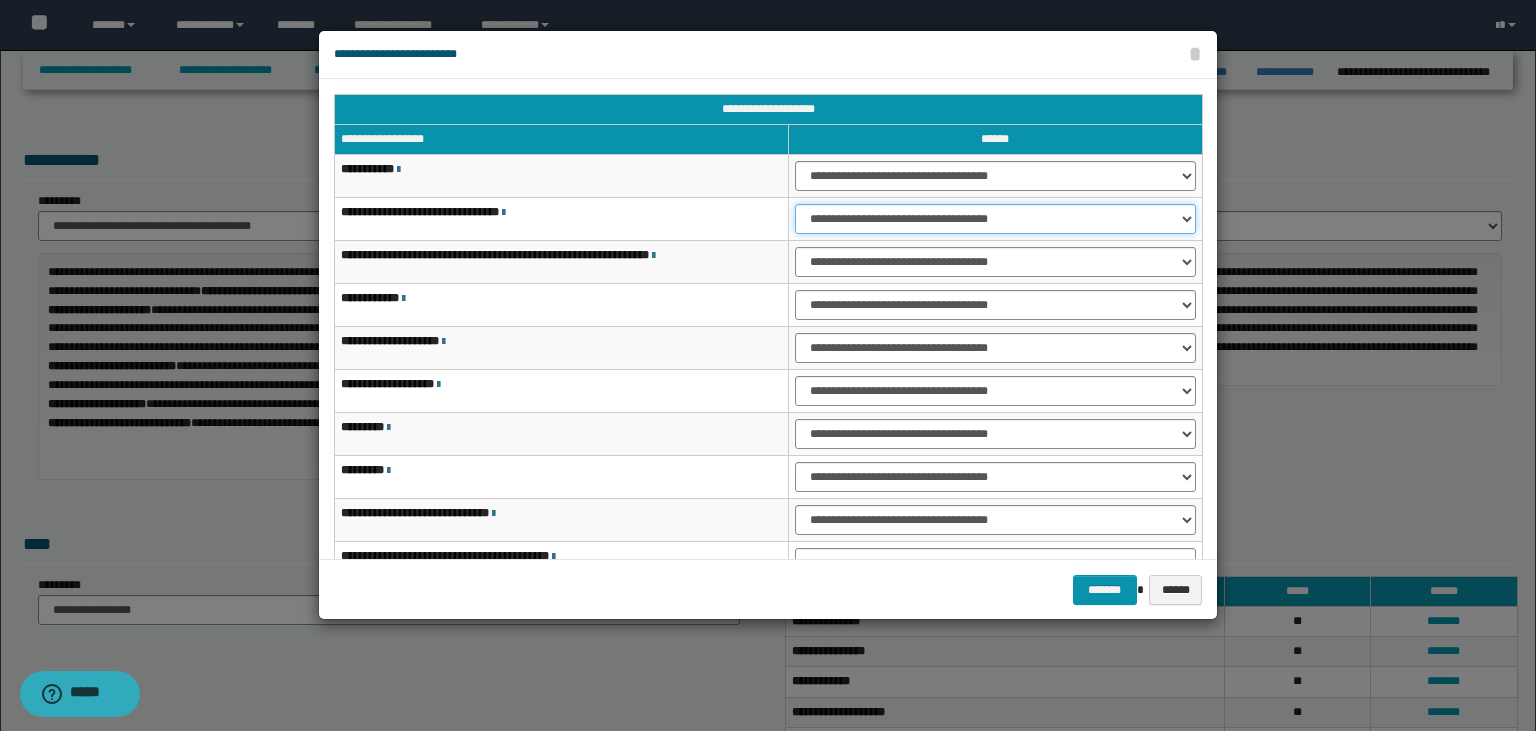 click on "**********" at bounding box center (995, 219) 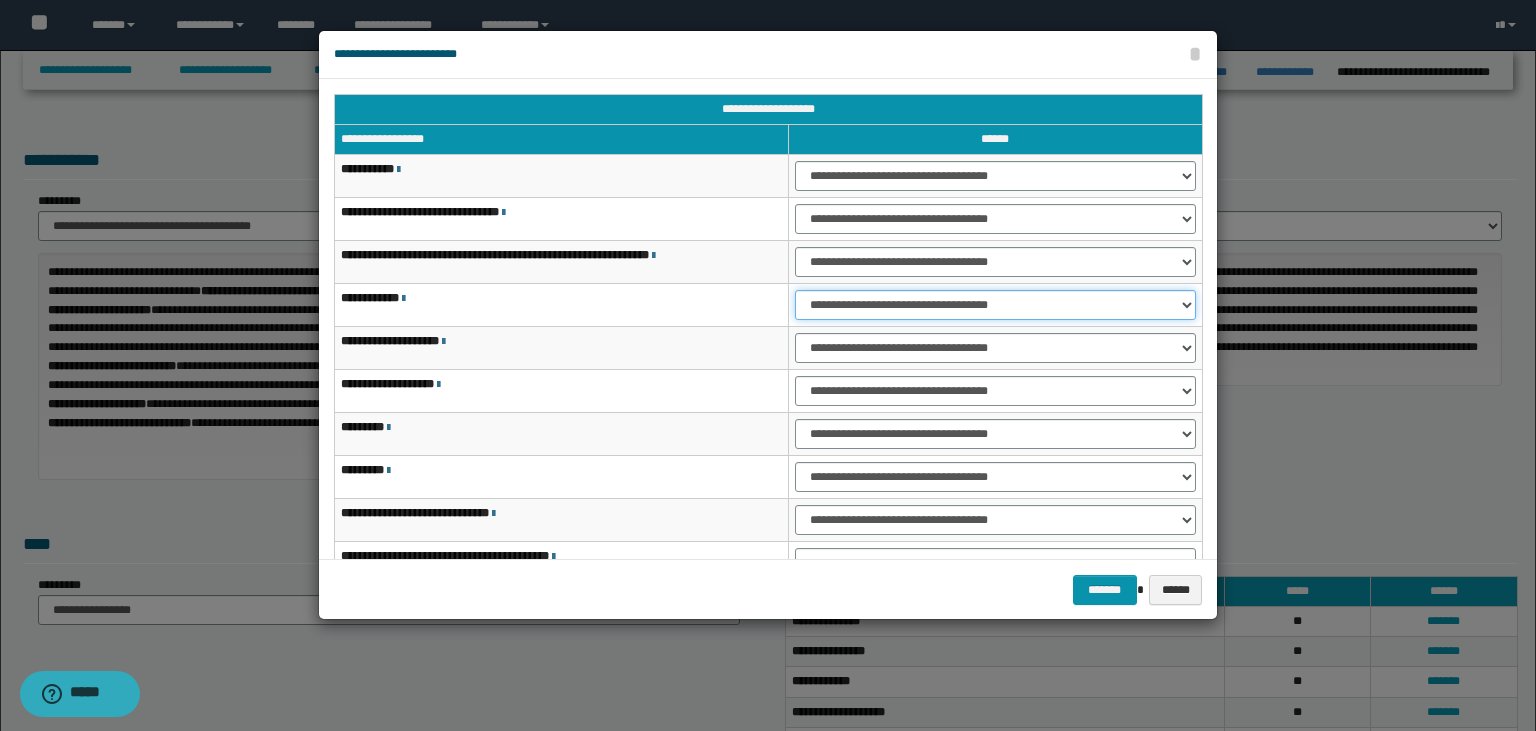 click on "**********" at bounding box center [995, 305] 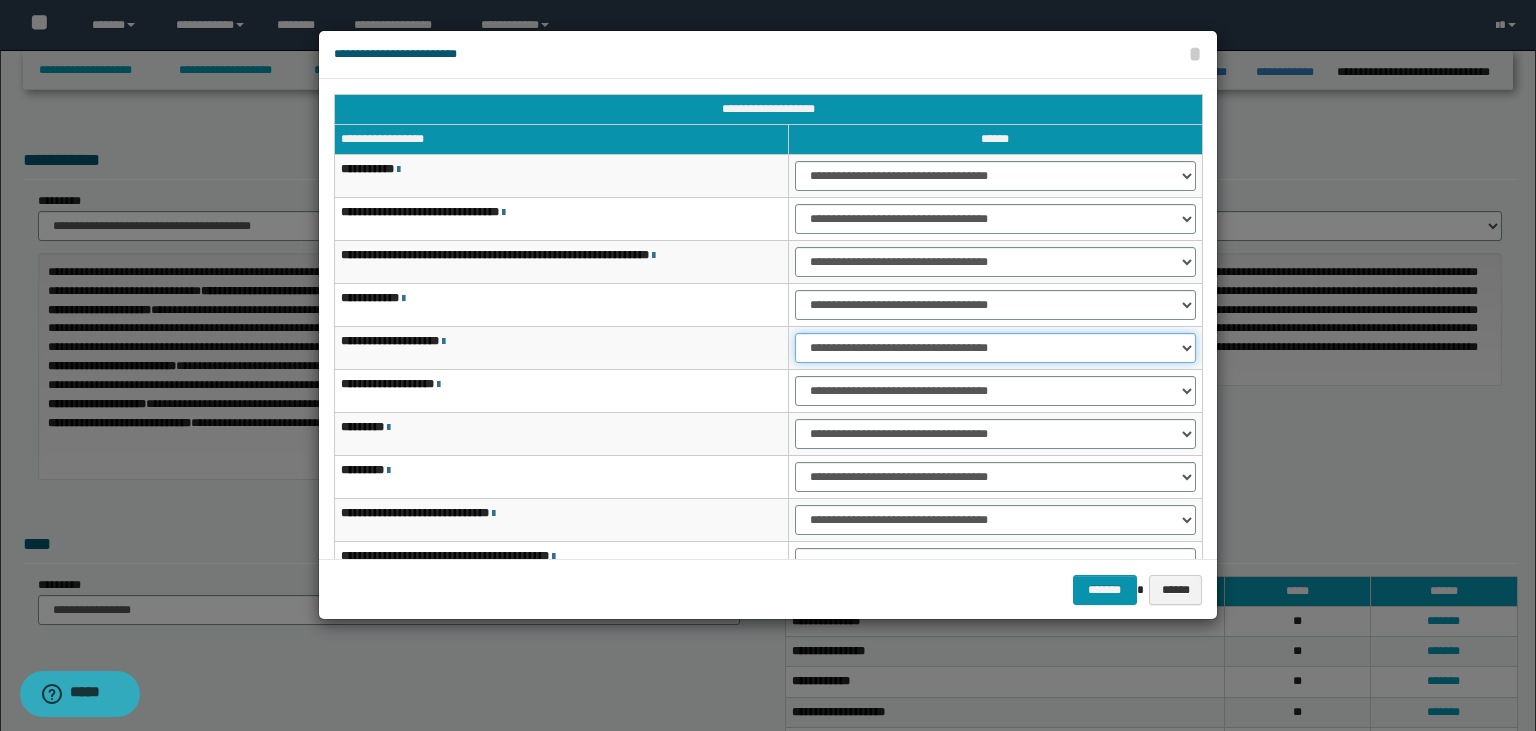 click on "**********" at bounding box center [995, 348] 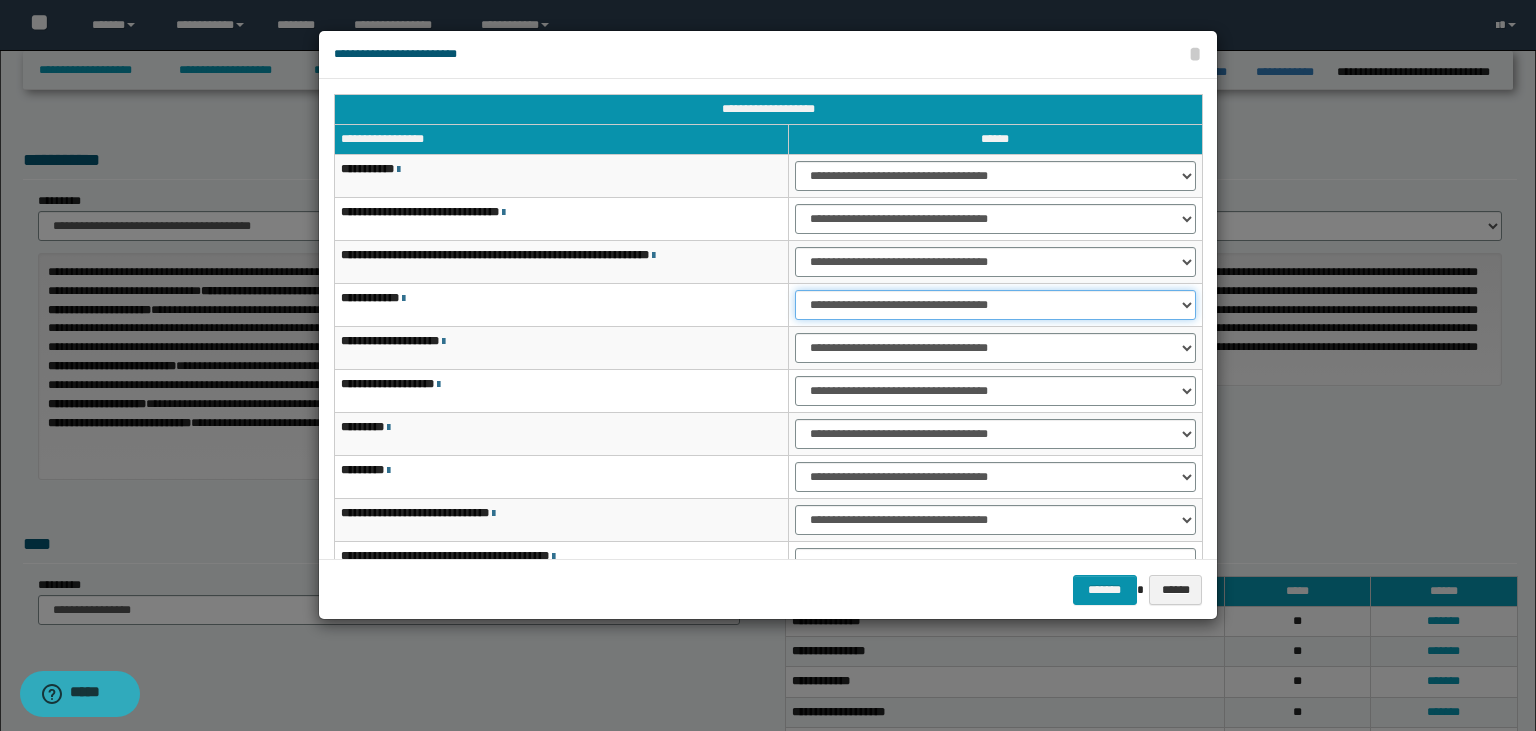 click on "**********" at bounding box center [995, 305] 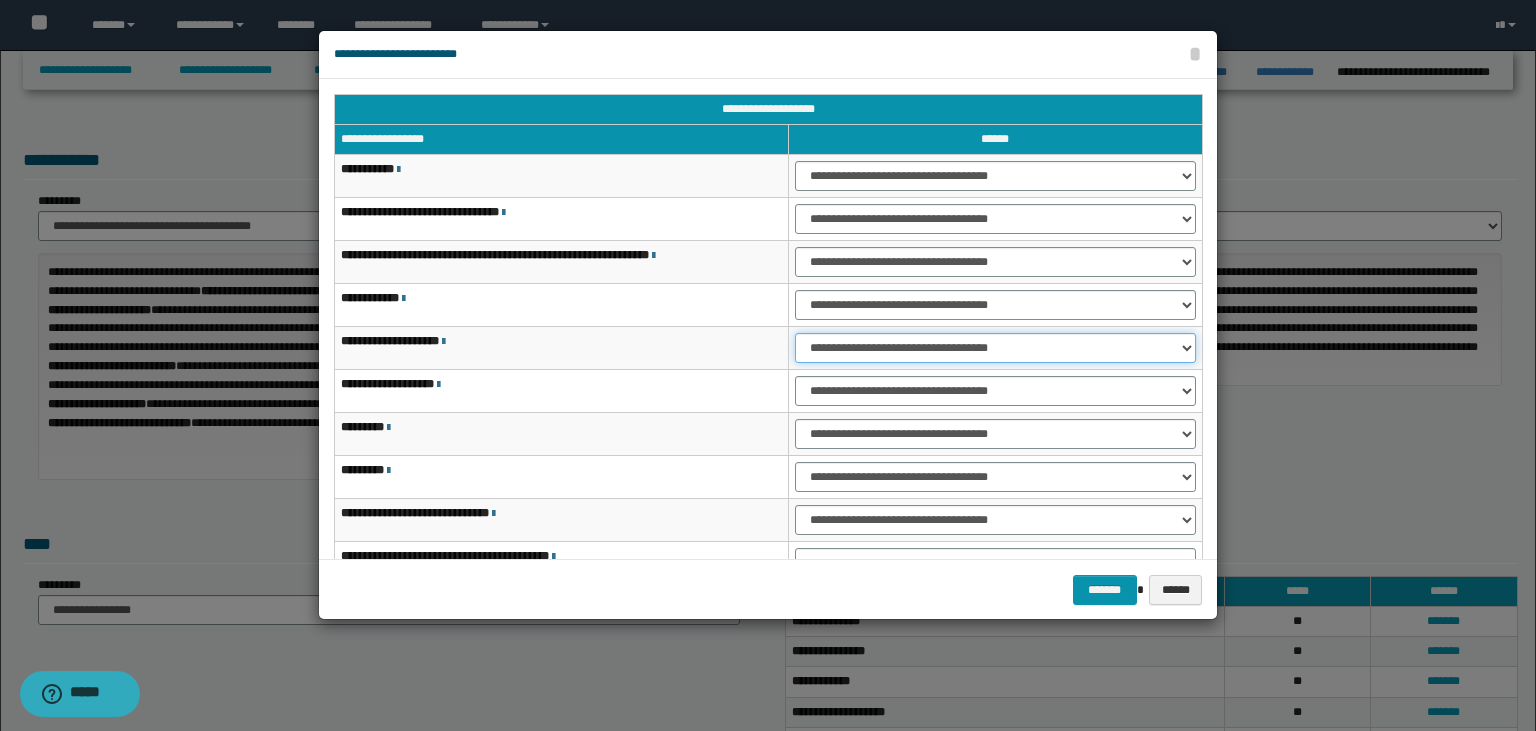 click on "**********" at bounding box center [995, 348] 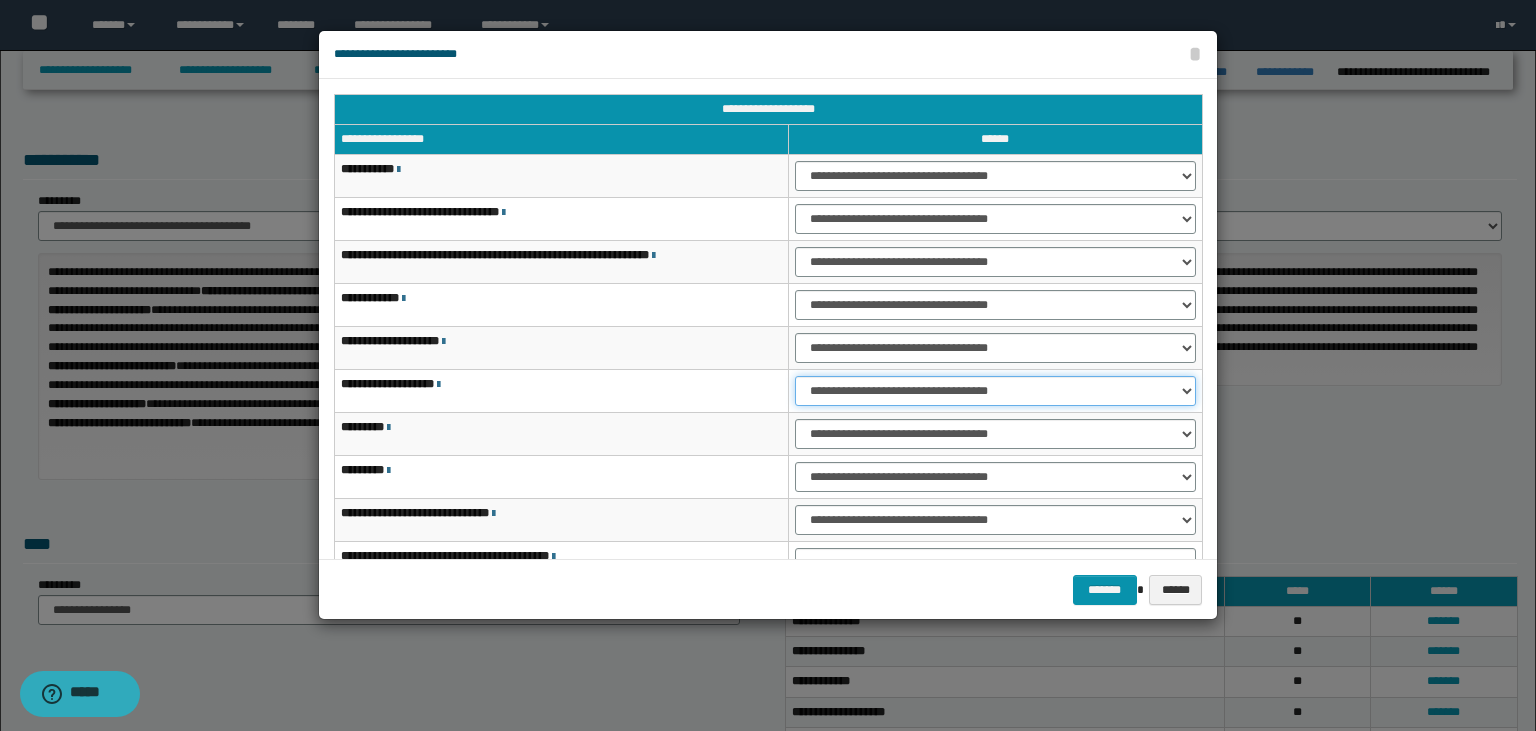 click on "**********" at bounding box center (995, 391) 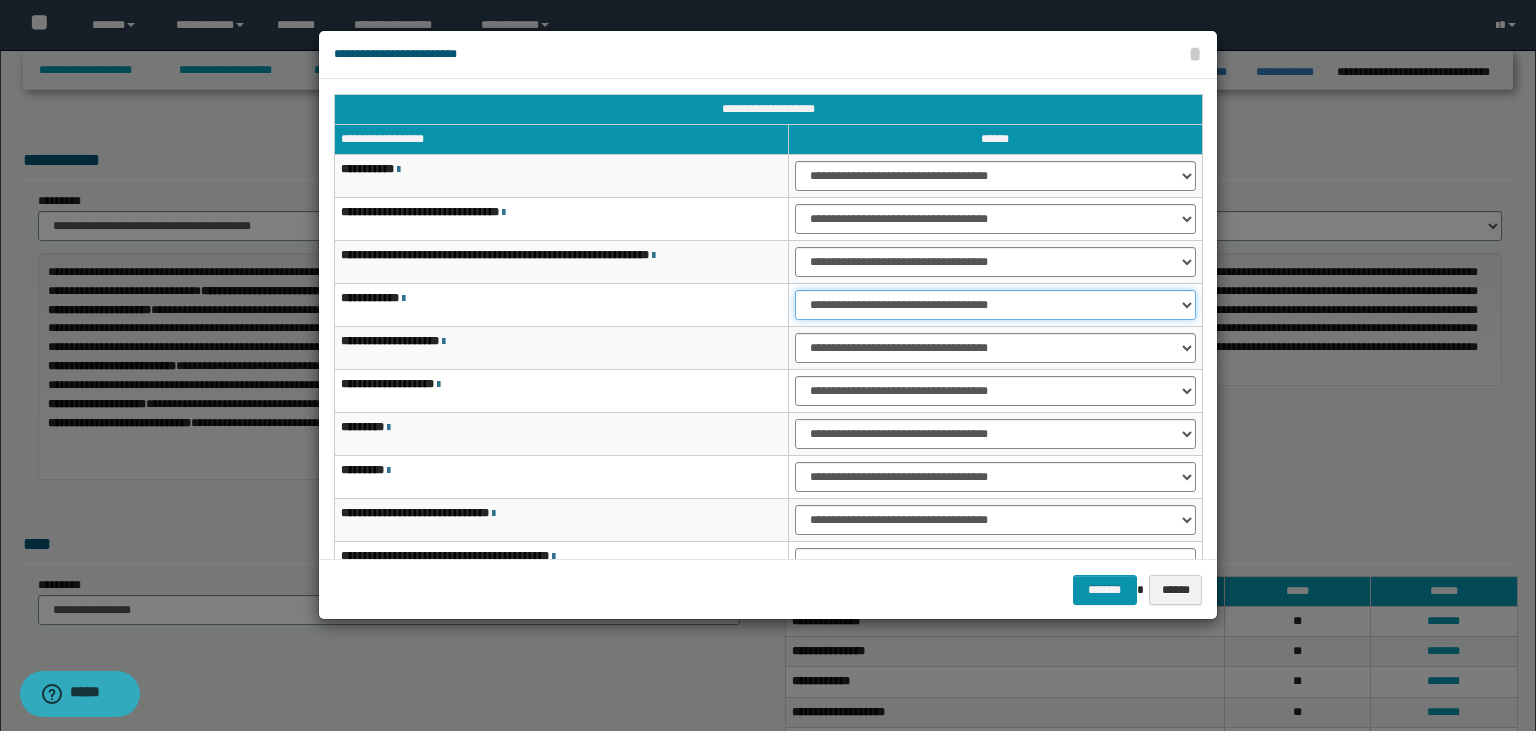 click on "**********" at bounding box center (995, 305) 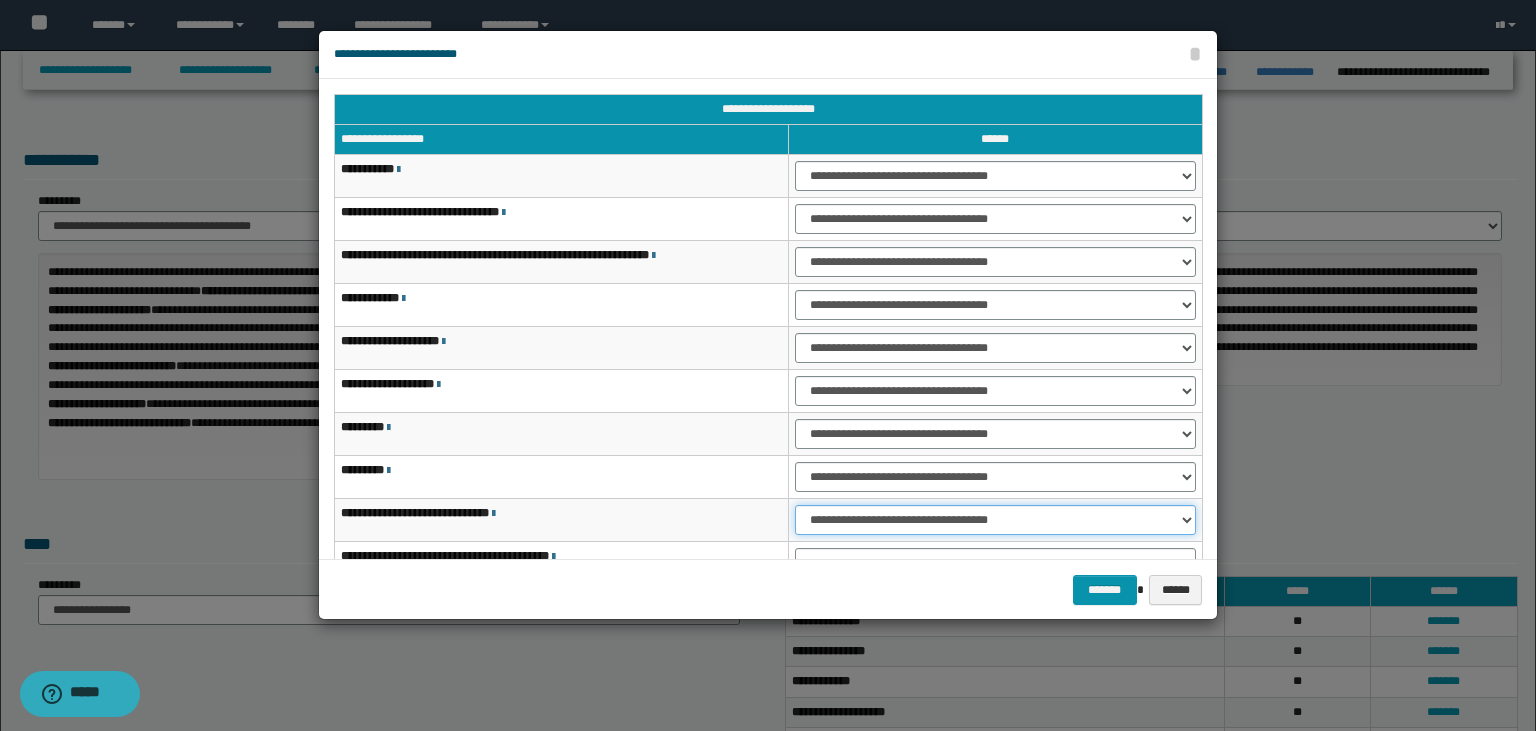 click on "**********" at bounding box center (995, 520) 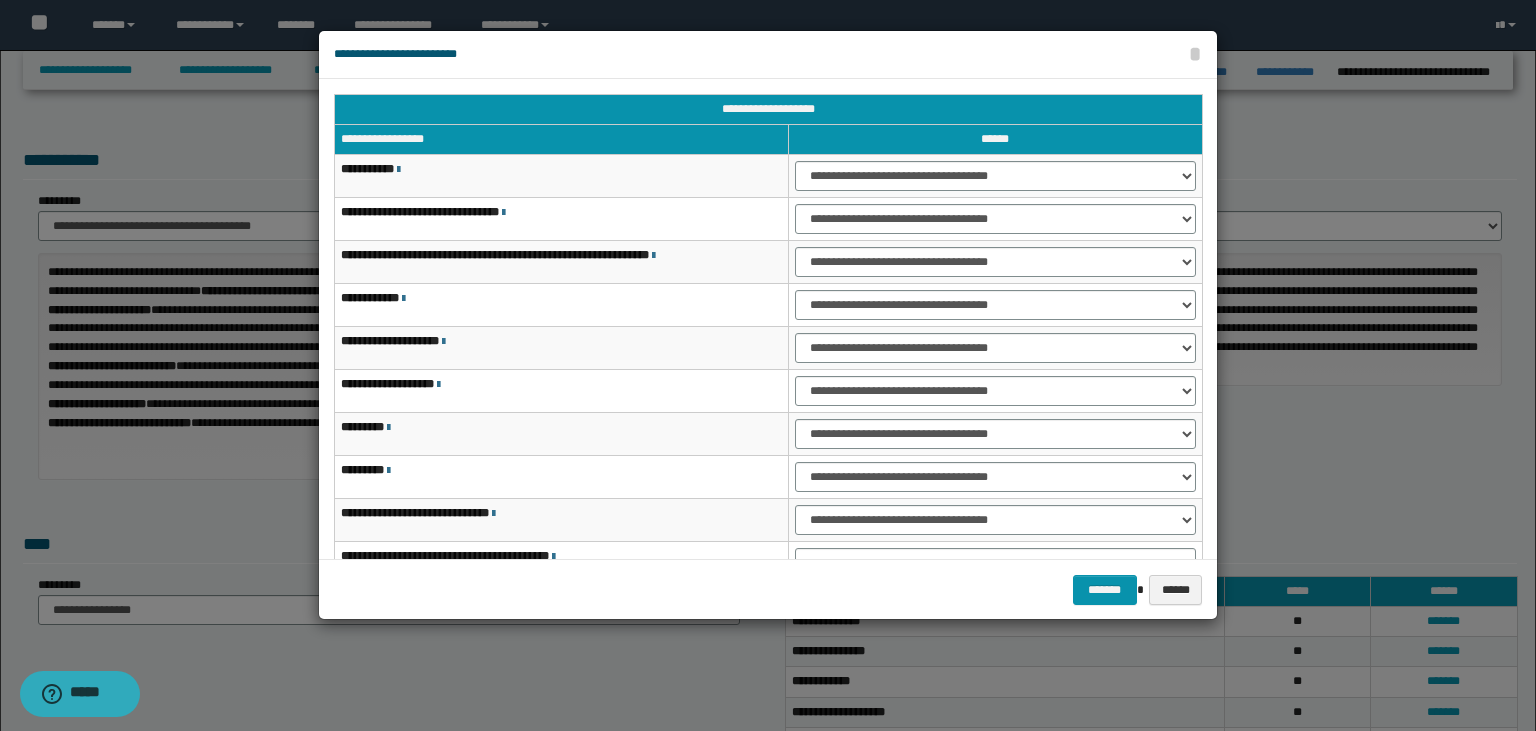 scroll, scrollTop: 118, scrollLeft: 0, axis: vertical 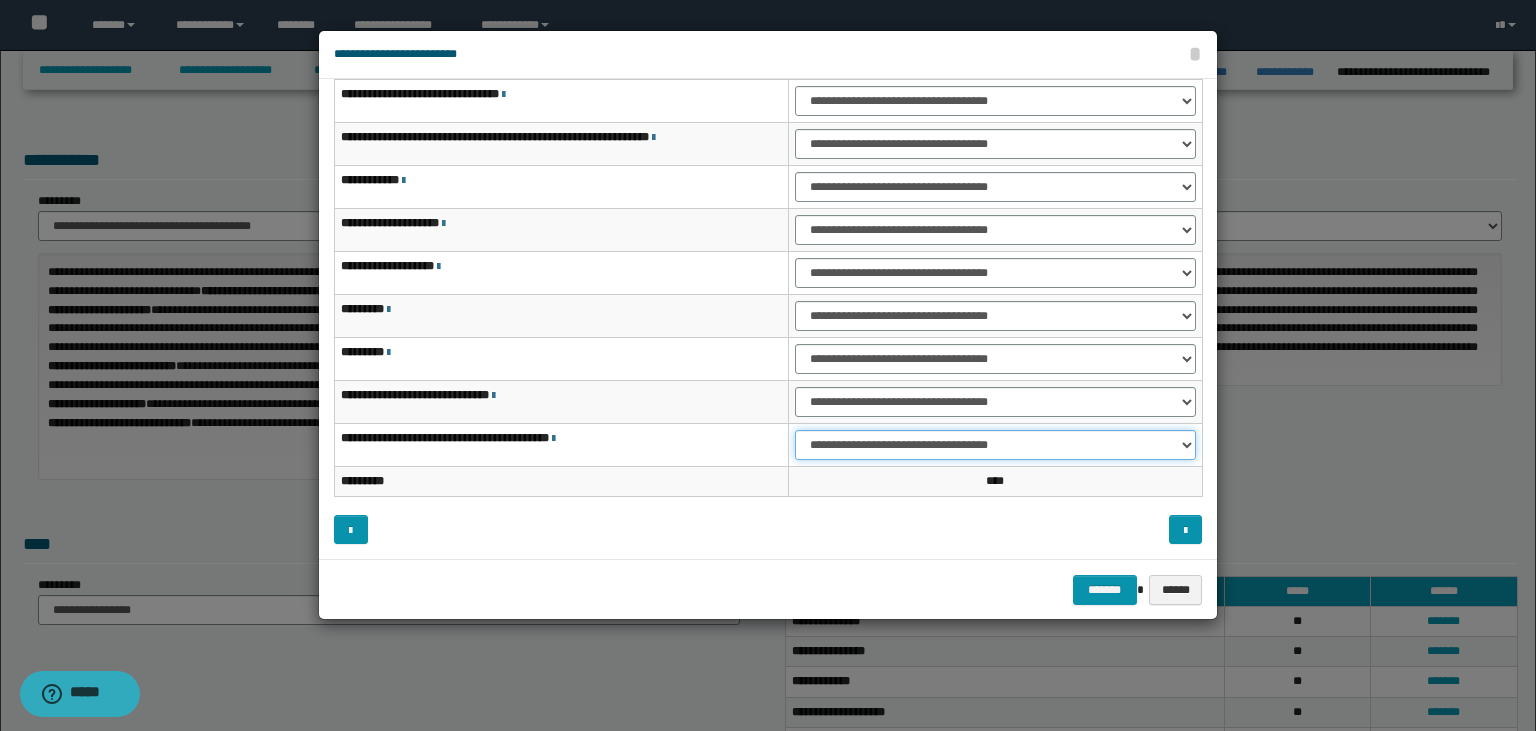 click on "**********" at bounding box center [995, 445] 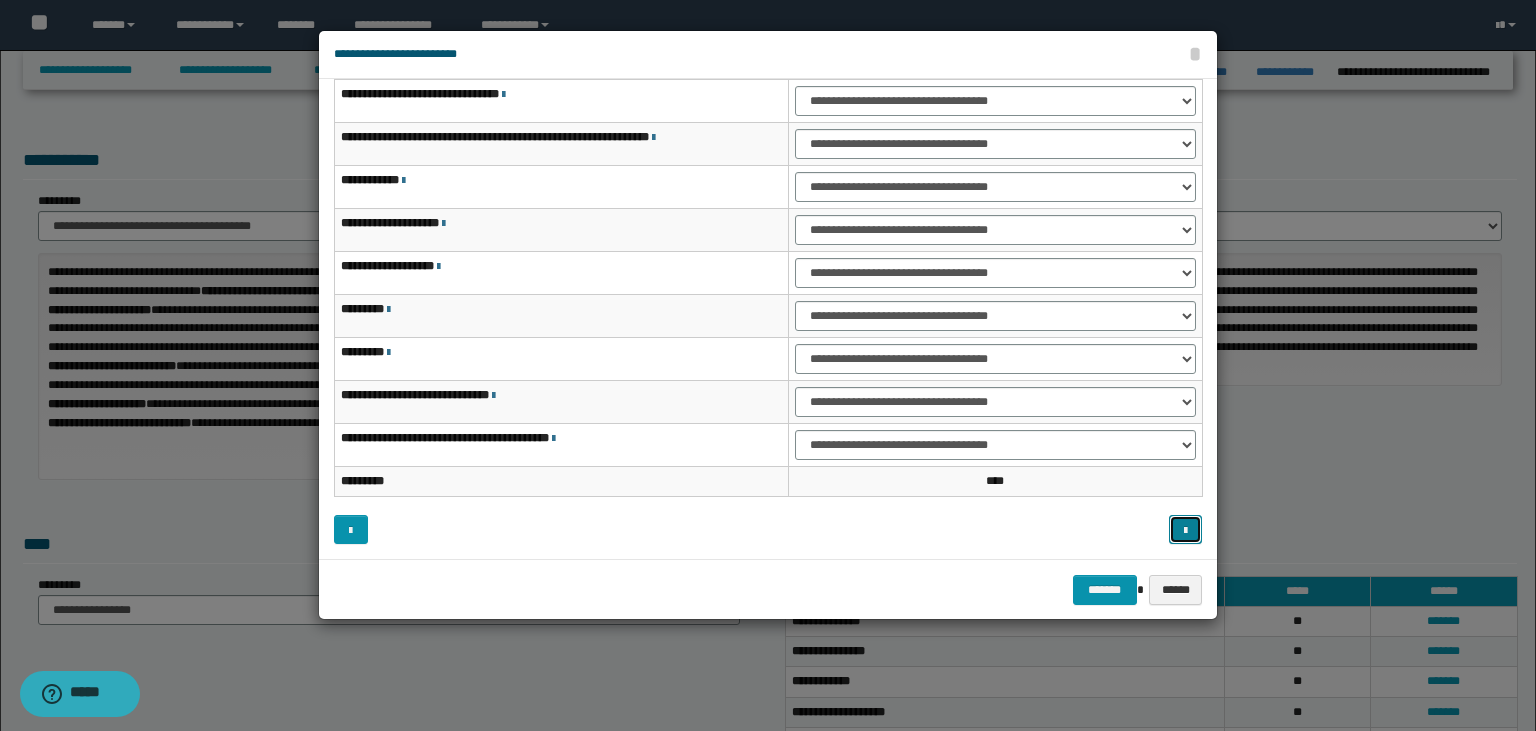 click at bounding box center [1186, 530] 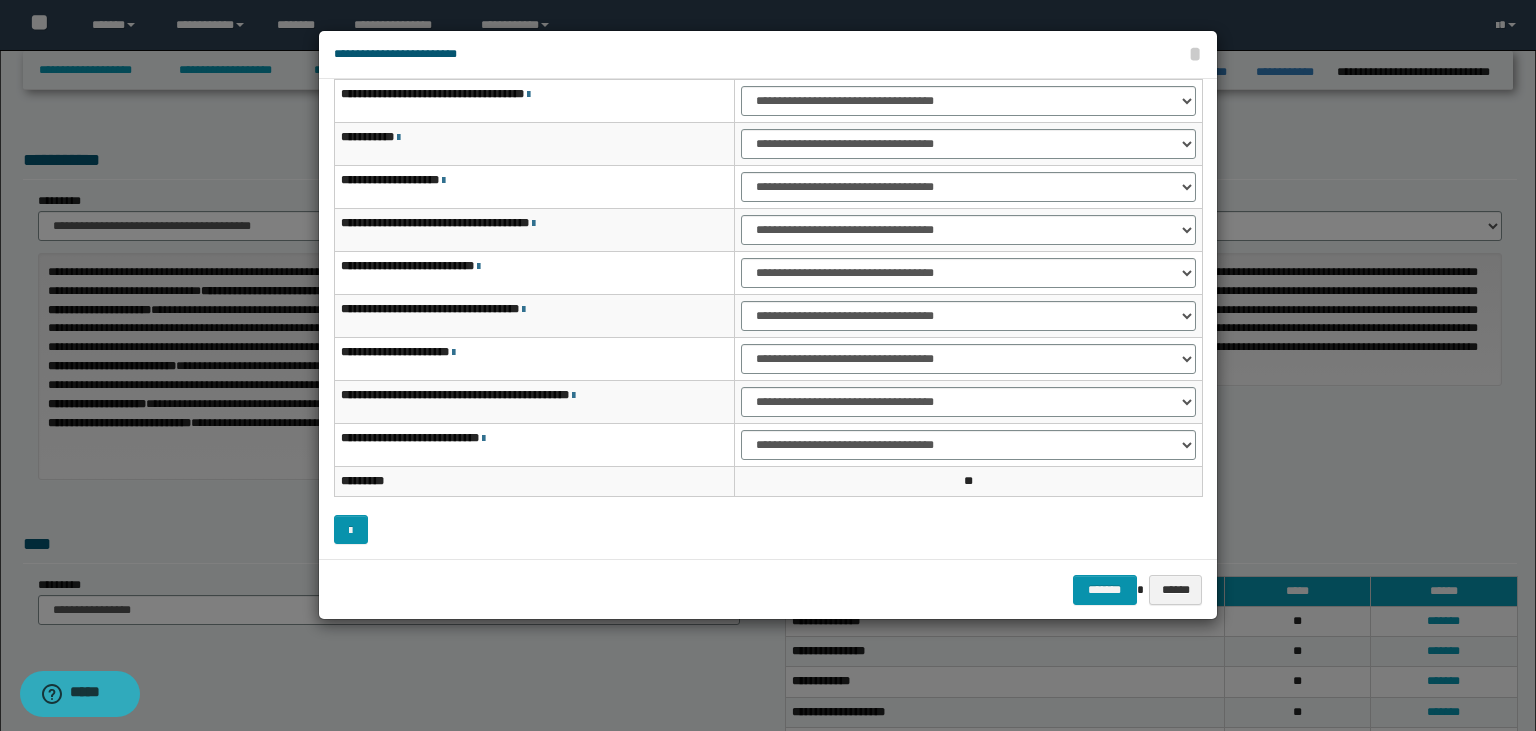 scroll, scrollTop: 70, scrollLeft: 0, axis: vertical 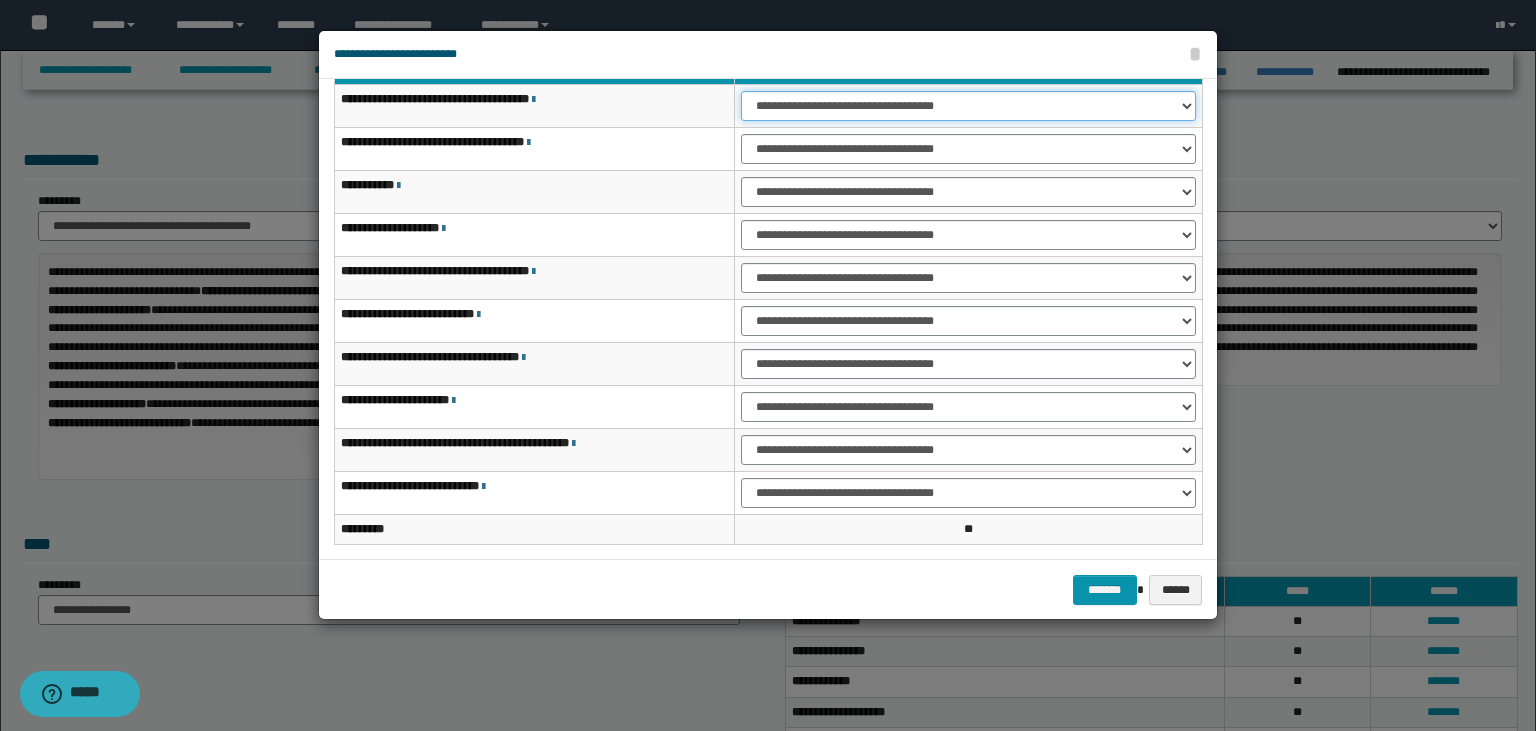 click on "**********" at bounding box center [968, 106] 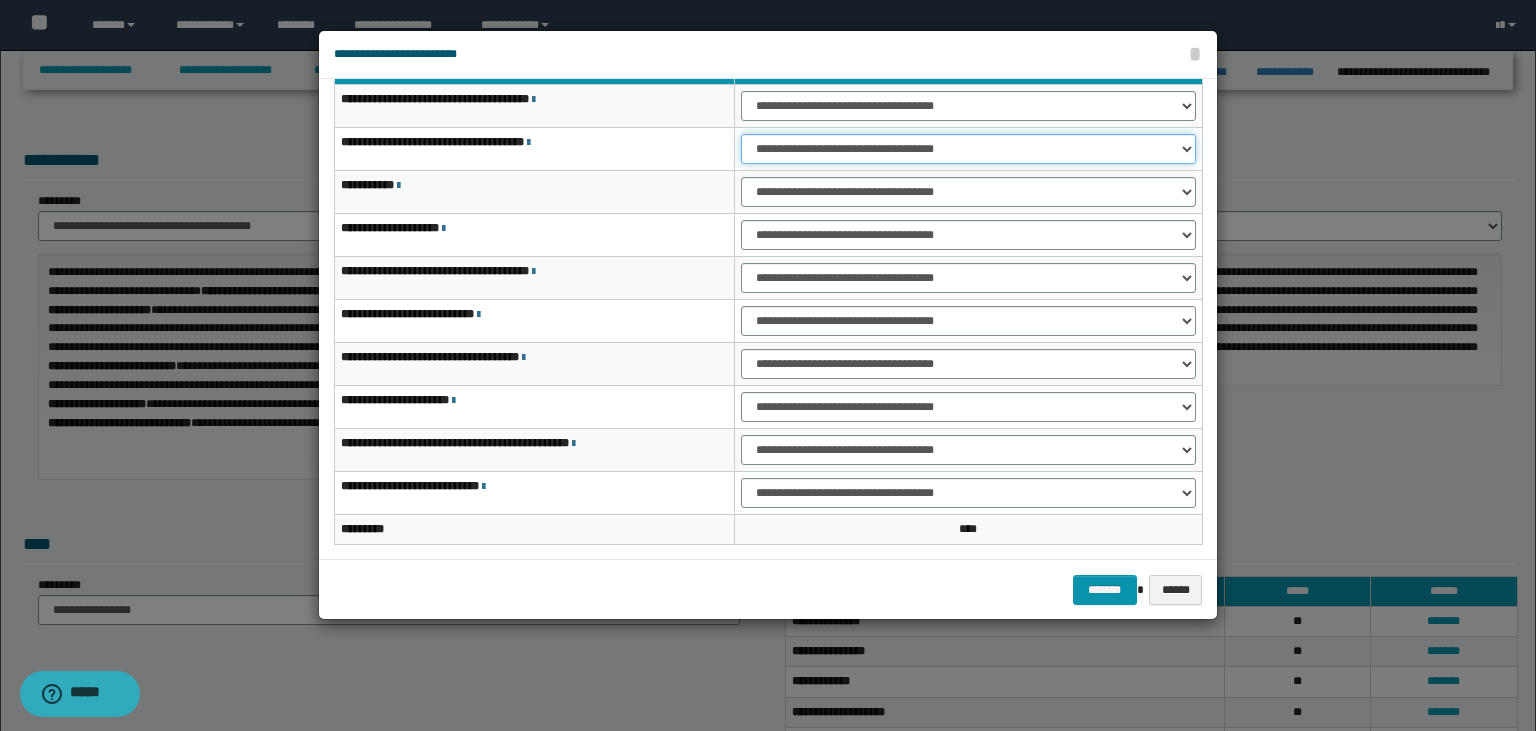 click on "**********" at bounding box center [968, 149] 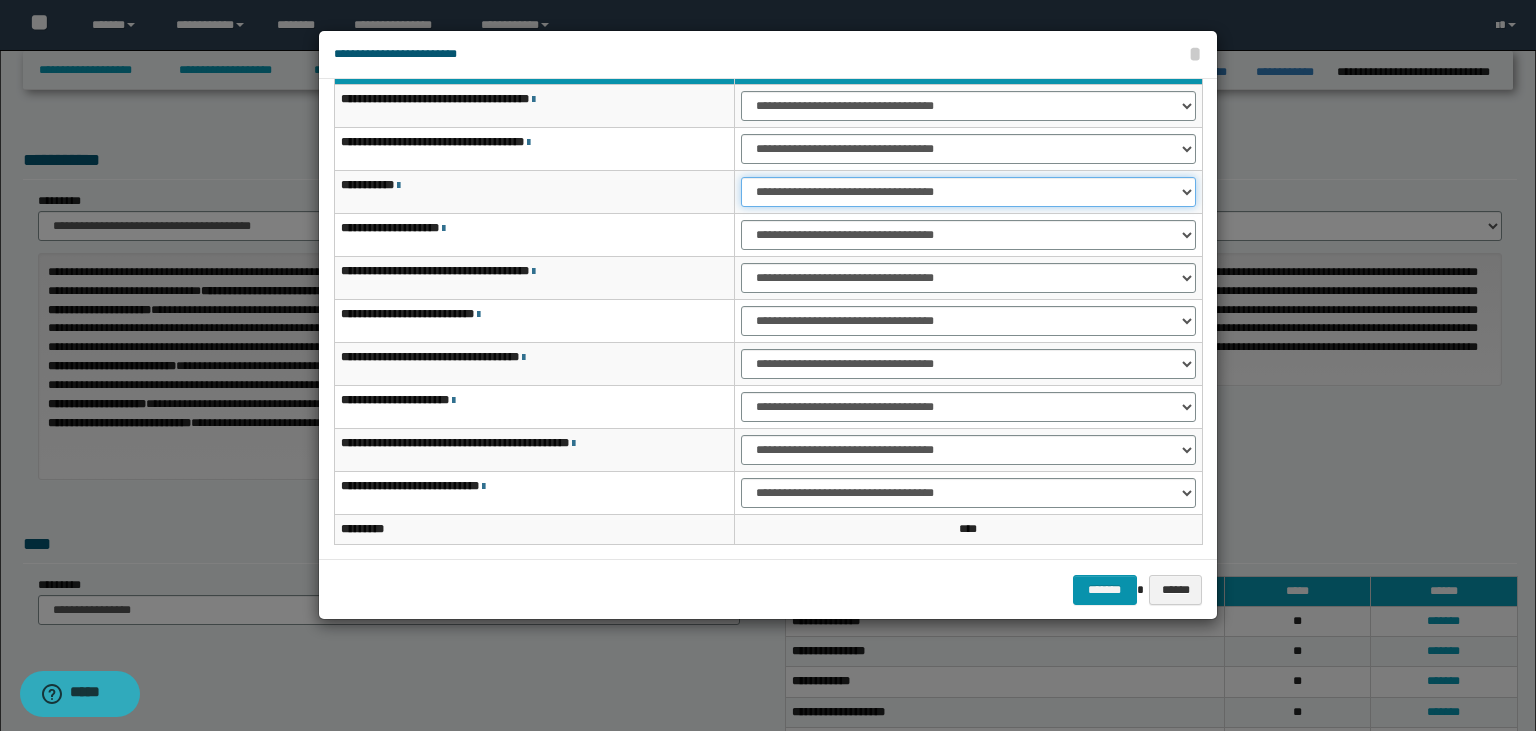 click on "**********" at bounding box center [968, 192] 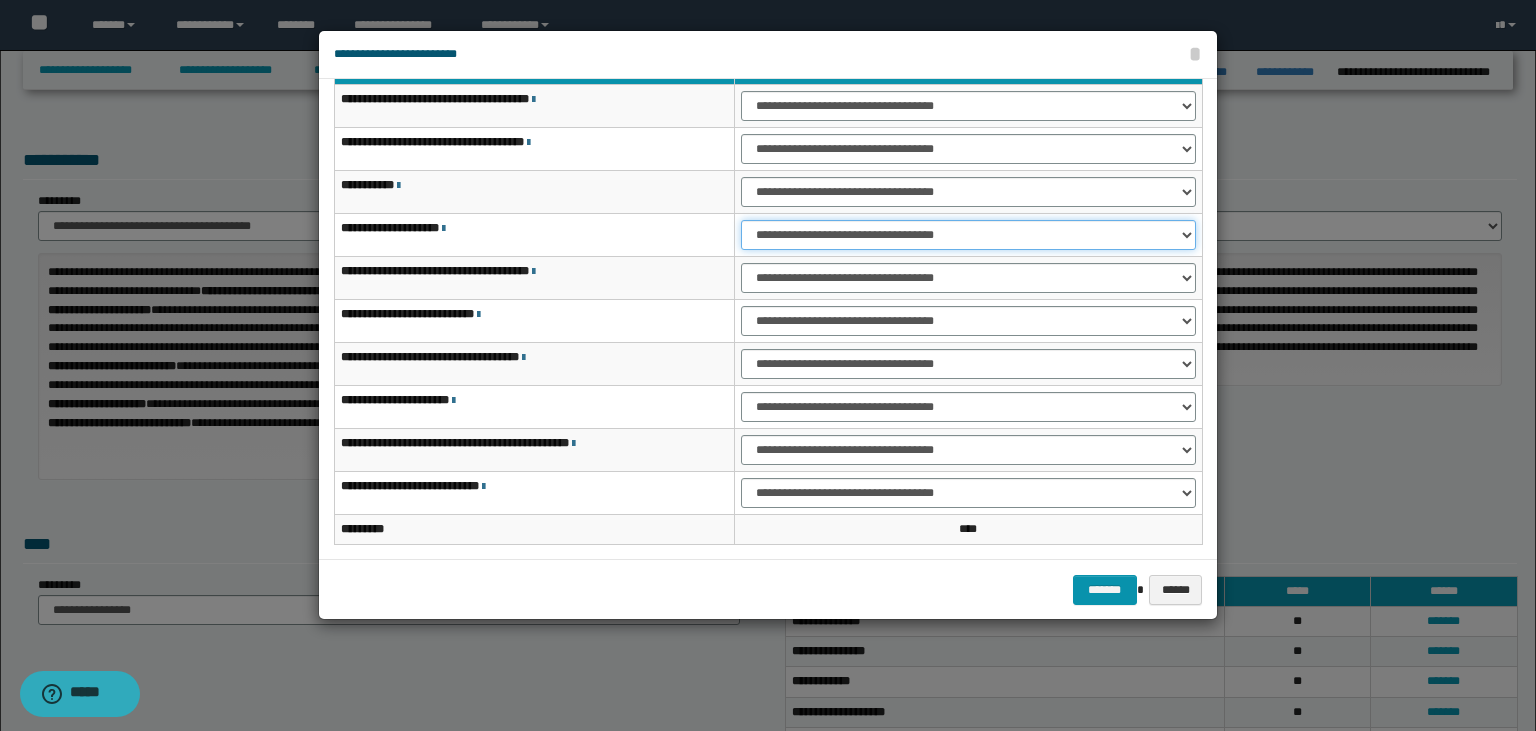 click on "**********" at bounding box center (968, 235) 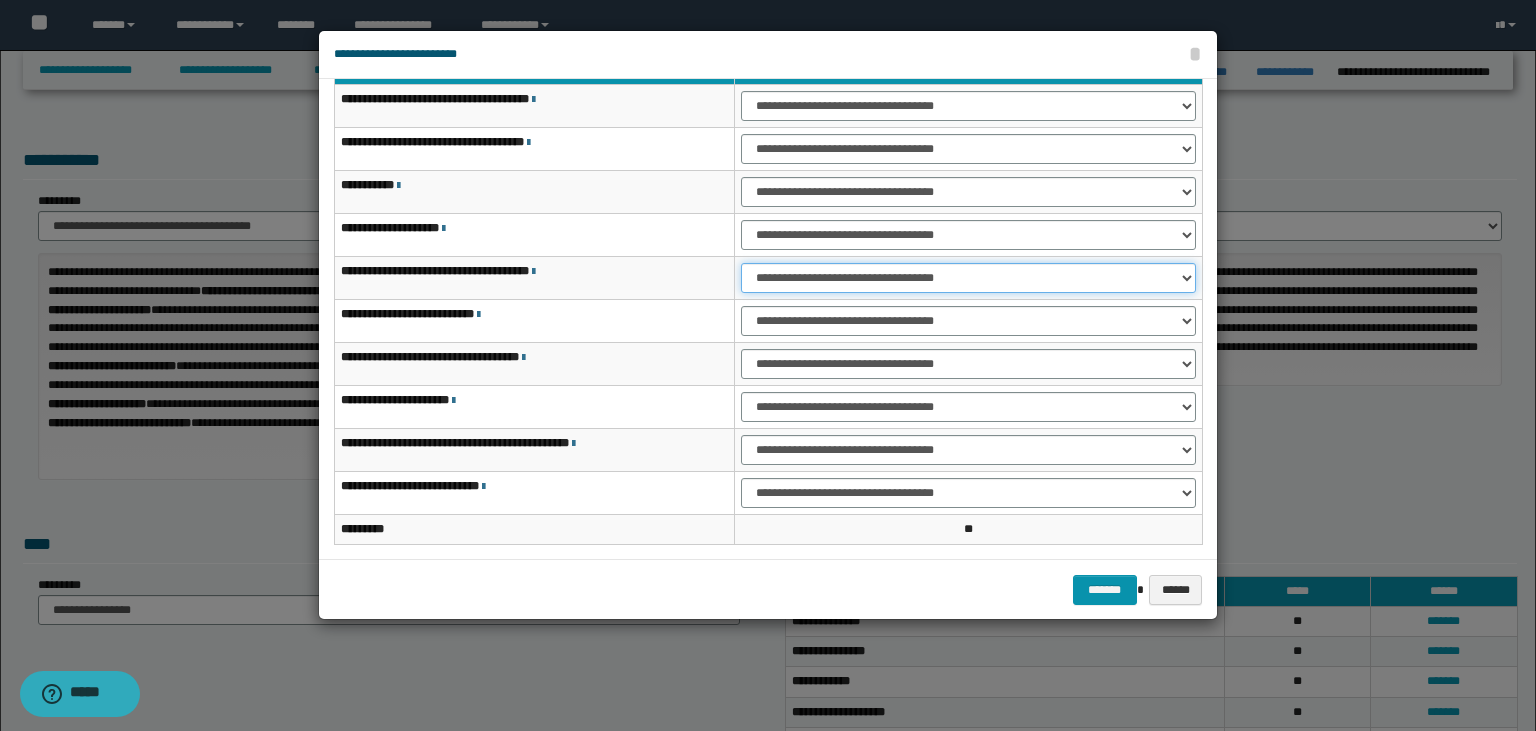 click on "**********" at bounding box center (968, 278) 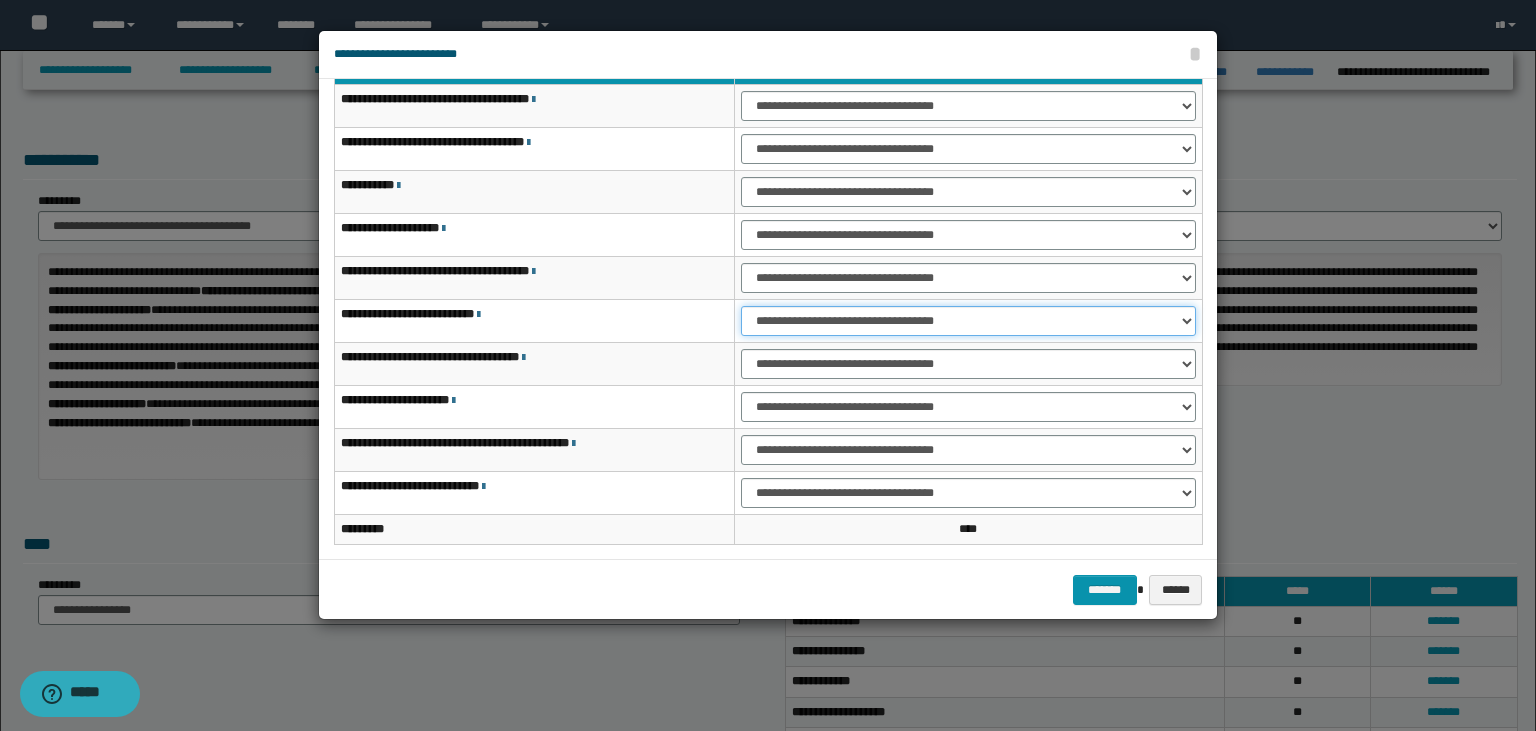 click on "**********" at bounding box center [968, 321] 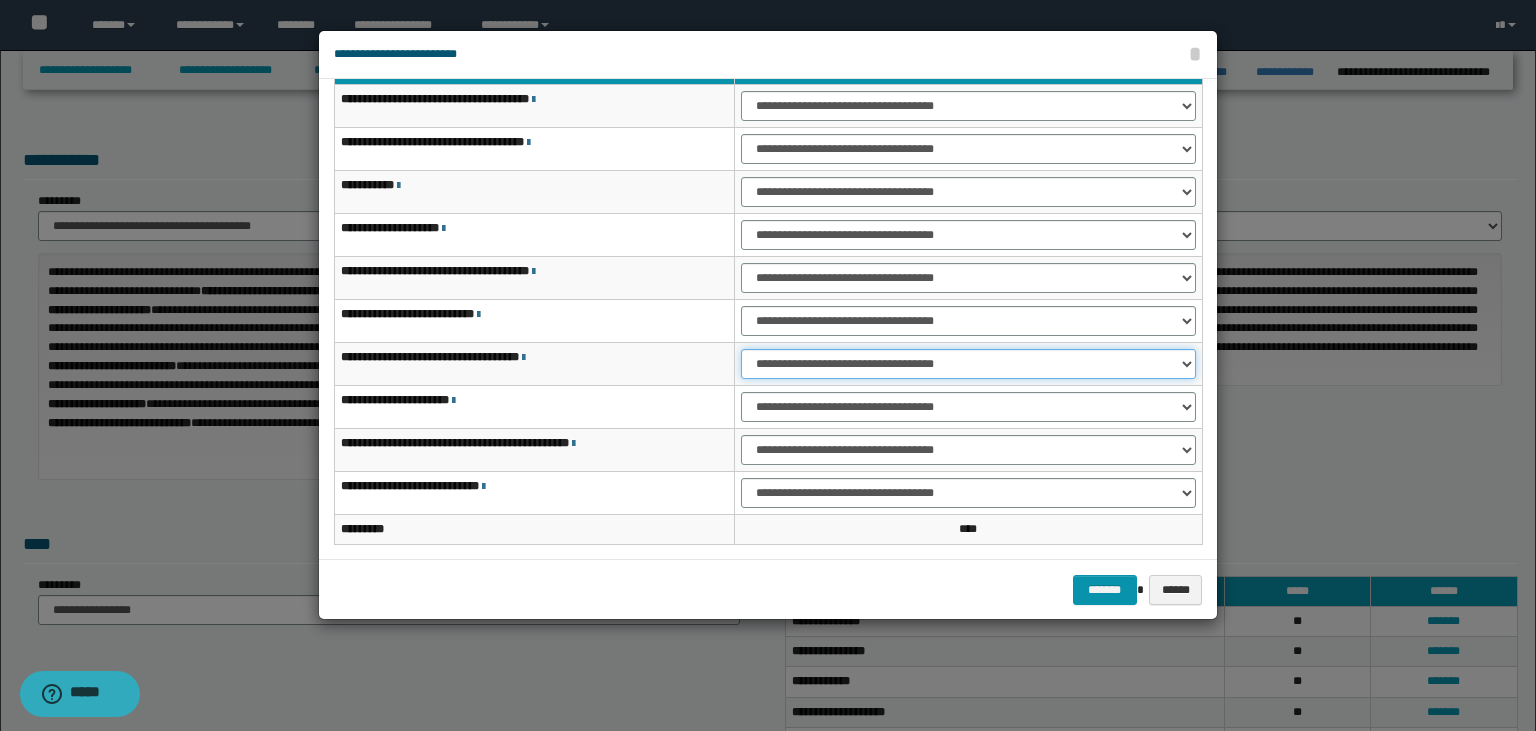select on "***" 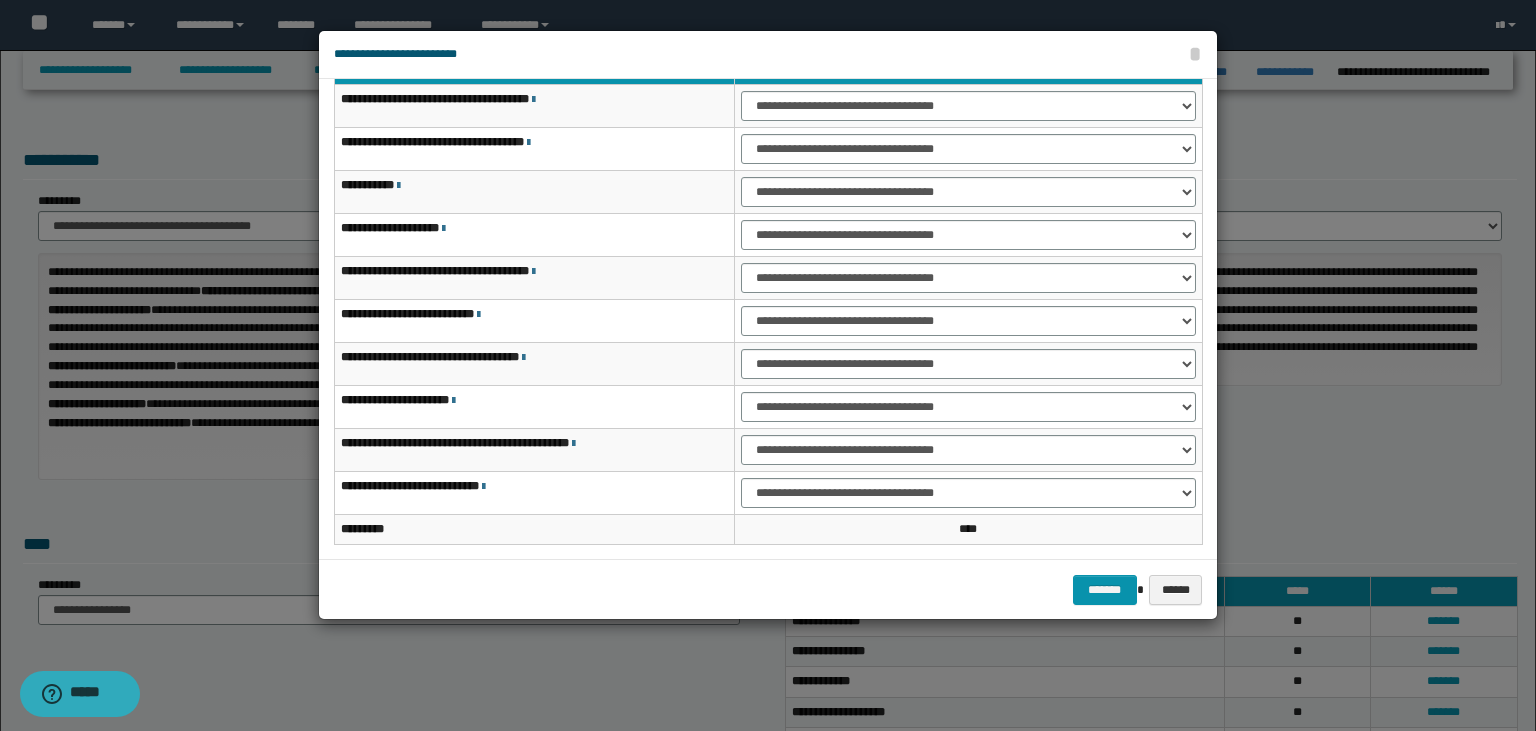 click on "**********" at bounding box center [535, 407] 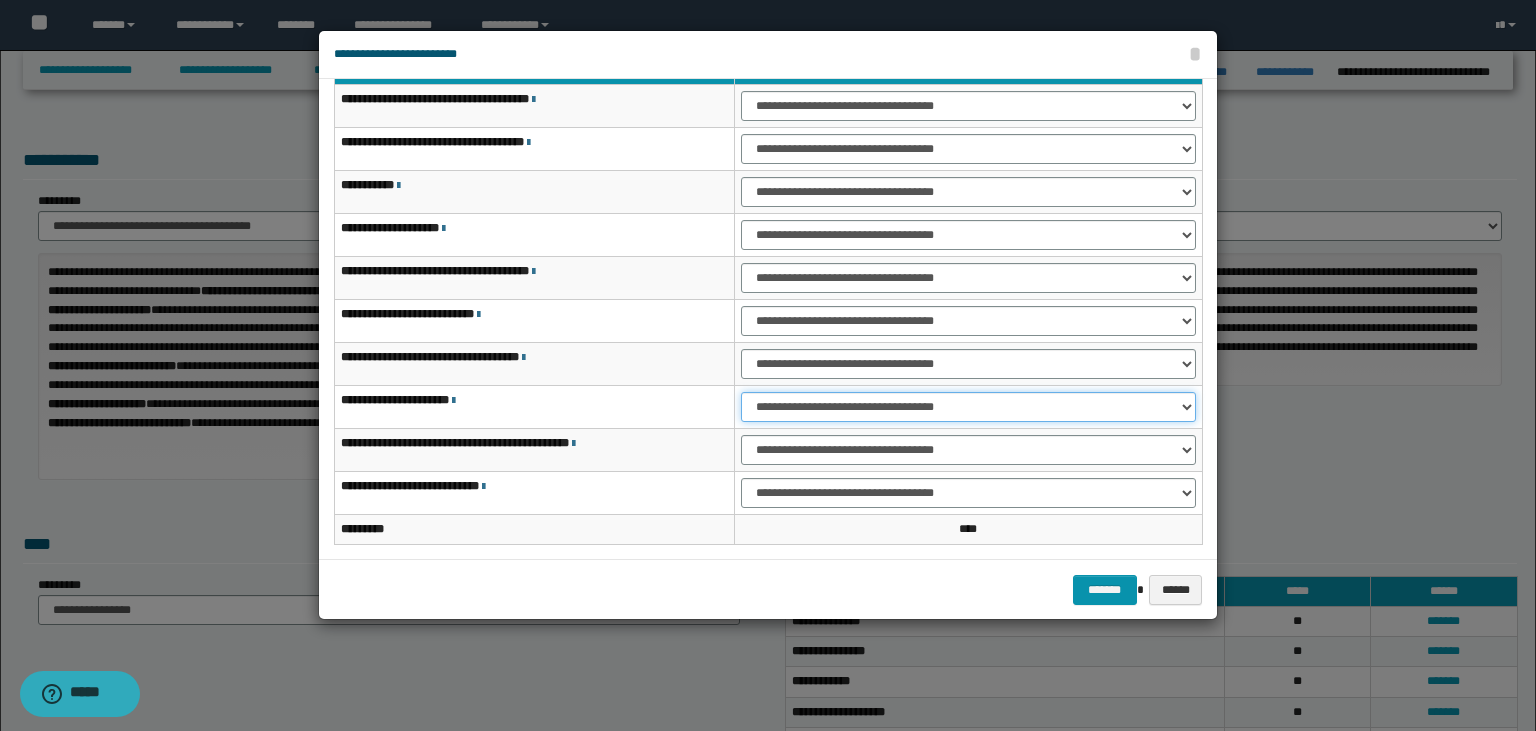 click on "**********" at bounding box center (968, 407) 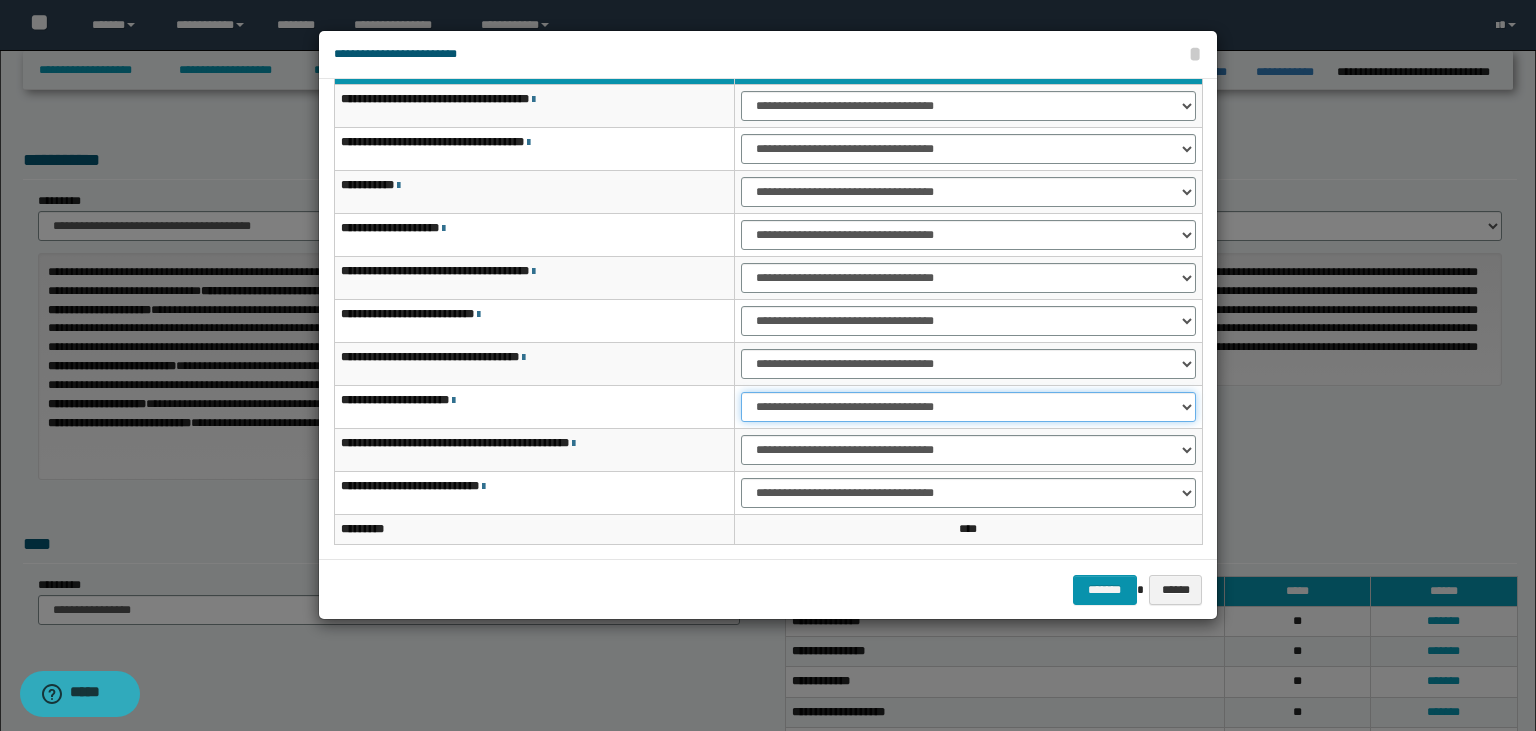 select on "***" 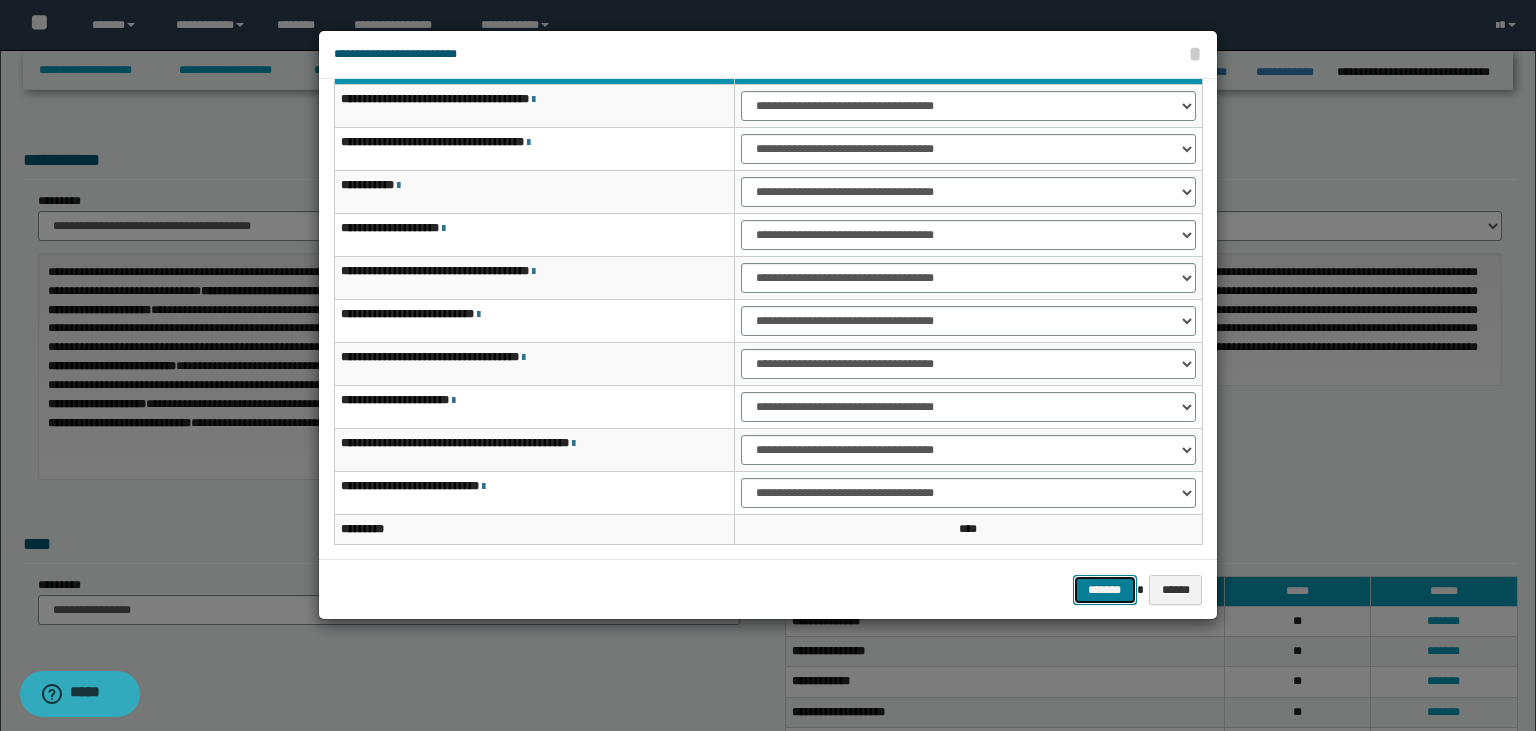 click on "*******" at bounding box center [1105, 590] 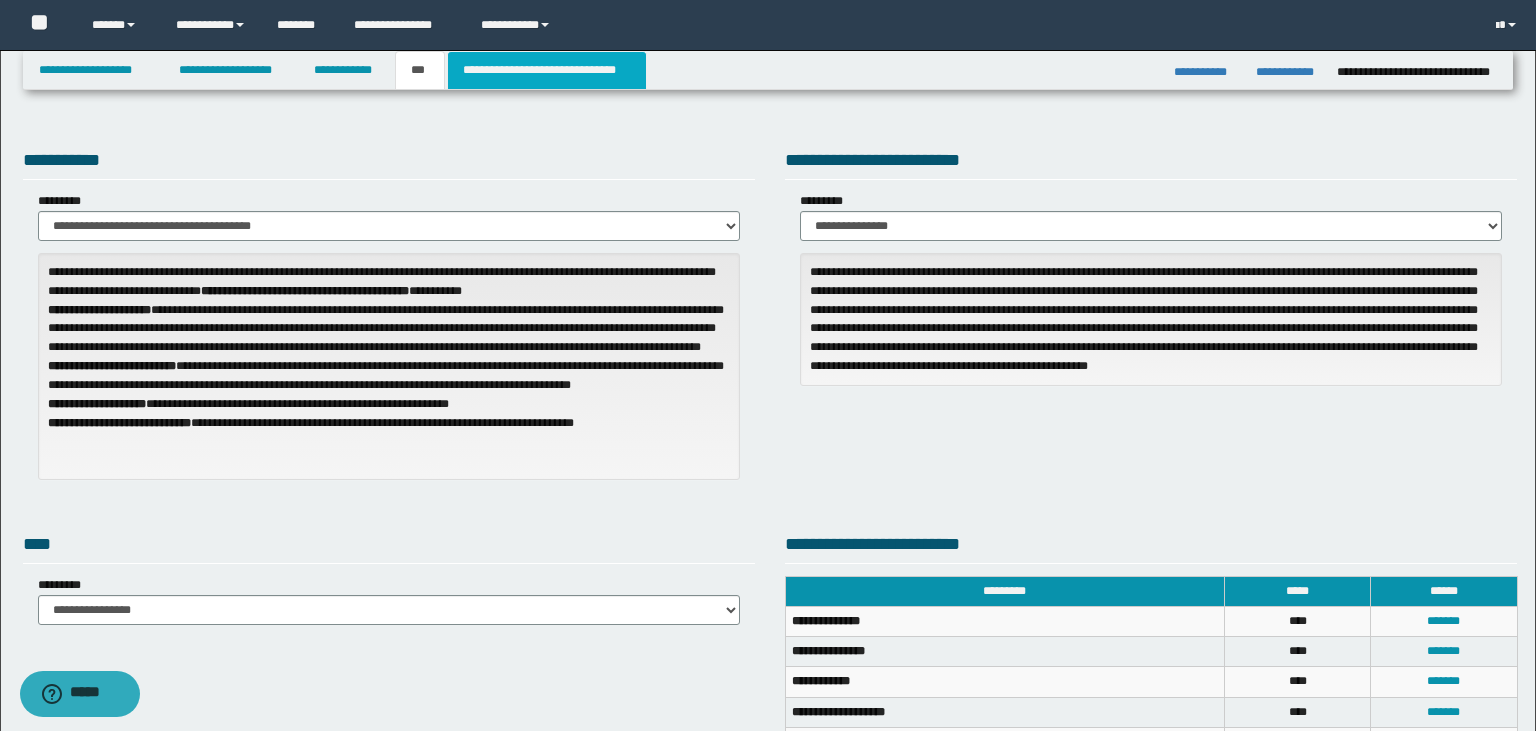 click on "**********" at bounding box center [547, 70] 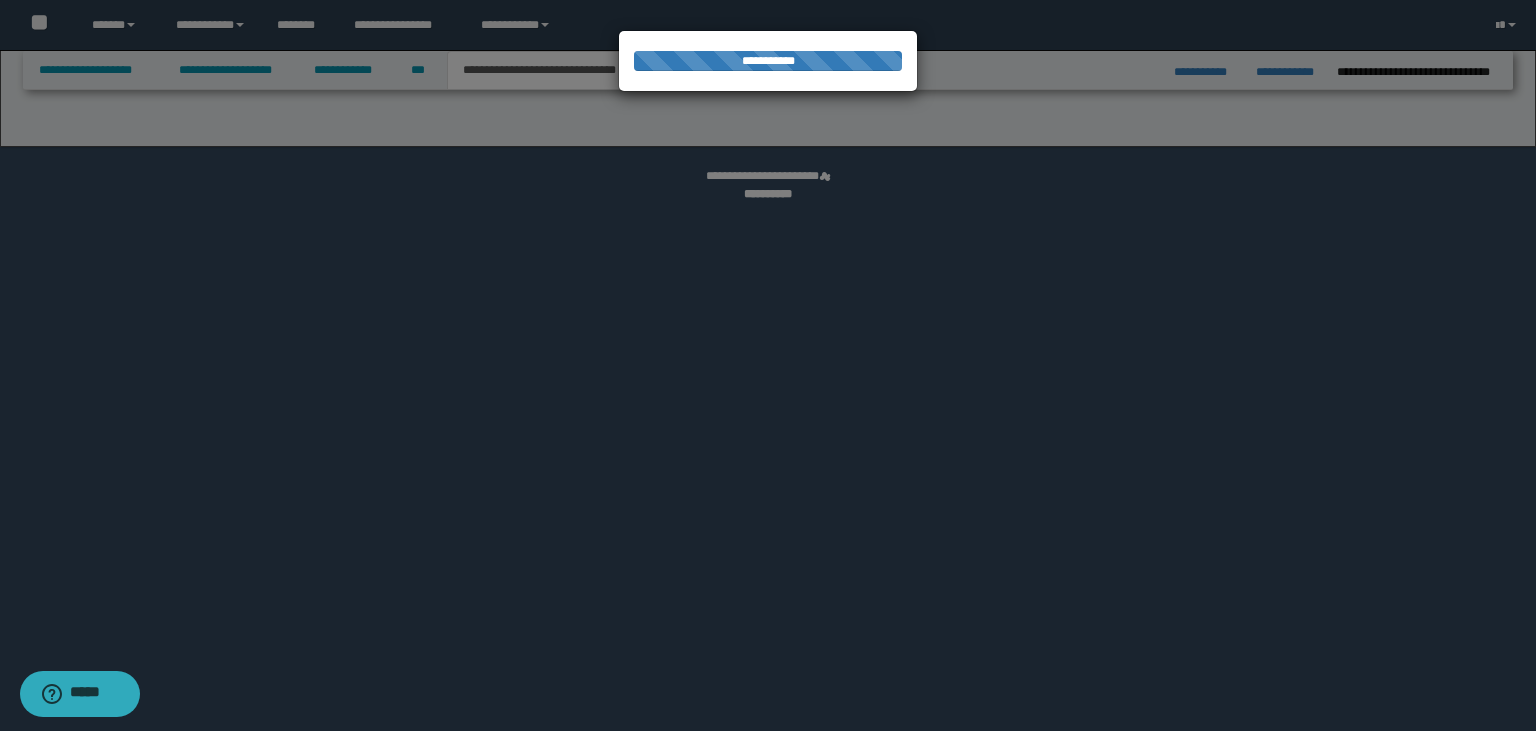 select on "*" 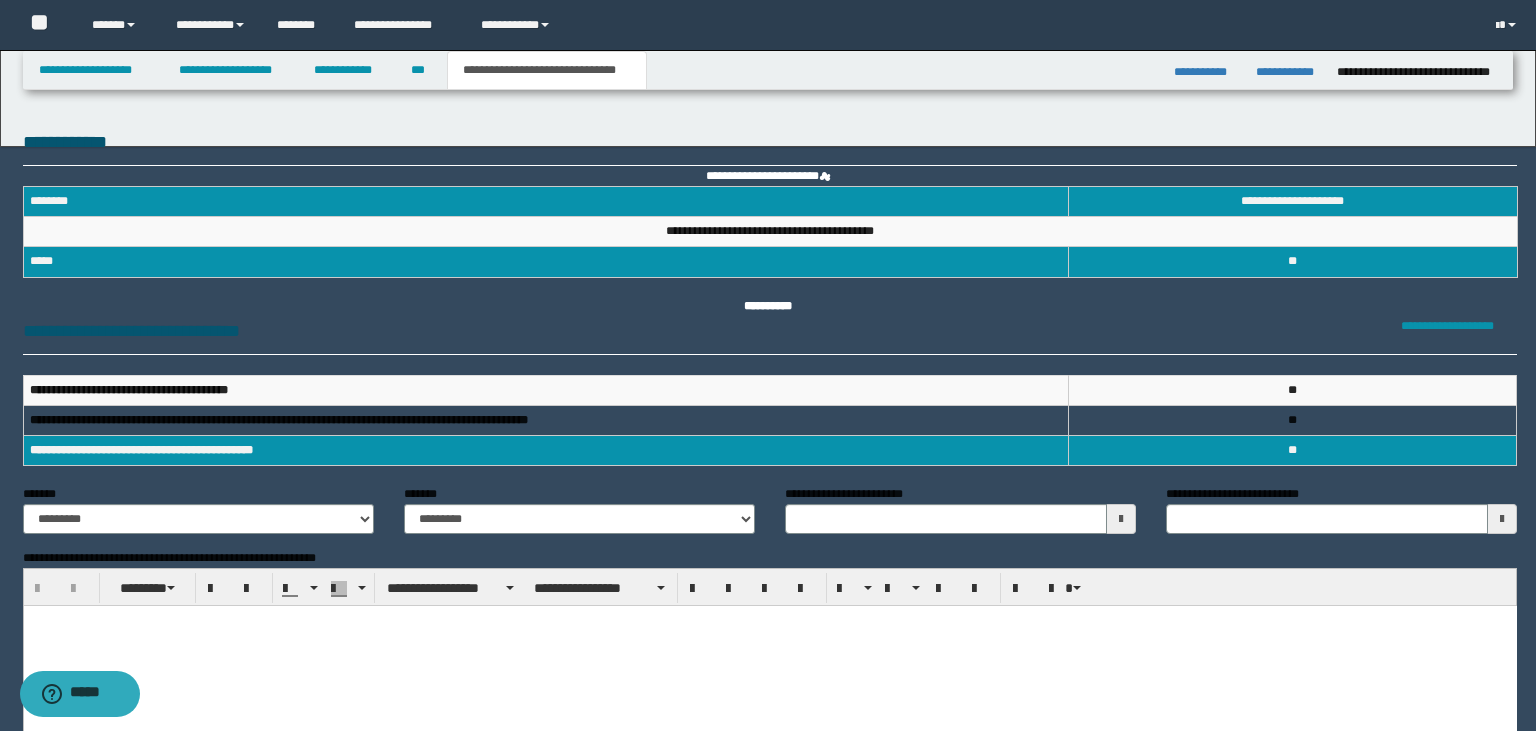 scroll, scrollTop: 0, scrollLeft: 0, axis: both 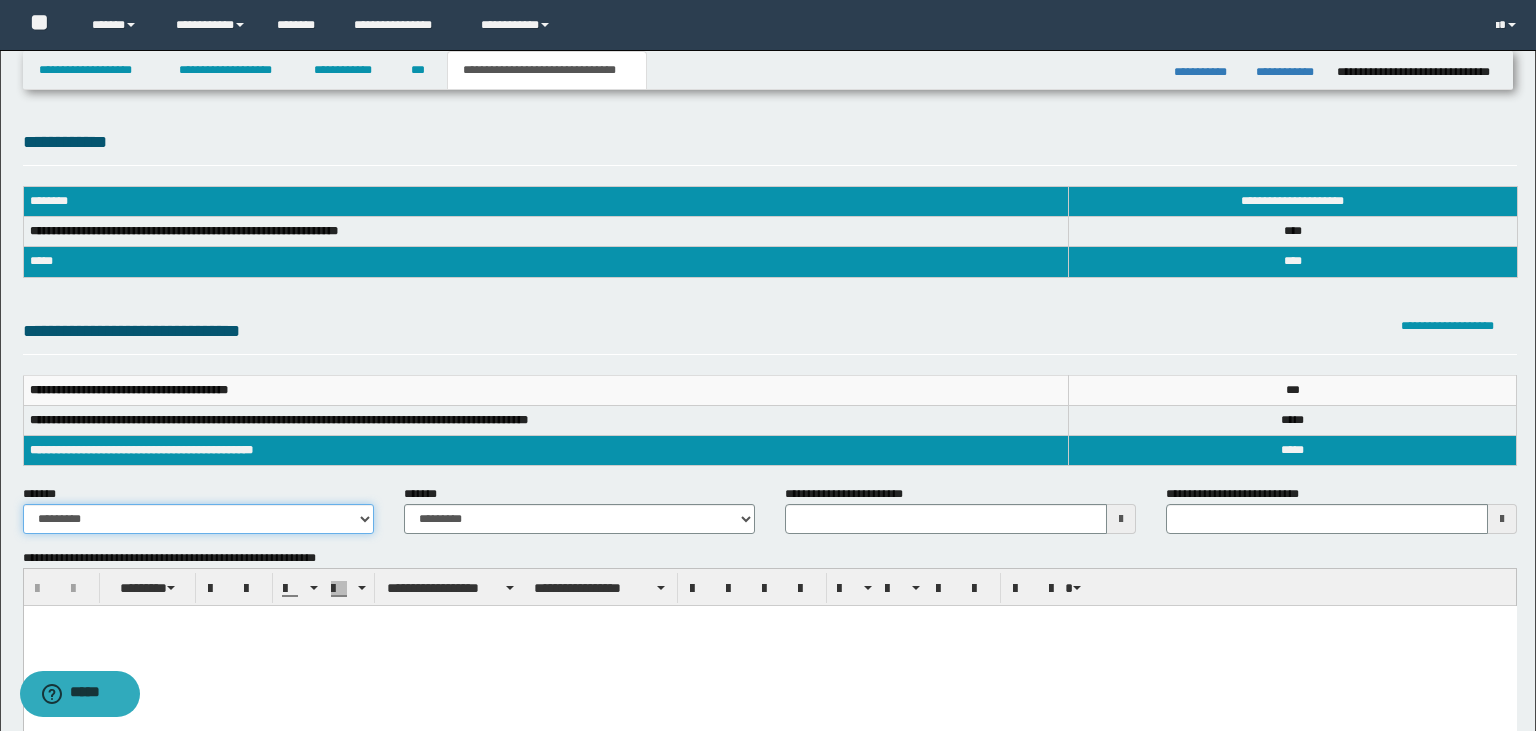 click on "**********" at bounding box center (198, 519) 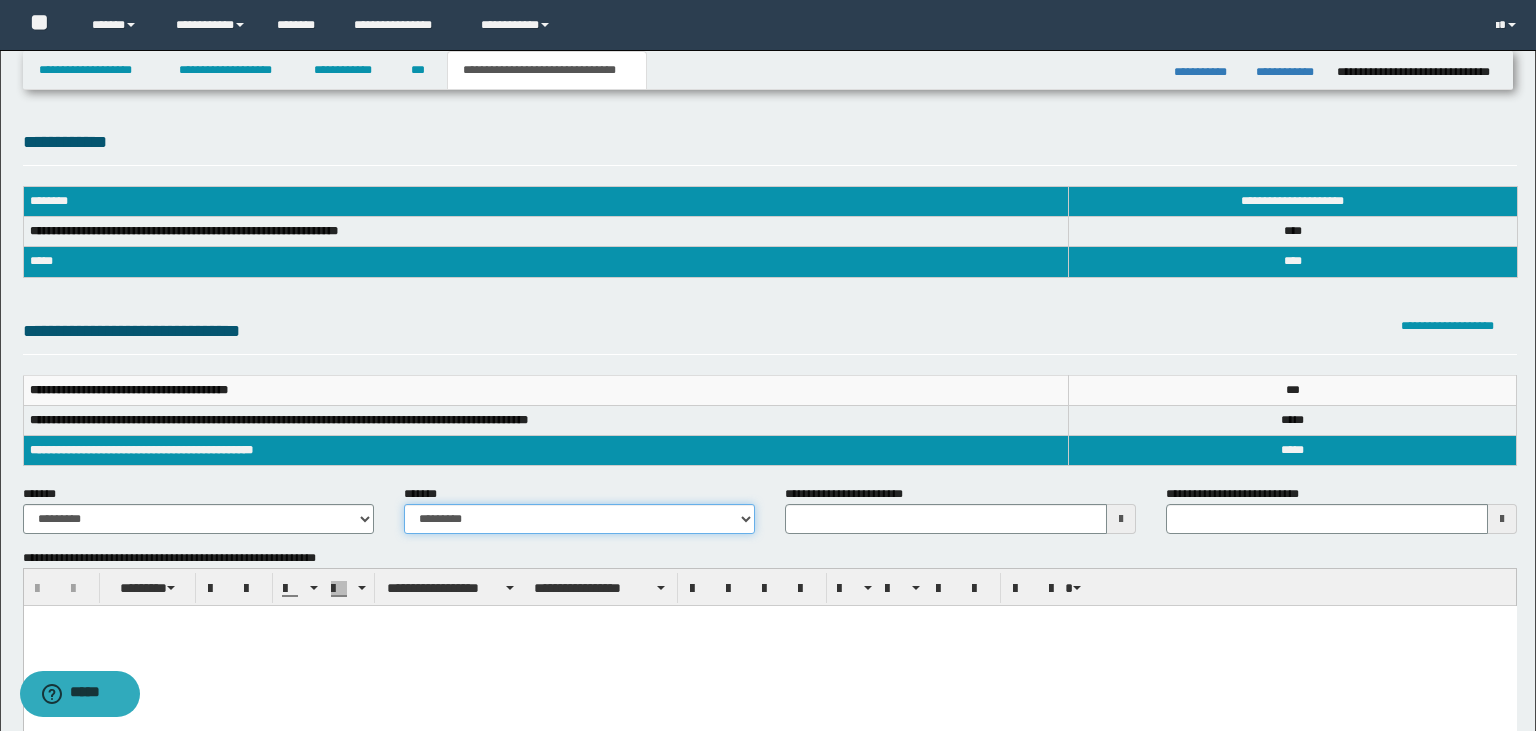 click on "**********" at bounding box center (579, 519) 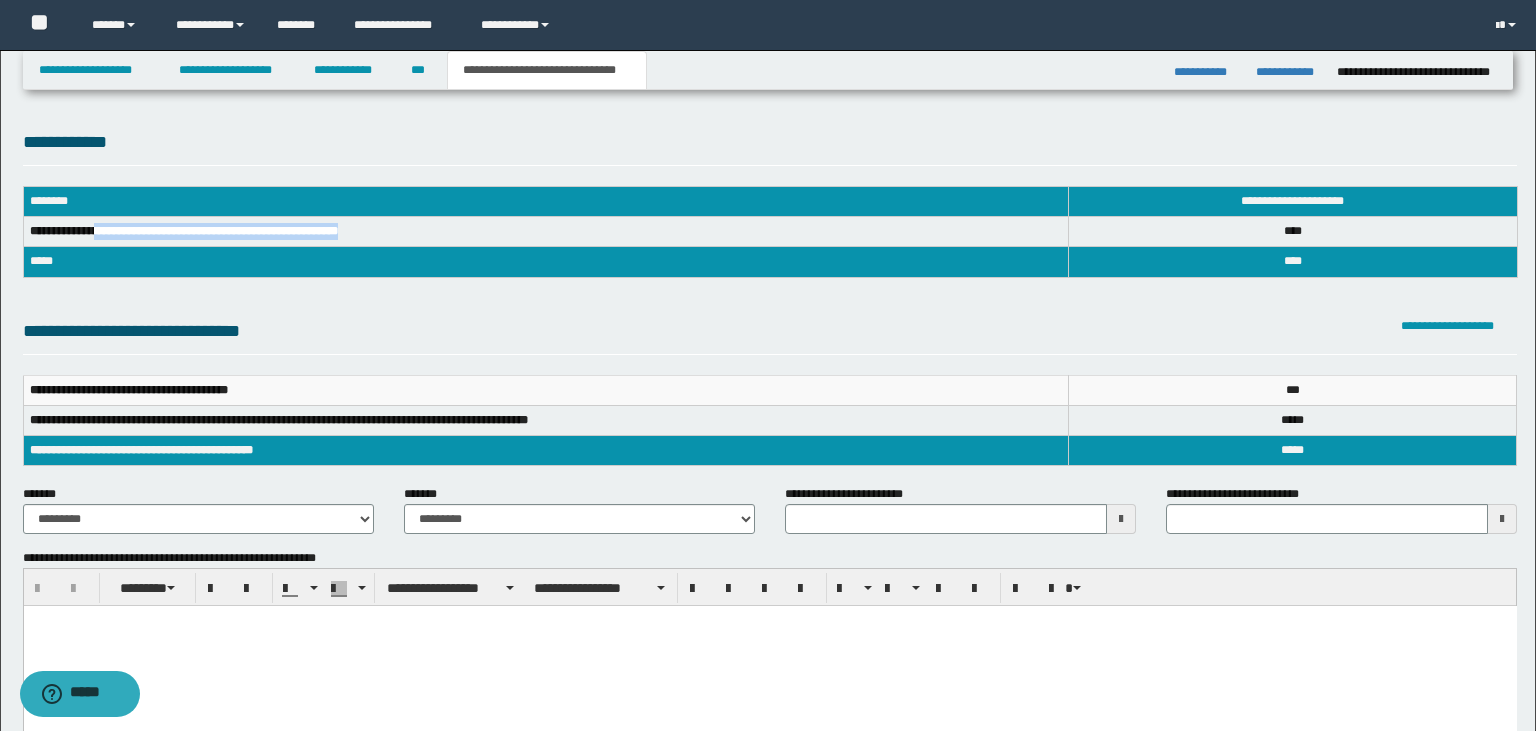 drag, startPoint x: 101, startPoint y: 225, endPoint x: 366, endPoint y: 225, distance: 265 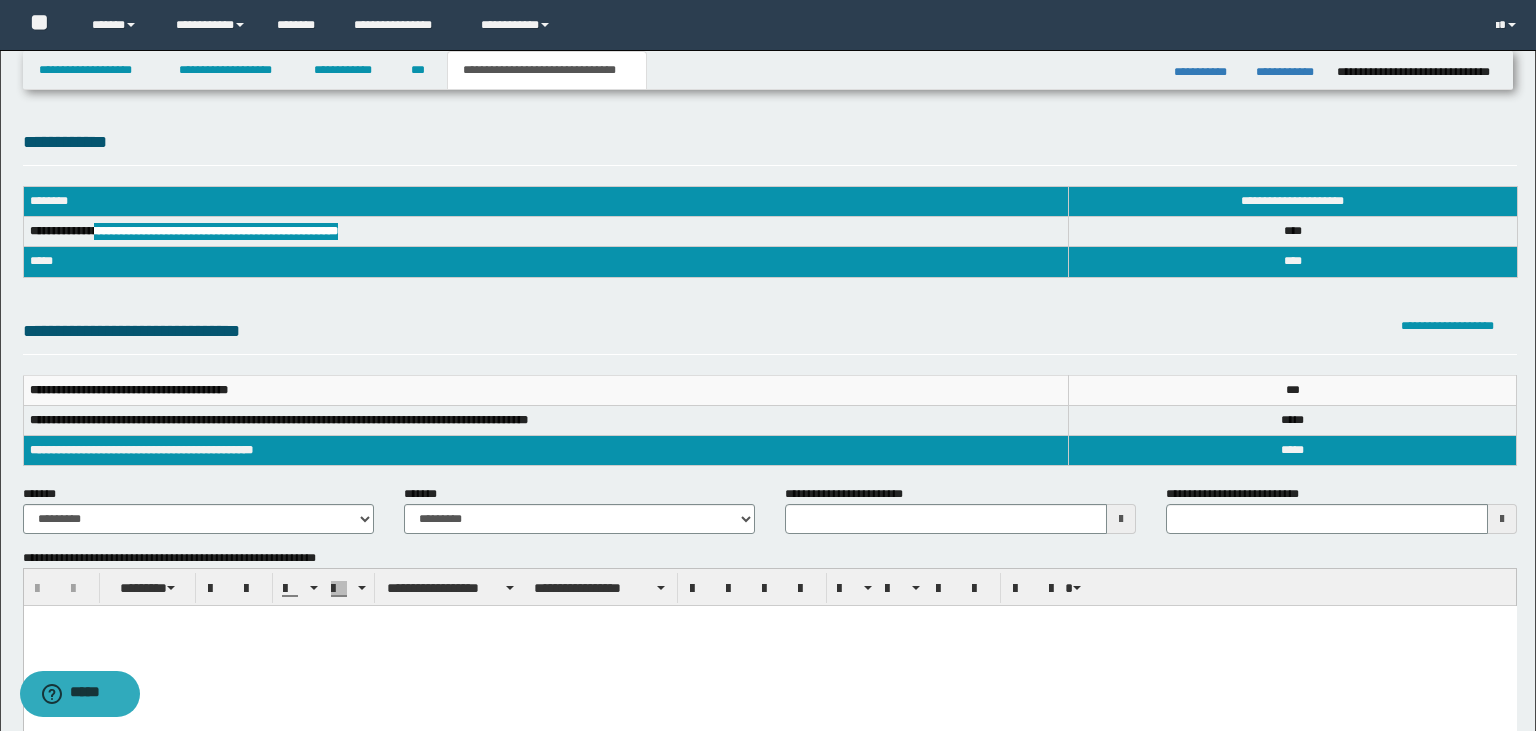 click at bounding box center (769, 646) 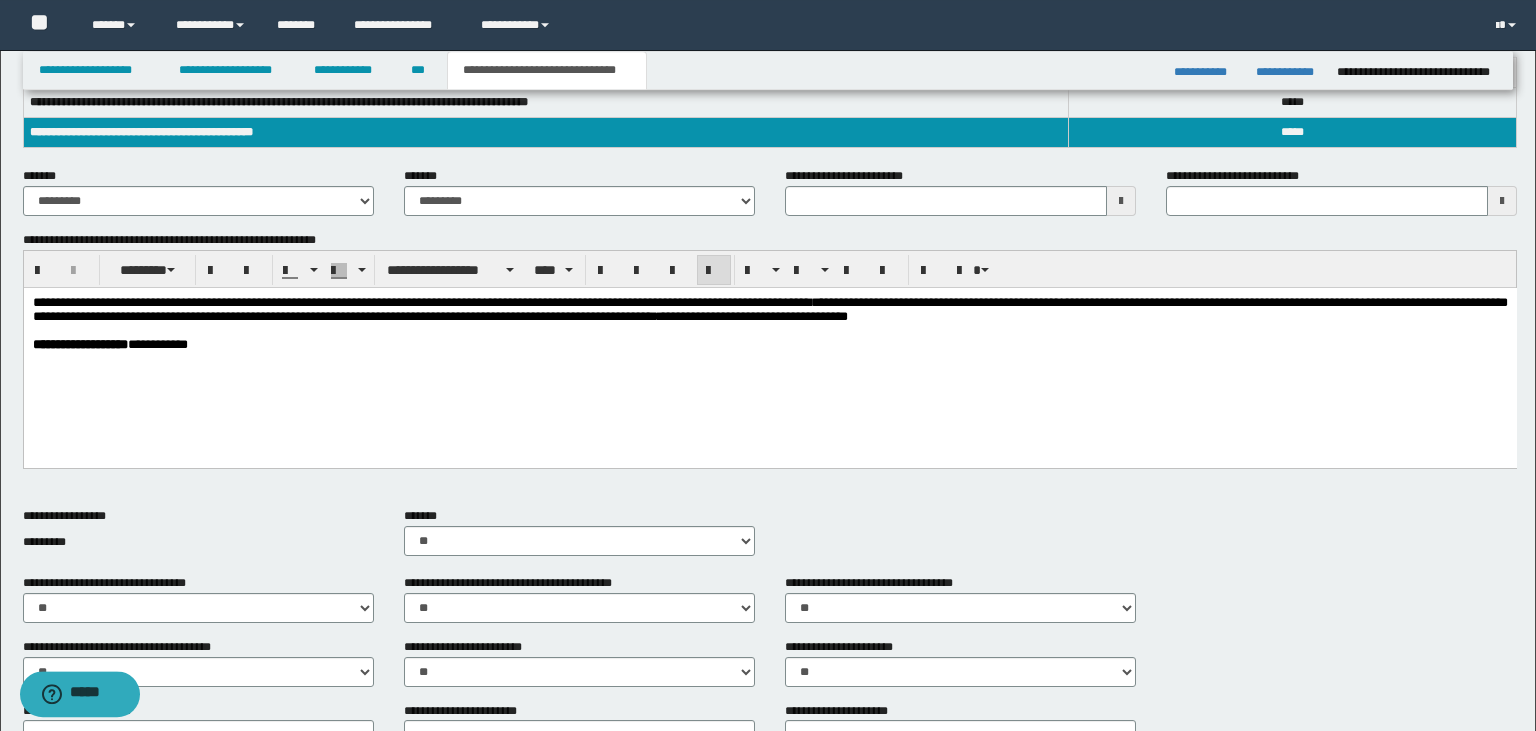 scroll, scrollTop: 352, scrollLeft: 0, axis: vertical 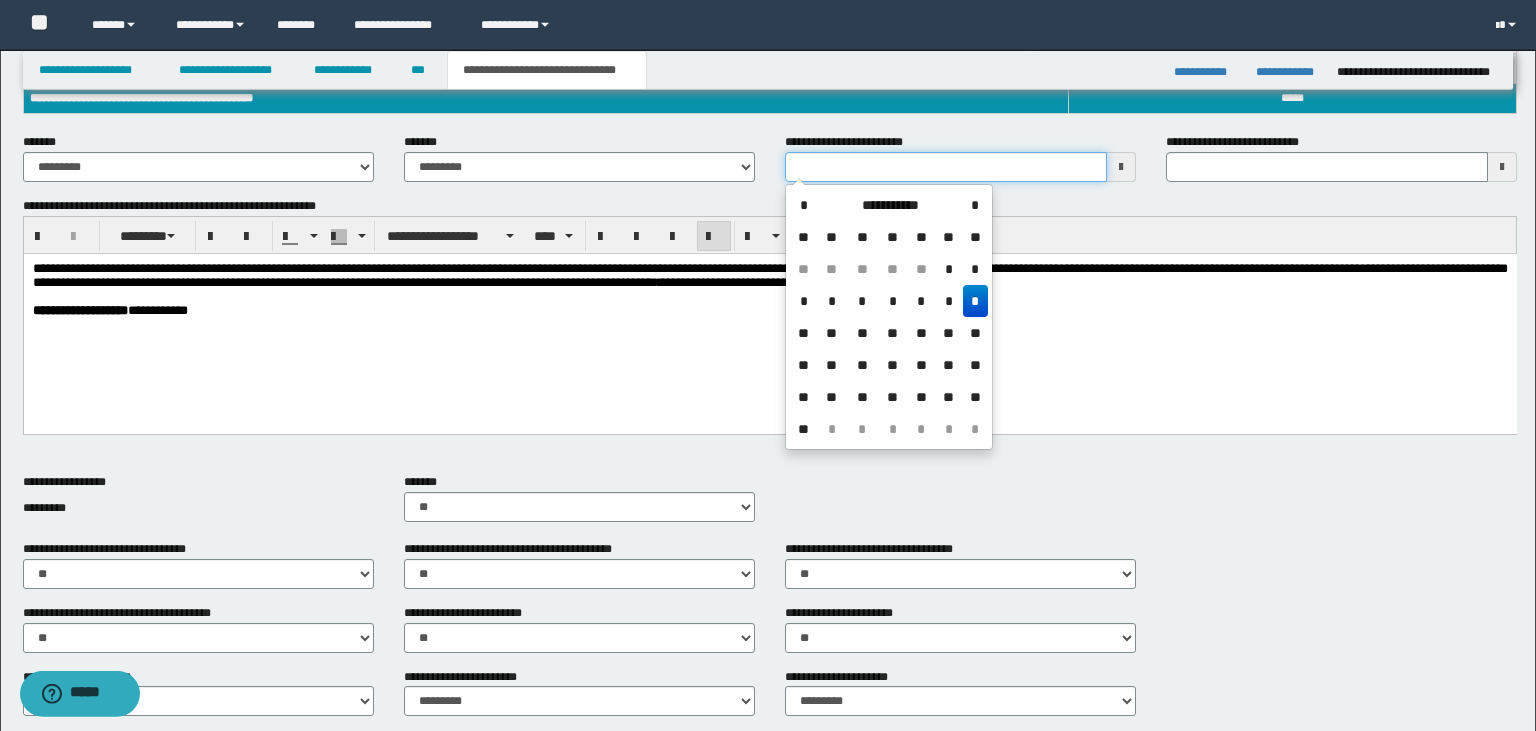 click on "**********" at bounding box center (946, 167) 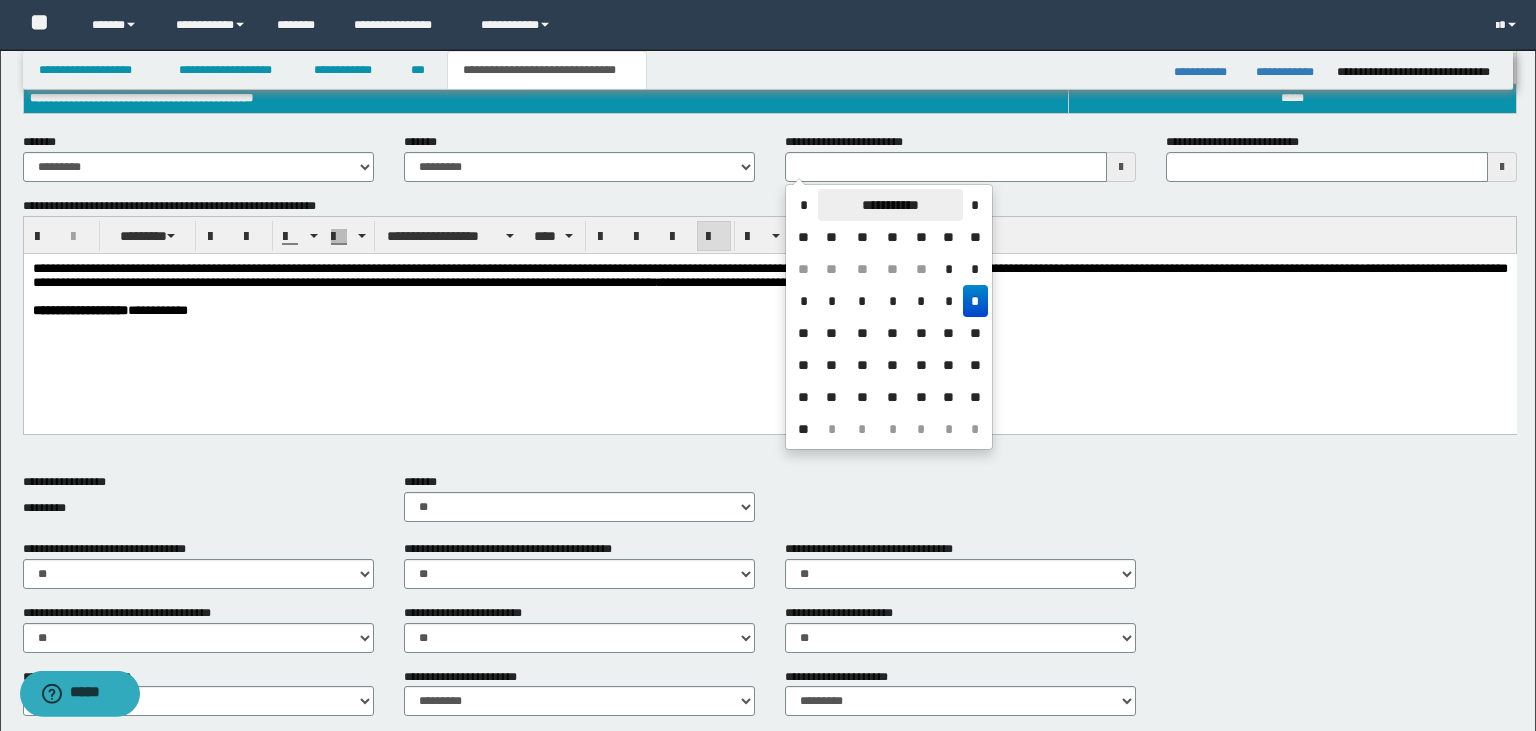 click on "**********" at bounding box center [890, 205] 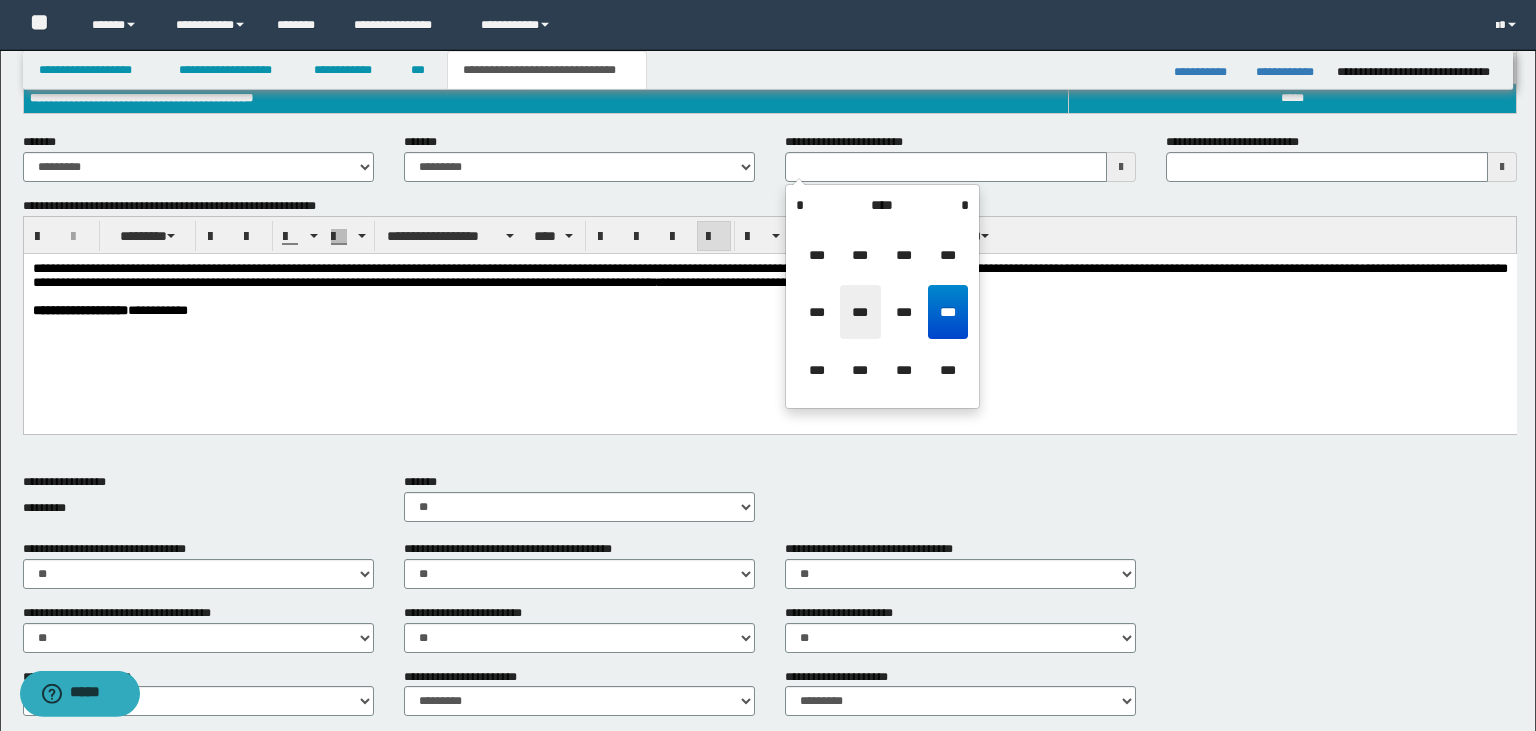 click on "***" at bounding box center [860, 312] 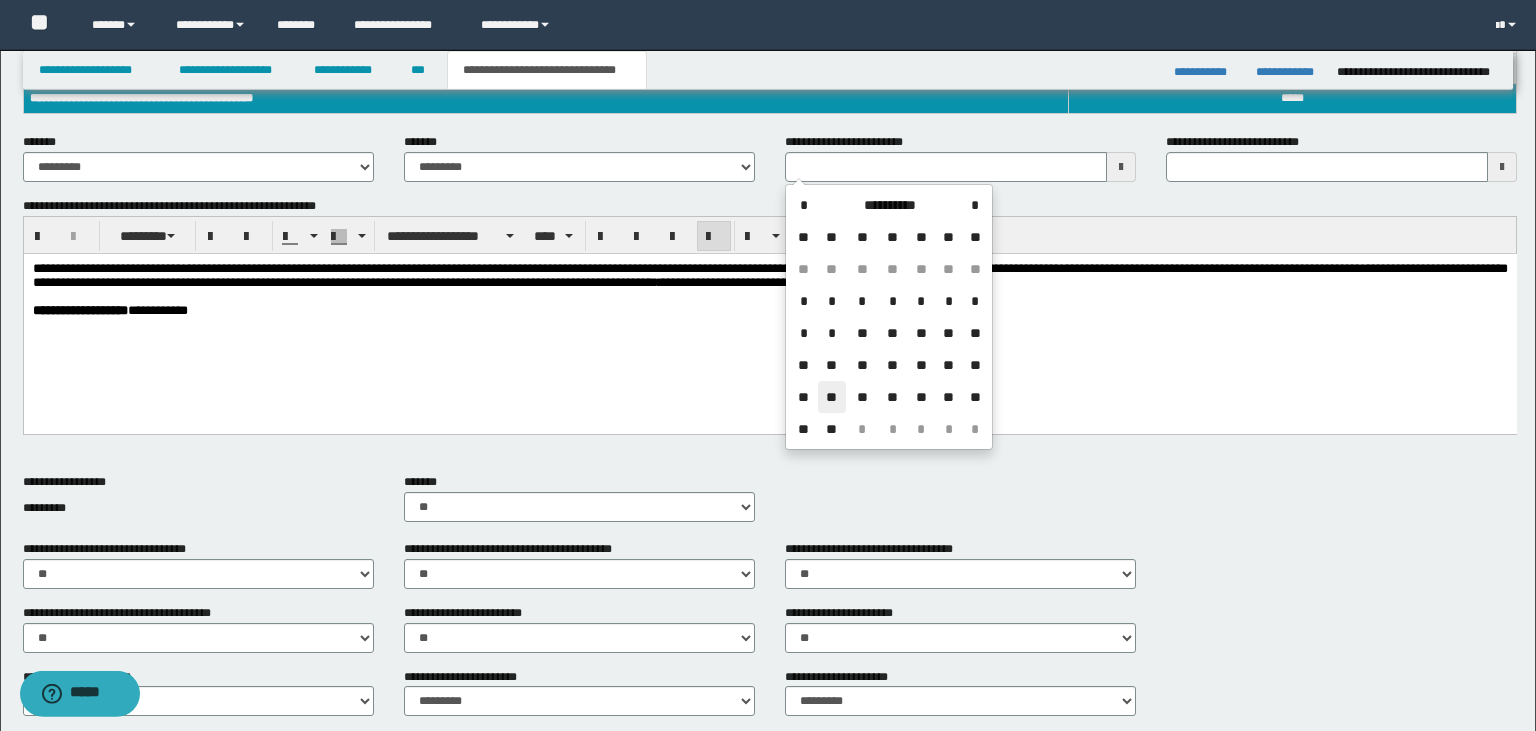 click on "**" at bounding box center [832, 397] 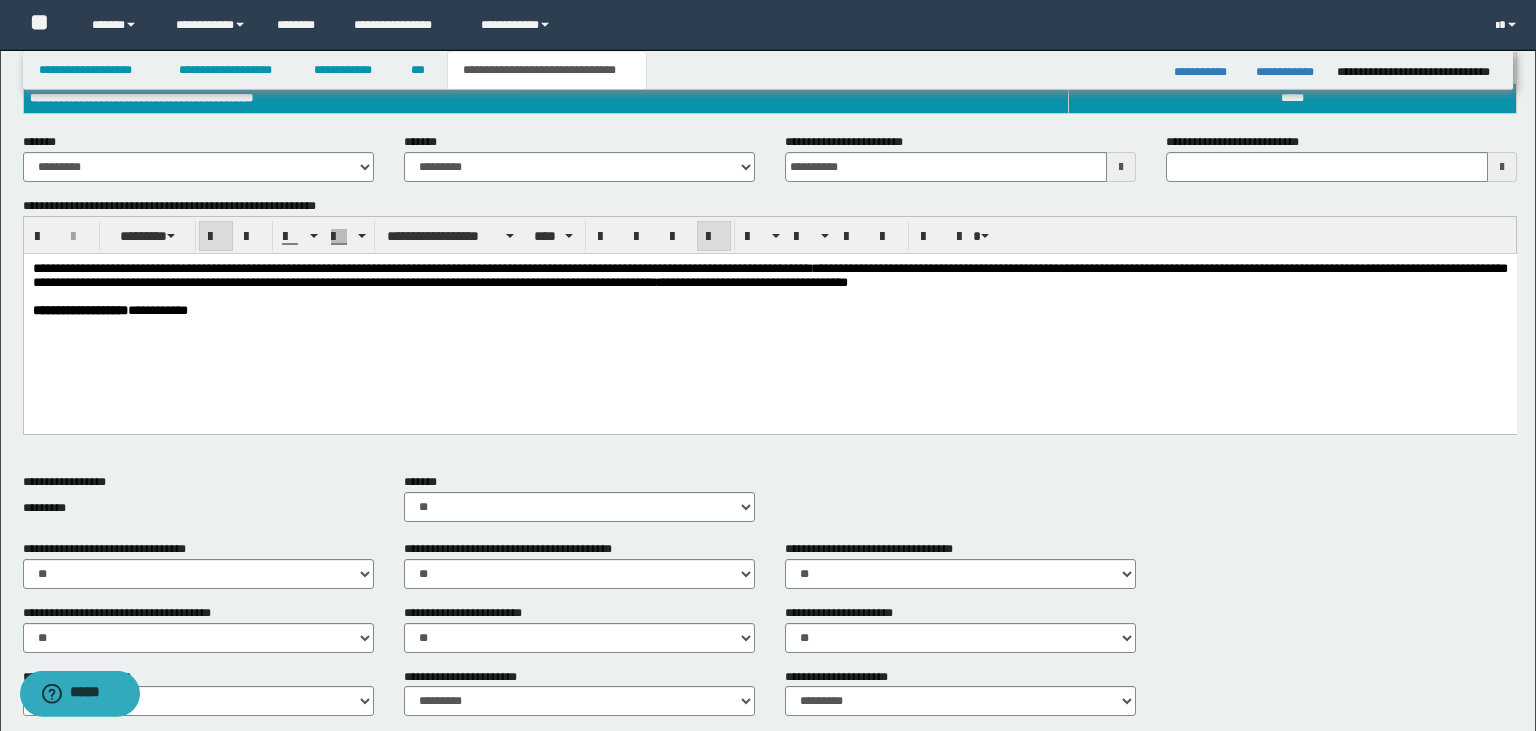 click on "**********" at bounding box center (769, 314) 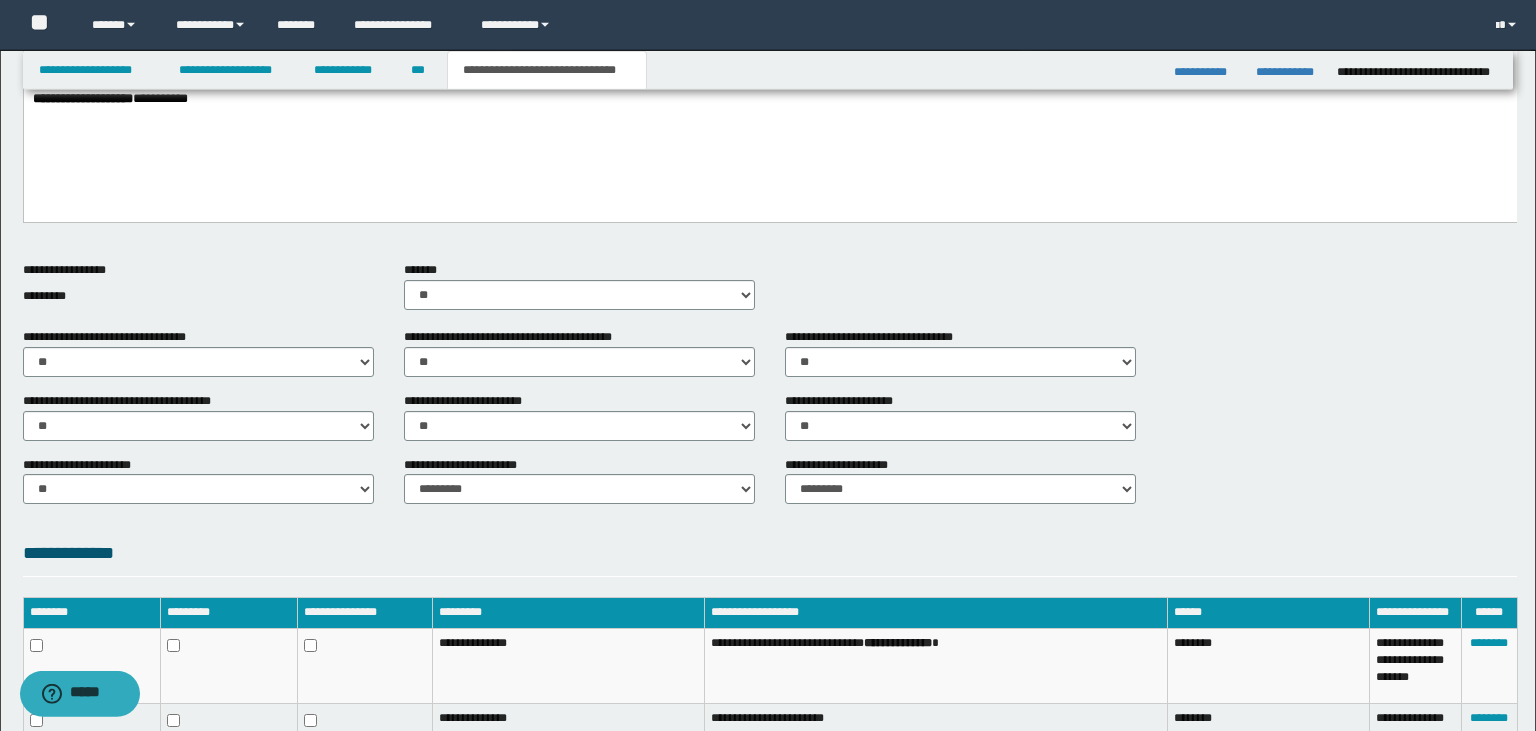 scroll, scrollTop: 572, scrollLeft: 0, axis: vertical 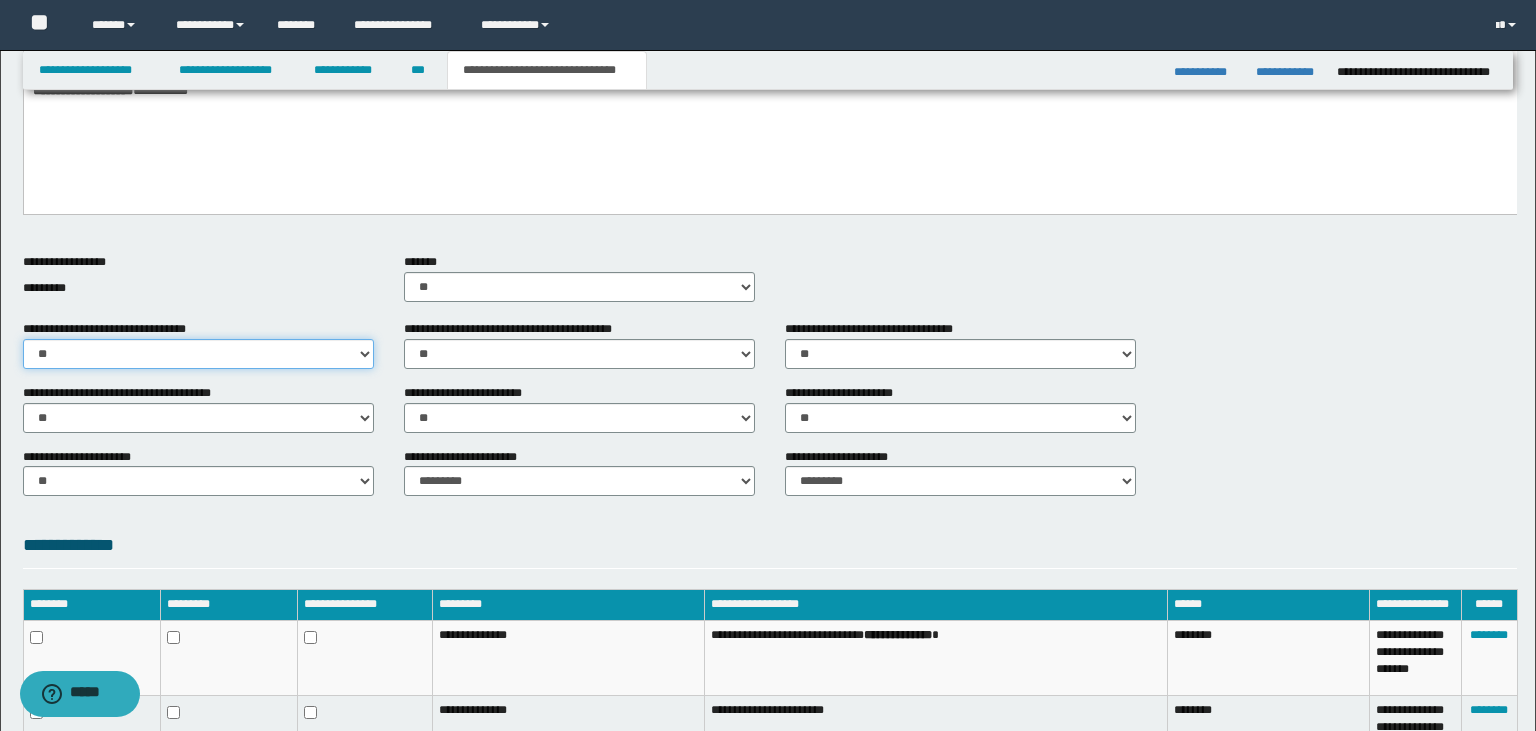 click on "**" at bounding box center [0, 0] 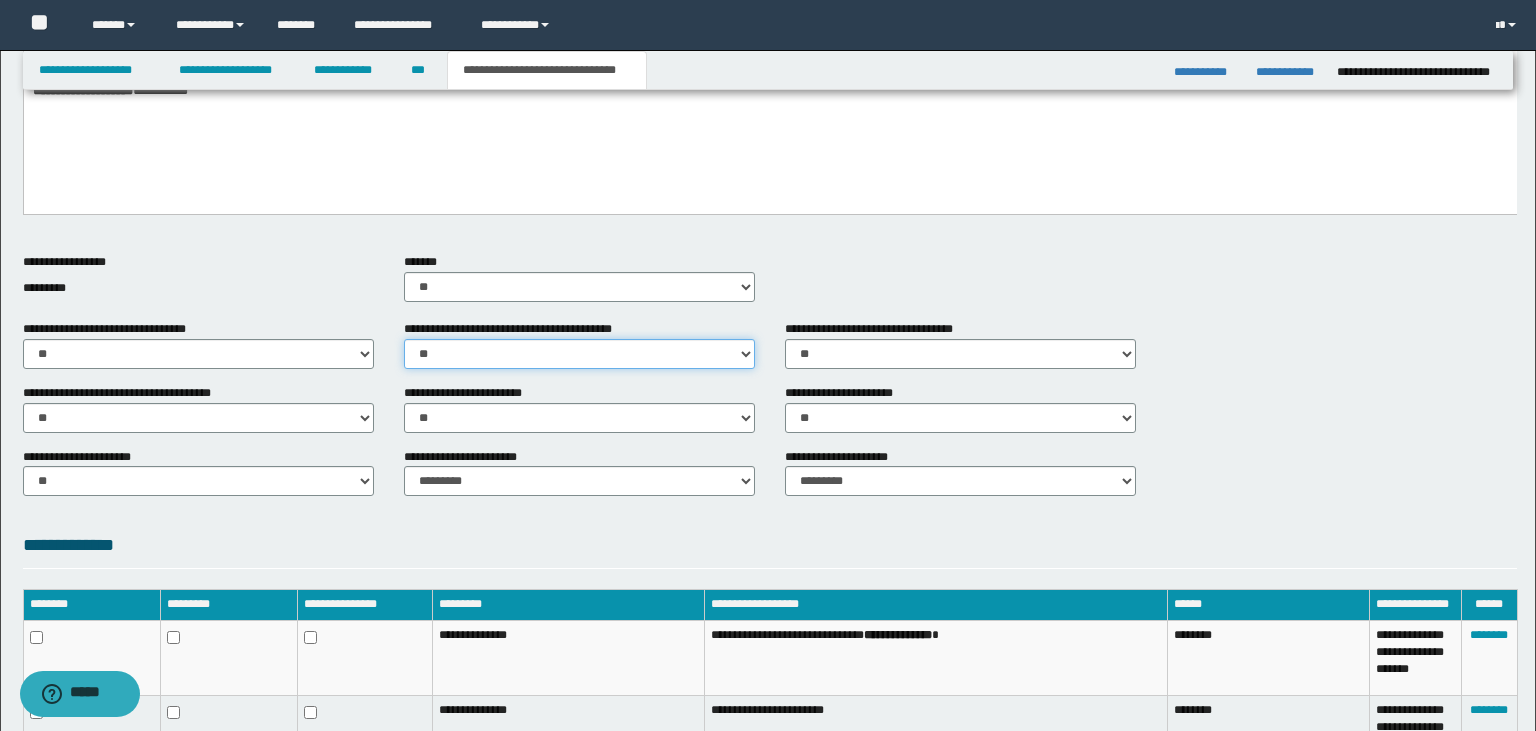 click on "*********
**
**" at bounding box center [579, 354] 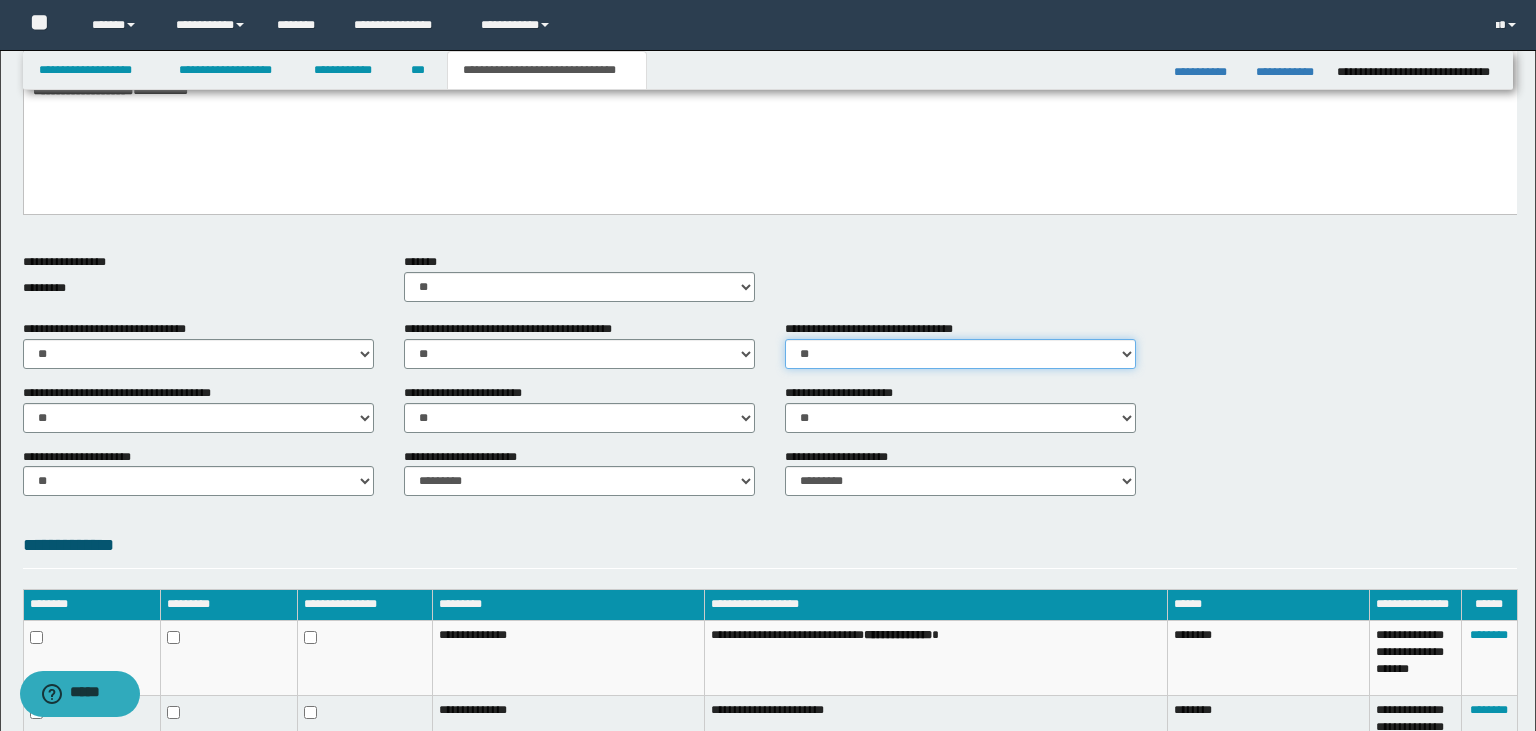 click on "*********
**
**" at bounding box center (960, 354) 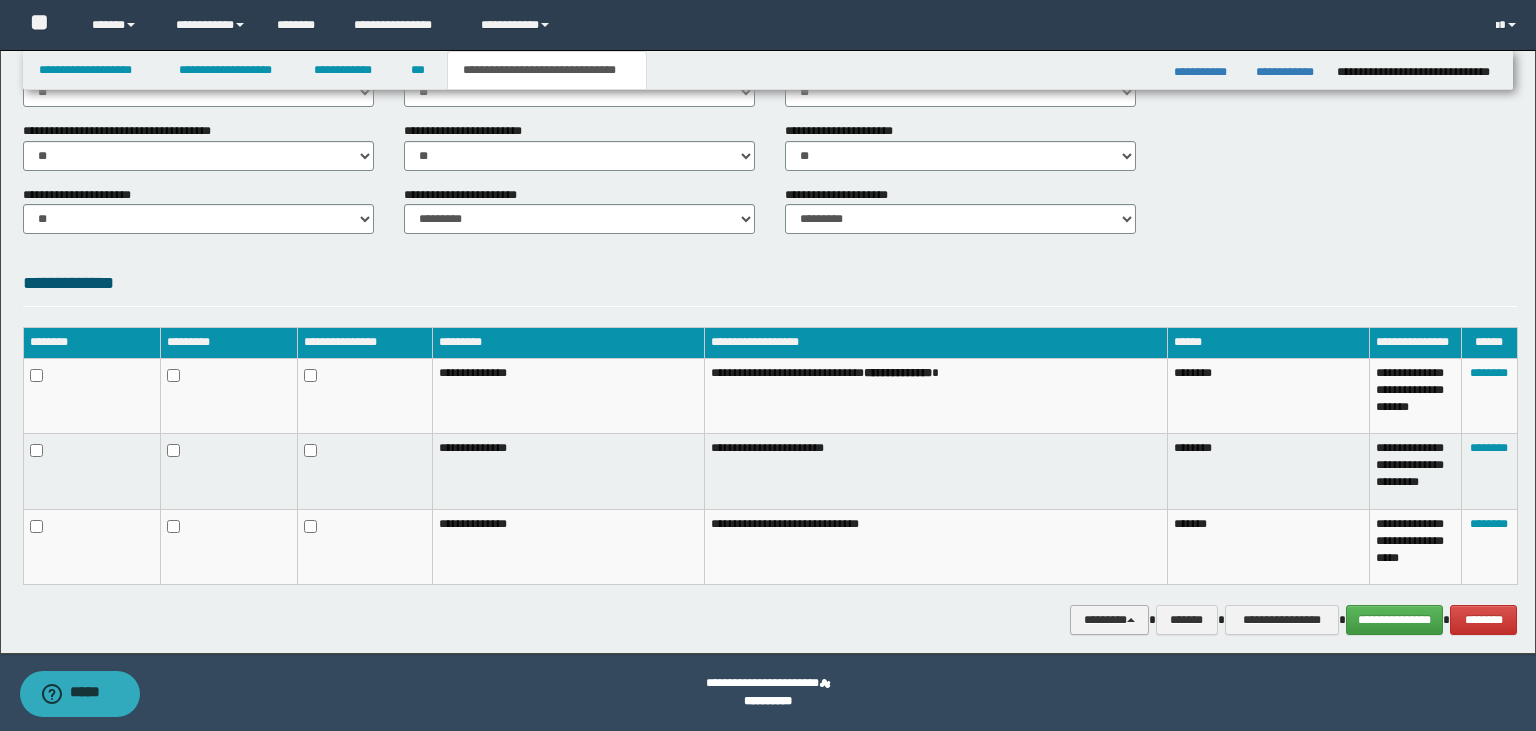 click on "********" at bounding box center [1109, 620] 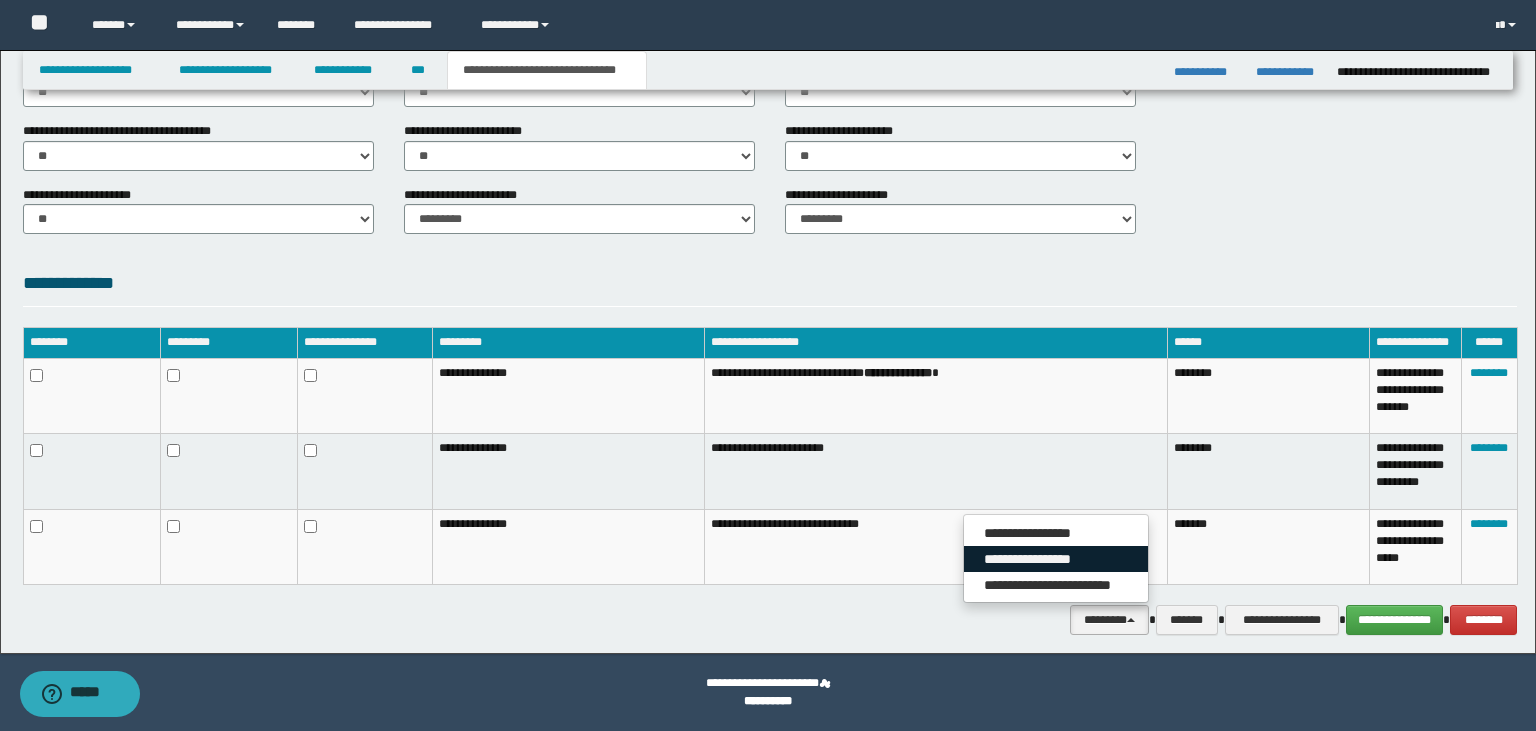 click on "**********" at bounding box center (1056, 559) 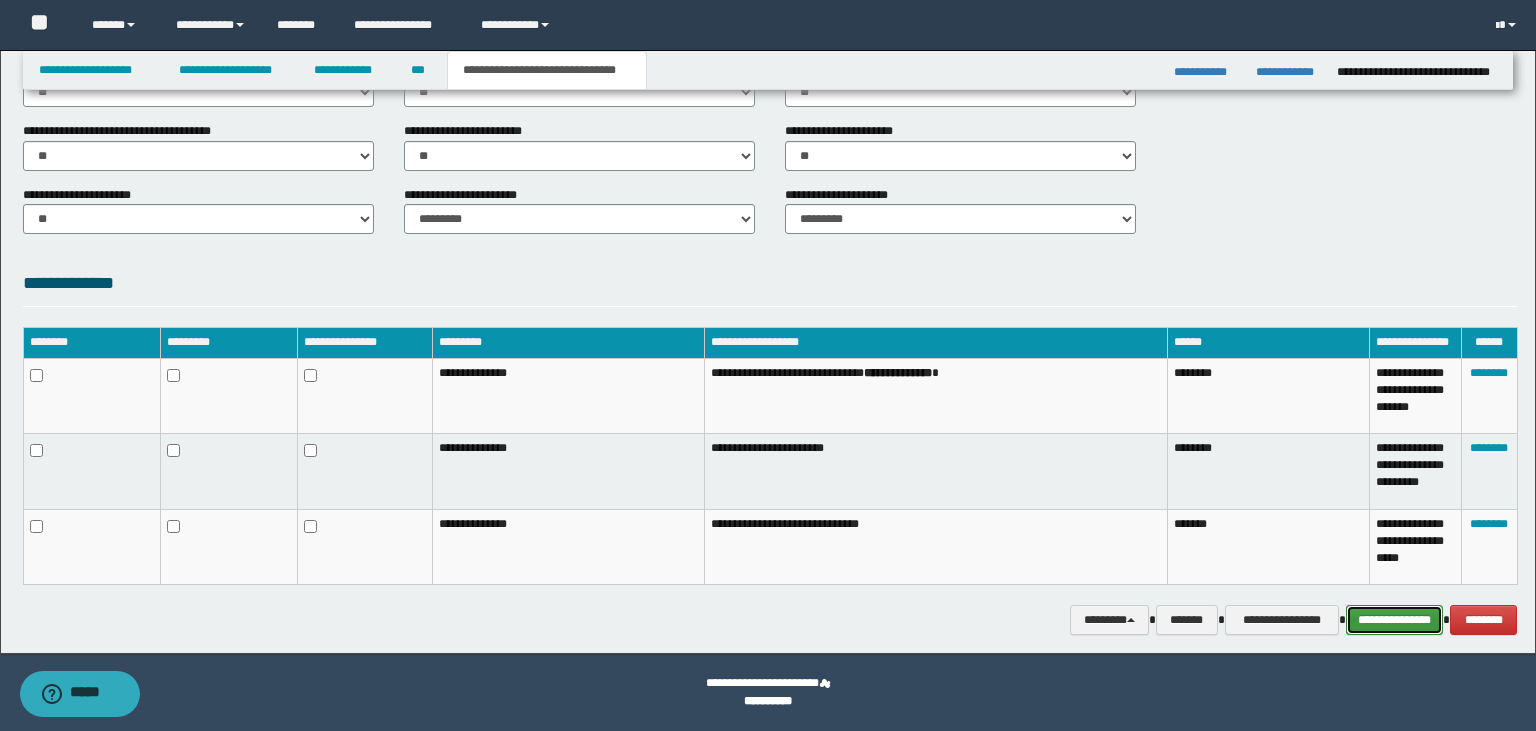 click on "**********" at bounding box center [1395, 620] 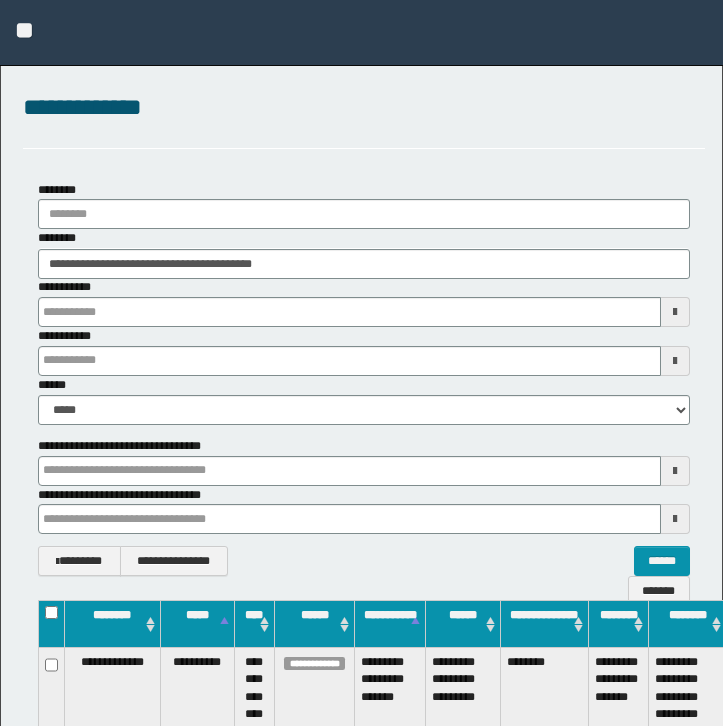 scroll, scrollTop: 0, scrollLeft: 0, axis: both 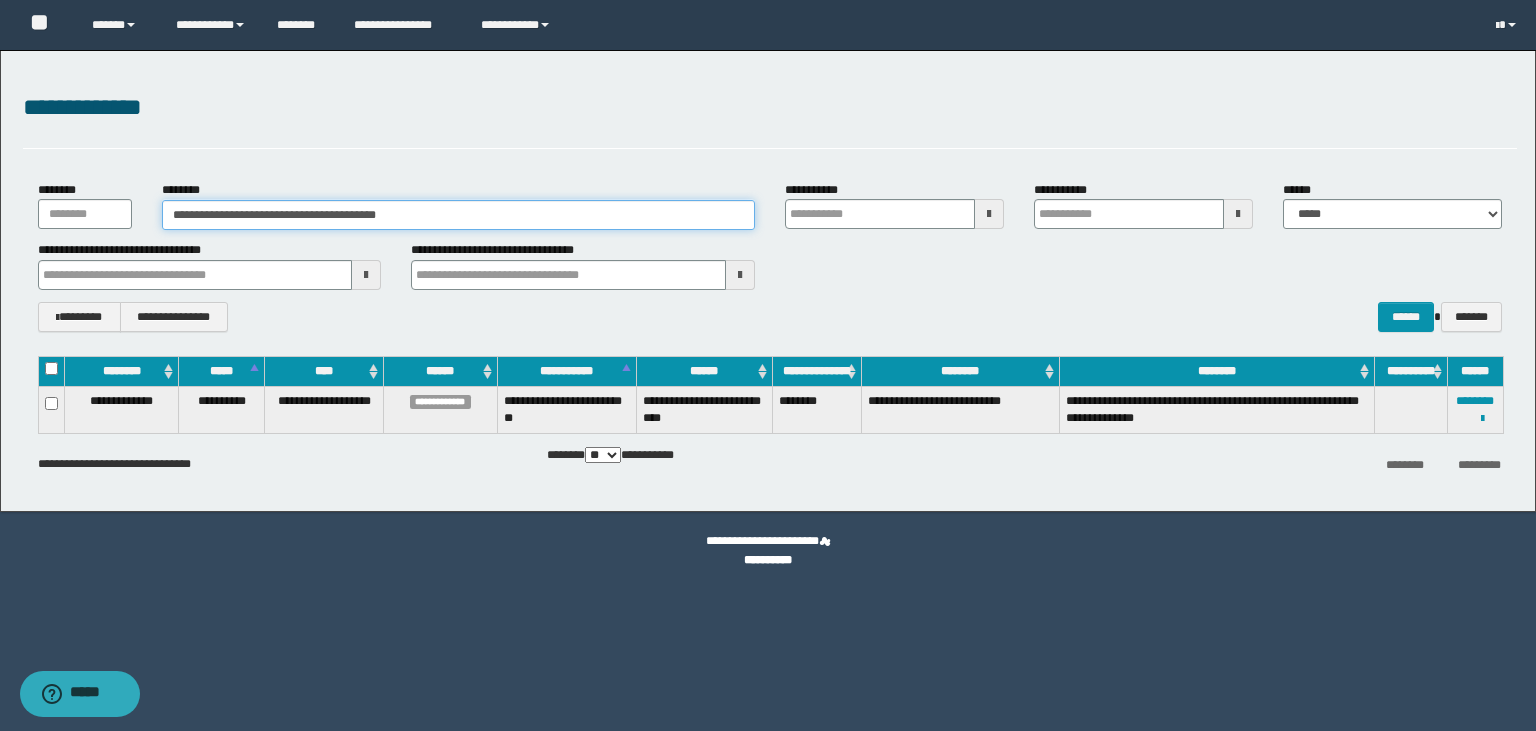 drag, startPoint x: 439, startPoint y: 204, endPoint x: 126, endPoint y: 213, distance: 313.12936 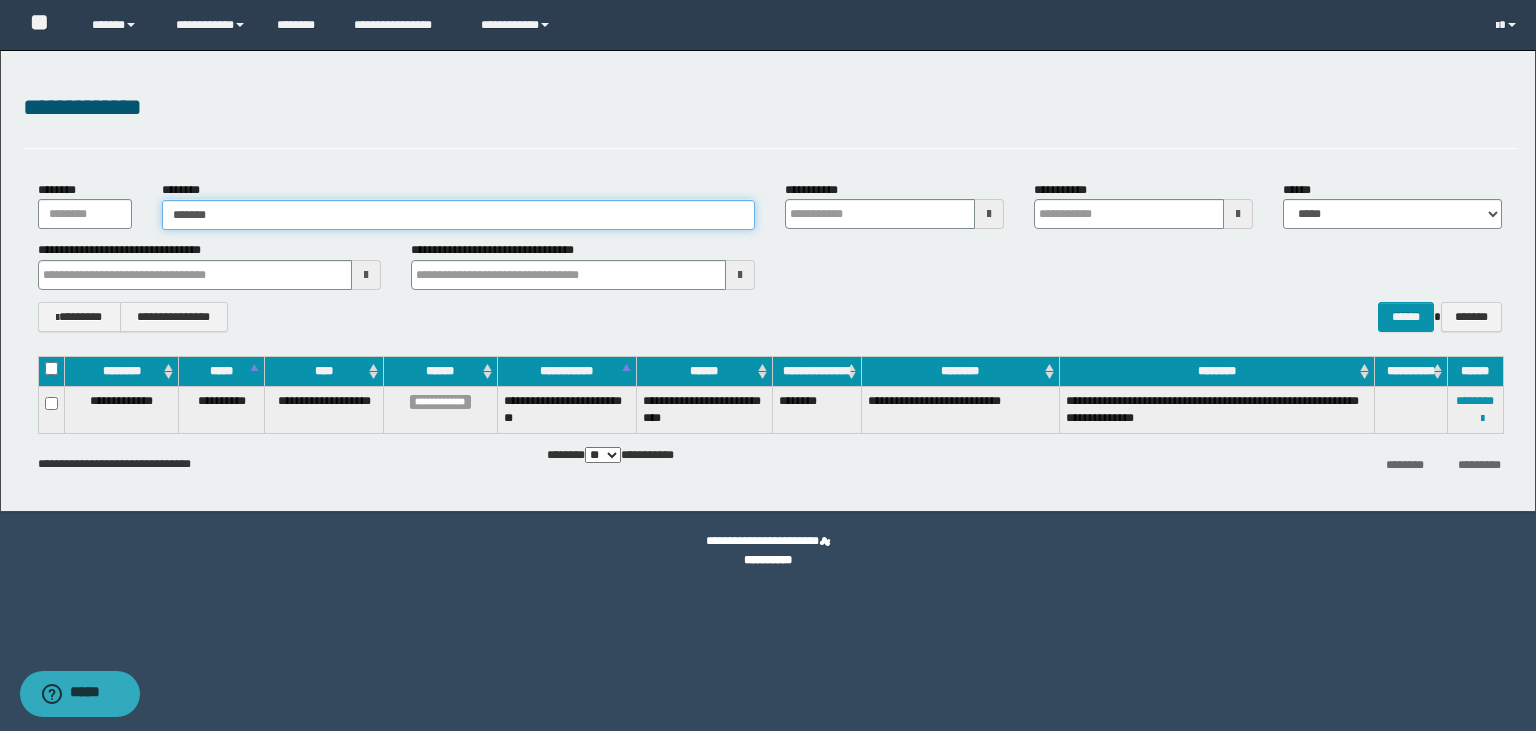 type on "********" 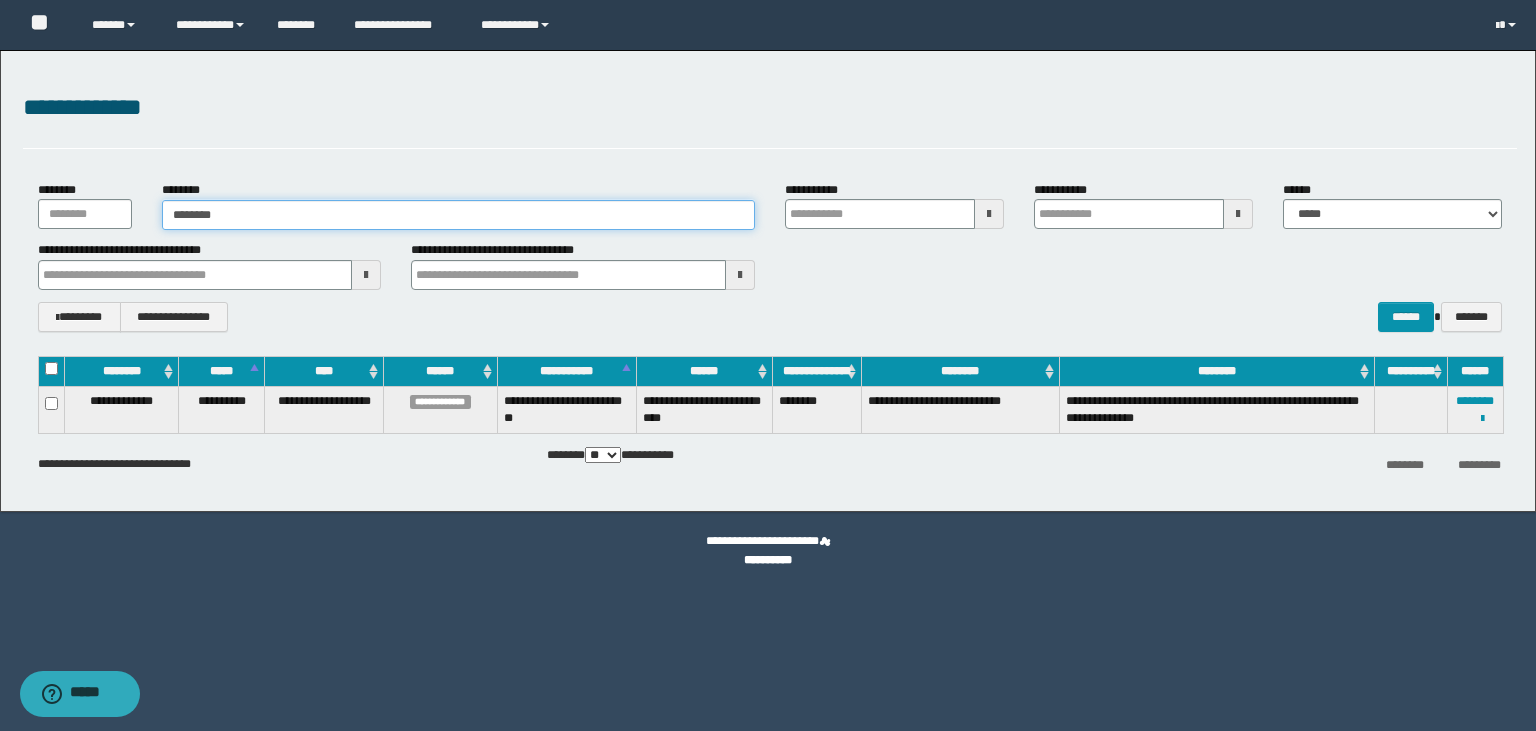type on "********" 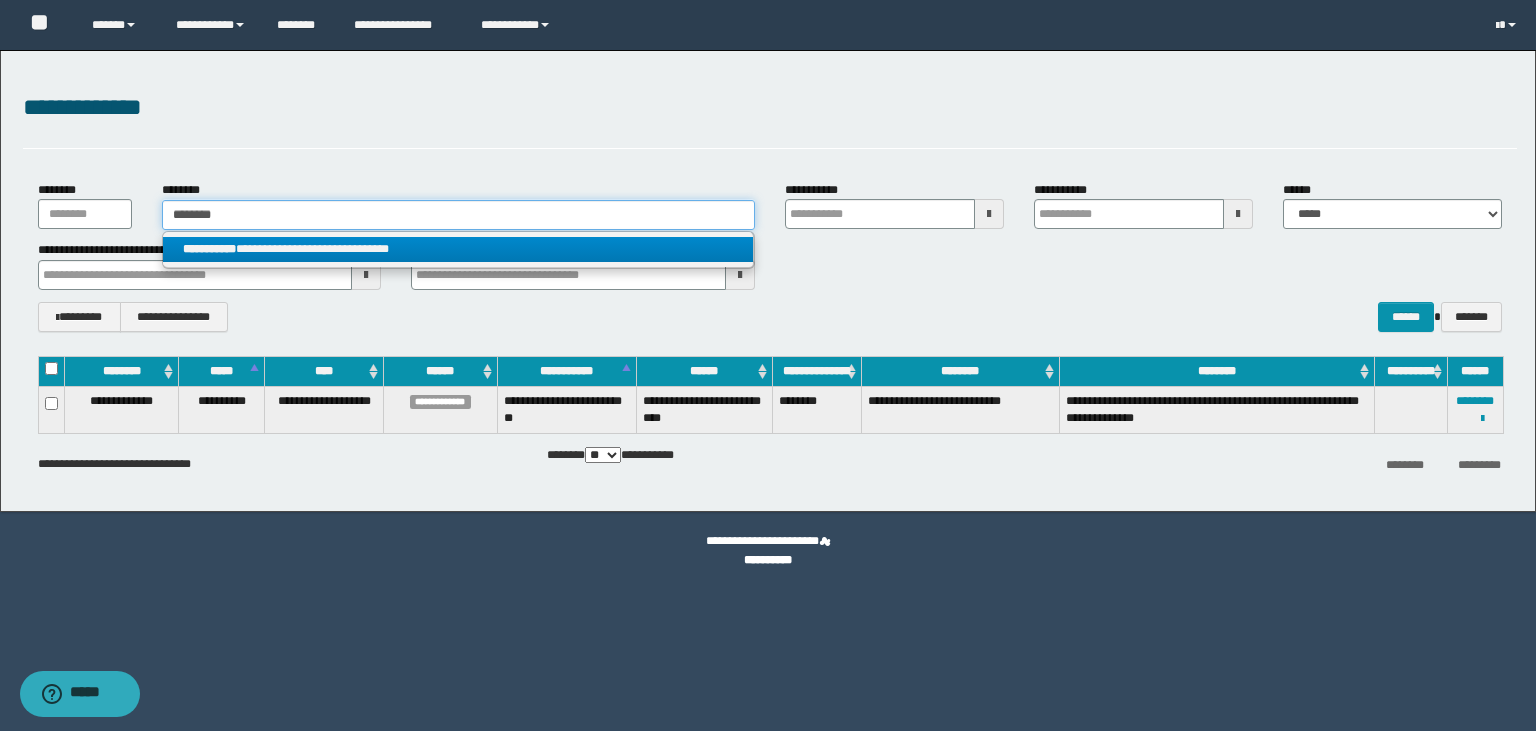 type on "********" 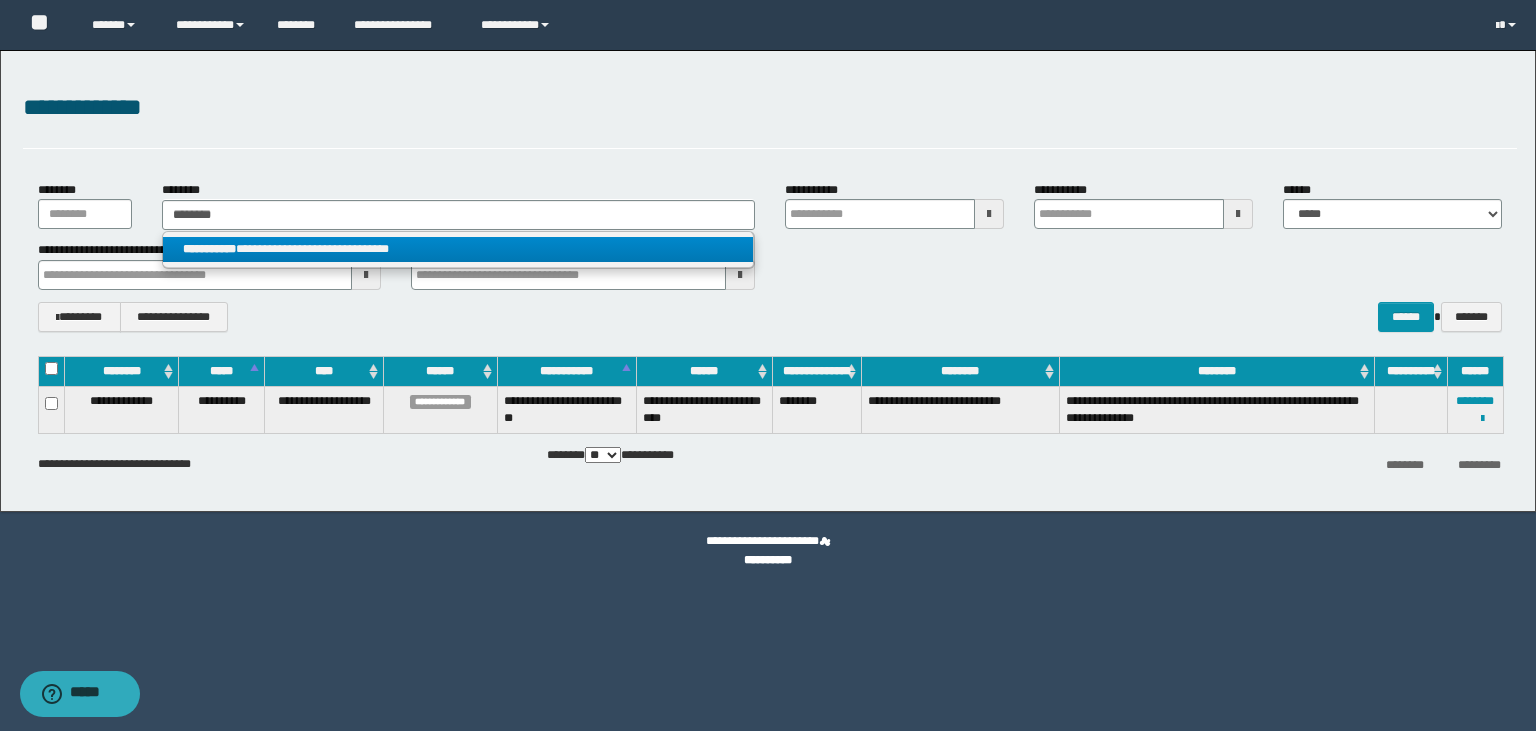 click on "**********" at bounding box center [209, 249] 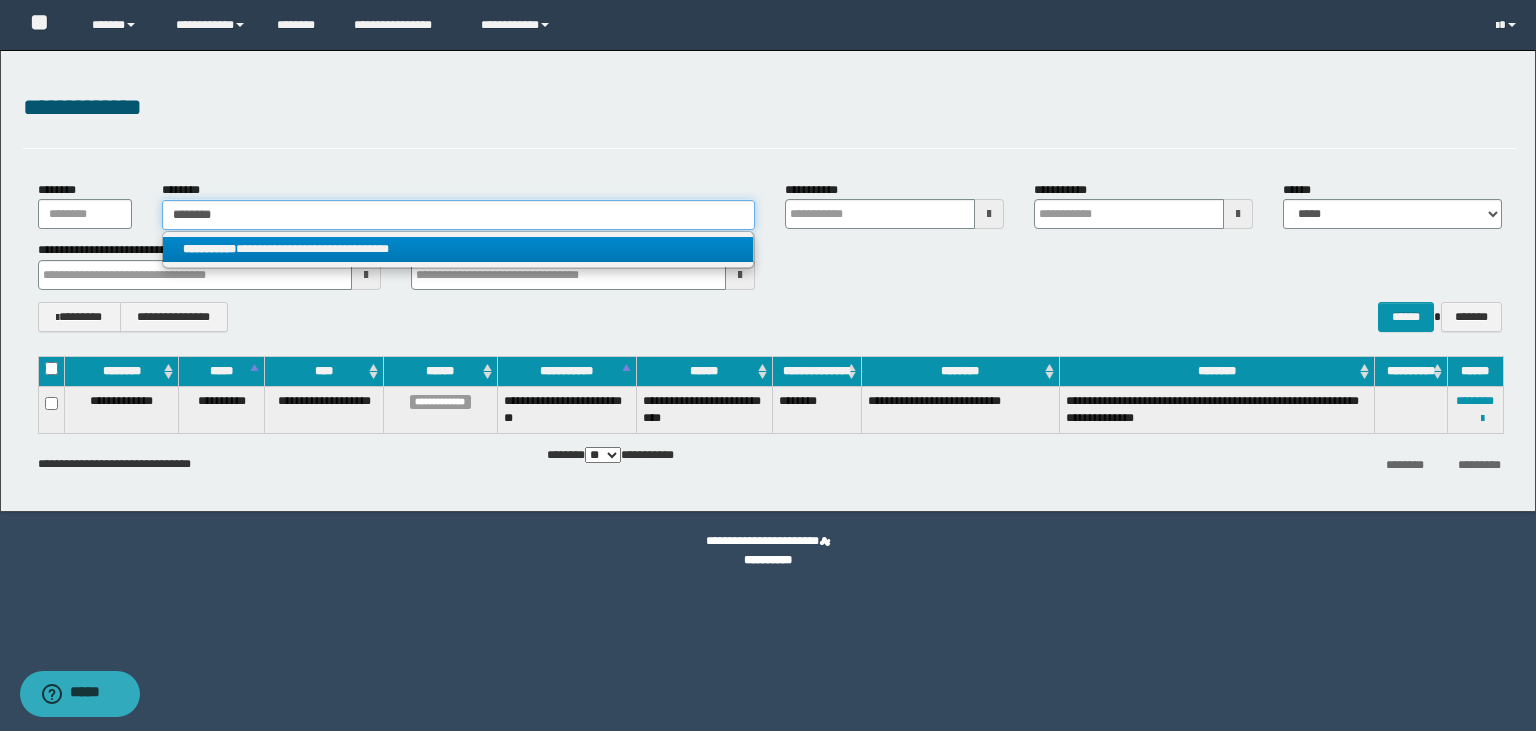 type 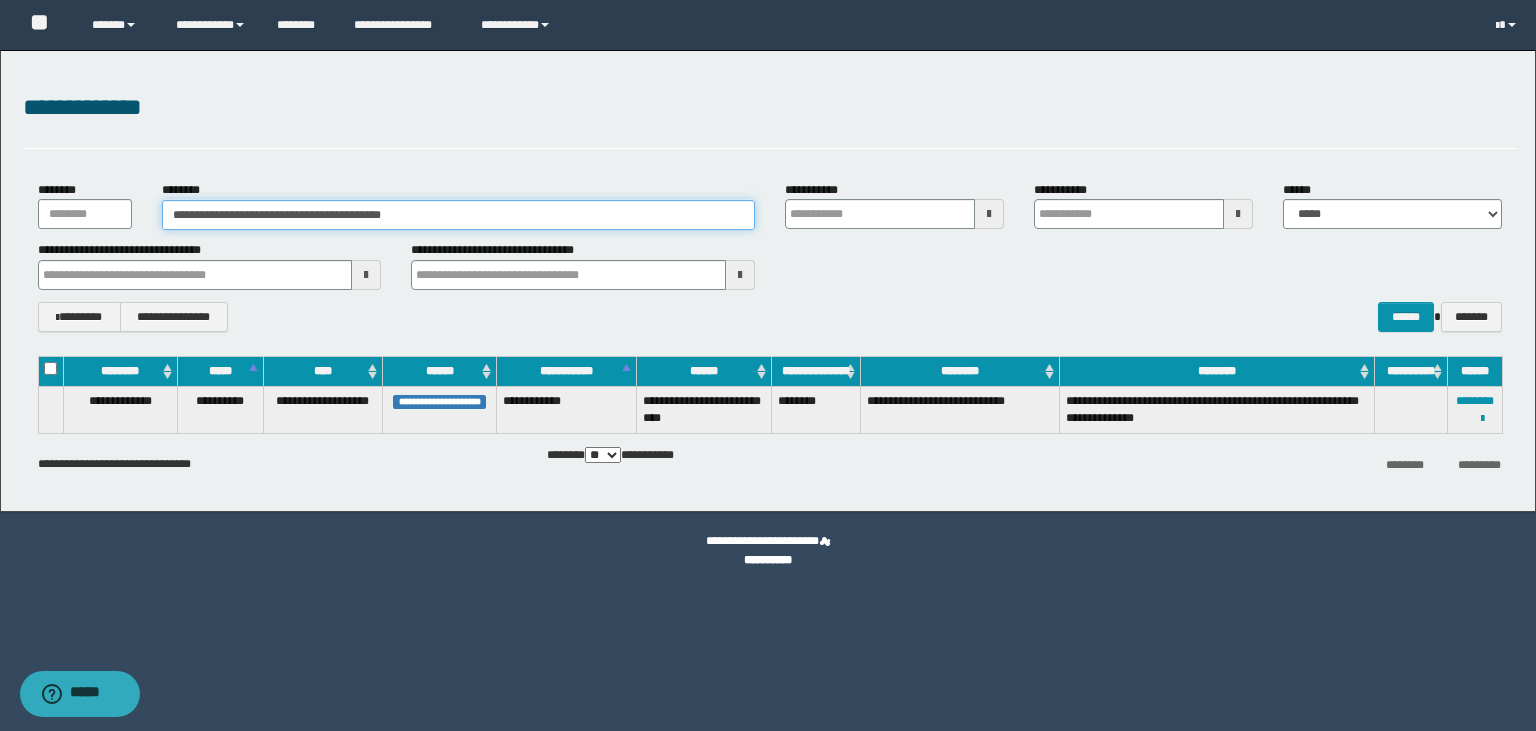 drag, startPoint x: 418, startPoint y: 212, endPoint x: 164, endPoint y: 225, distance: 254.33246 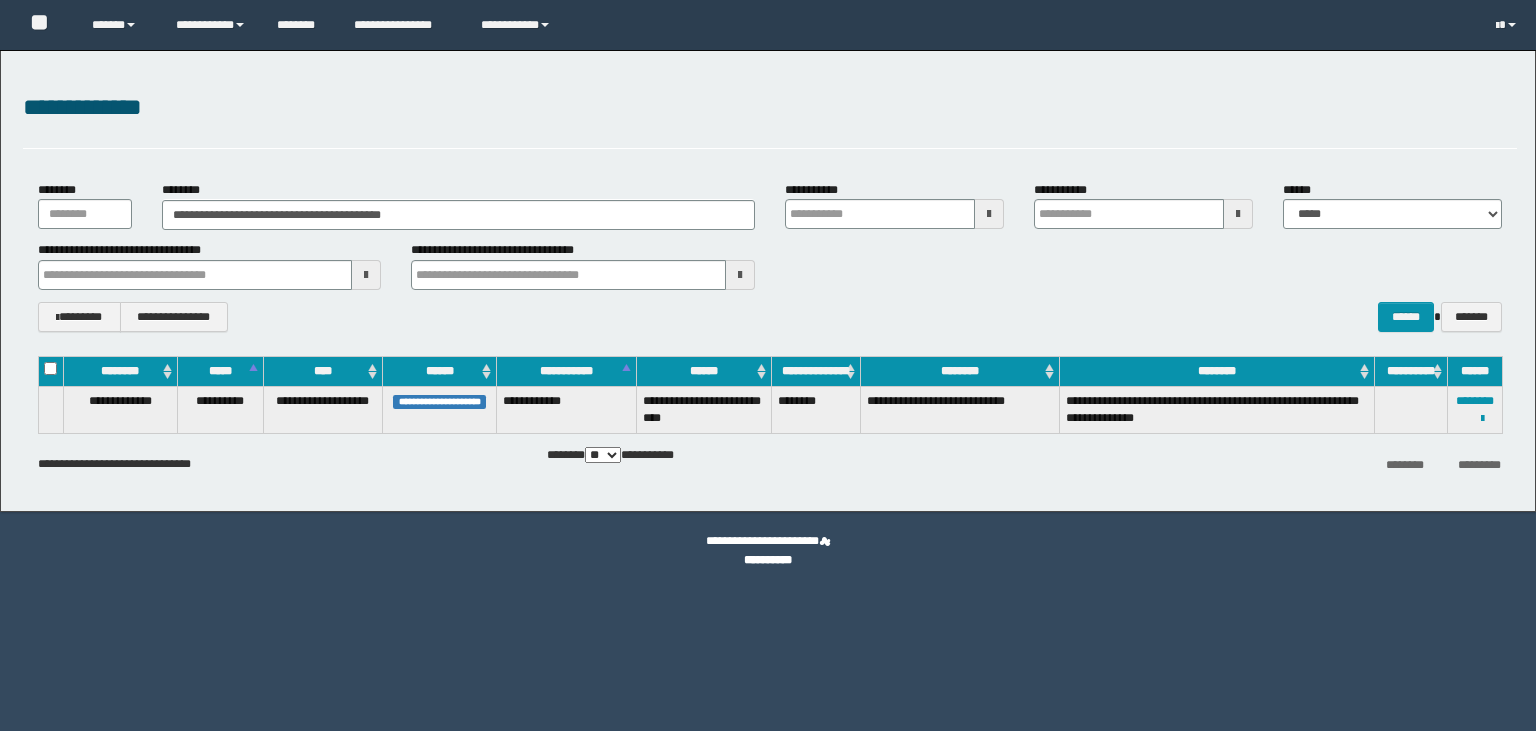 scroll, scrollTop: 0, scrollLeft: 0, axis: both 